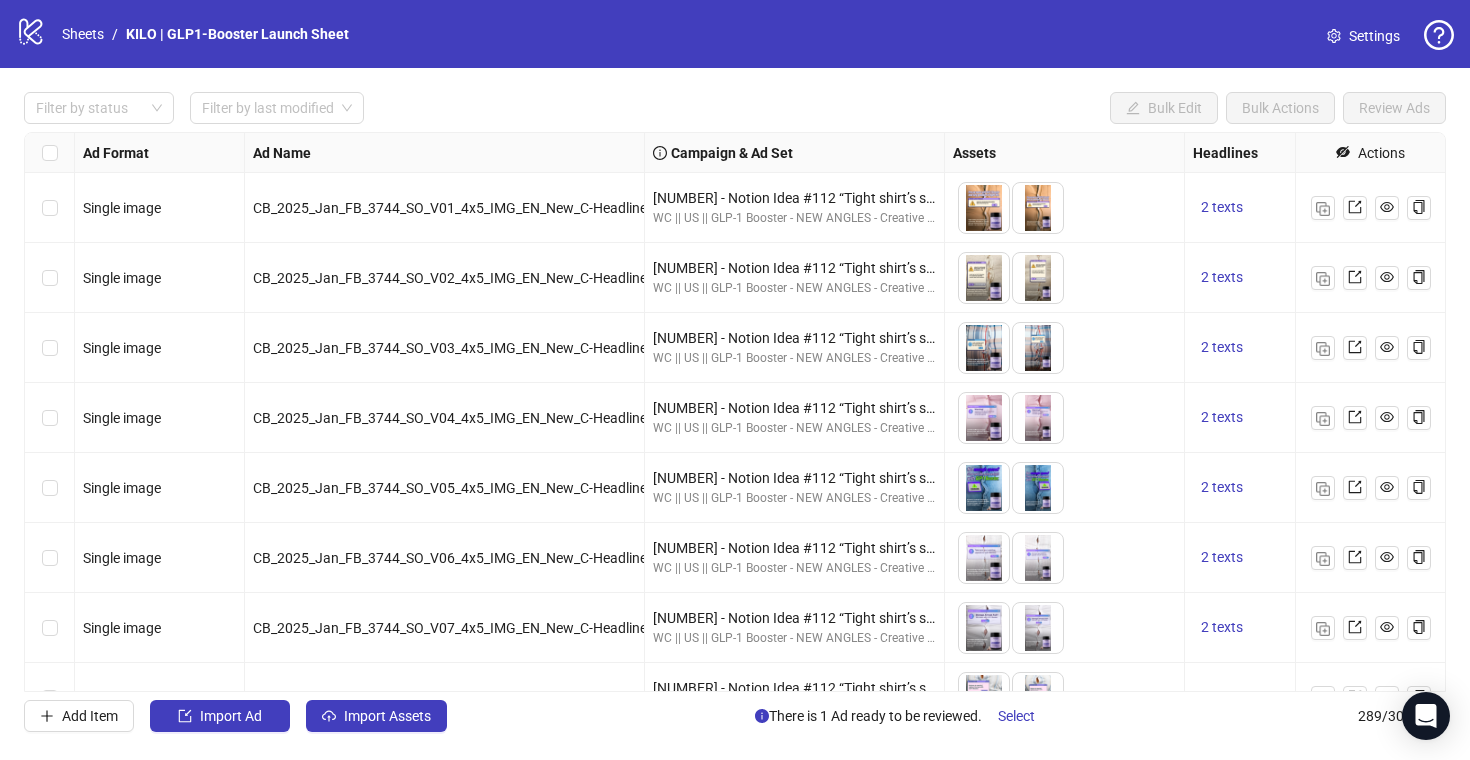 scroll, scrollTop: 0, scrollLeft: 0, axis: both 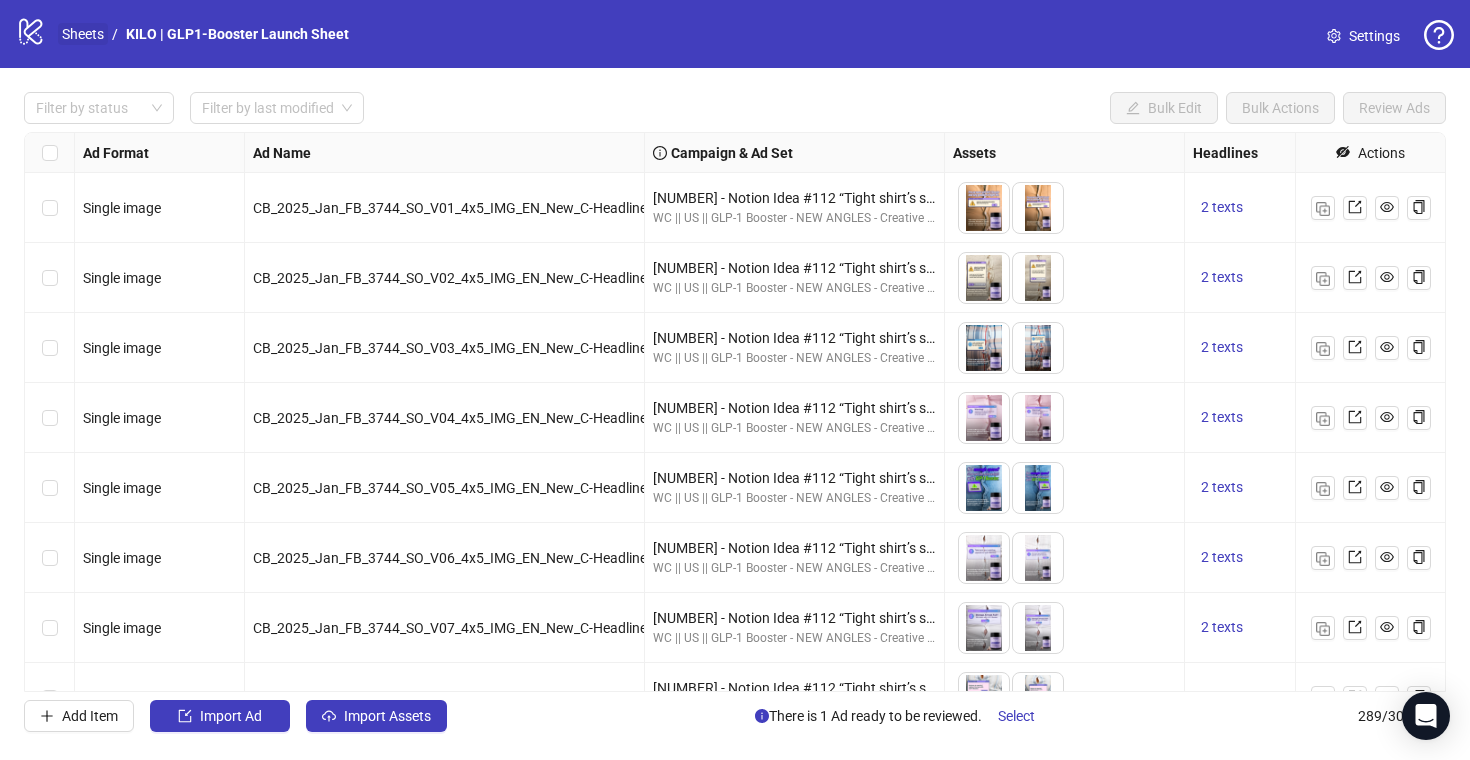 click on "Sheets" at bounding box center [83, 34] 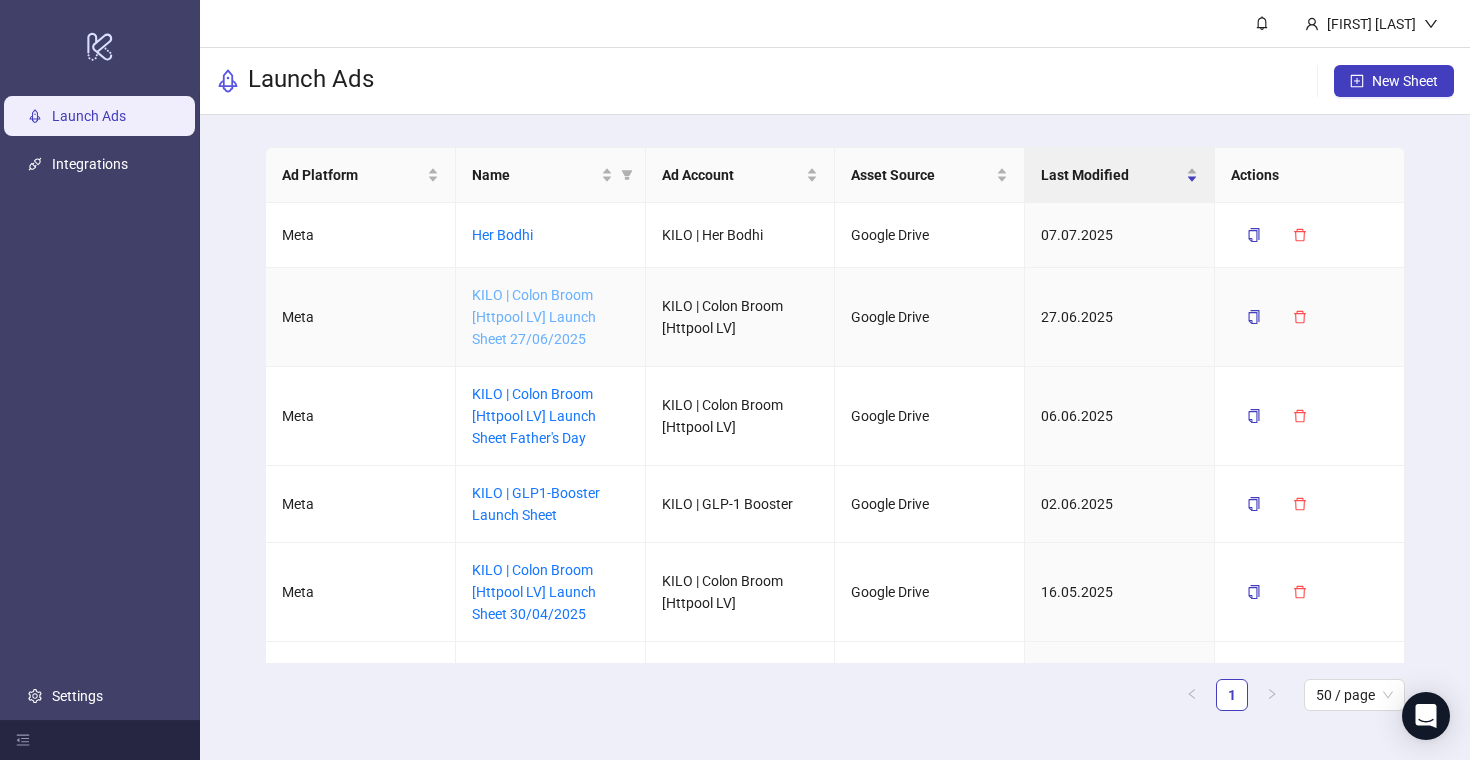 click on "KILO | Colon Broom [Httpool LV] Launch Sheet 27/06/2025" at bounding box center [534, 317] 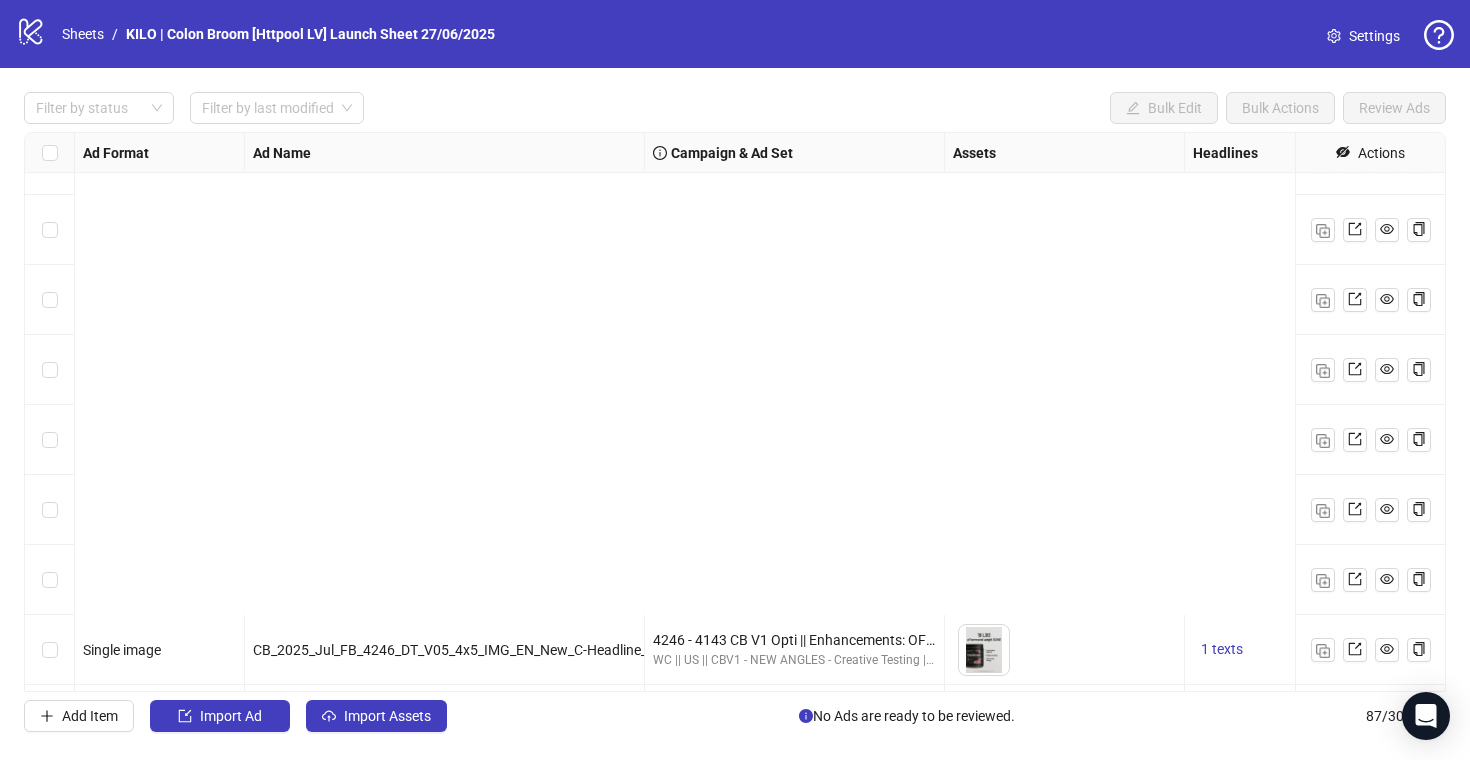 scroll, scrollTop: 5572, scrollLeft: 0, axis: vertical 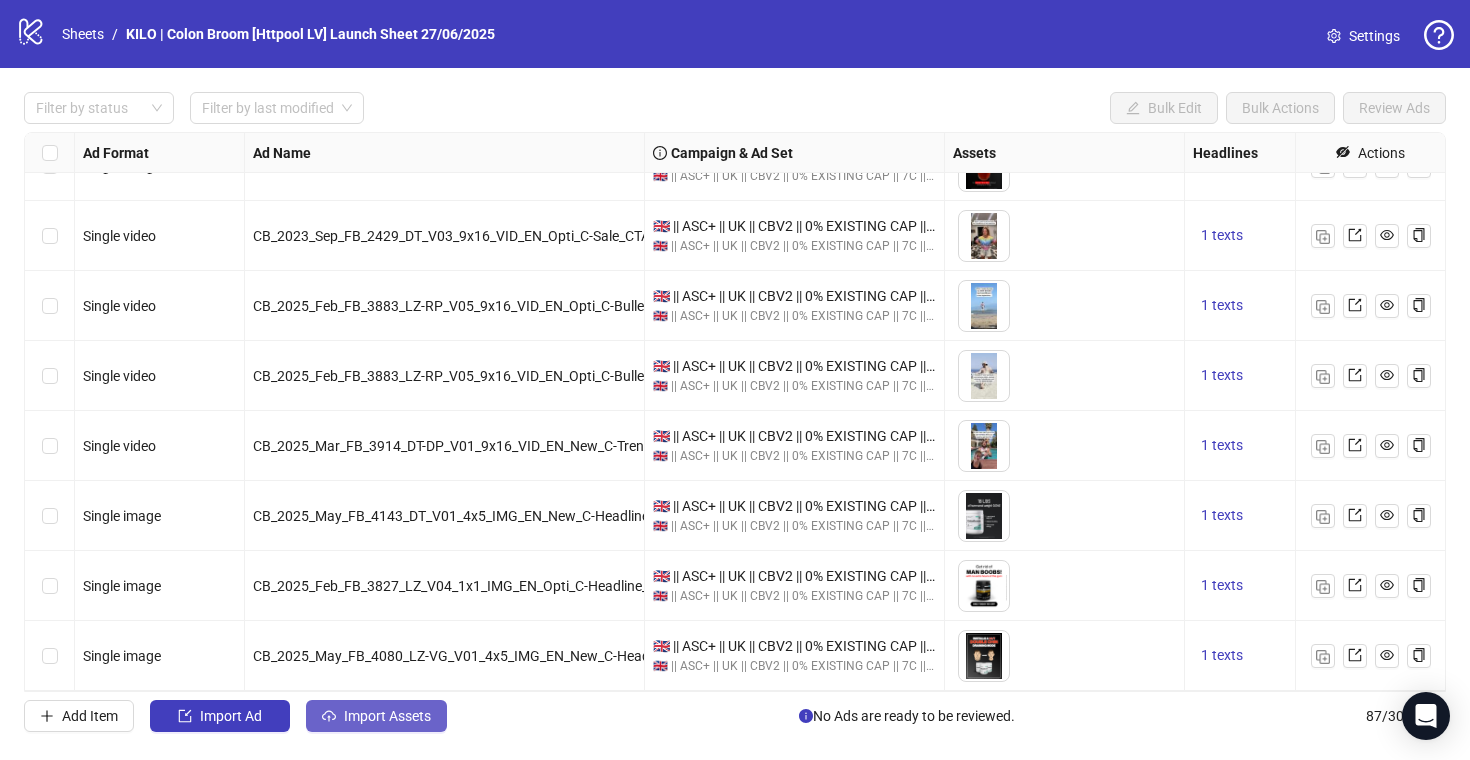 click on "Import Assets" at bounding box center [231, 716] 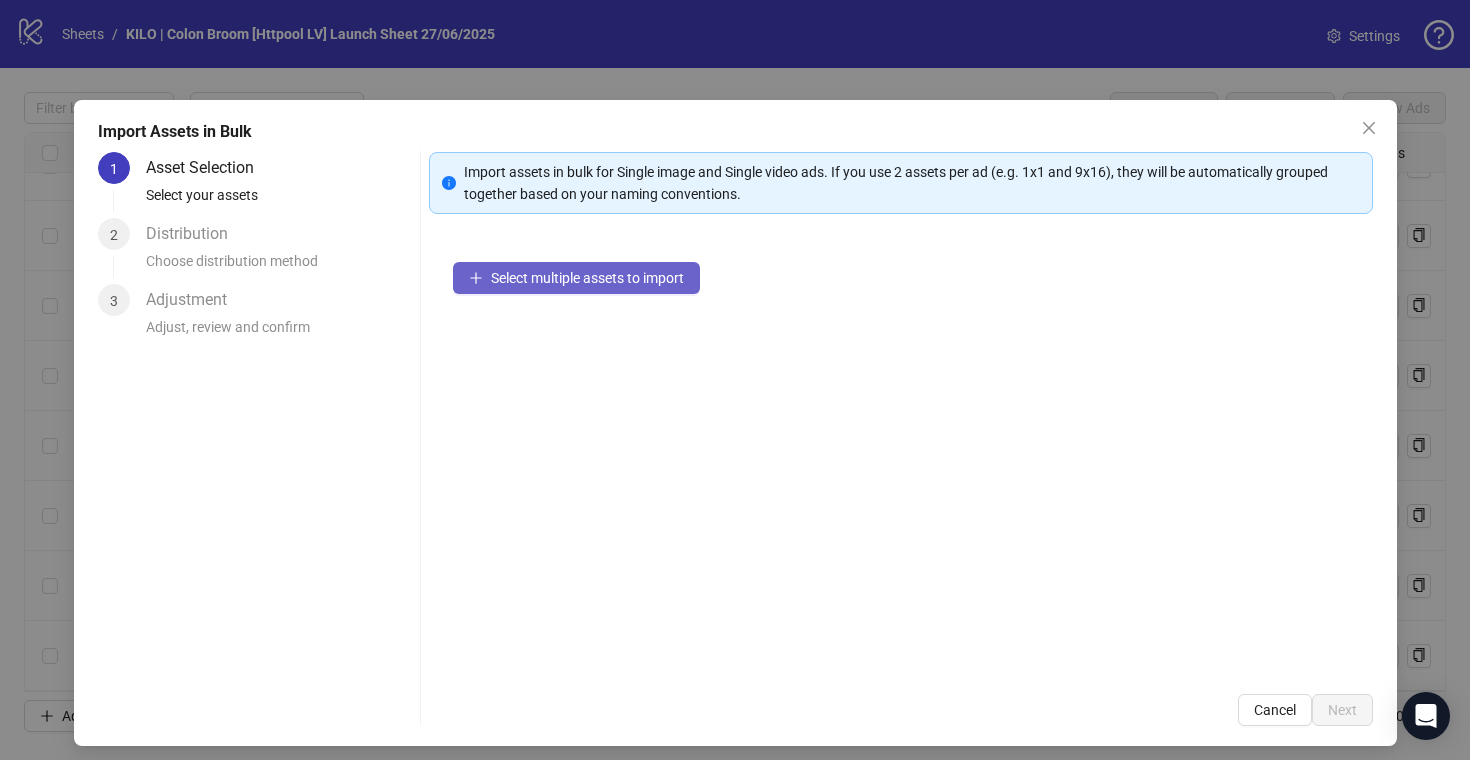 click on "Select multiple assets to import" at bounding box center (576, 278) 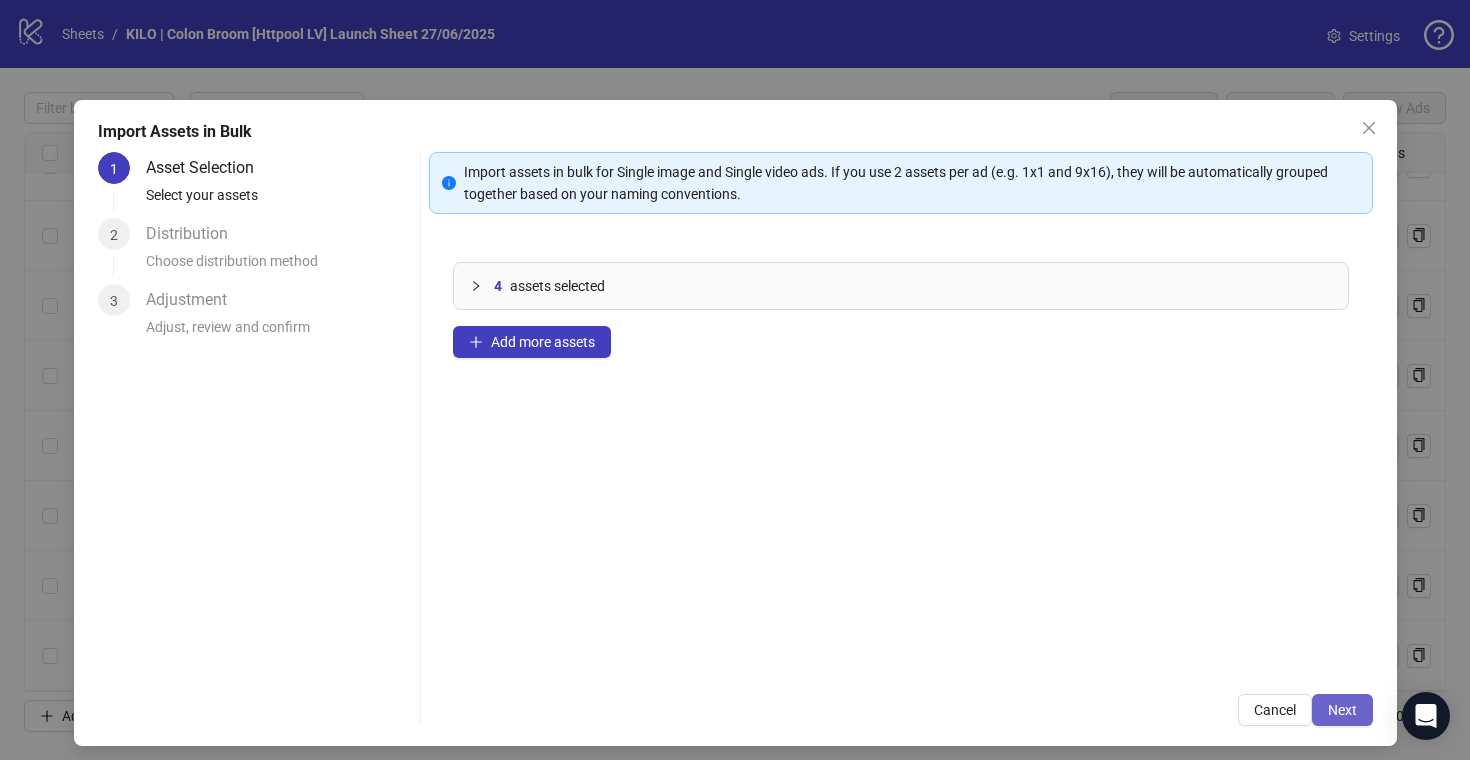 click on "Next" at bounding box center [1342, 710] 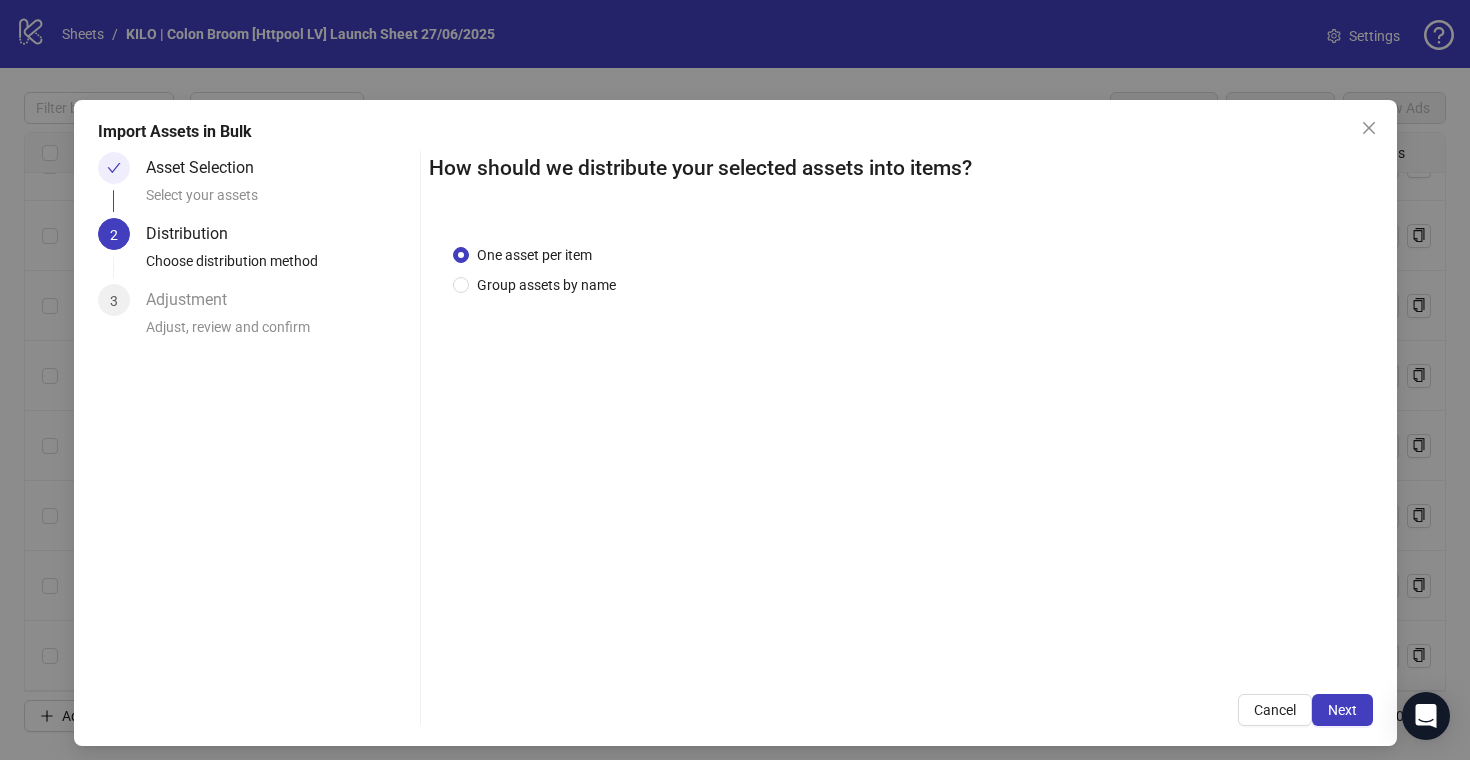 click on "Next" at bounding box center [1342, 710] 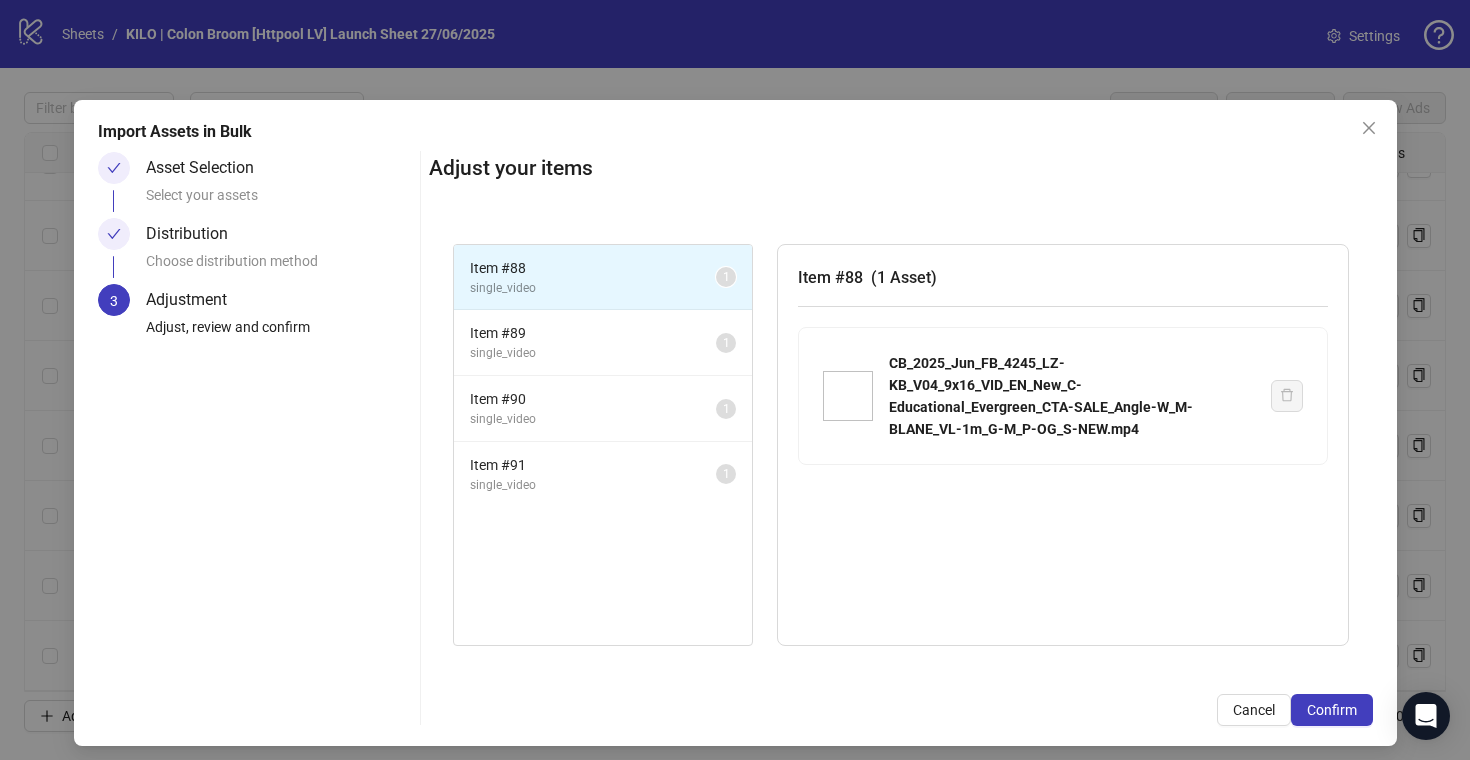click on "Confirm" at bounding box center [1332, 710] 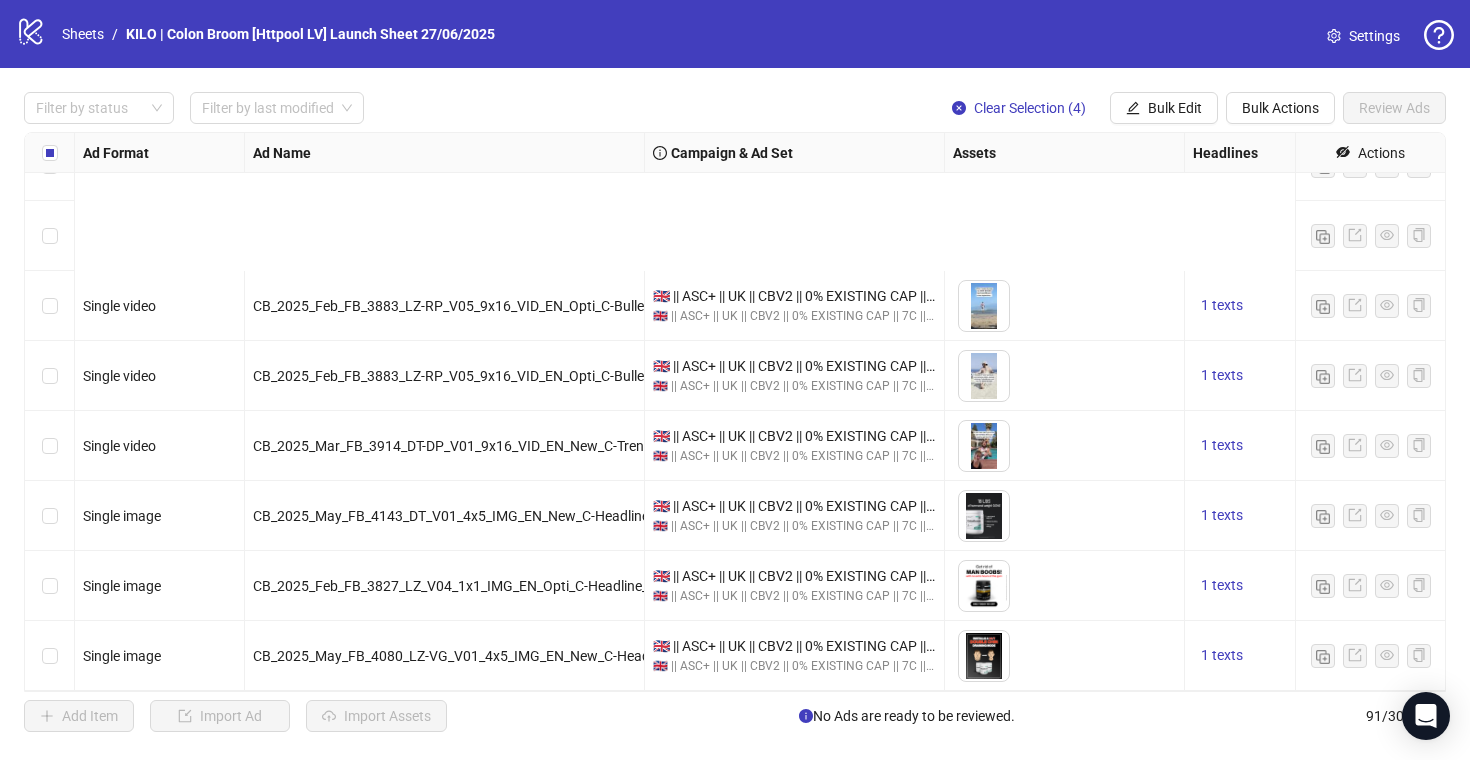 scroll, scrollTop: 5852, scrollLeft: 0, axis: vertical 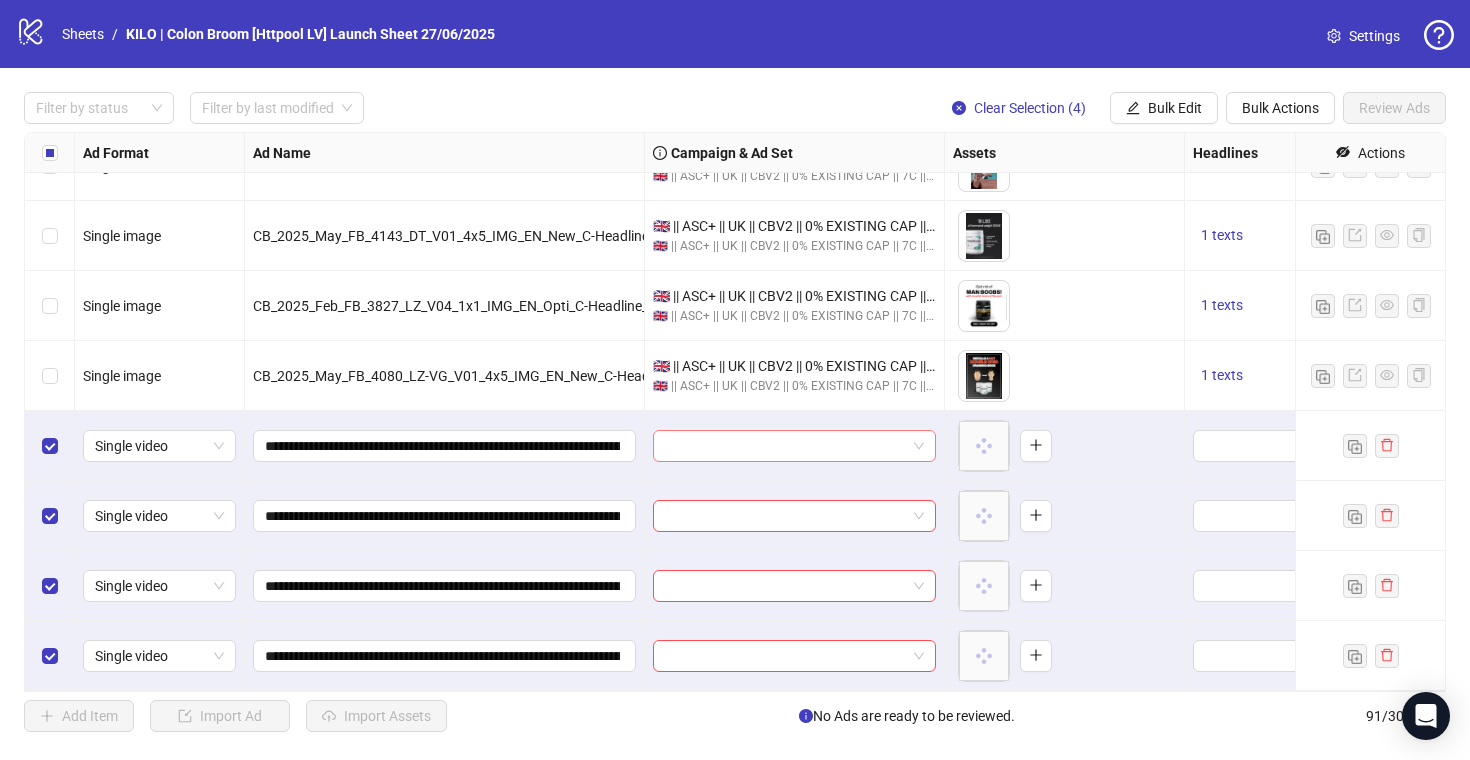 click at bounding box center (794, 446) 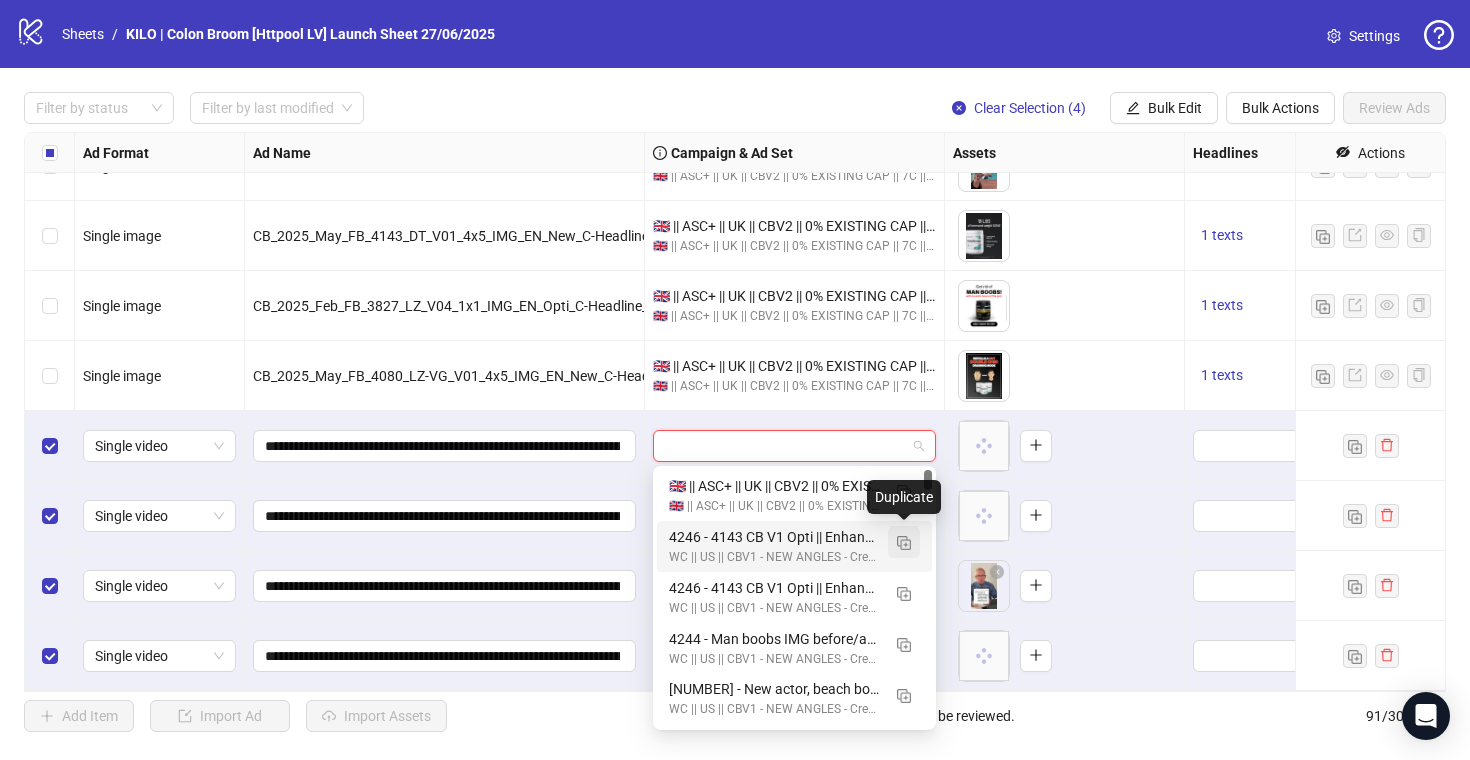 click at bounding box center [904, 543] 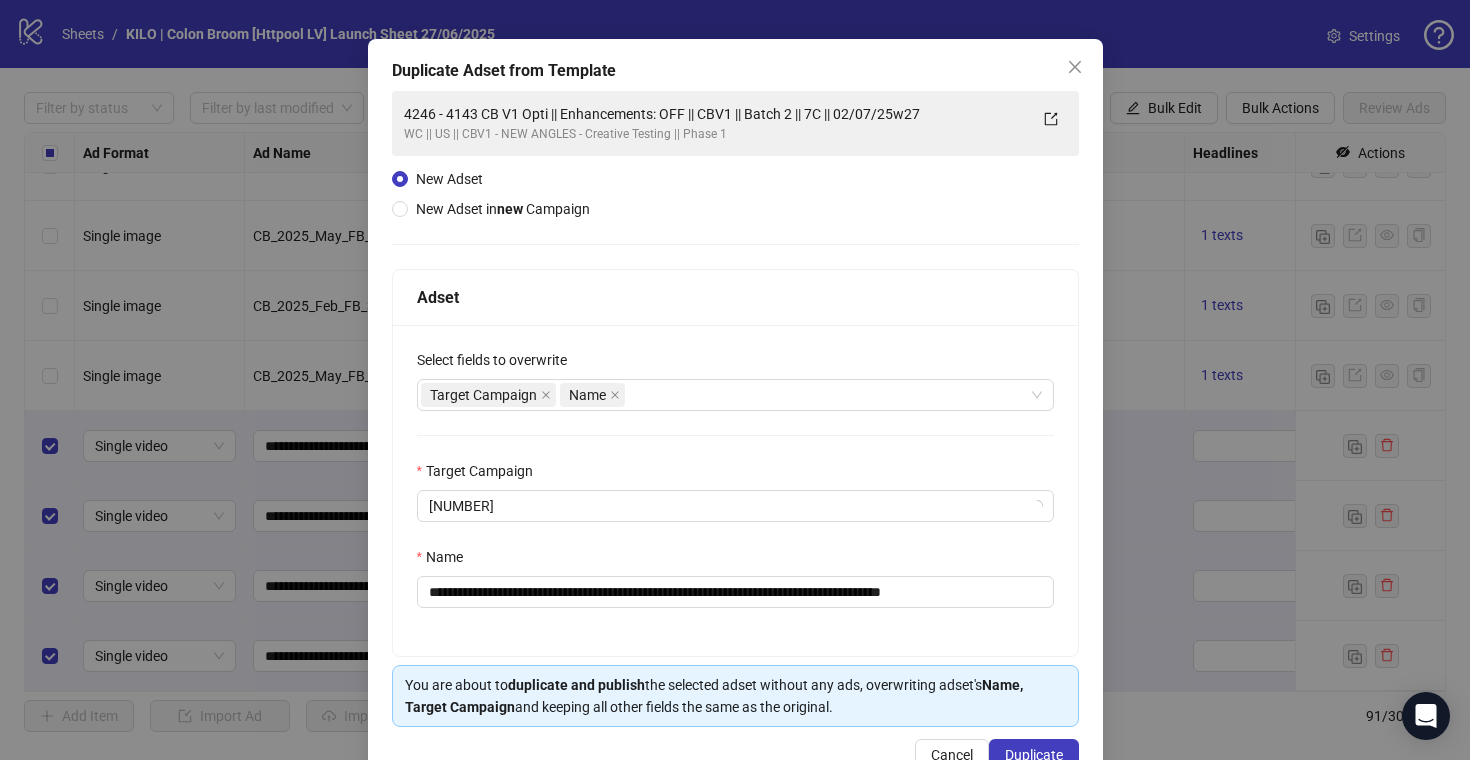 scroll, scrollTop: 117, scrollLeft: 0, axis: vertical 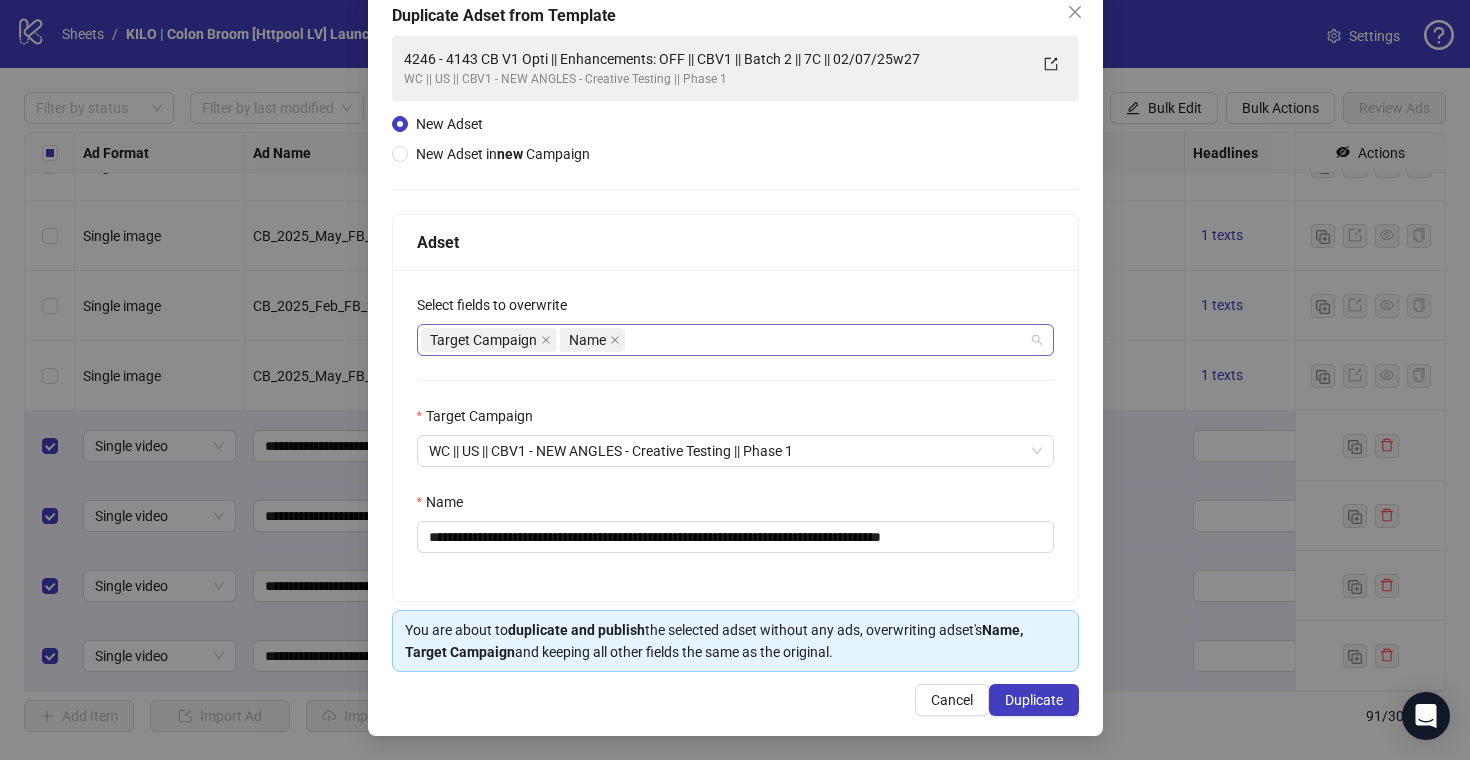 click on "Target Campaign Name" at bounding box center (725, 340) 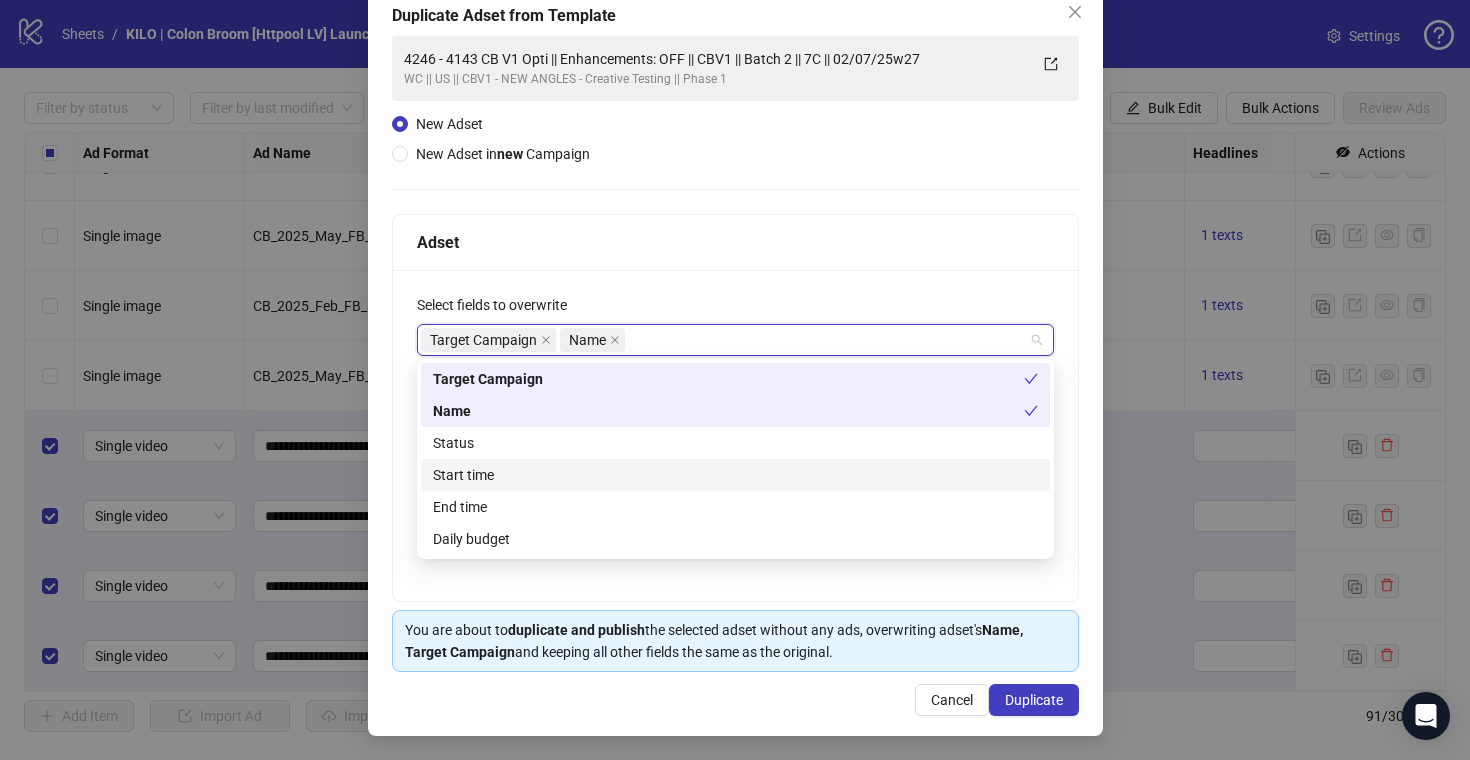 click on "Start time" at bounding box center (0, 0) 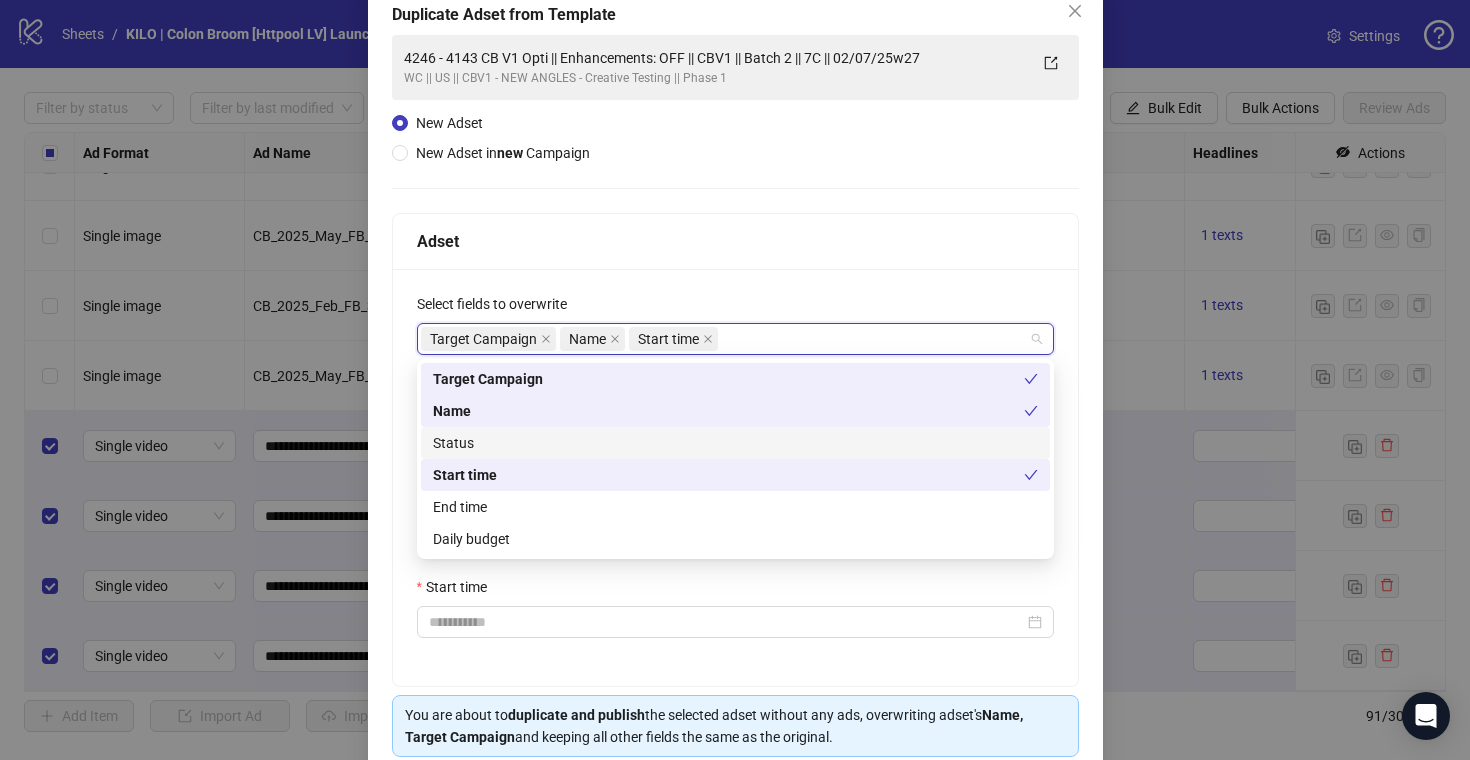 click on "Status" at bounding box center [0, 0] 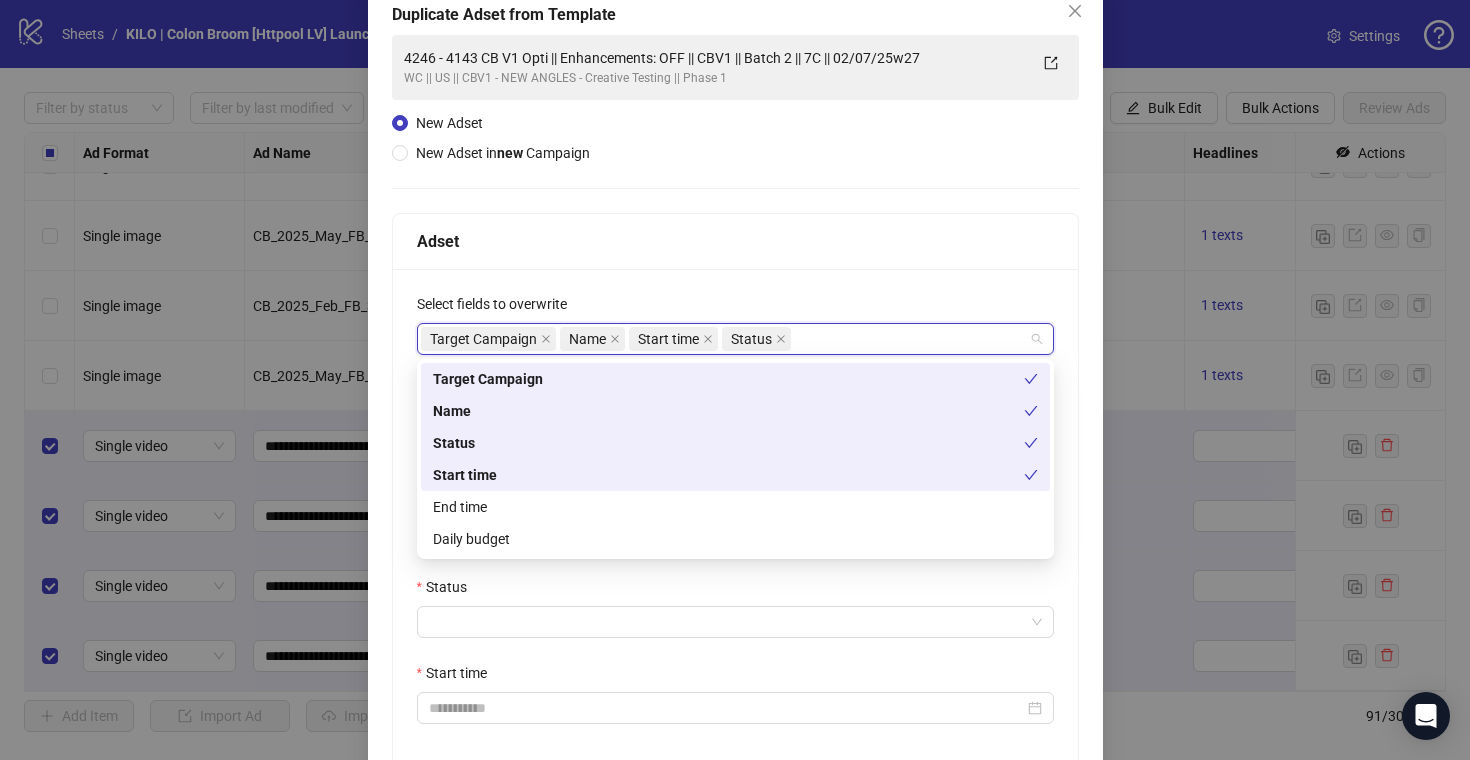 click on "**********" at bounding box center (735, 520) 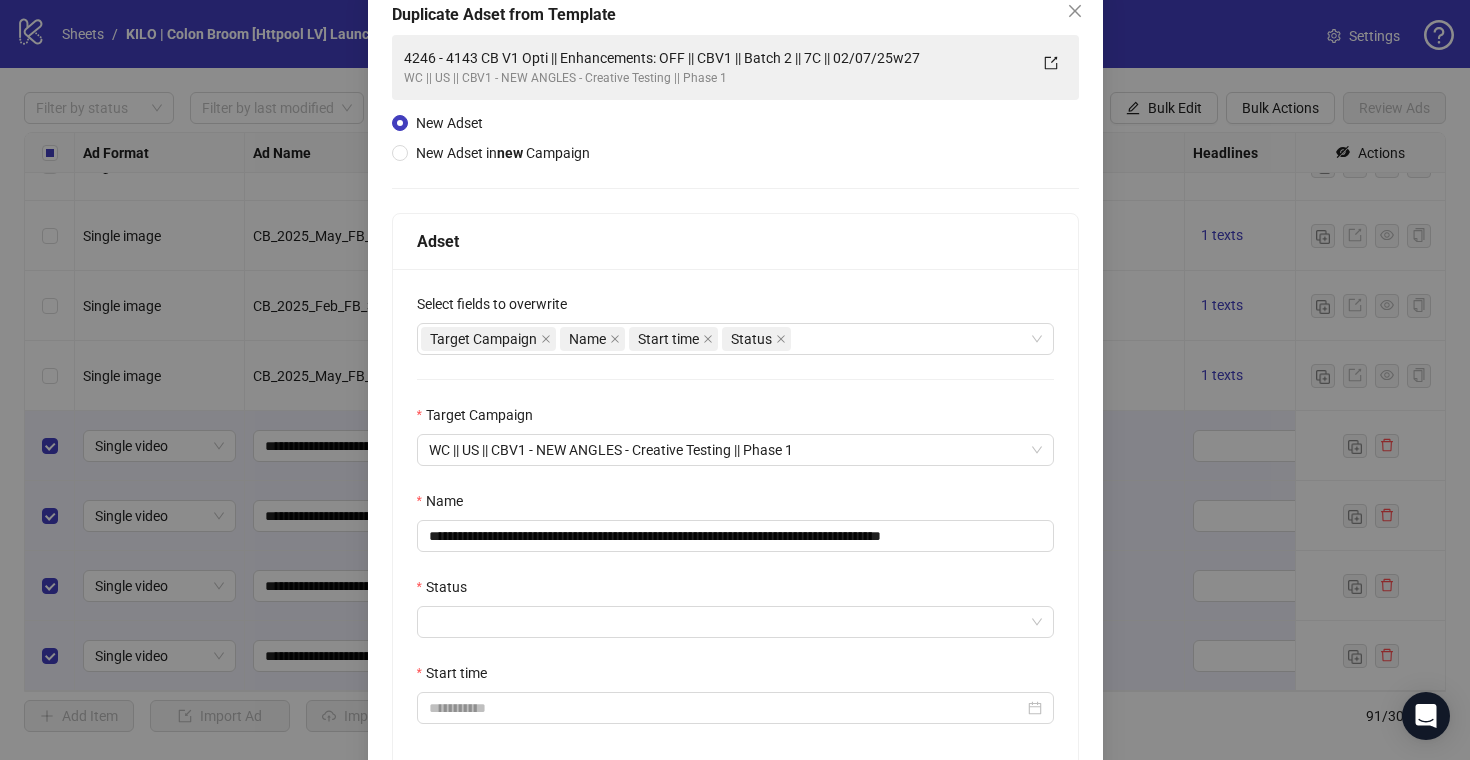 click on "**********" at bounding box center [735, 520] 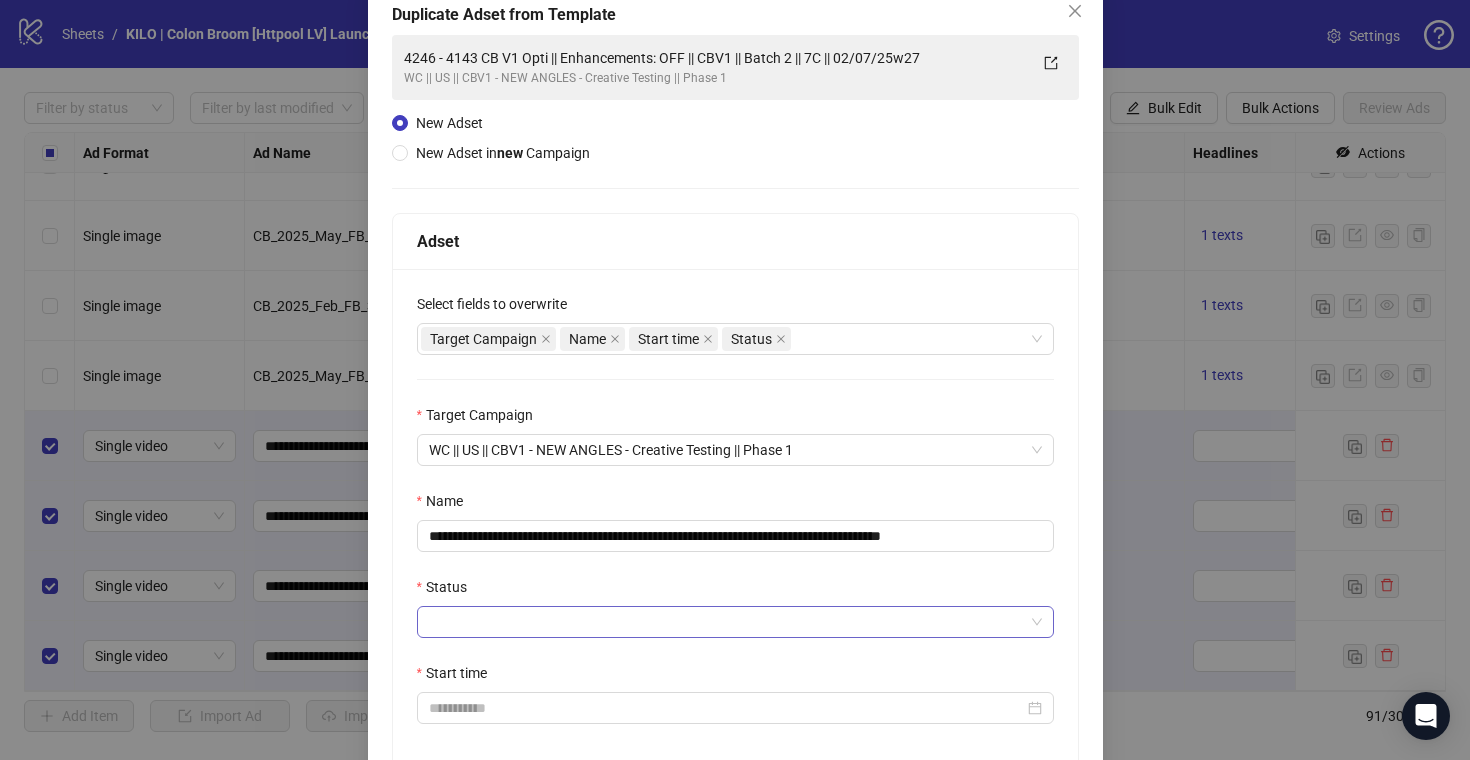 click on "Status" at bounding box center (726, 622) 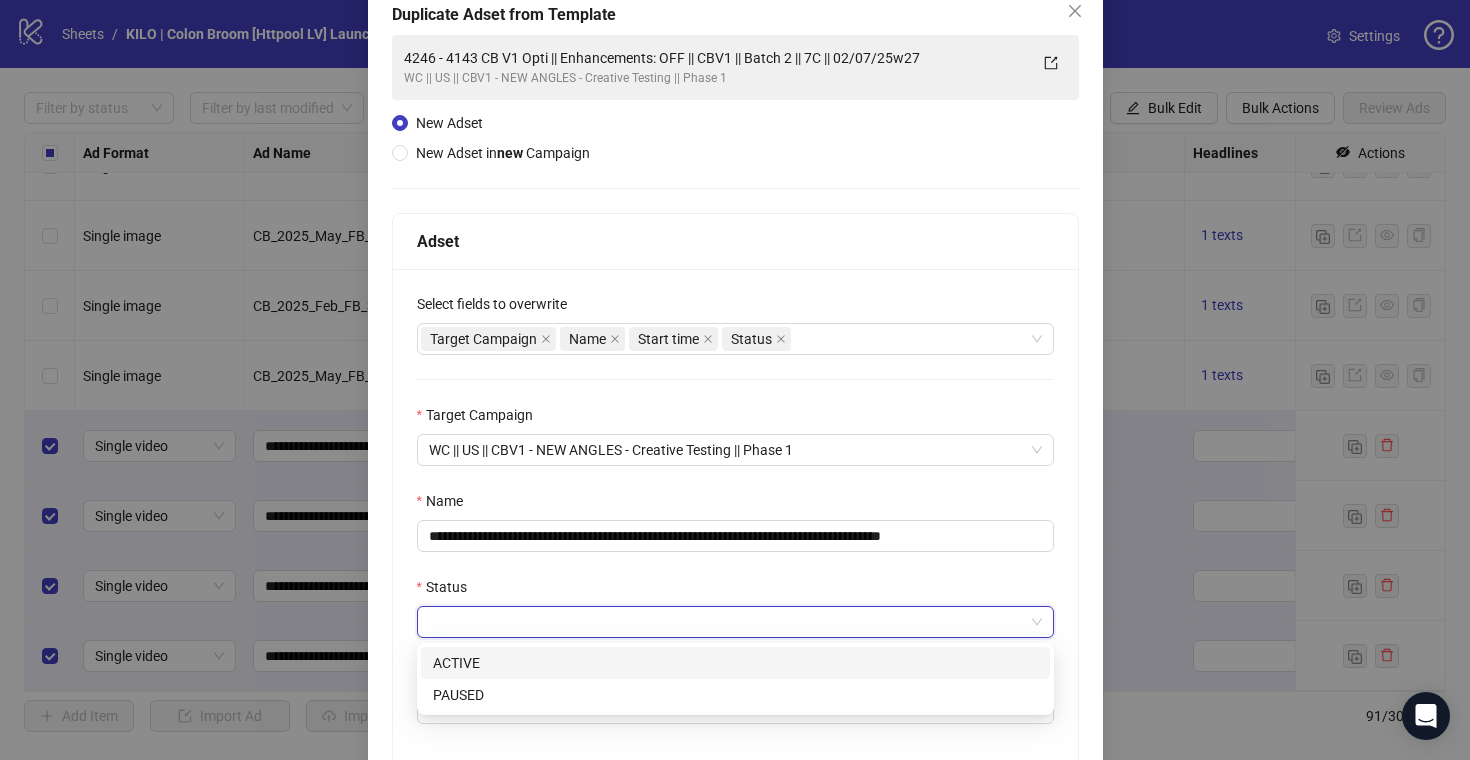 click on "ACTIVE" at bounding box center (0, 0) 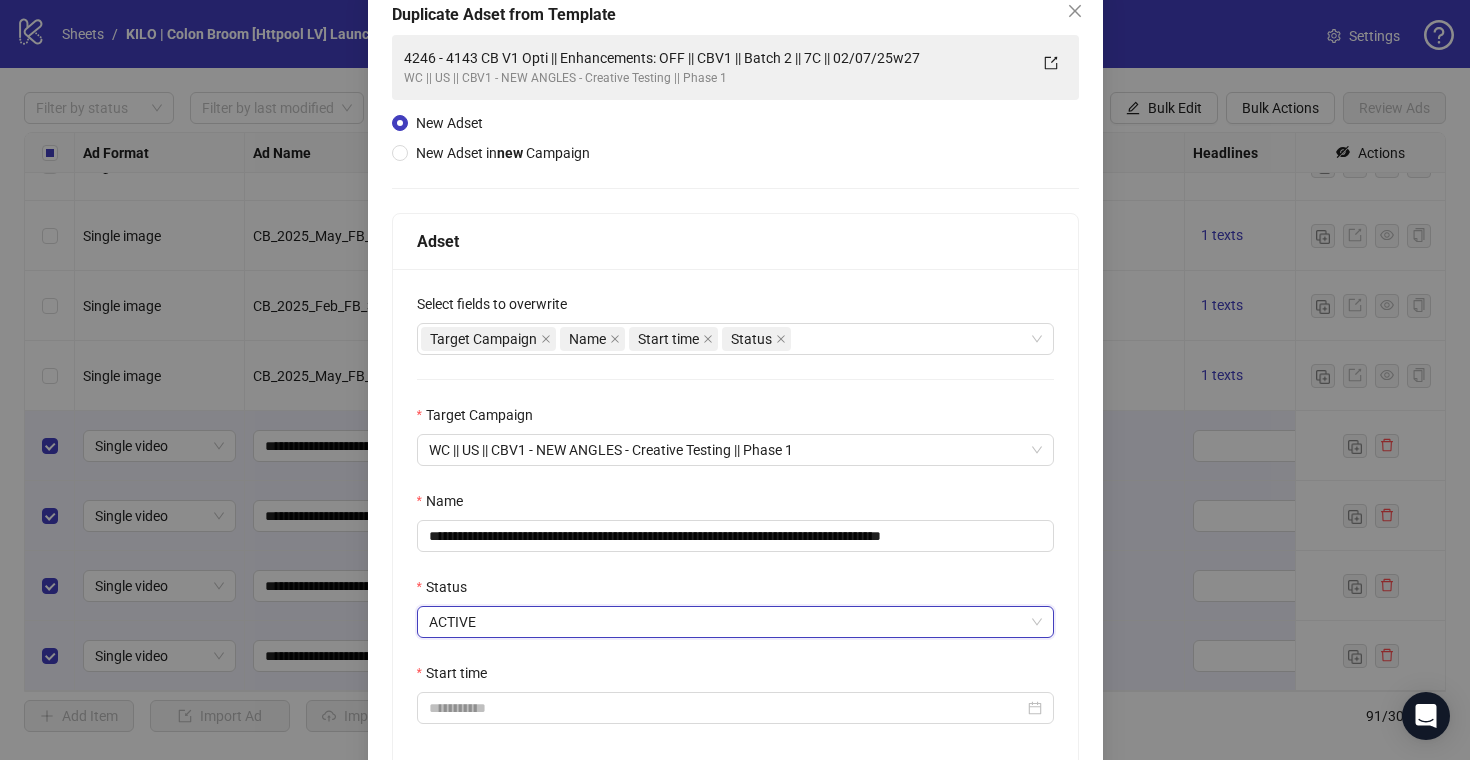 scroll, scrollTop: 290, scrollLeft: 0, axis: vertical 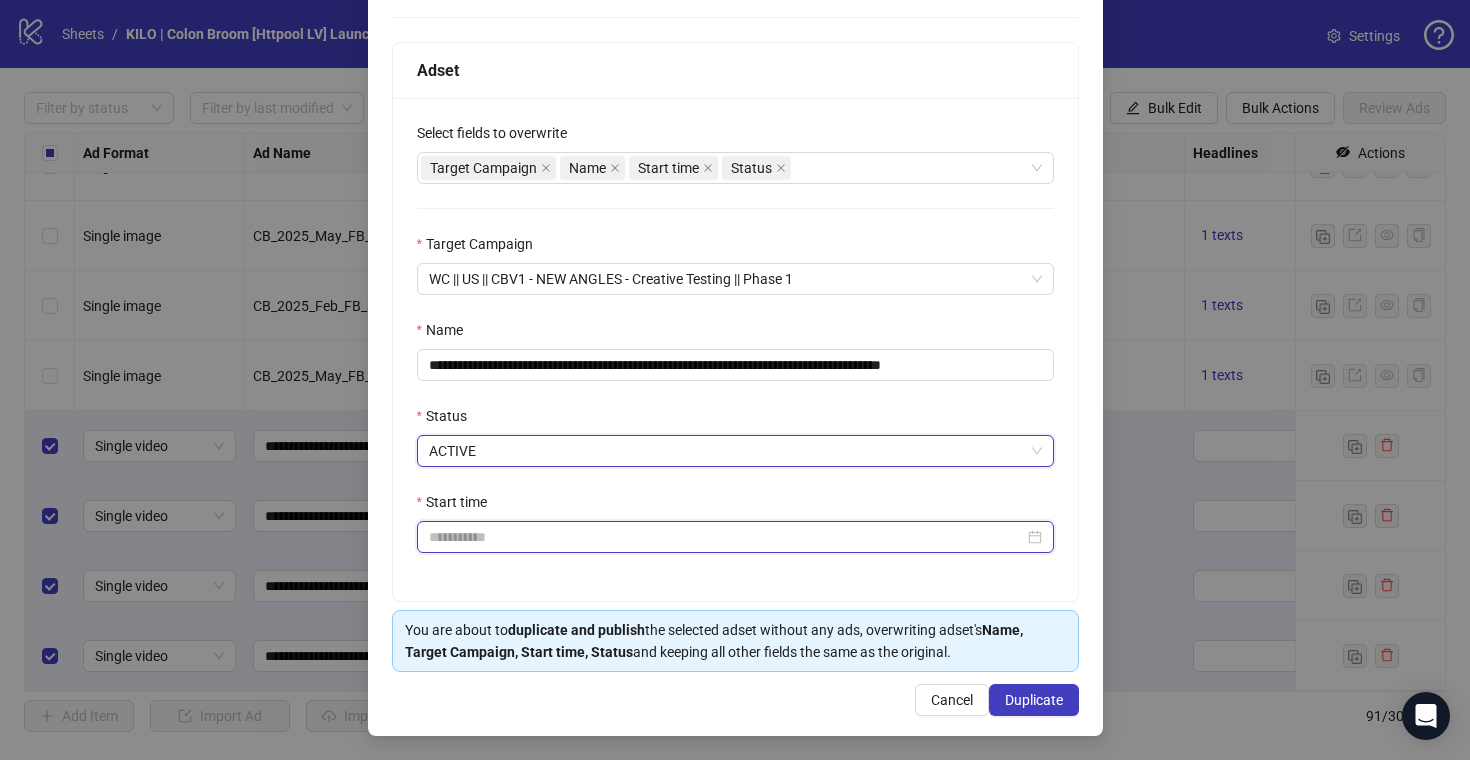 click on "Start time" at bounding box center [726, 537] 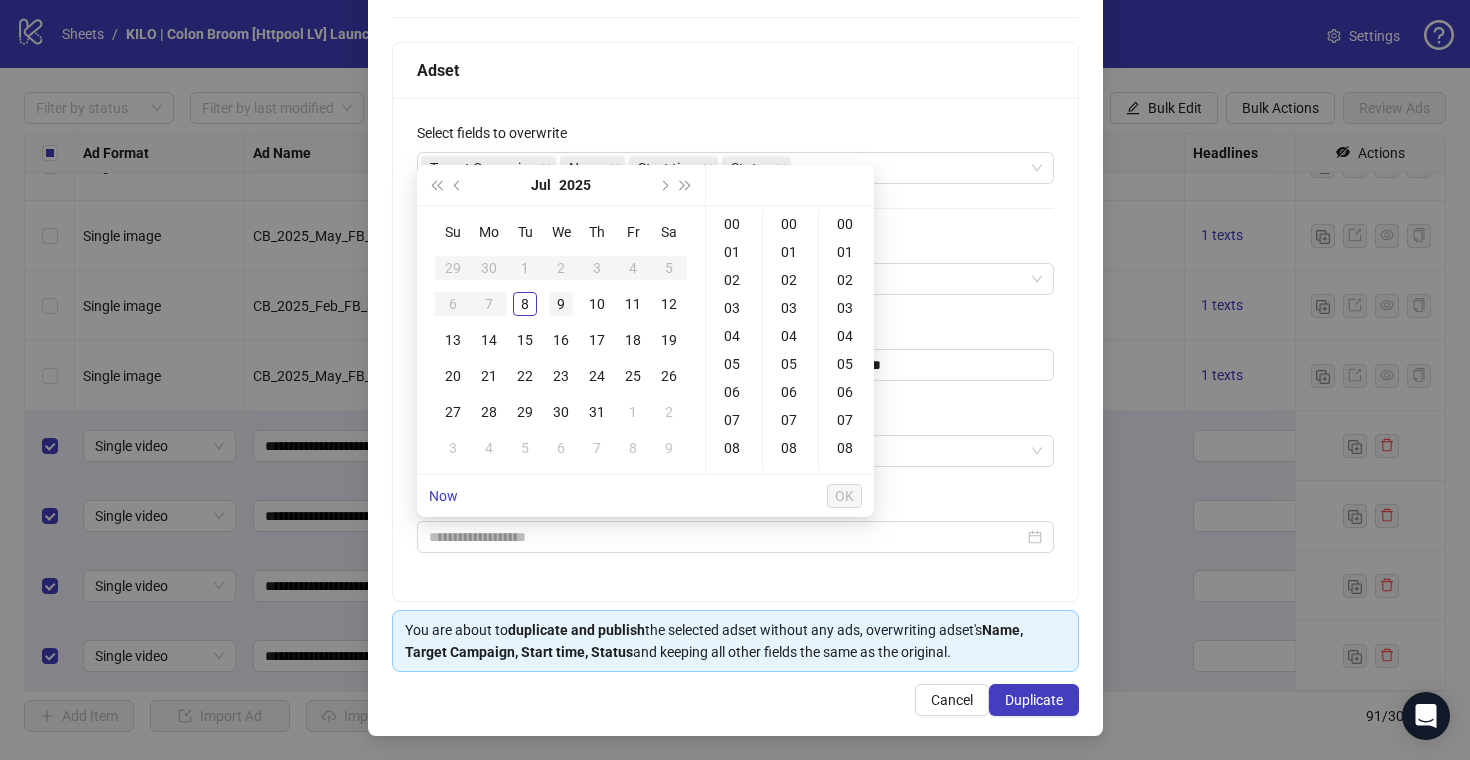 click on "9" at bounding box center [561, 304] 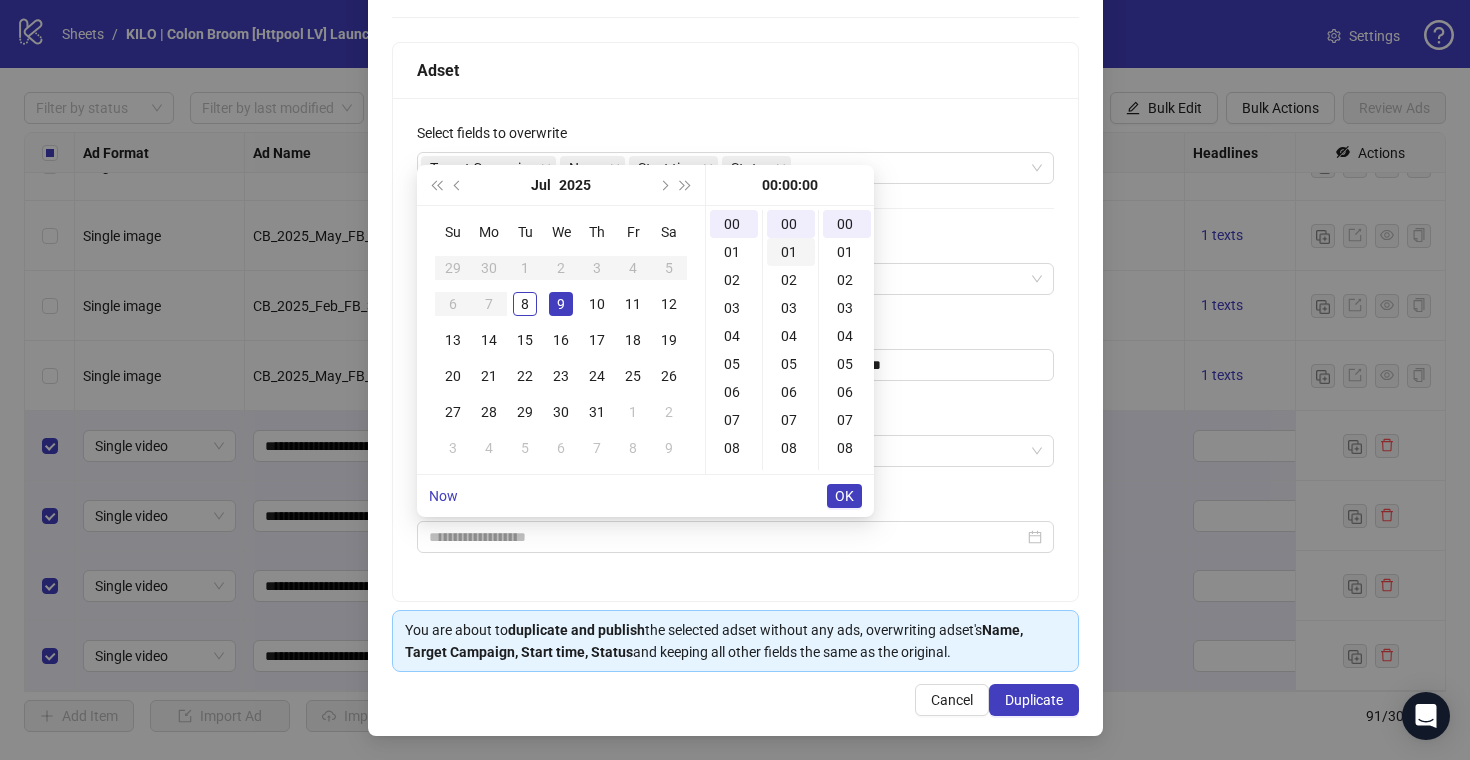 click on "01" at bounding box center (734, 224) 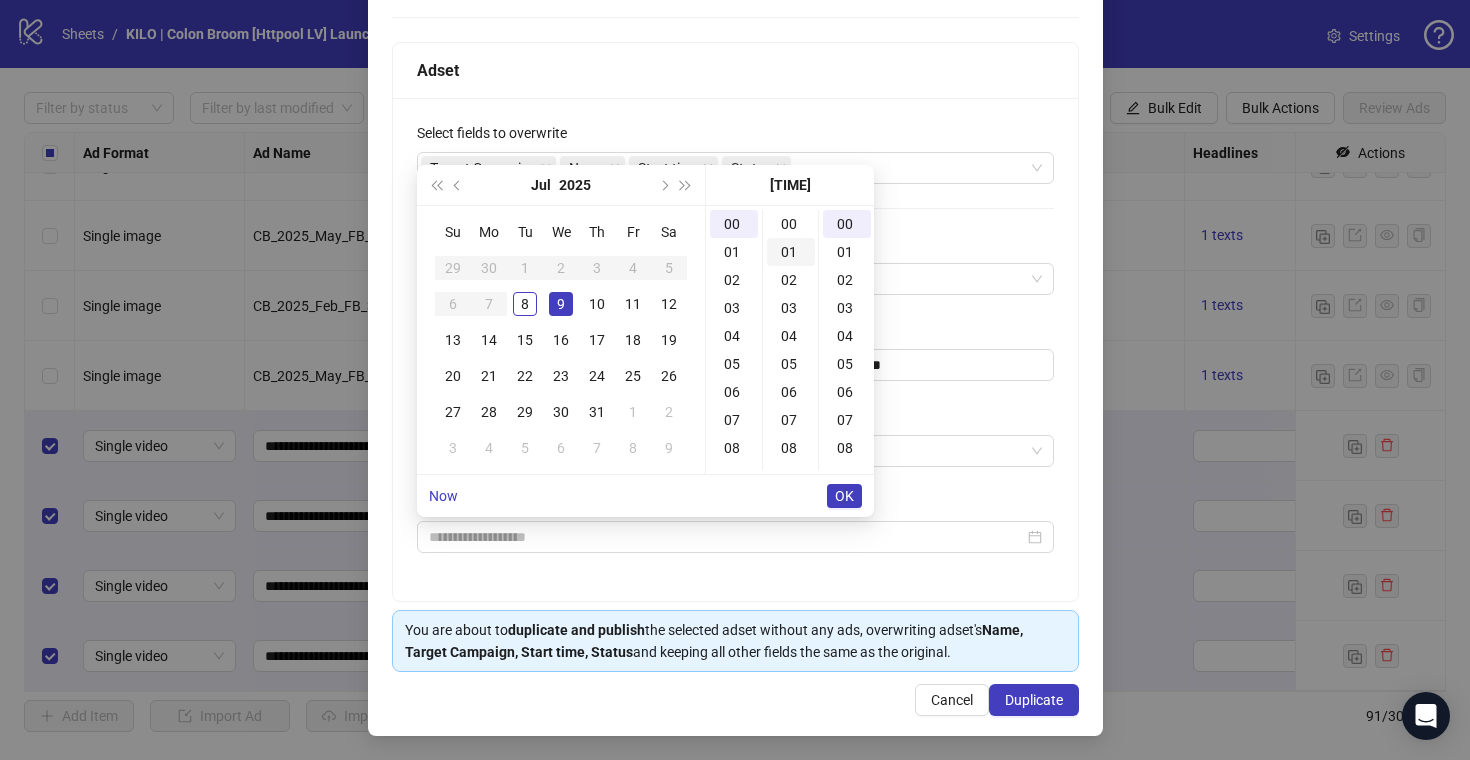 scroll, scrollTop: 28, scrollLeft: 0, axis: vertical 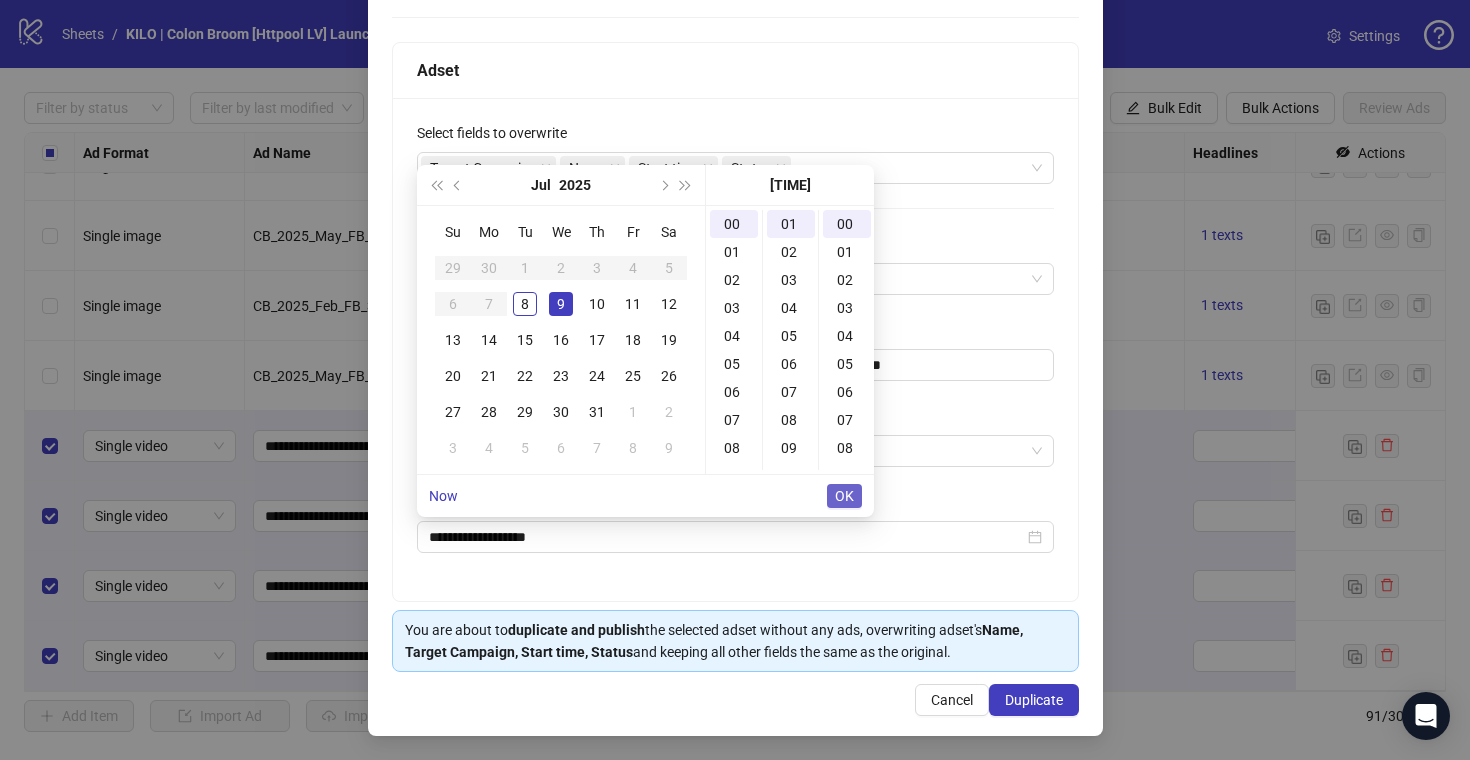 click on "OK" at bounding box center (844, 496) 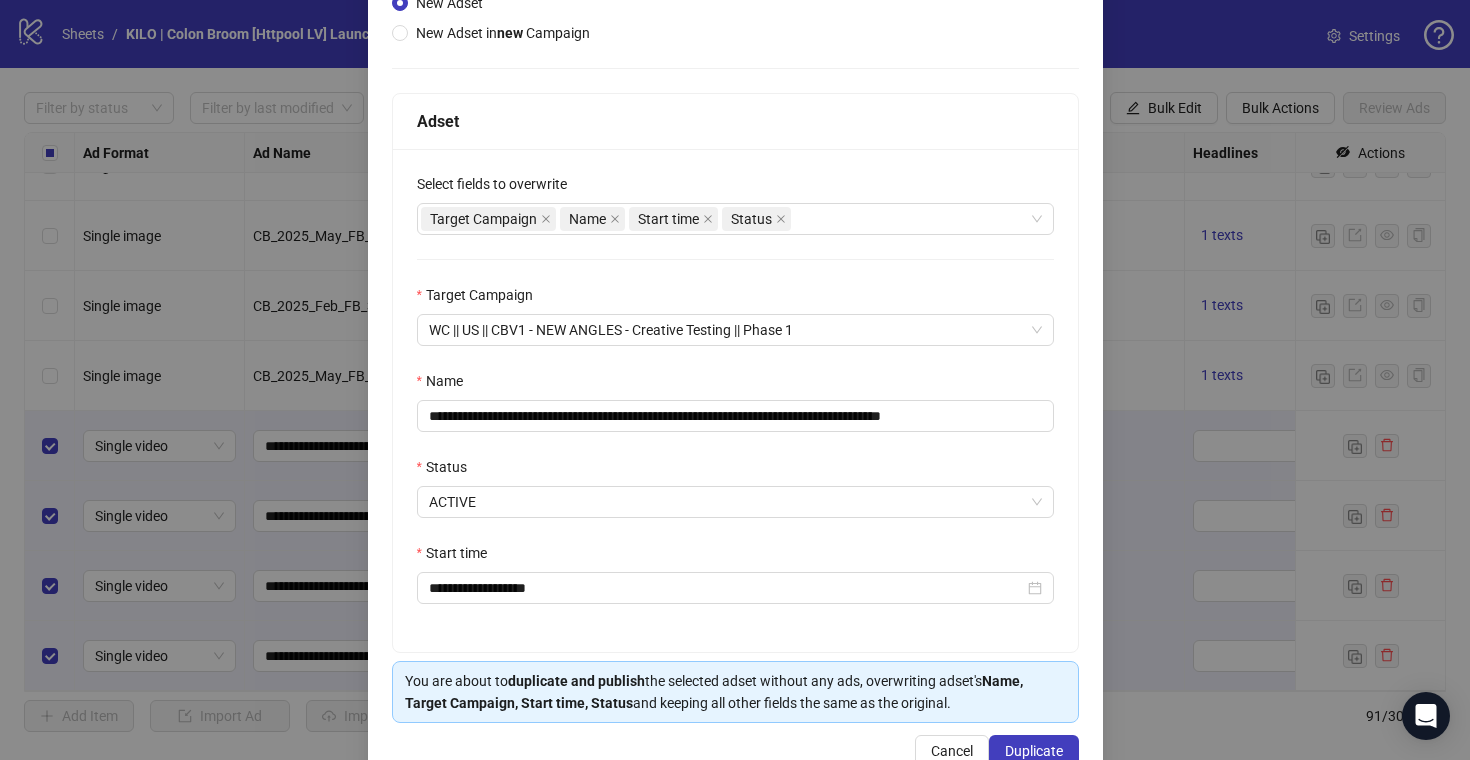scroll, scrollTop: 263, scrollLeft: 0, axis: vertical 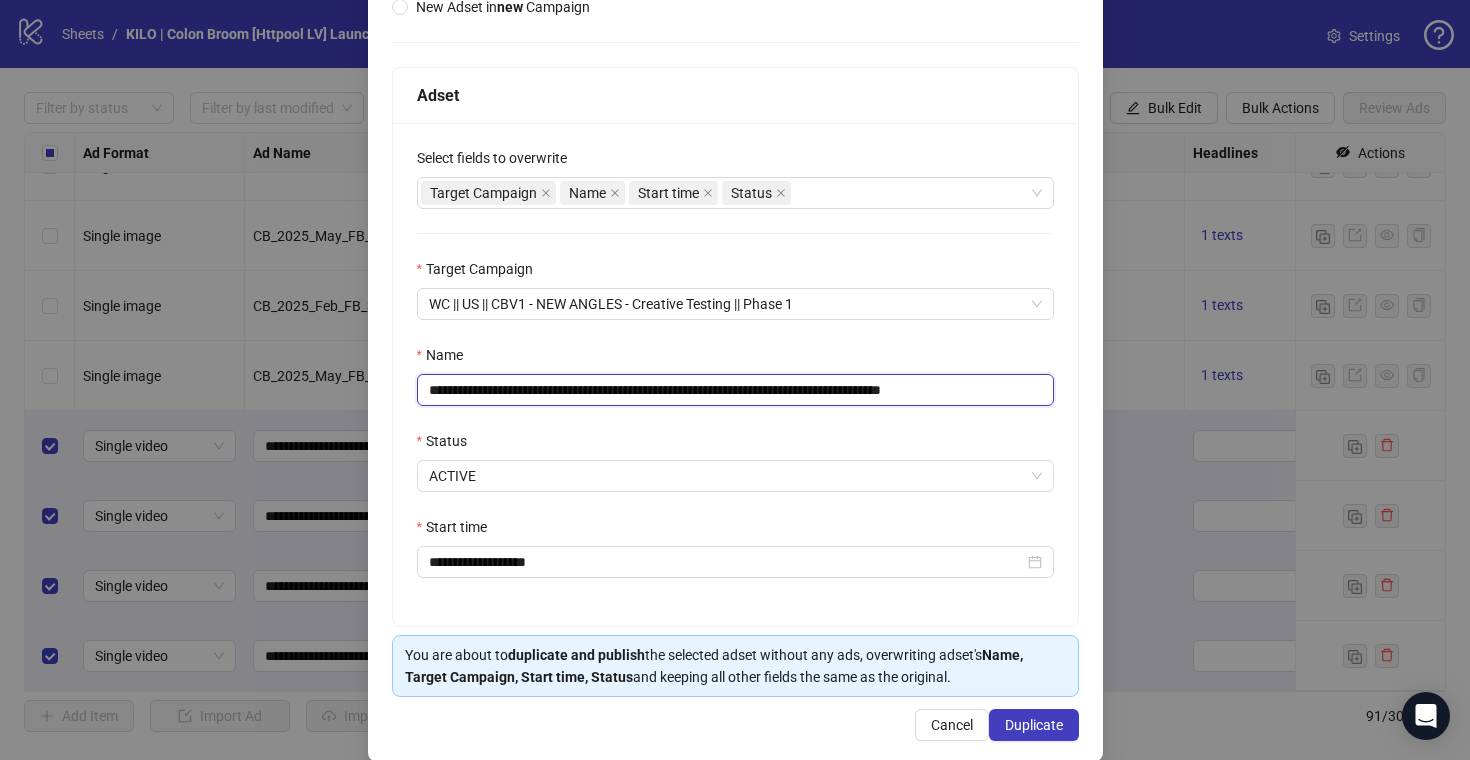 drag, startPoint x: 1001, startPoint y: 389, endPoint x: 943, endPoint y: 391, distance: 58.034473 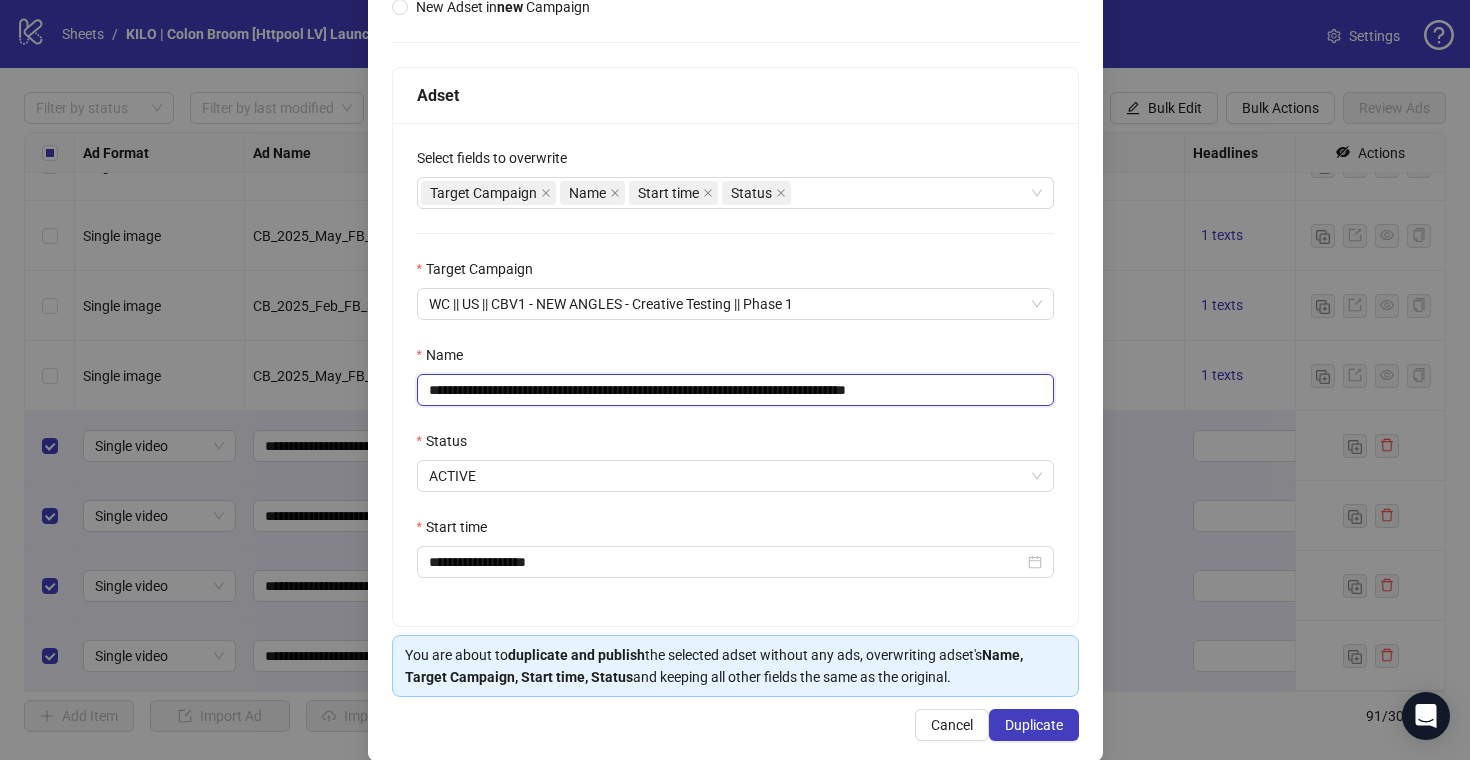 click on "**********" at bounding box center (735, 390) 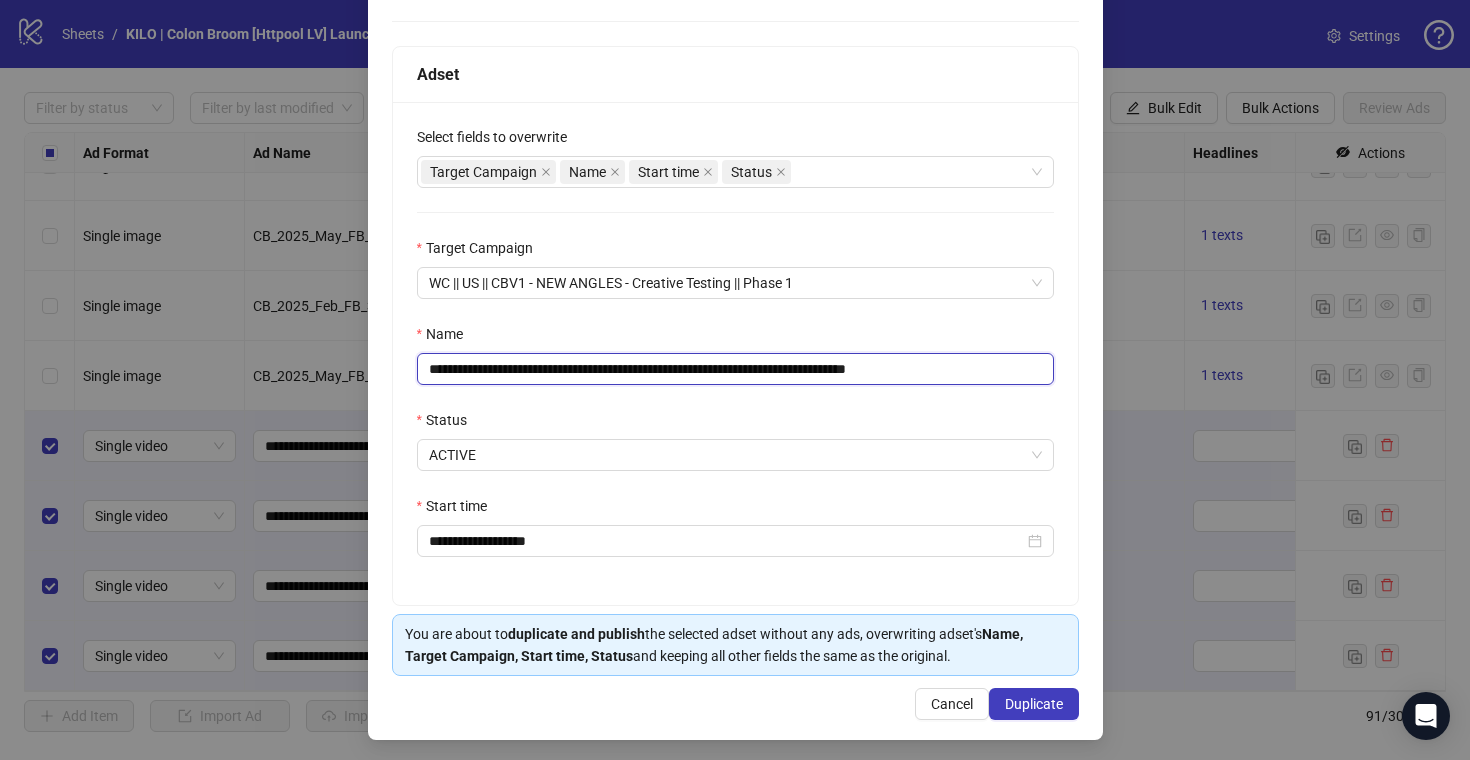 scroll, scrollTop: 287, scrollLeft: 0, axis: vertical 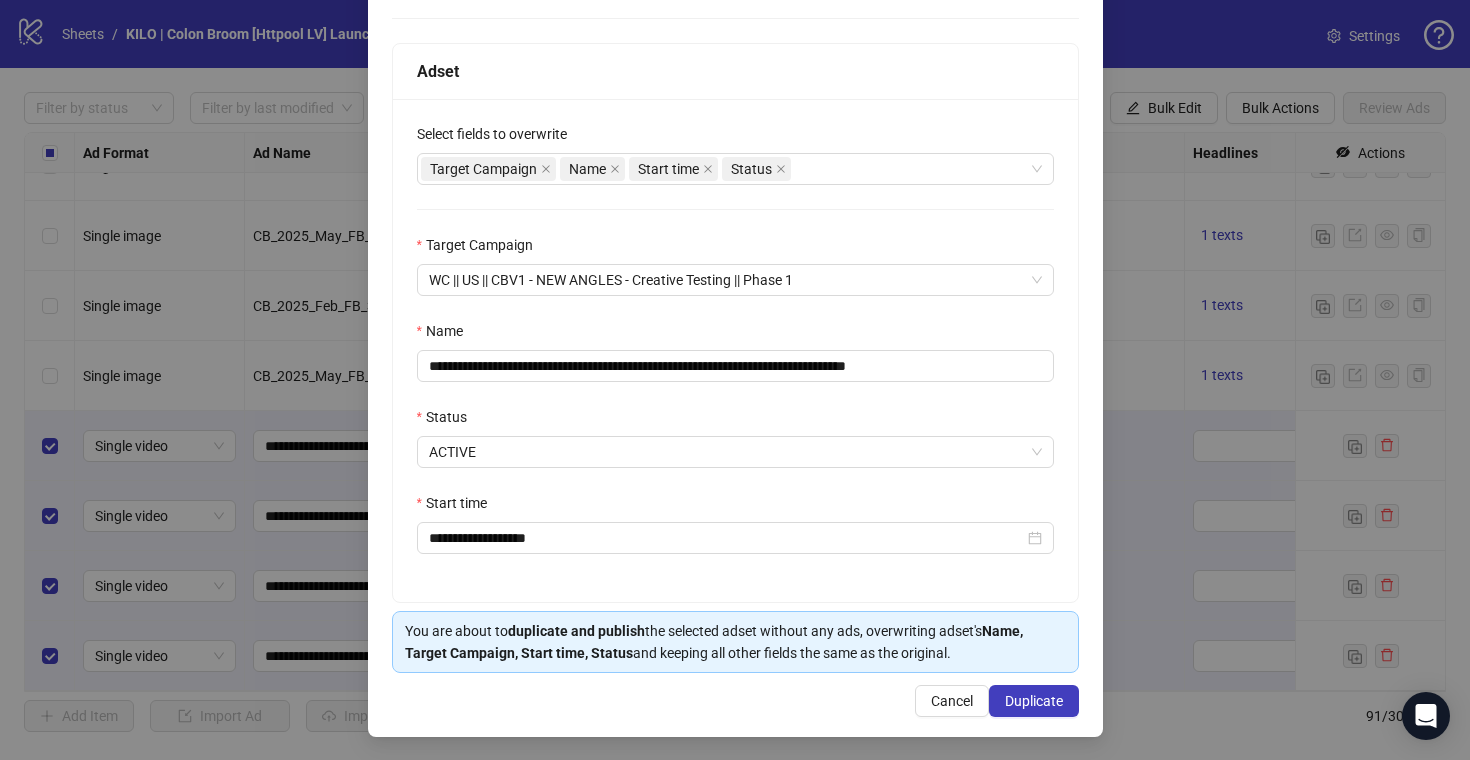 click on "**********" at bounding box center (735, 350) 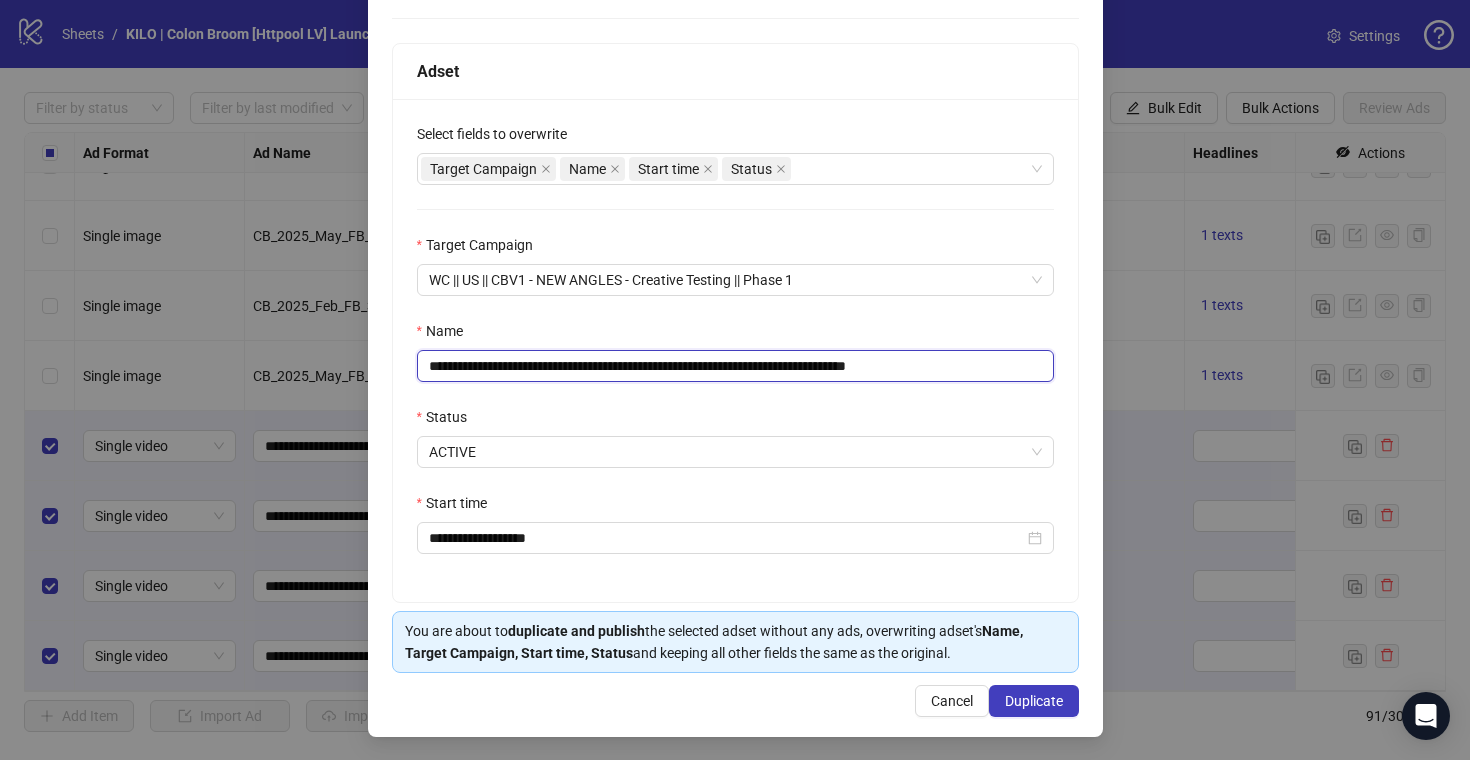 drag, startPoint x: 572, startPoint y: 366, endPoint x: 331, endPoint y: 357, distance: 241.16798 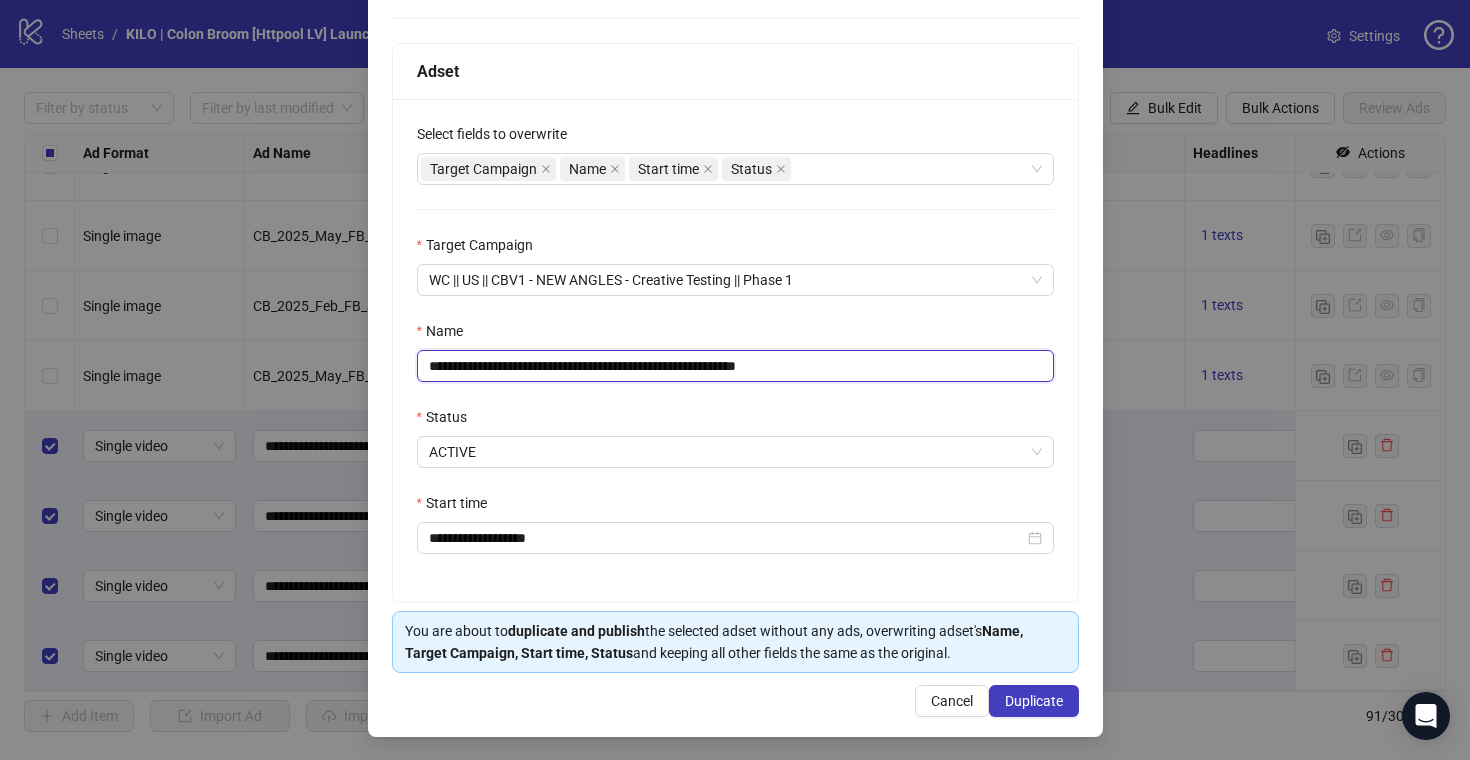 paste 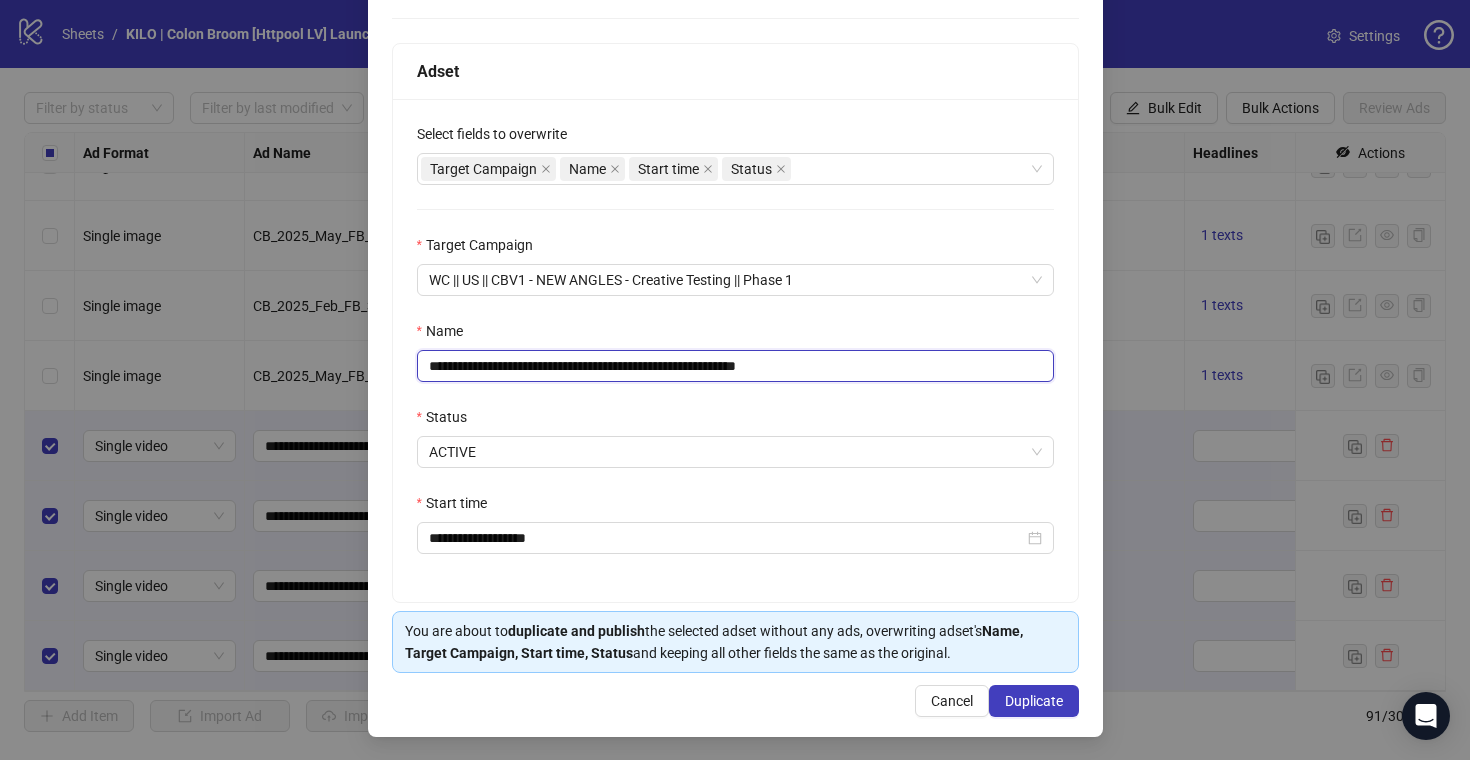 paste on "**********" 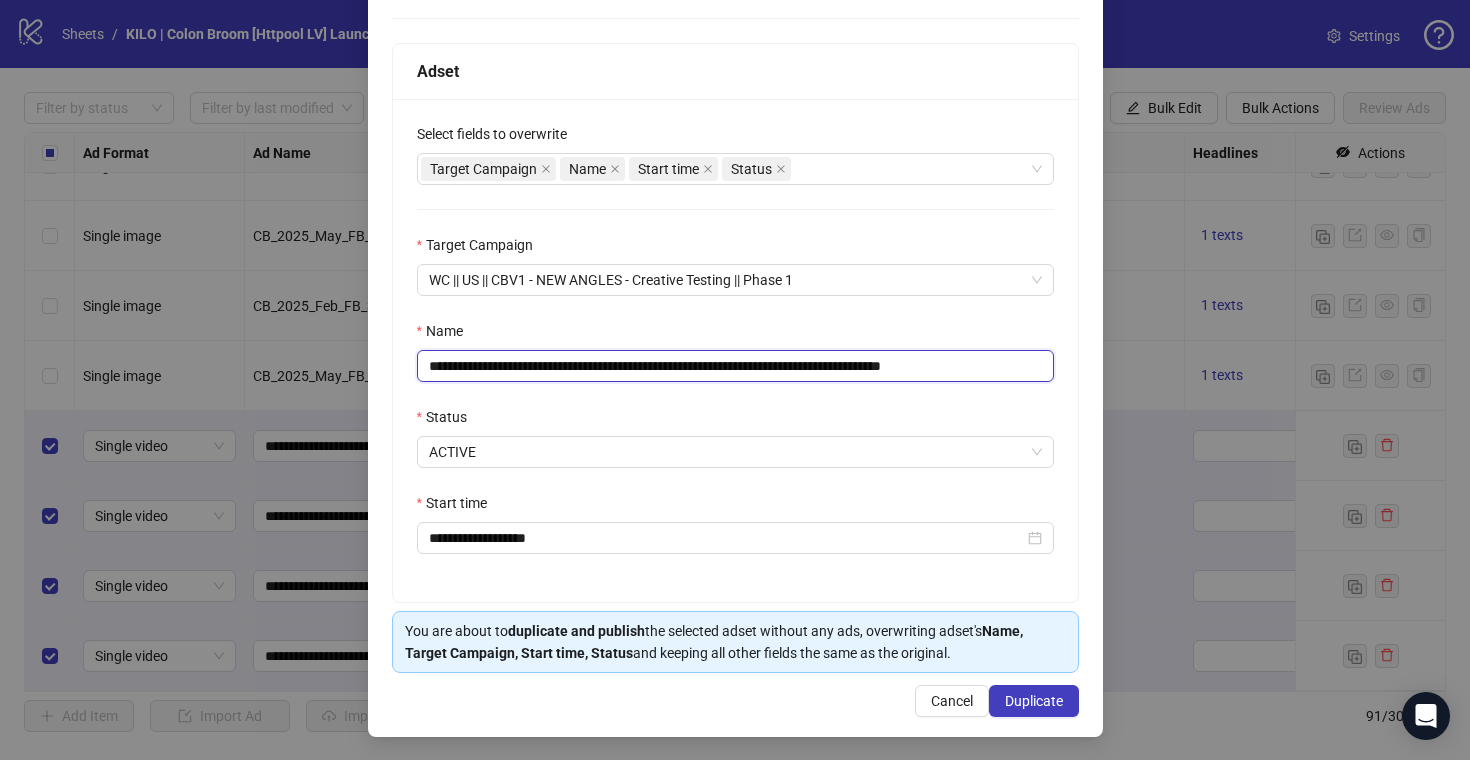 click on "**********" at bounding box center [735, 366] 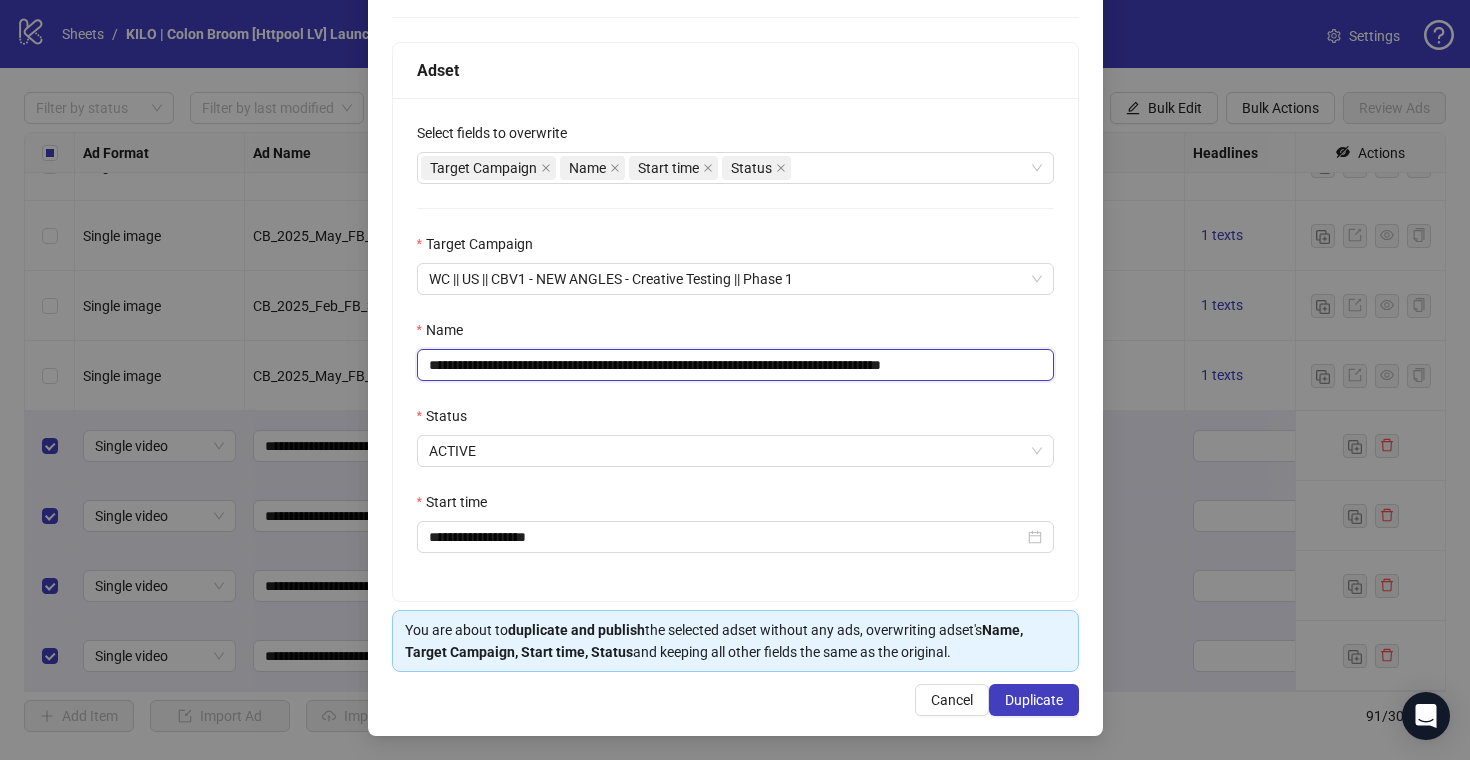 click on "**********" at bounding box center [735, 365] 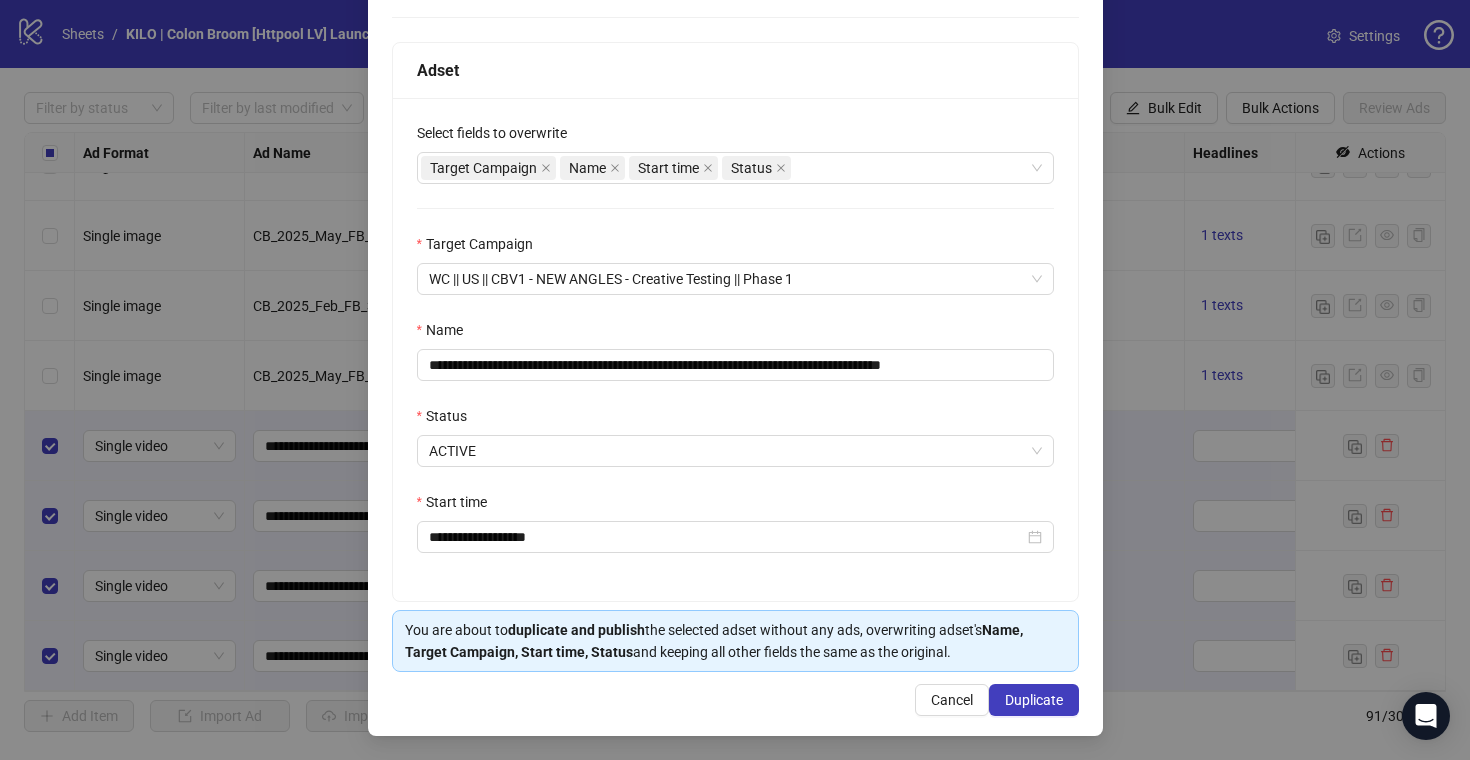 click on "**********" at bounding box center [735, 349] 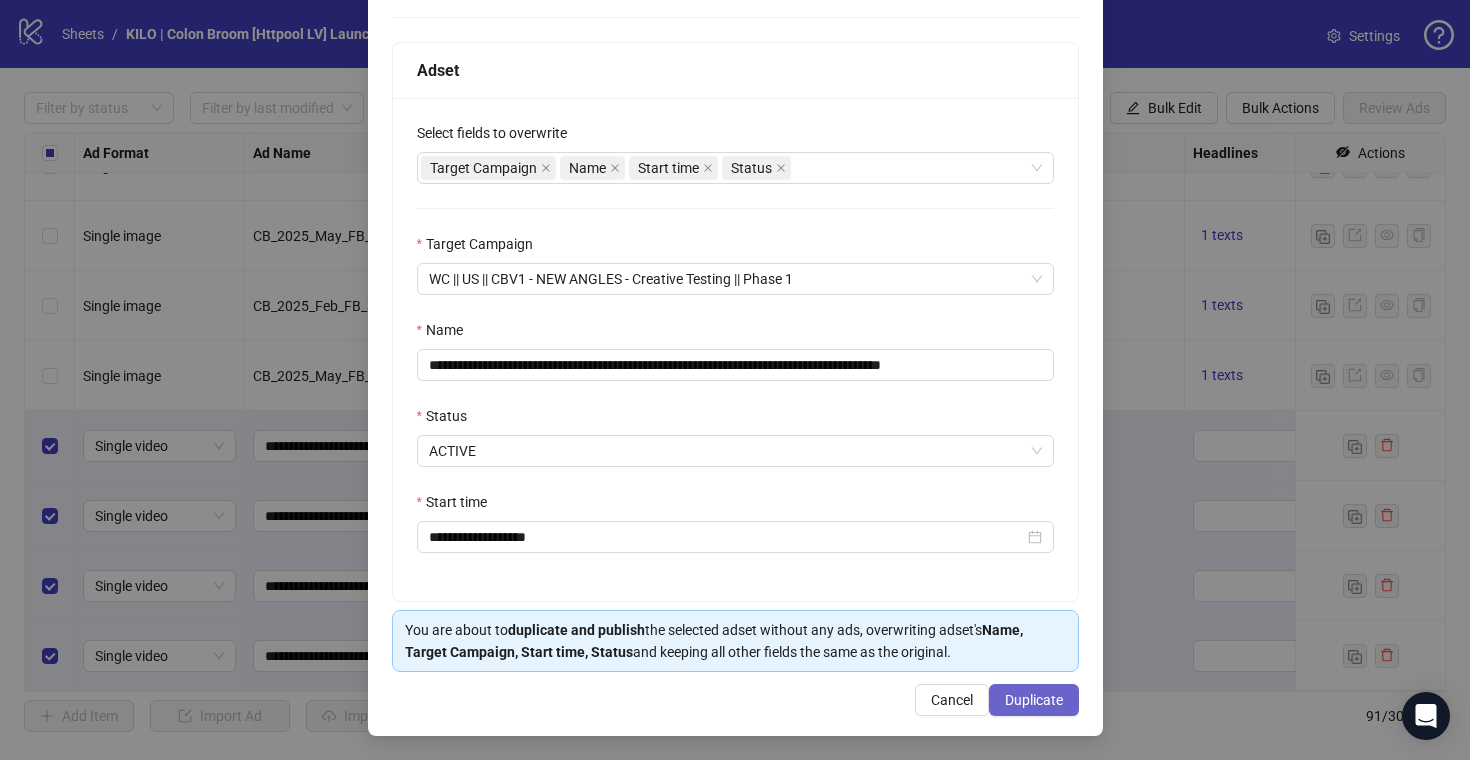 click on "Duplicate" at bounding box center (1034, 700) 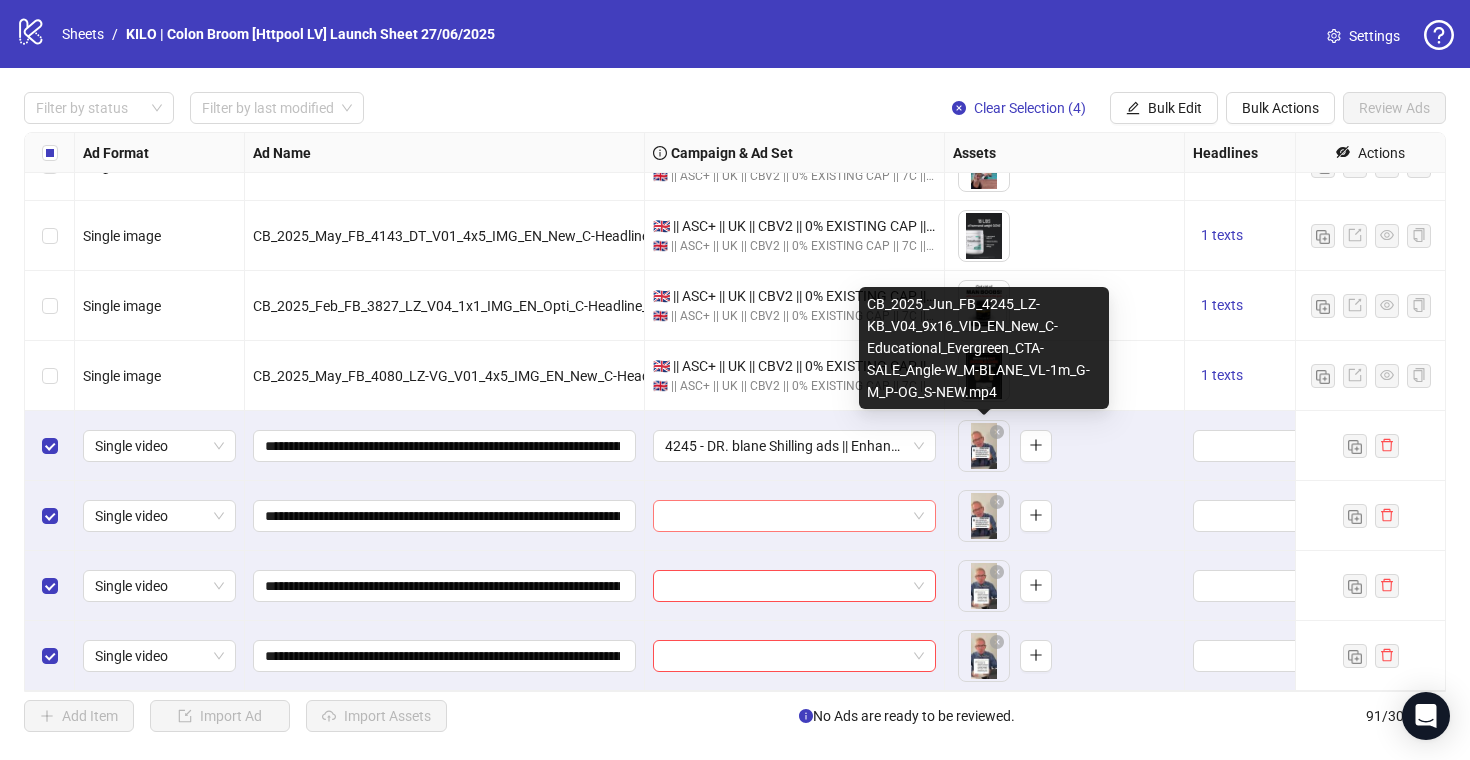 click at bounding box center [794, 516] 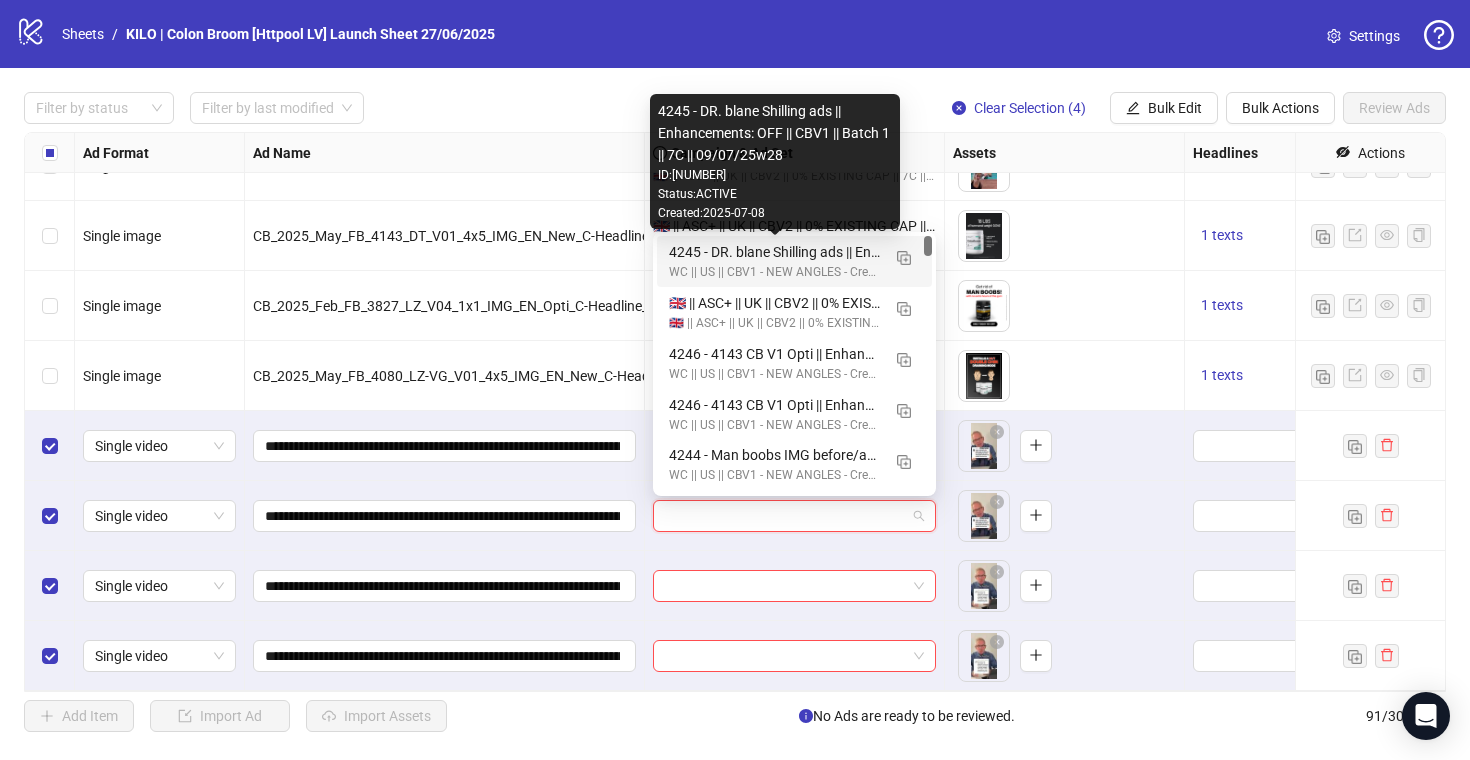 click on "4245 - DR. blane Shilling ads || Enhancements: OFF || CBV1 || Batch 1 || 7C || 09/07/25w28" at bounding box center [774, 252] 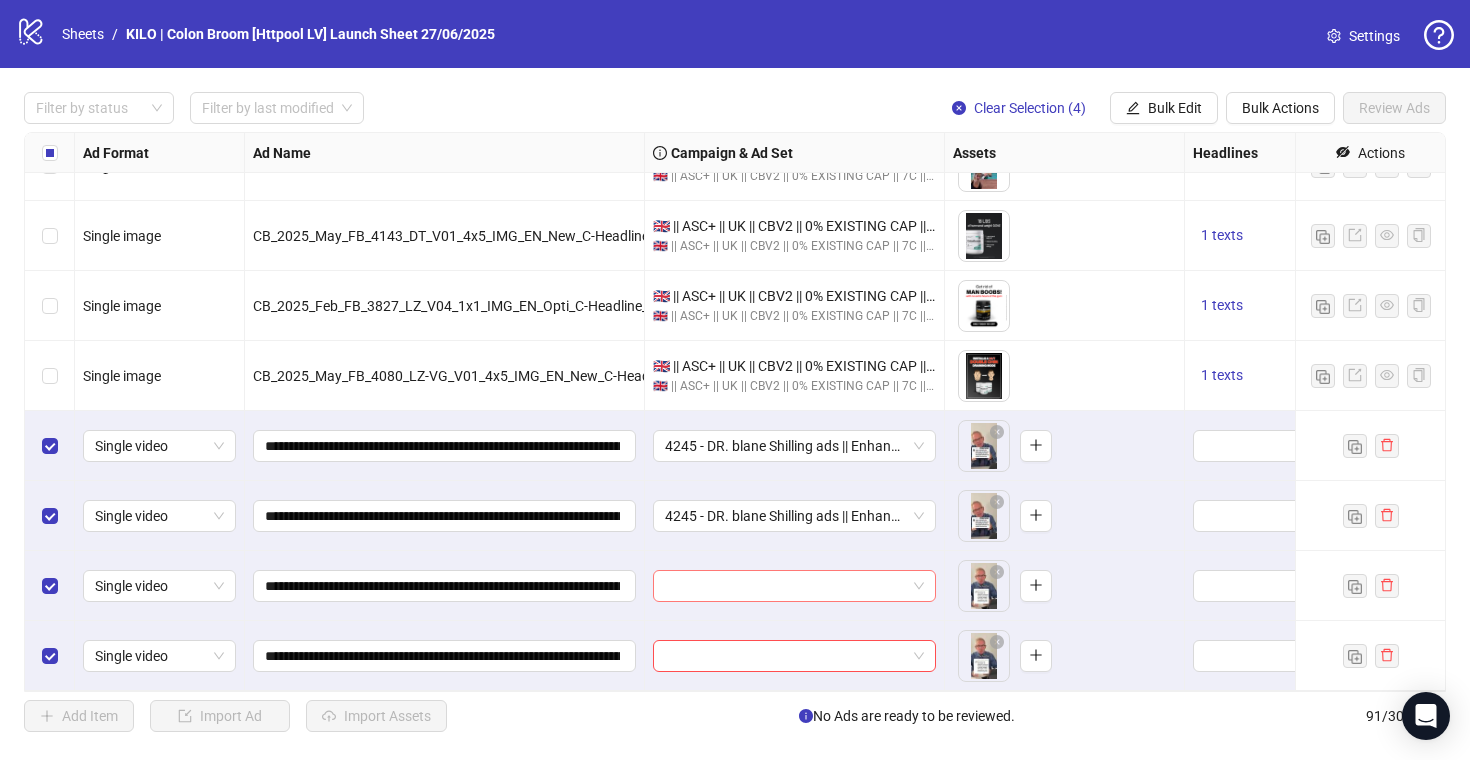 click at bounding box center (785, 586) 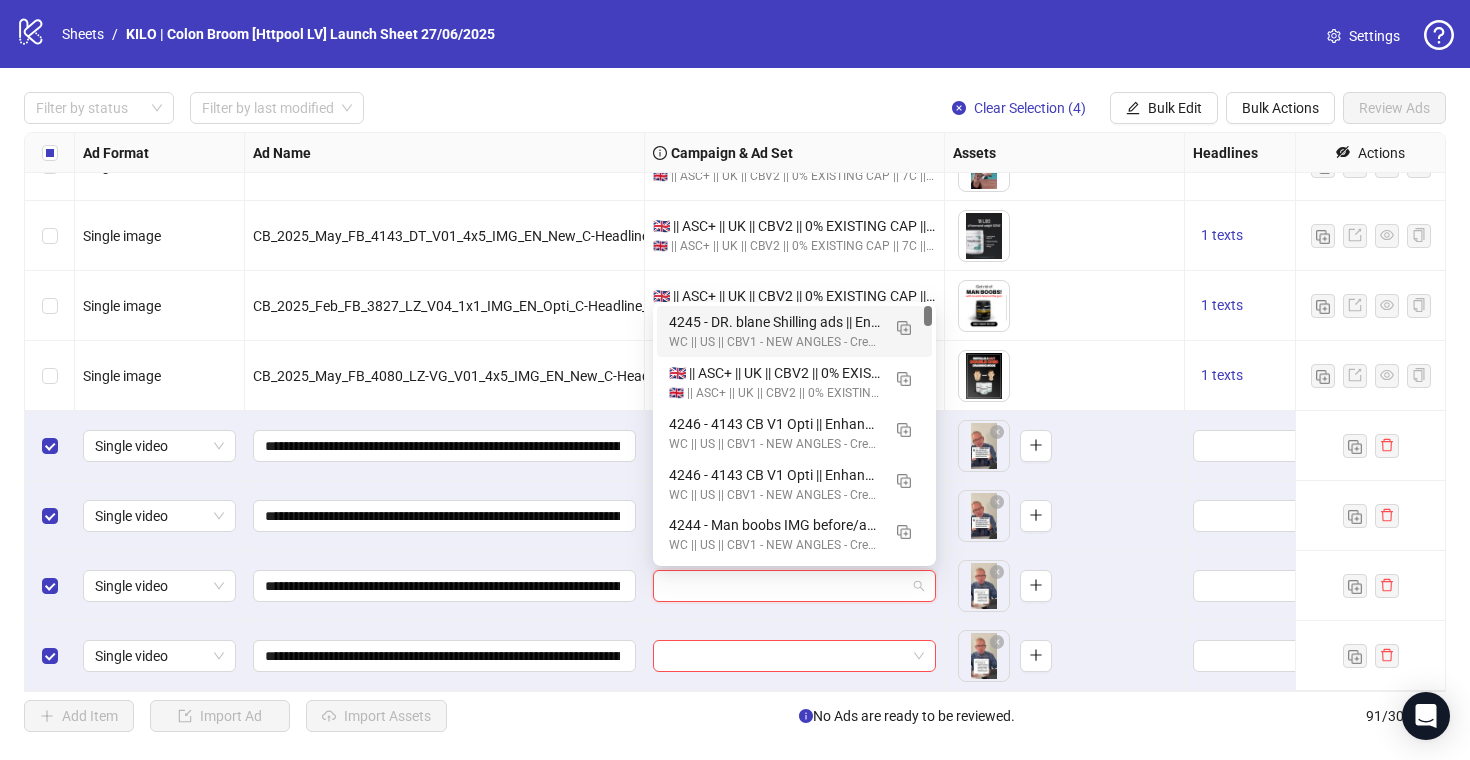 click on "4245 - DR. blane Shilling ads || Enhancements: OFF || CBV1 || Batch 1 || 7C || 09/07/25w28" at bounding box center (774, 322) 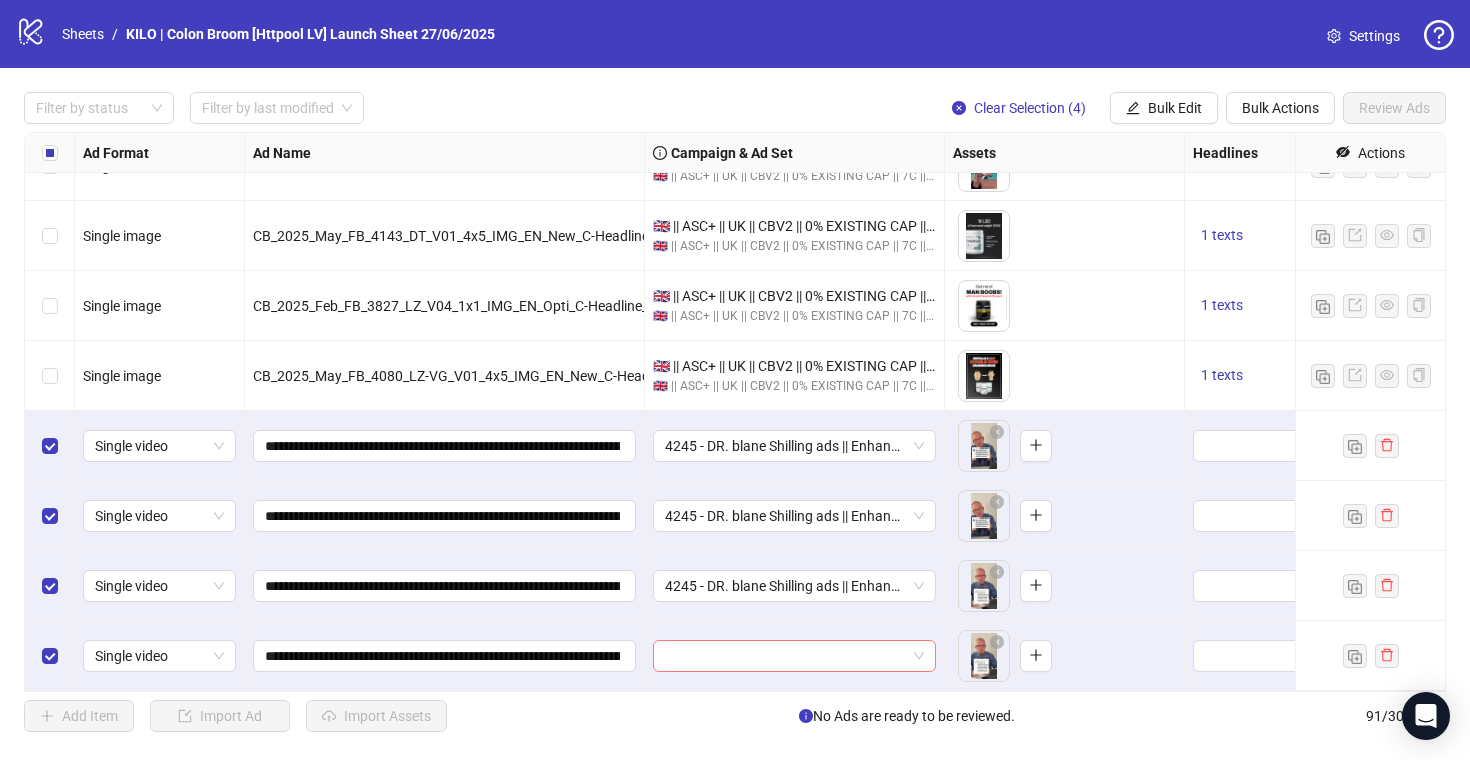 click at bounding box center (785, 656) 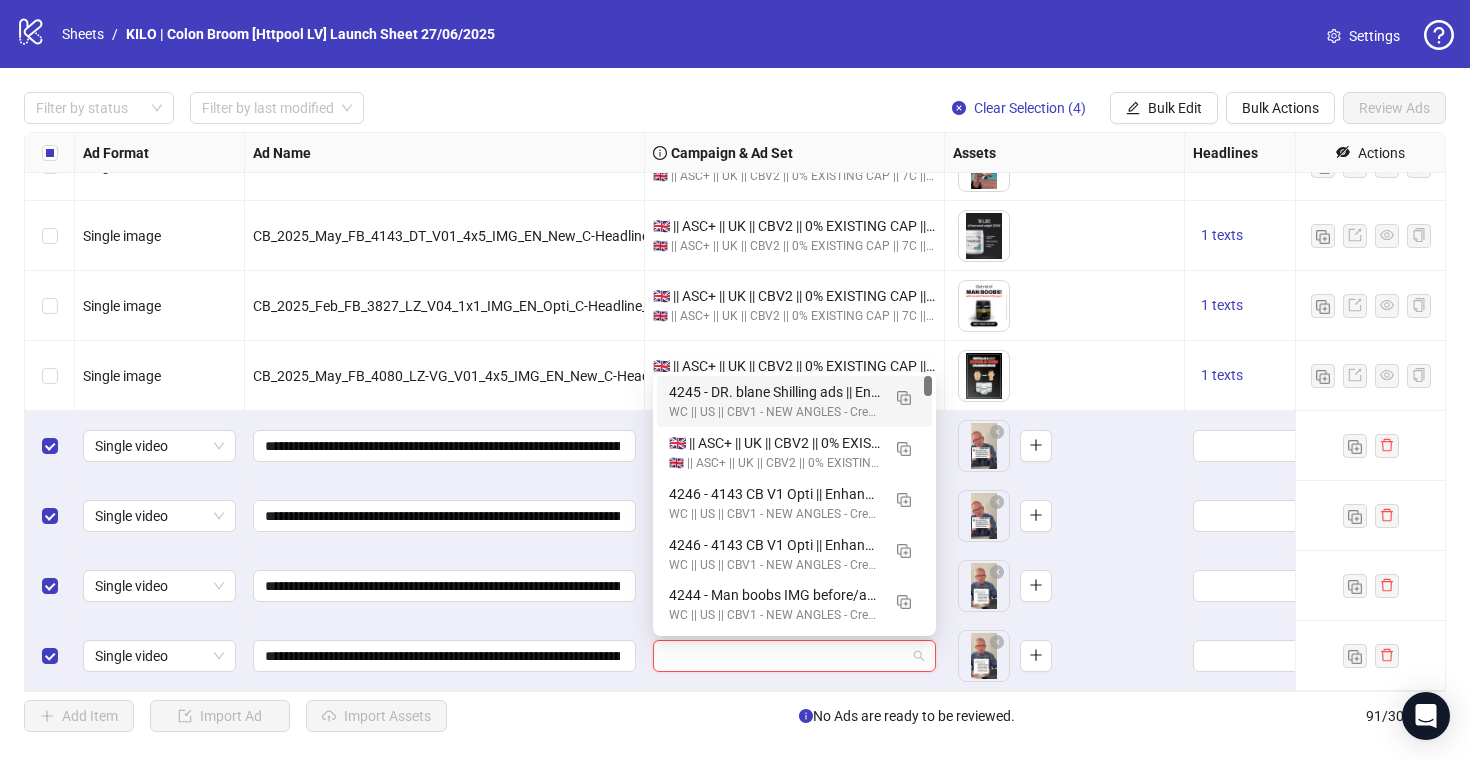 click on "4245 - DR. blane Shilling ads || Enhancements: OFF || CBV1 || Batch 1 || 7C || 09/07/25w28" at bounding box center (774, 392) 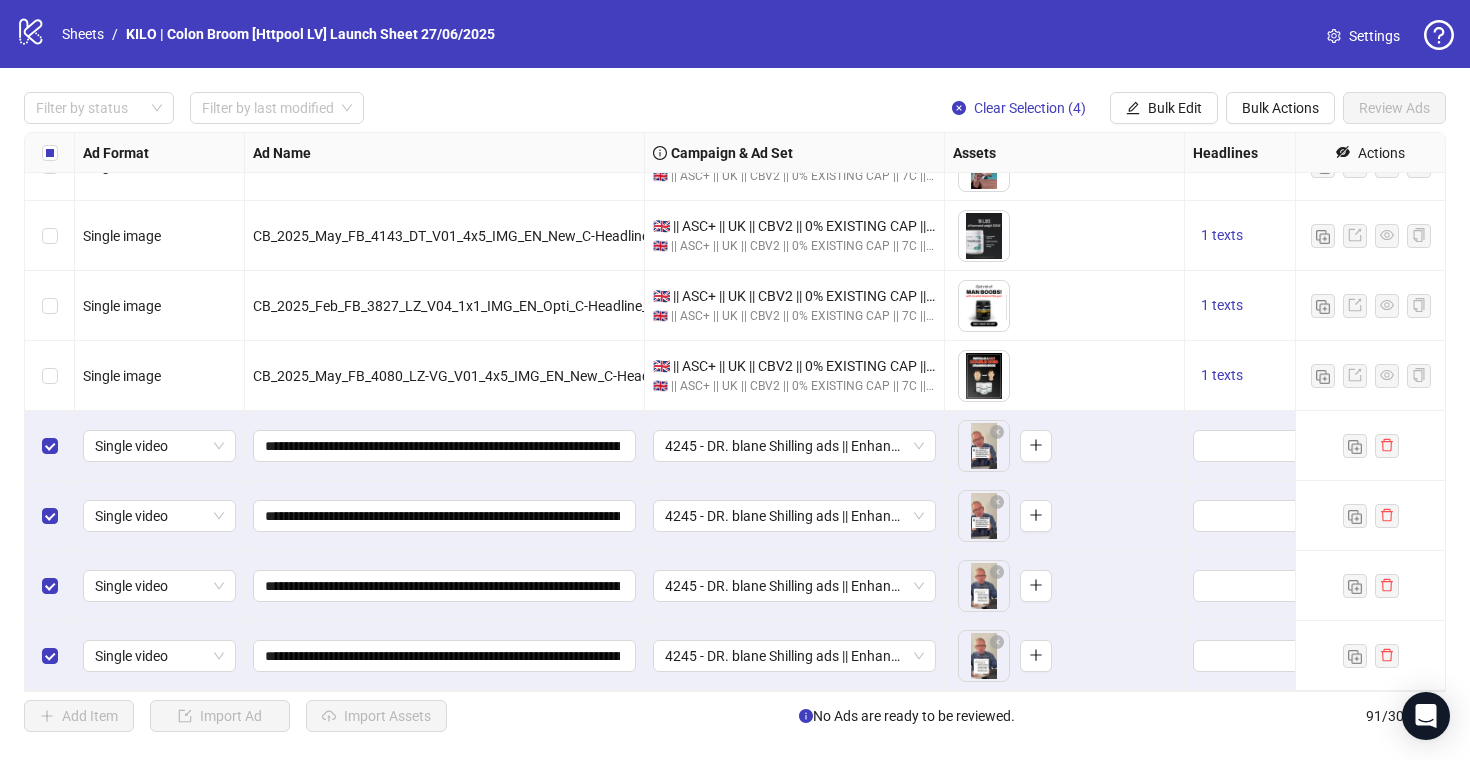 scroll, scrollTop: 5852, scrollLeft: 344, axis: both 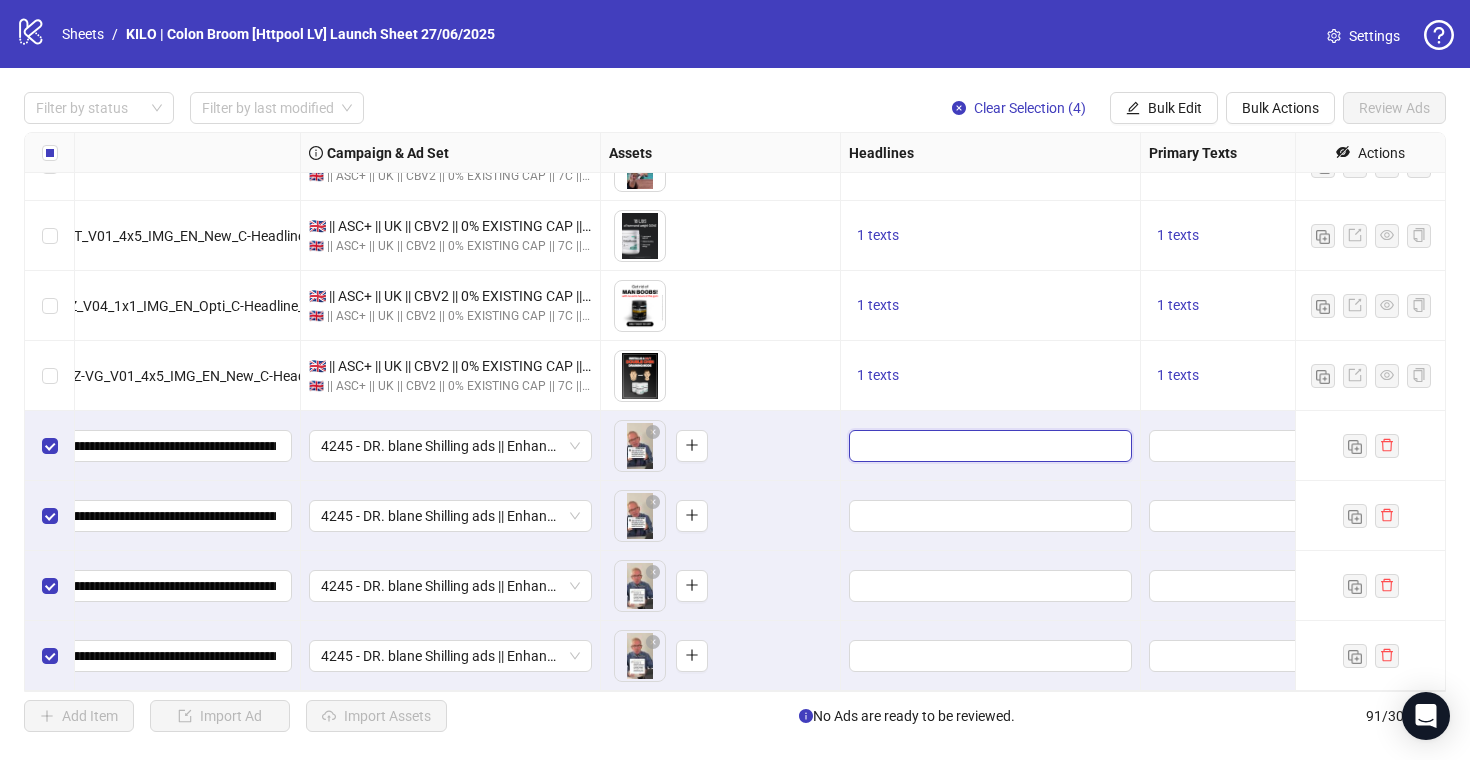 click at bounding box center [988, 446] 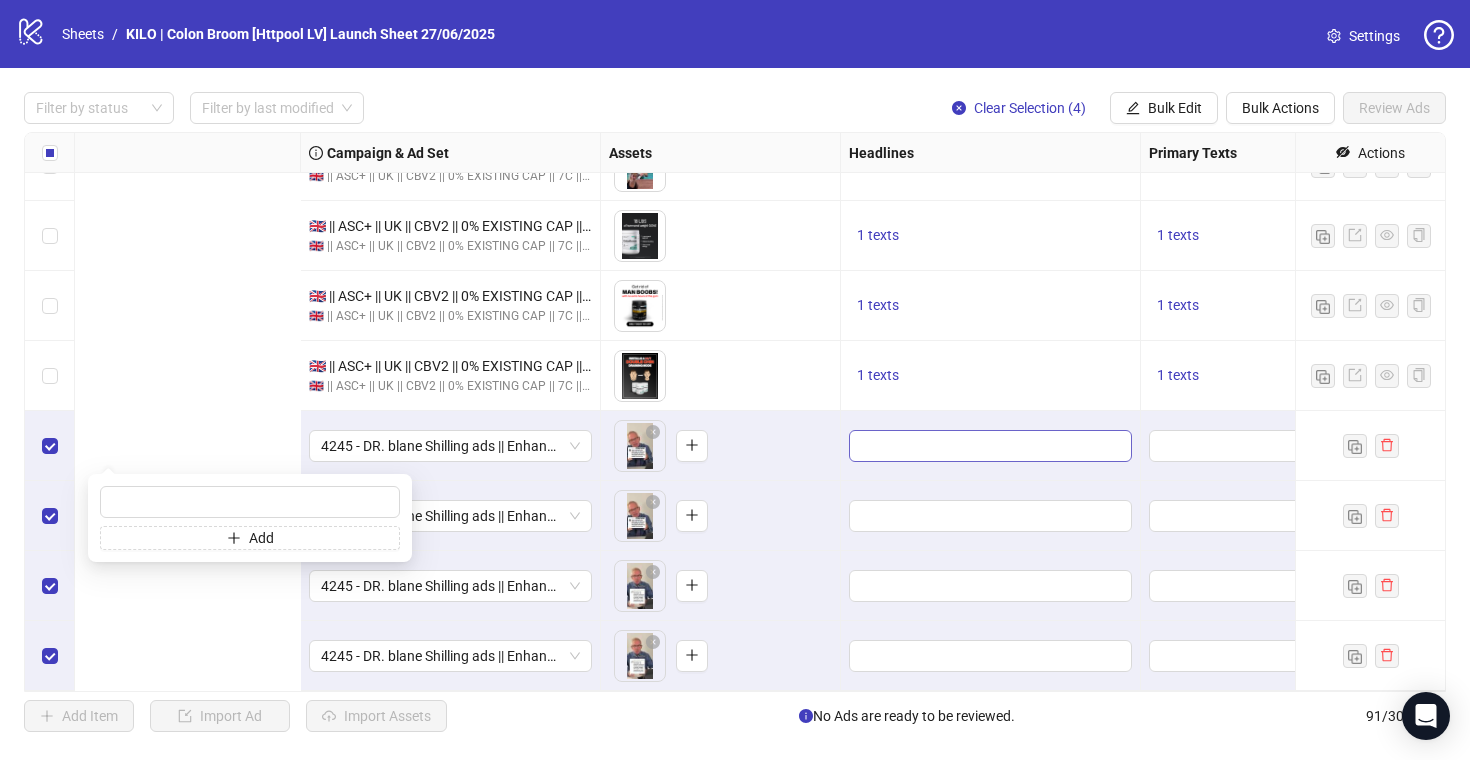 scroll, scrollTop: 5852, scrollLeft: 1105, axis: both 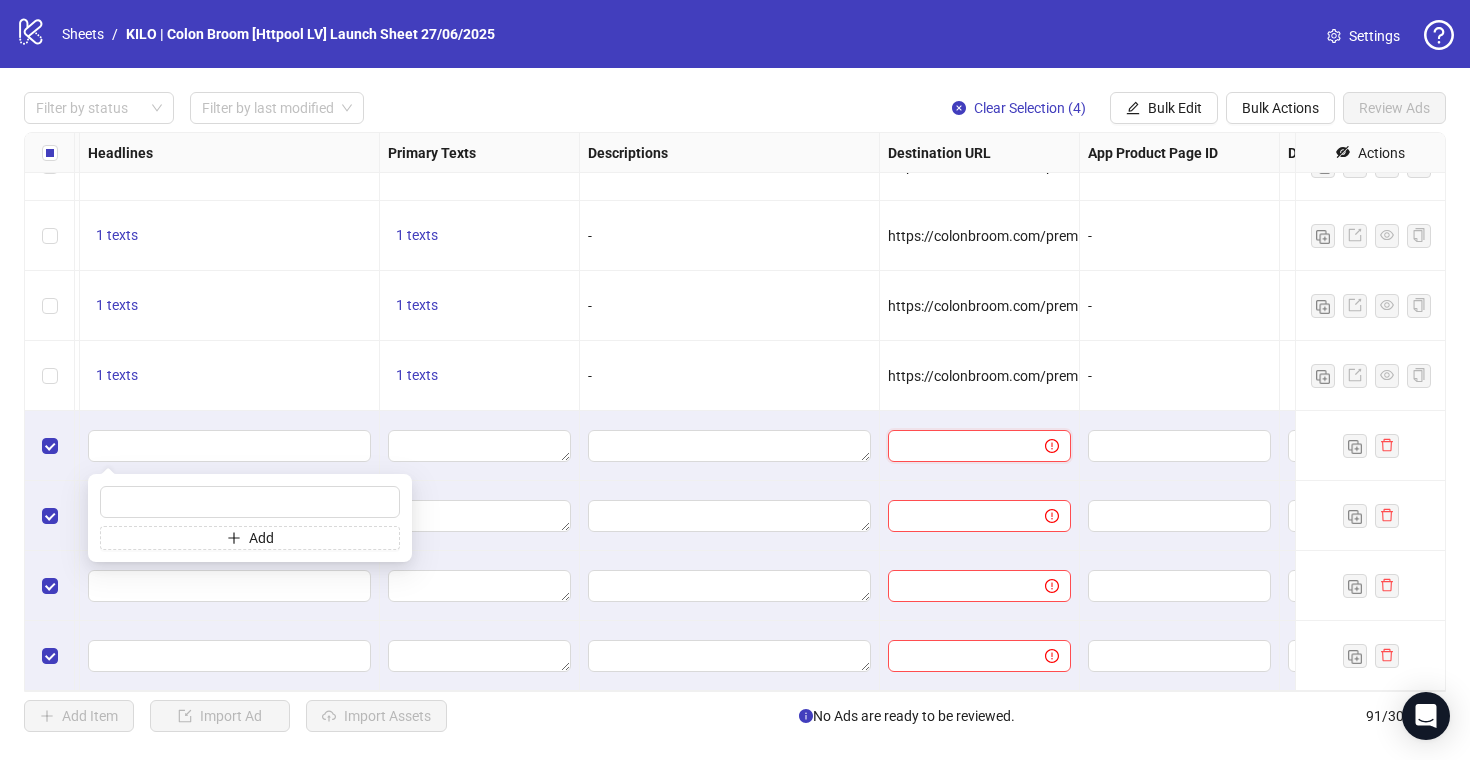 click at bounding box center [958, 446] 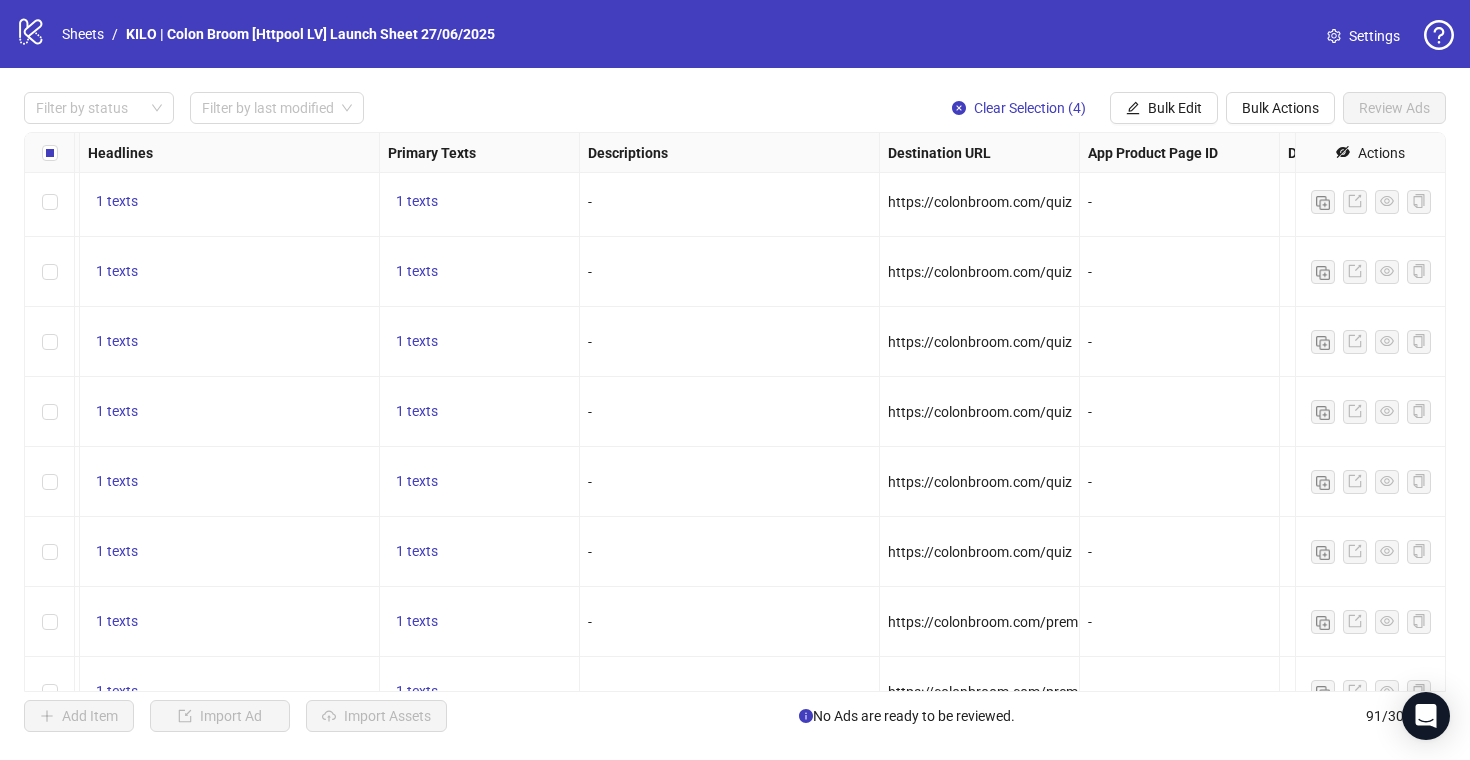 scroll, scrollTop: 5108, scrollLeft: 1105, axis: both 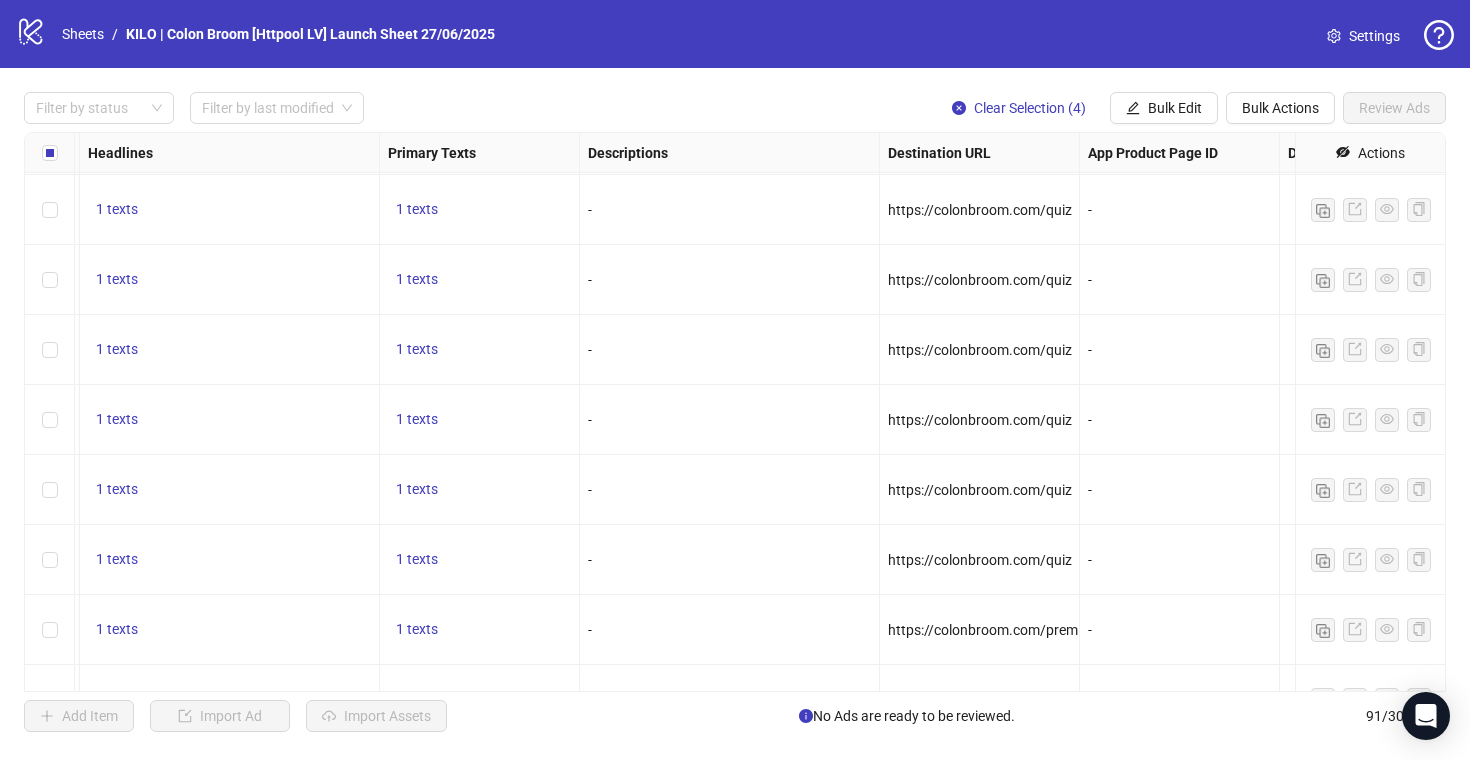 click on "https://colonbroom.com/quiz" at bounding box center [117, 69] 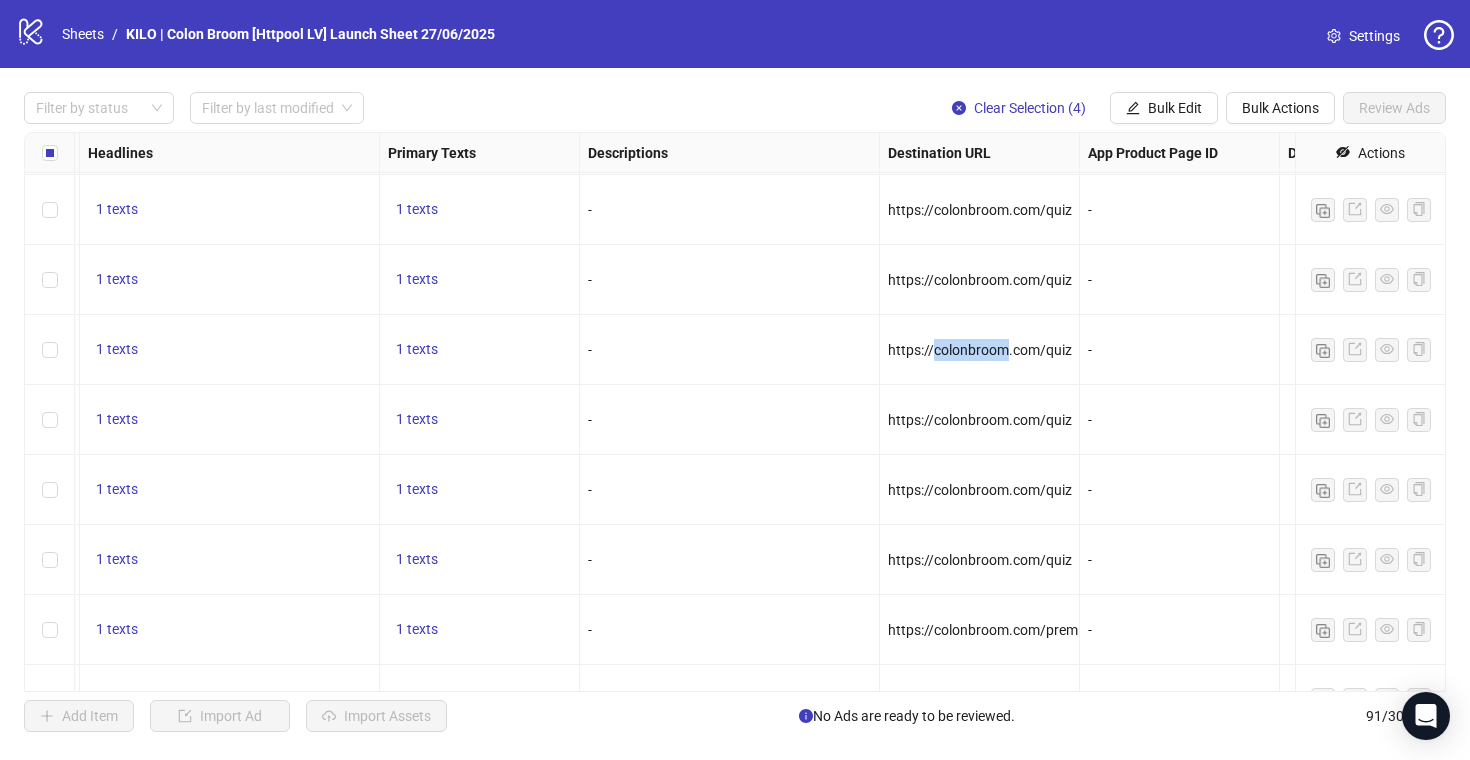click on "https://colonbroom.com/quiz" at bounding box center (117, 69) 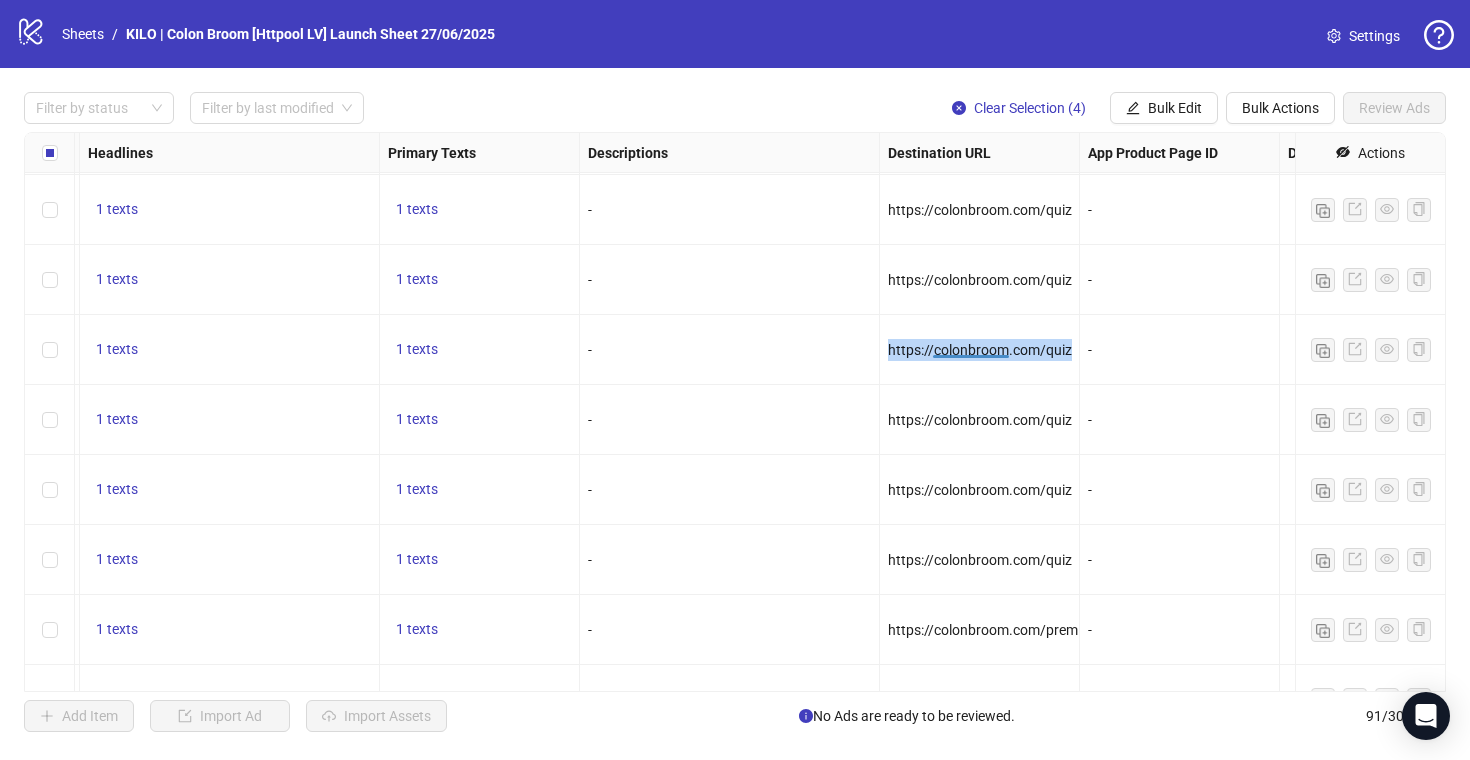 click on "https://colonbroom.com/quiz" at bounding box center [117, 69] 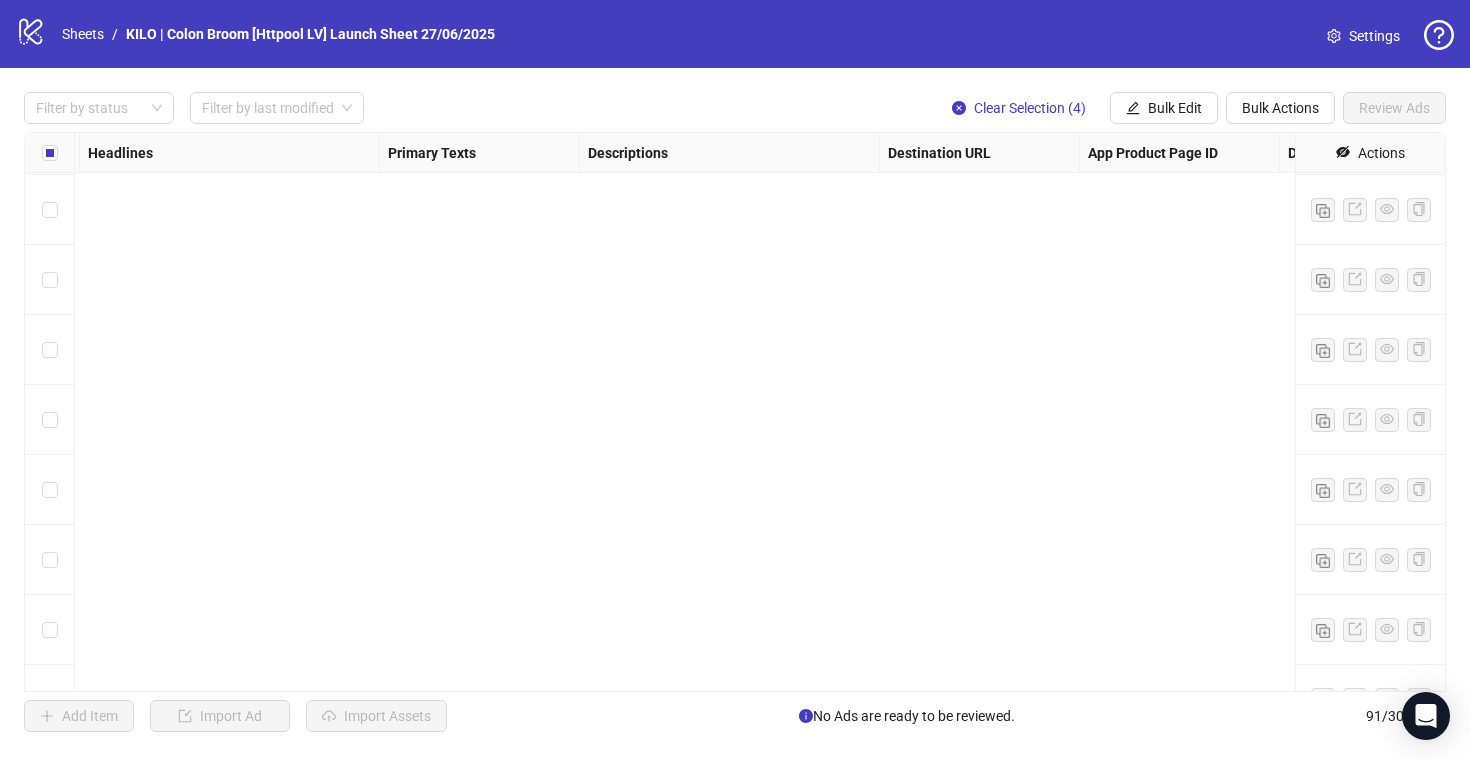 scroll, scrollTop: 5852, scrollLeft: 1105, axis: both 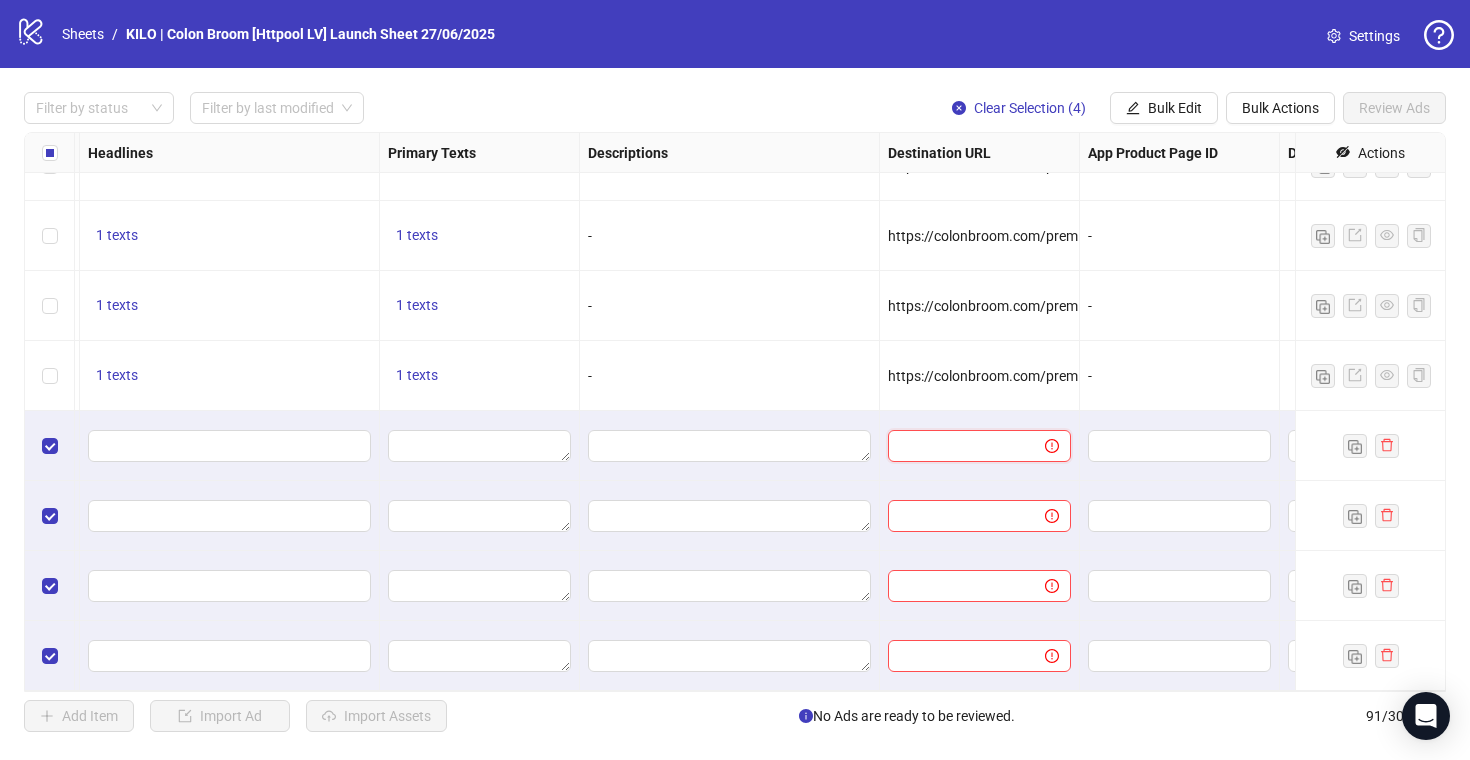 click at bounding box center (958, 446) 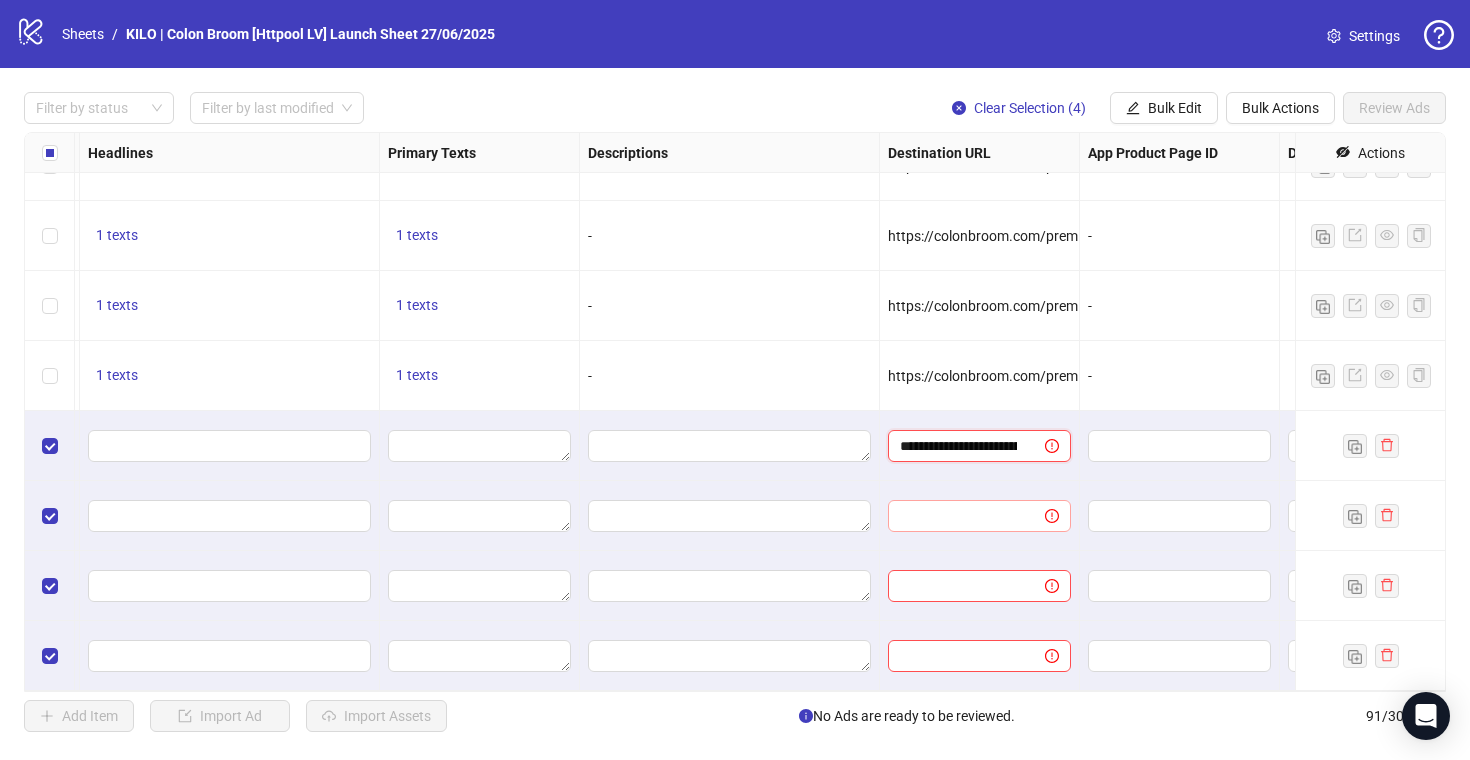 scroll, scrollTop: 0, scrollLeft: 52, axis: horizontal 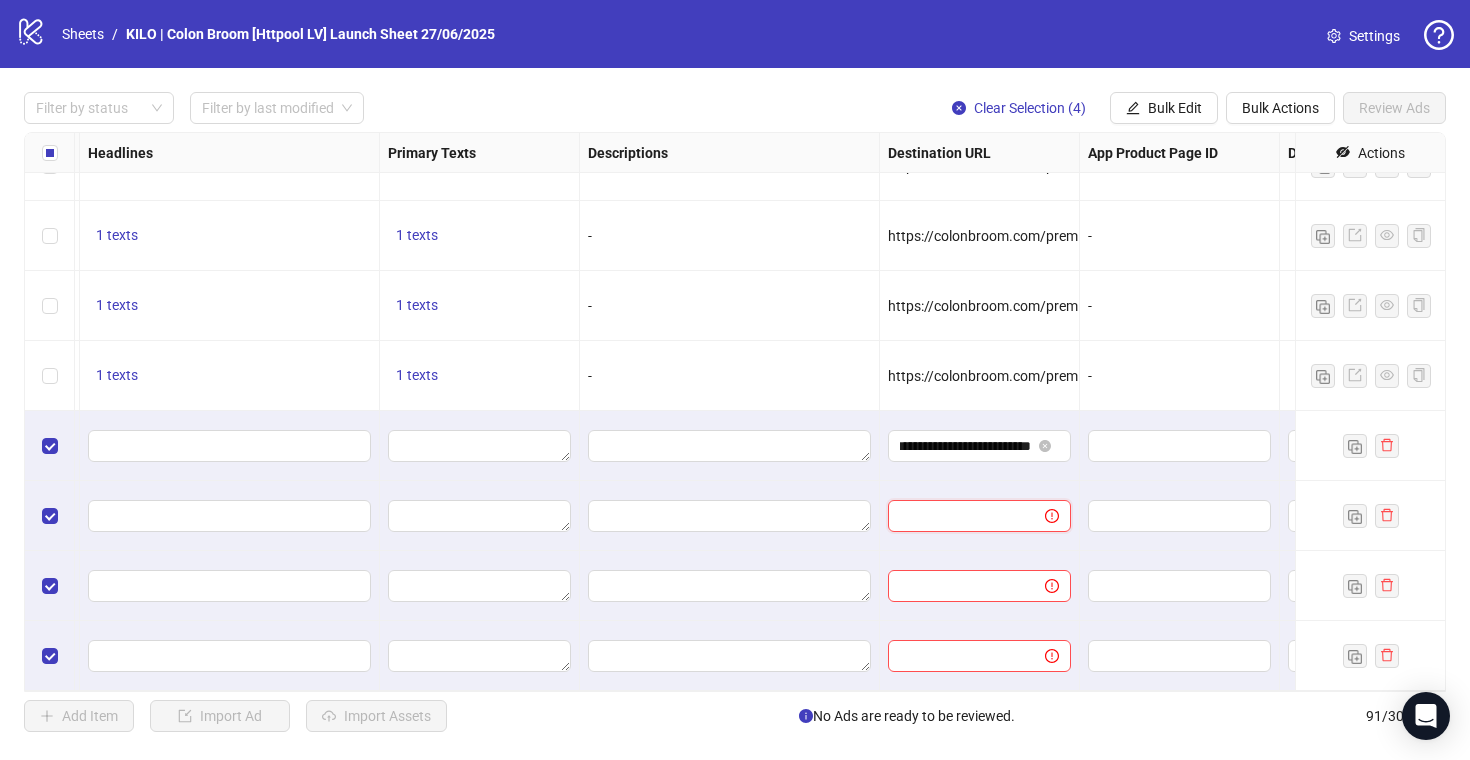 click at bounding box center (958, 516) 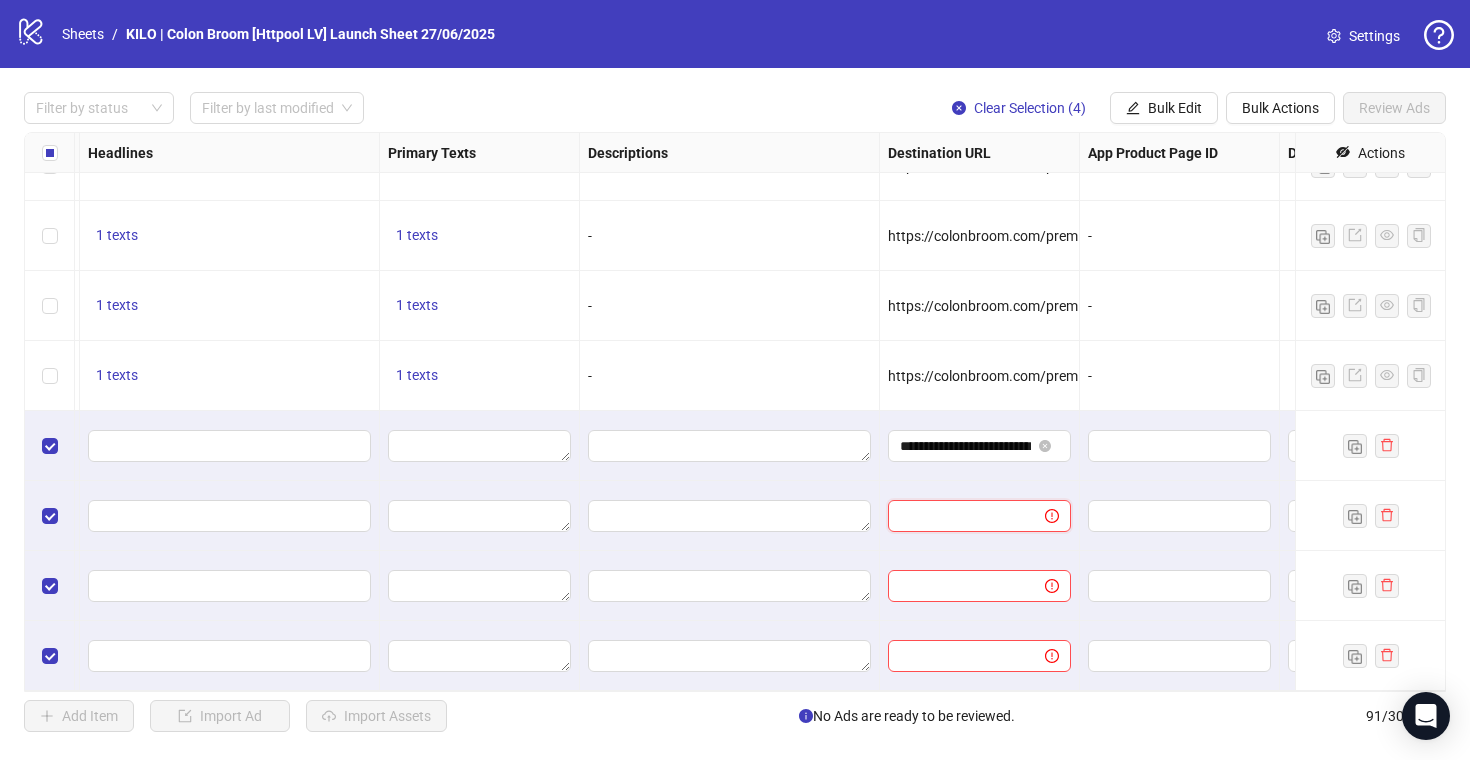 paste on "**********" 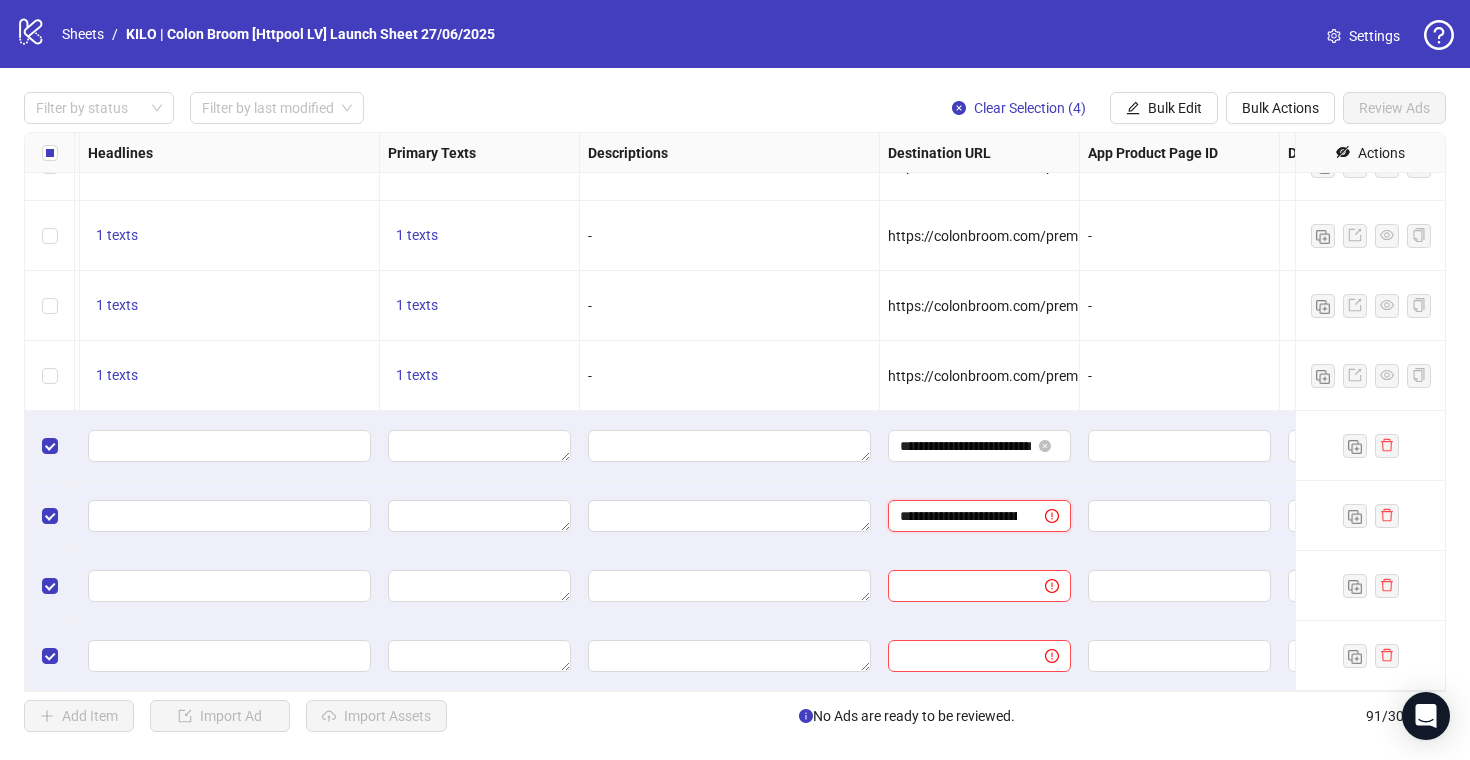 scroll, scrollTop: 0, scrollLeft: 52, axis: horizontal 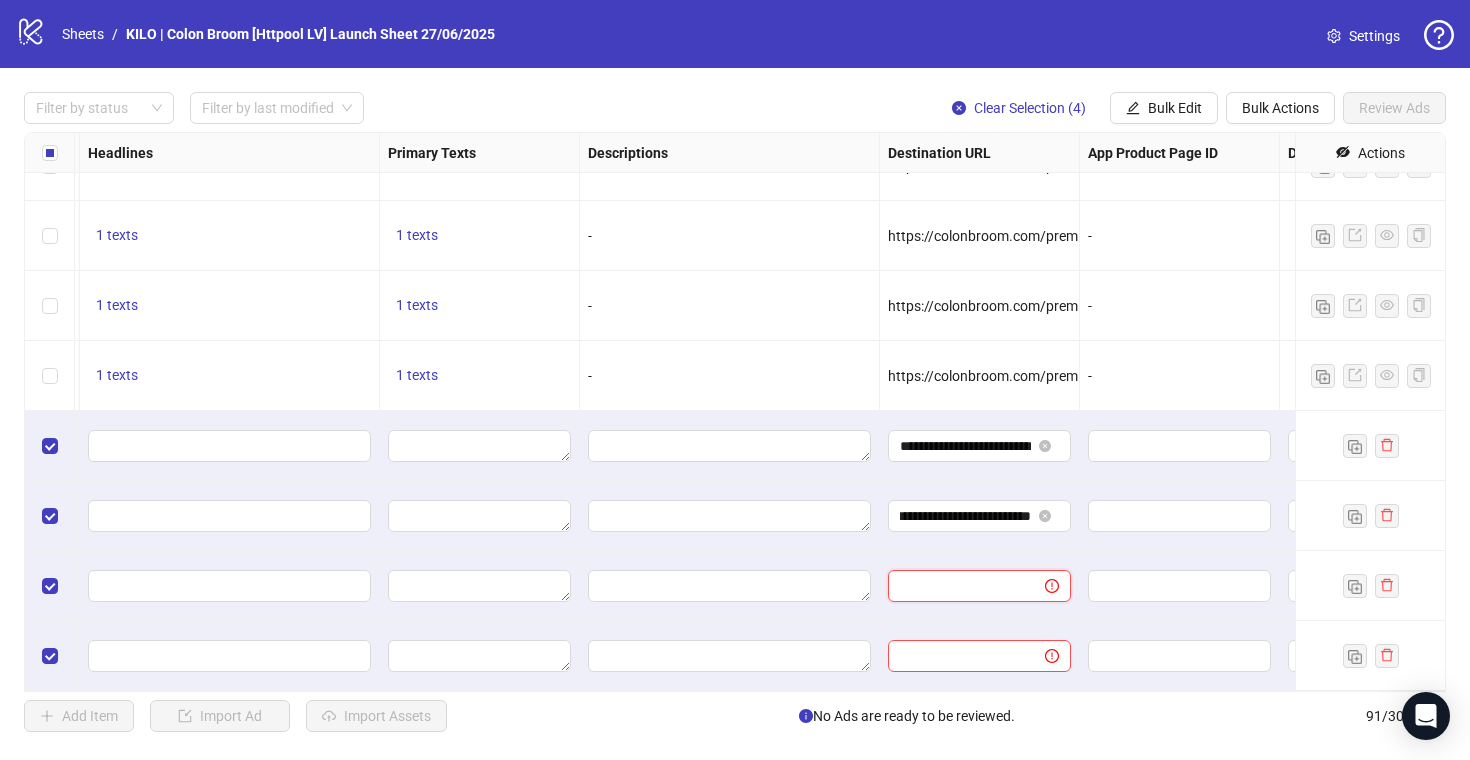 click at bounding box center (958, 586) 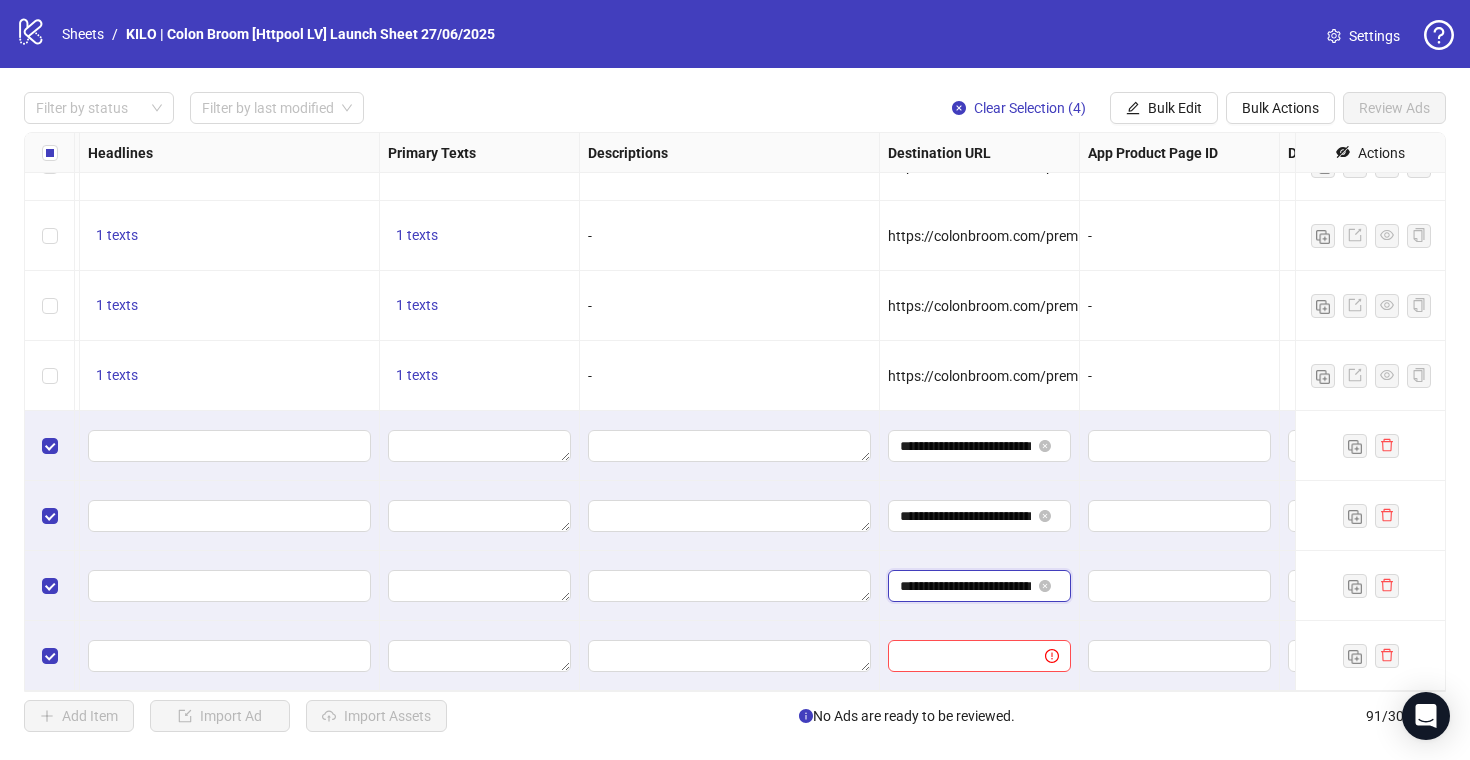 type on "**********" 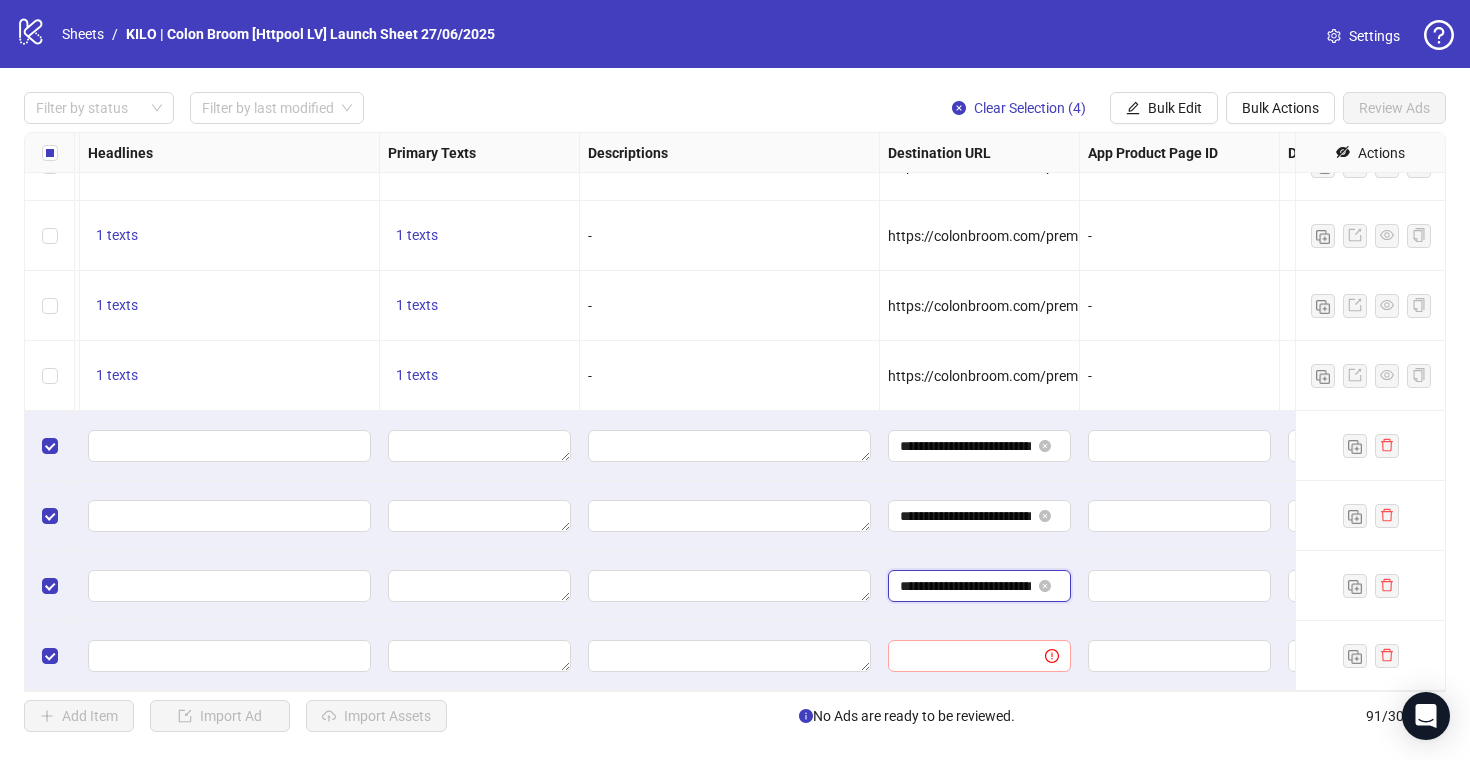 scroll, scrollTop: 0, scrollLeft: 52, axis: horizontal 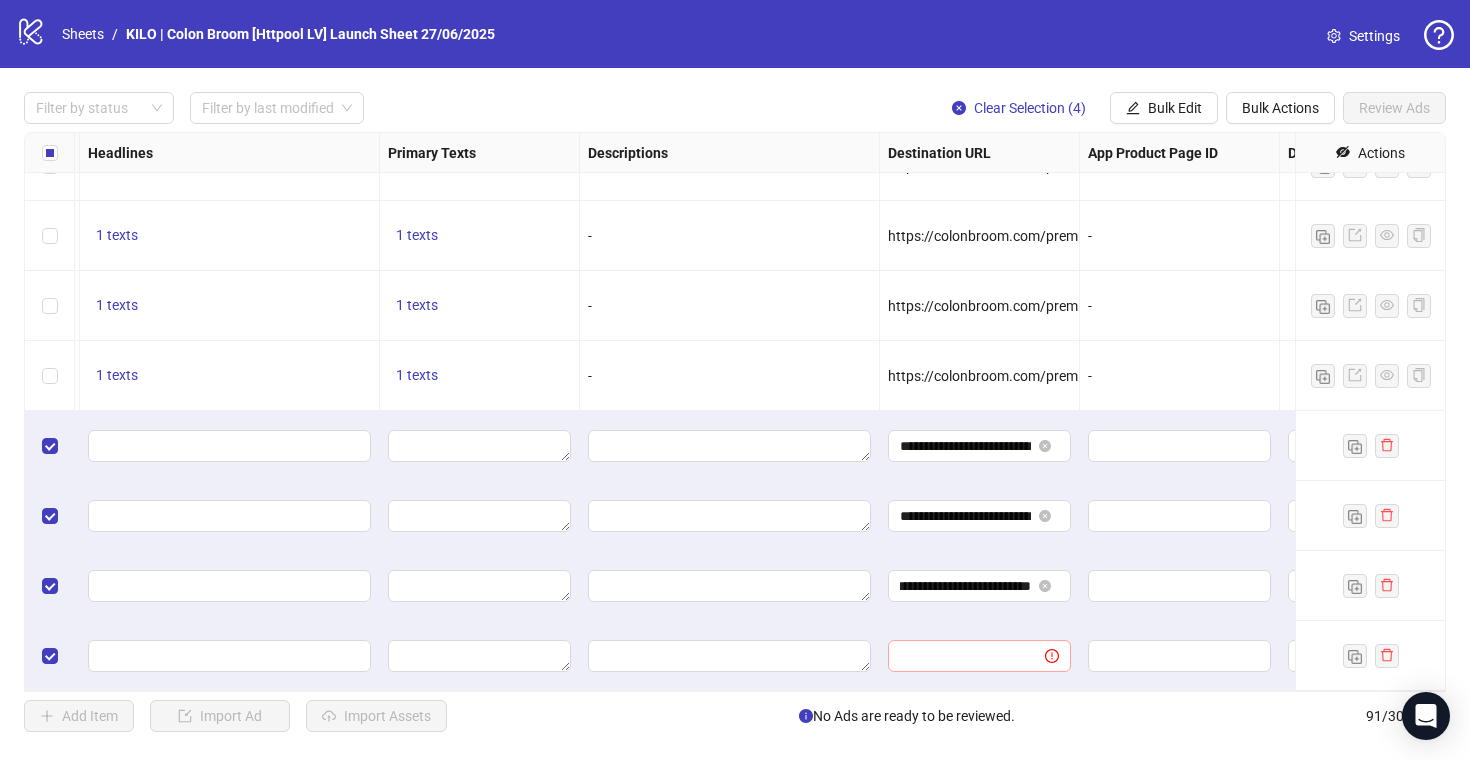 click at bounding box center (979, 656) 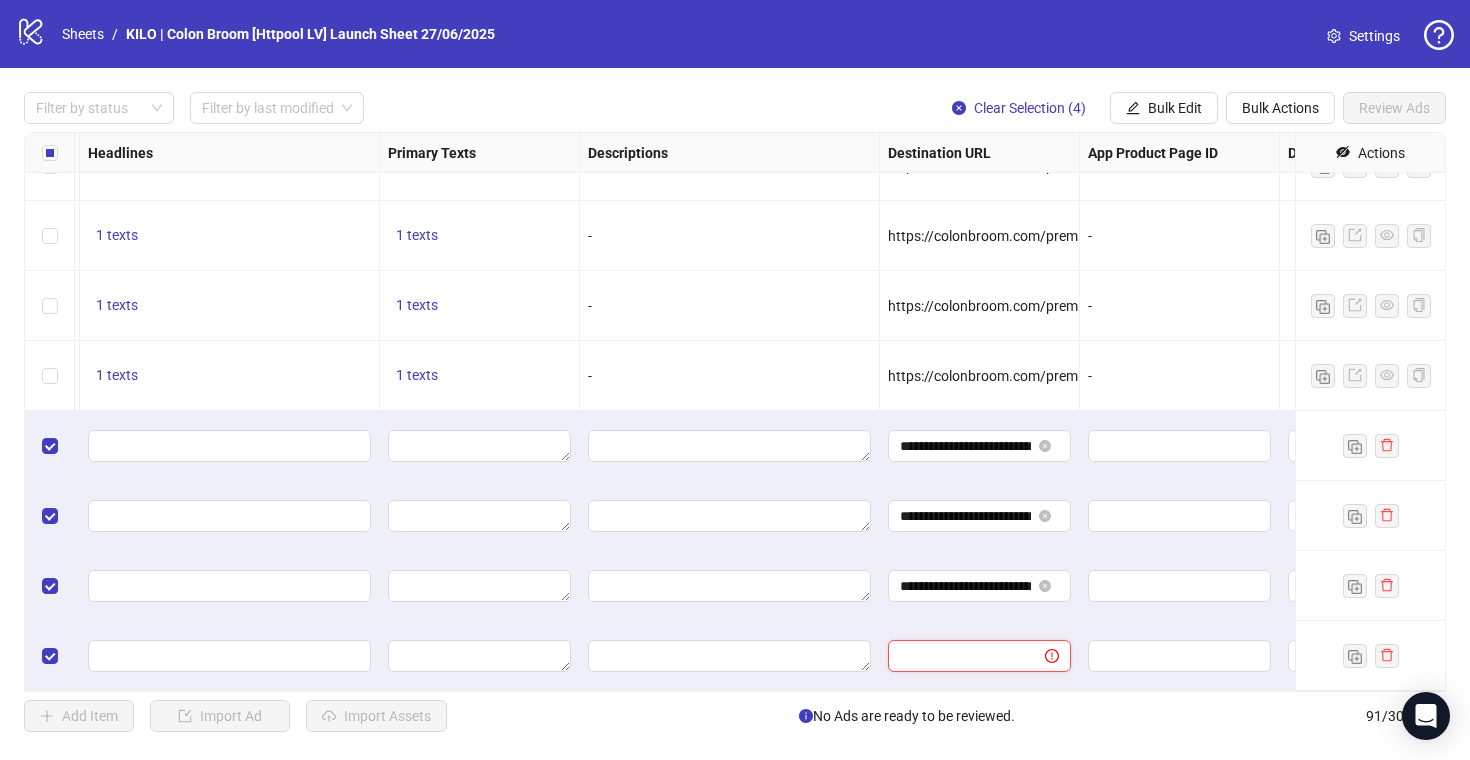 paste on "**********" 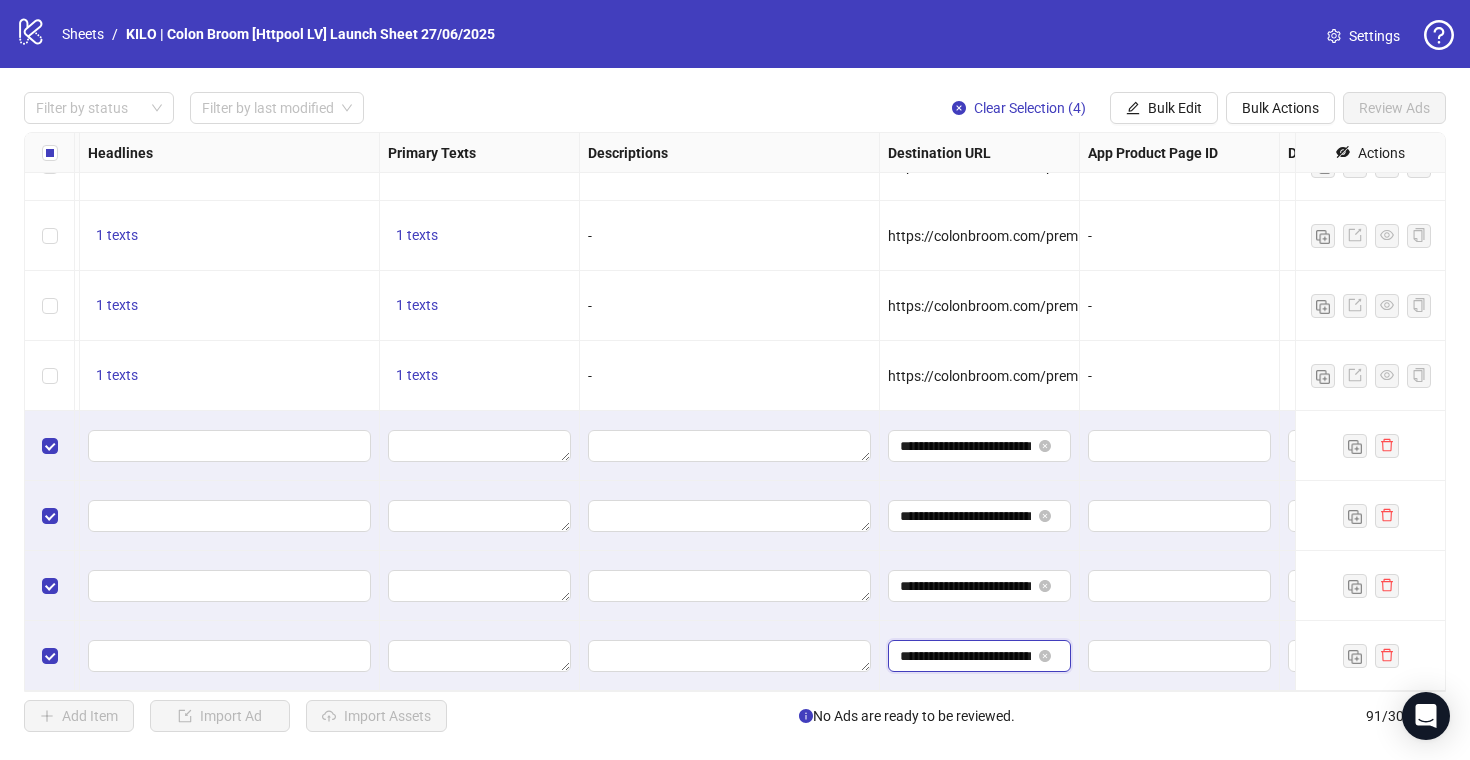 scroll, scrollTop: 0, scrollLeft: 52, axis: horizontal 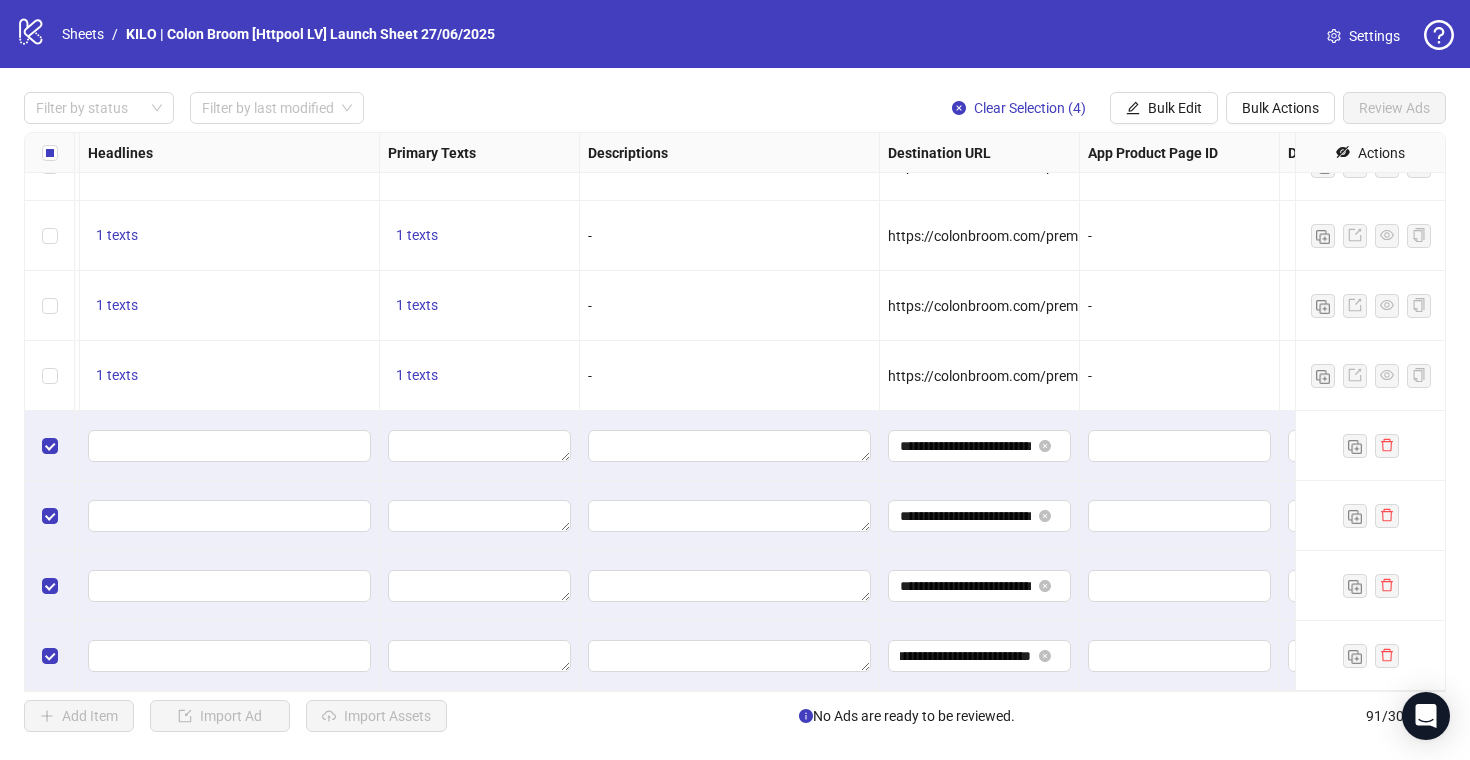 click on "**********" at bounding box center (980, 656) 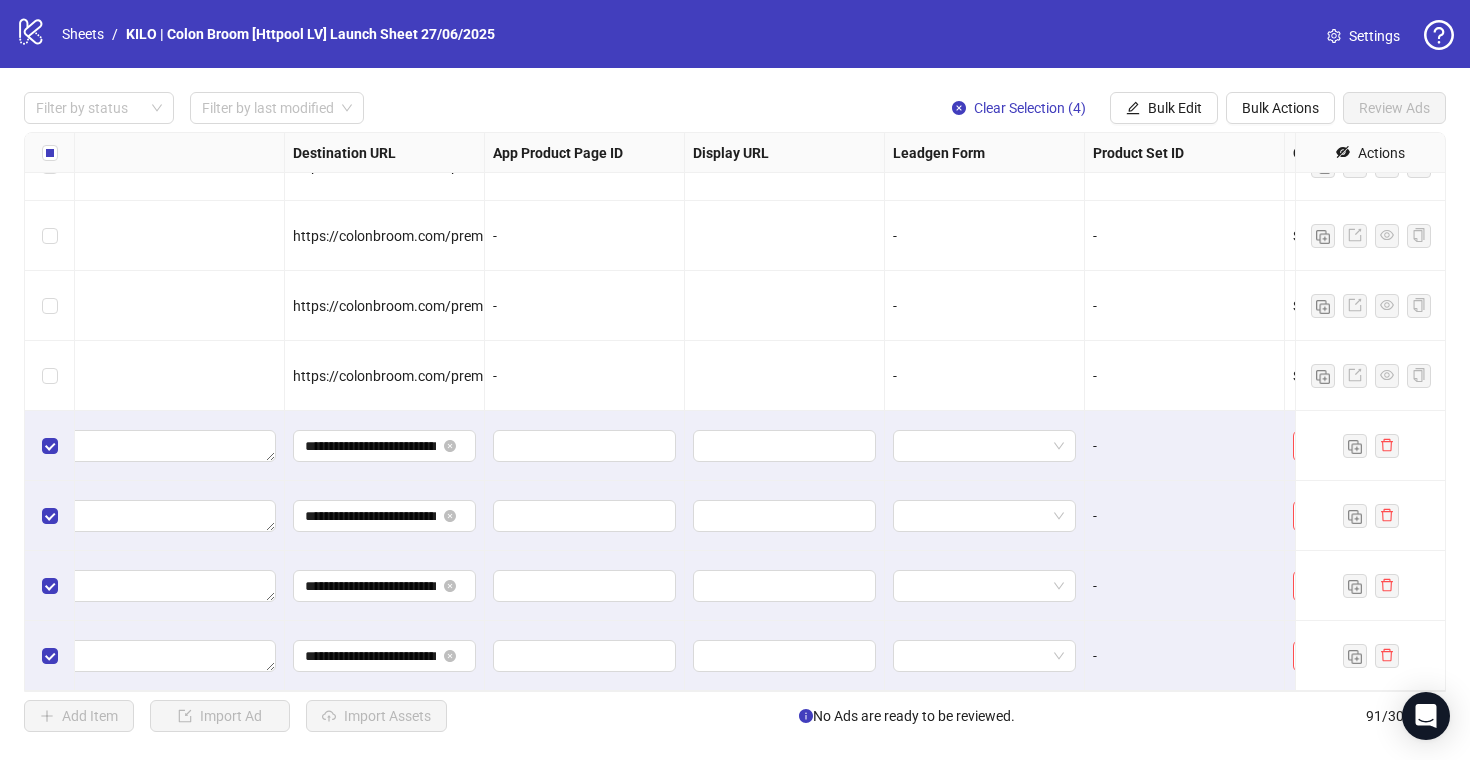 scroll, scrollTop: 5852, scrollLeft: 1850, axis: both 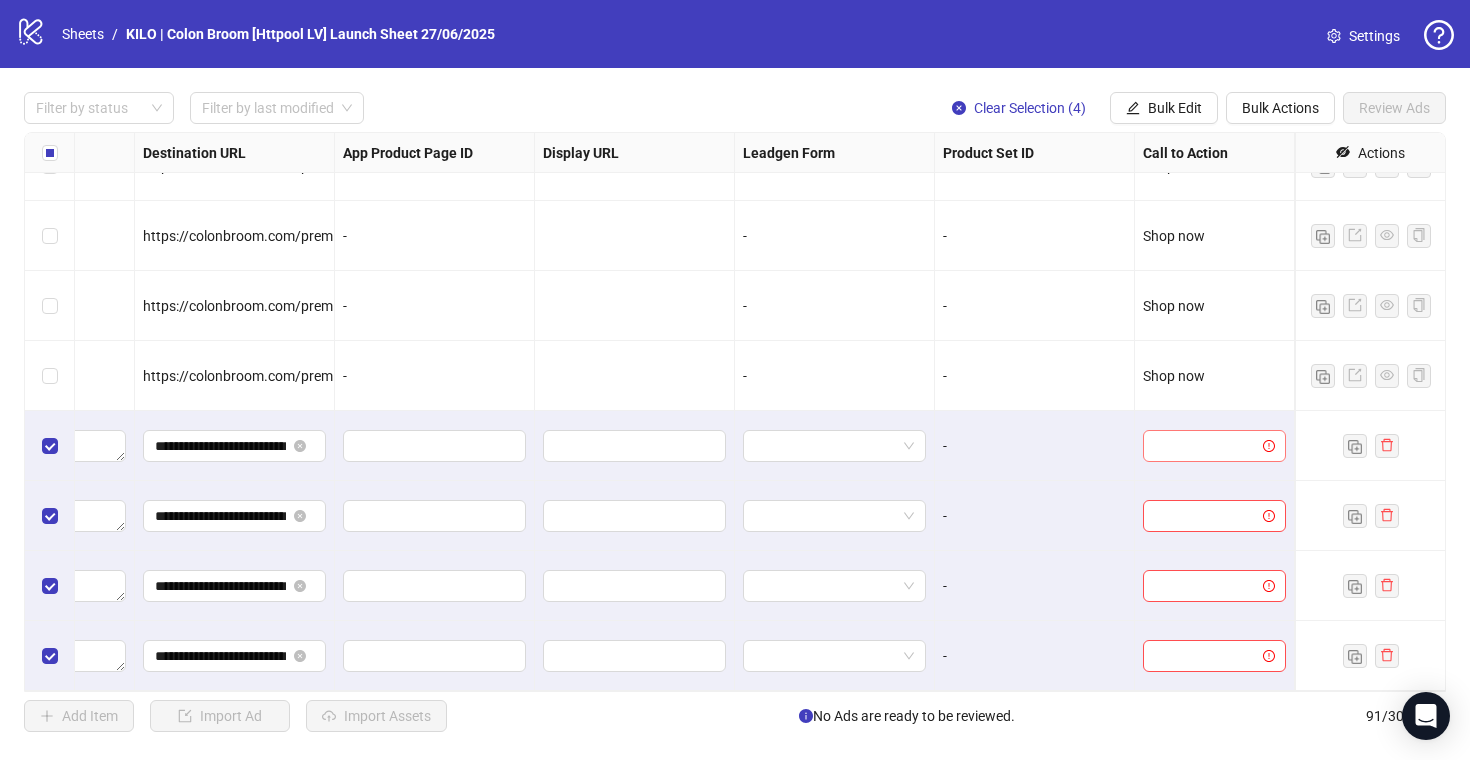 click at bounding box center [1205, 446] 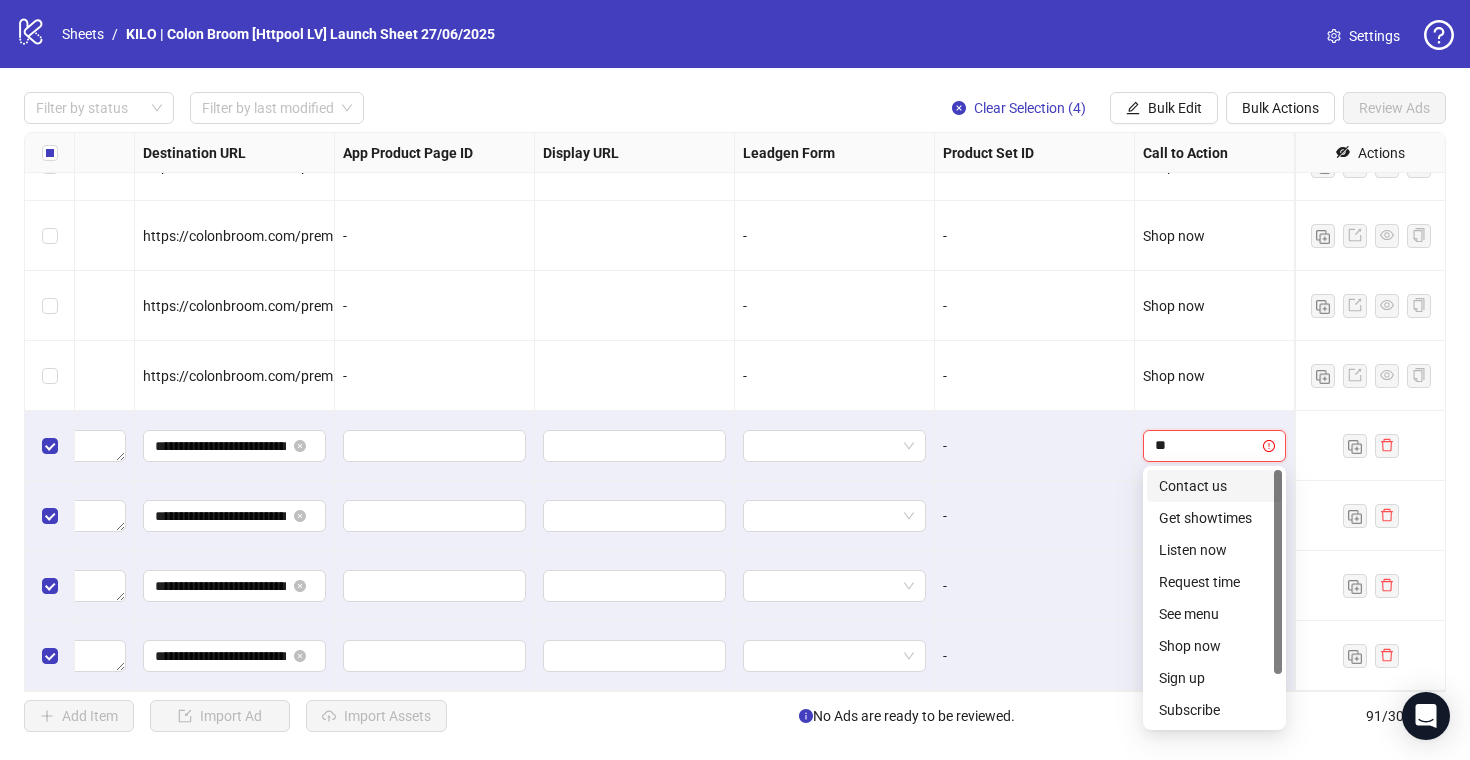 type on "***" 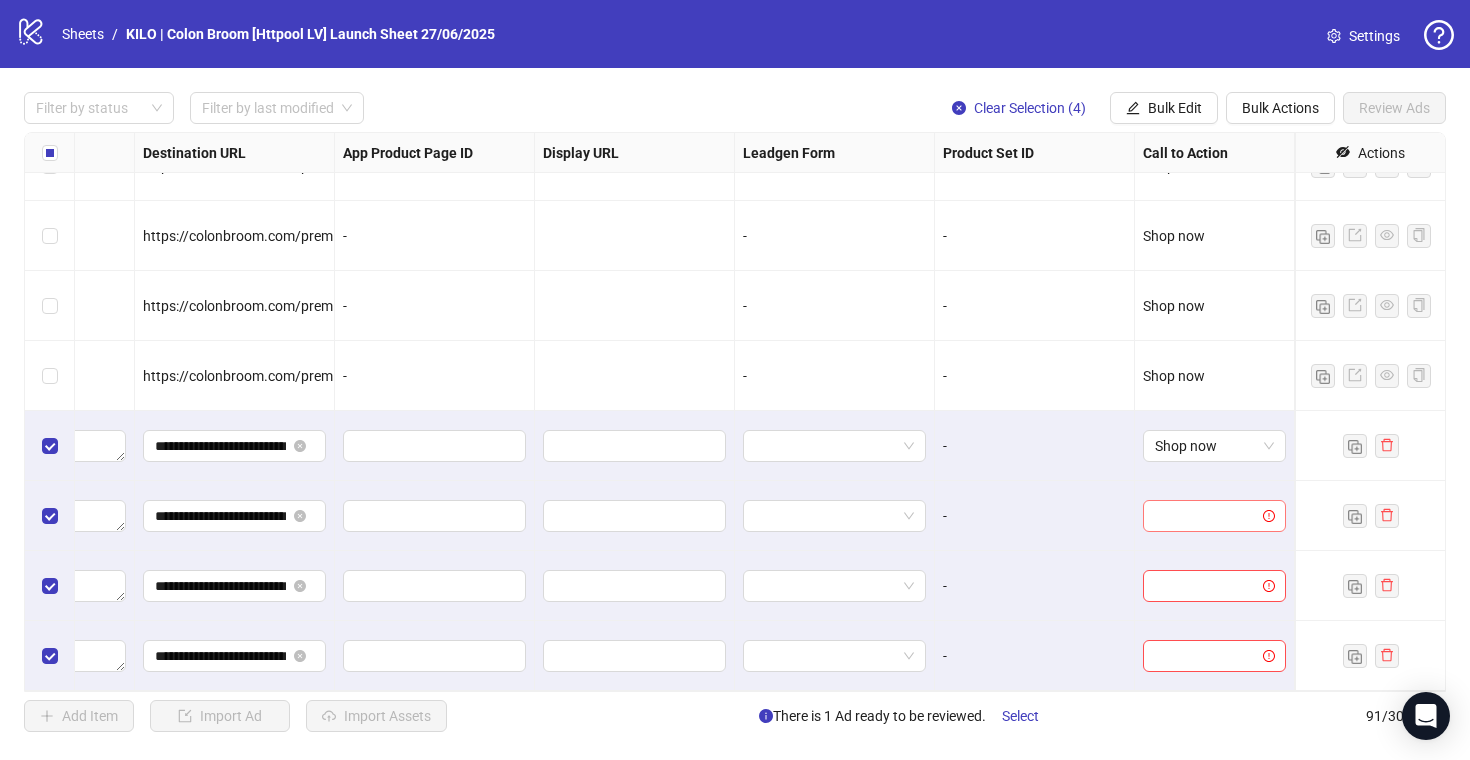 click at bounding box center [1205, 516] 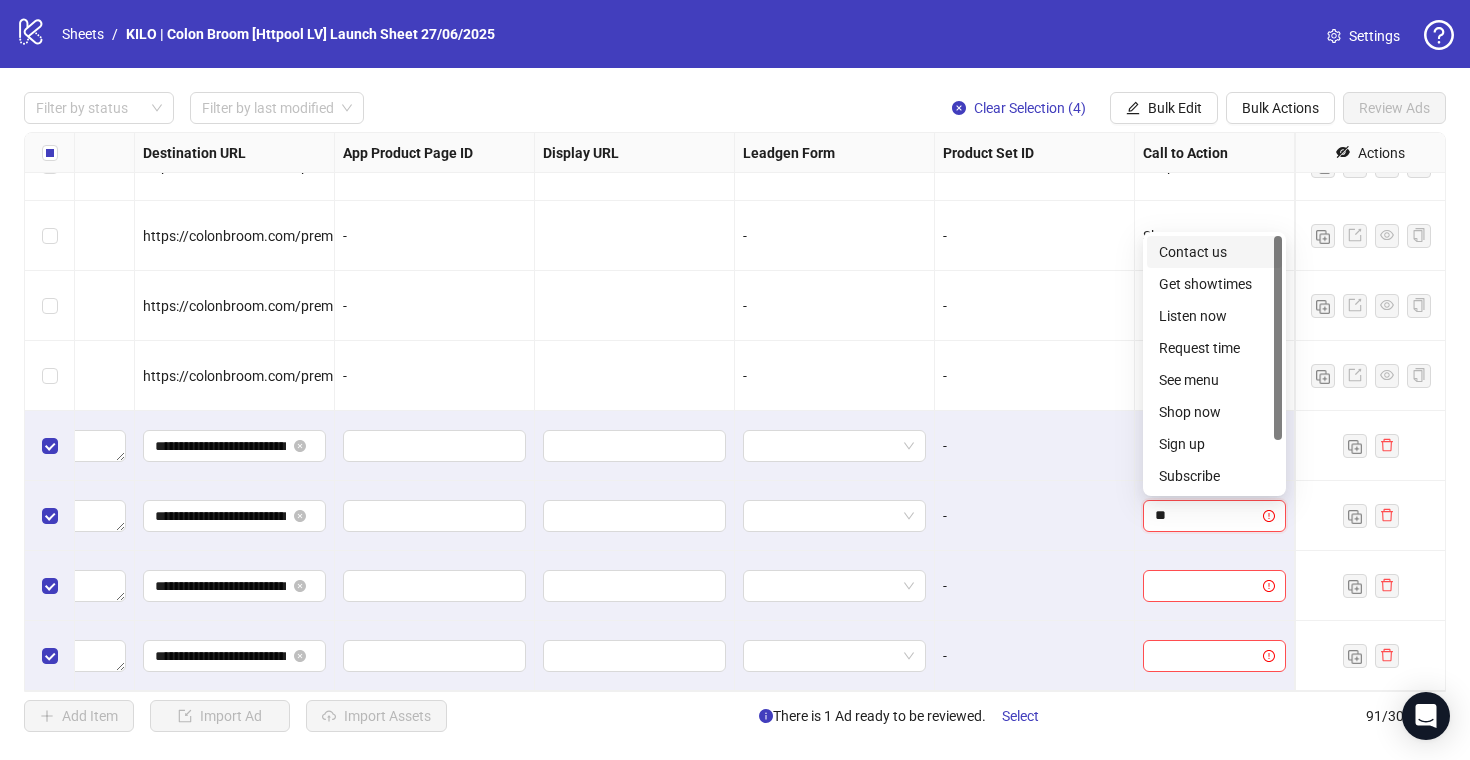 type on "***" 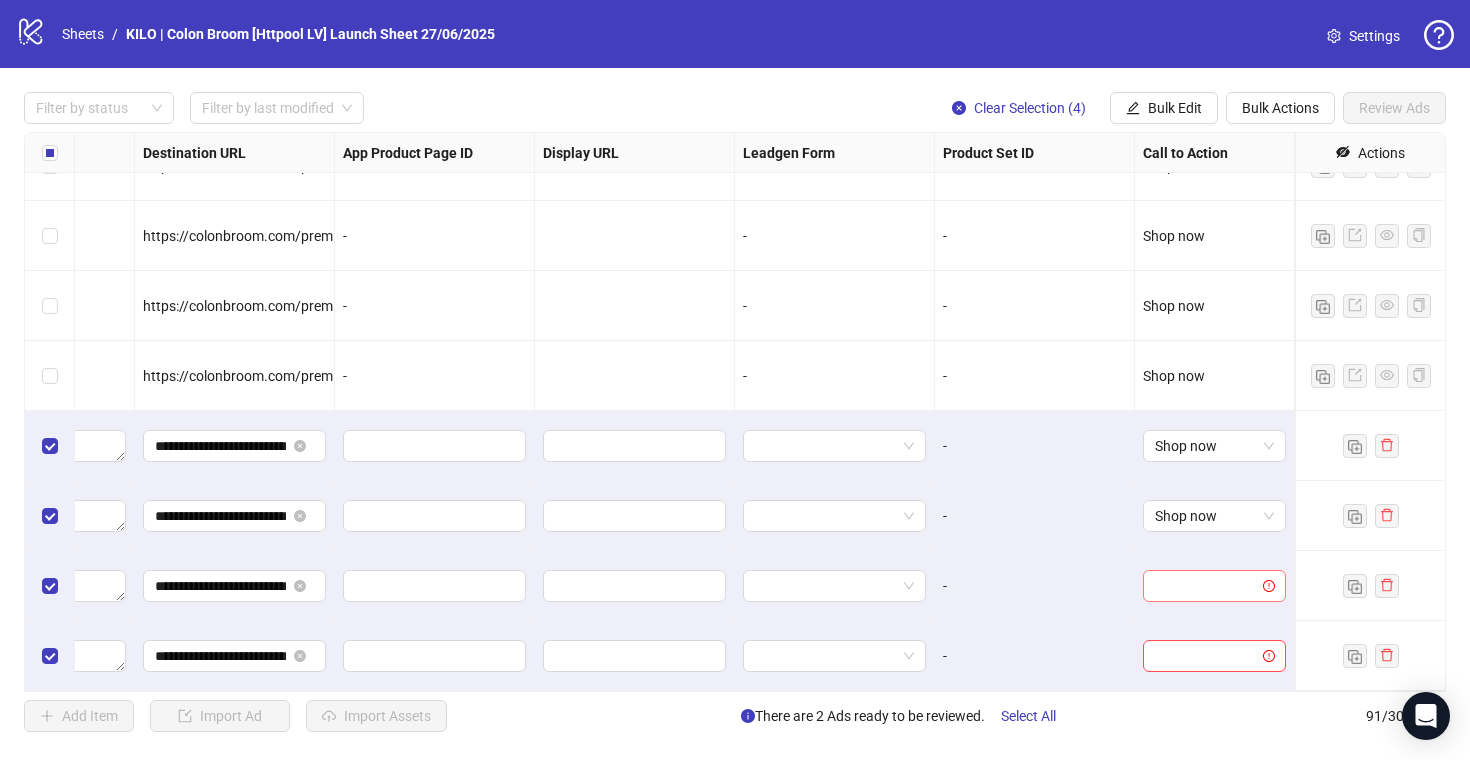 click at bounding box center (1205, 586) 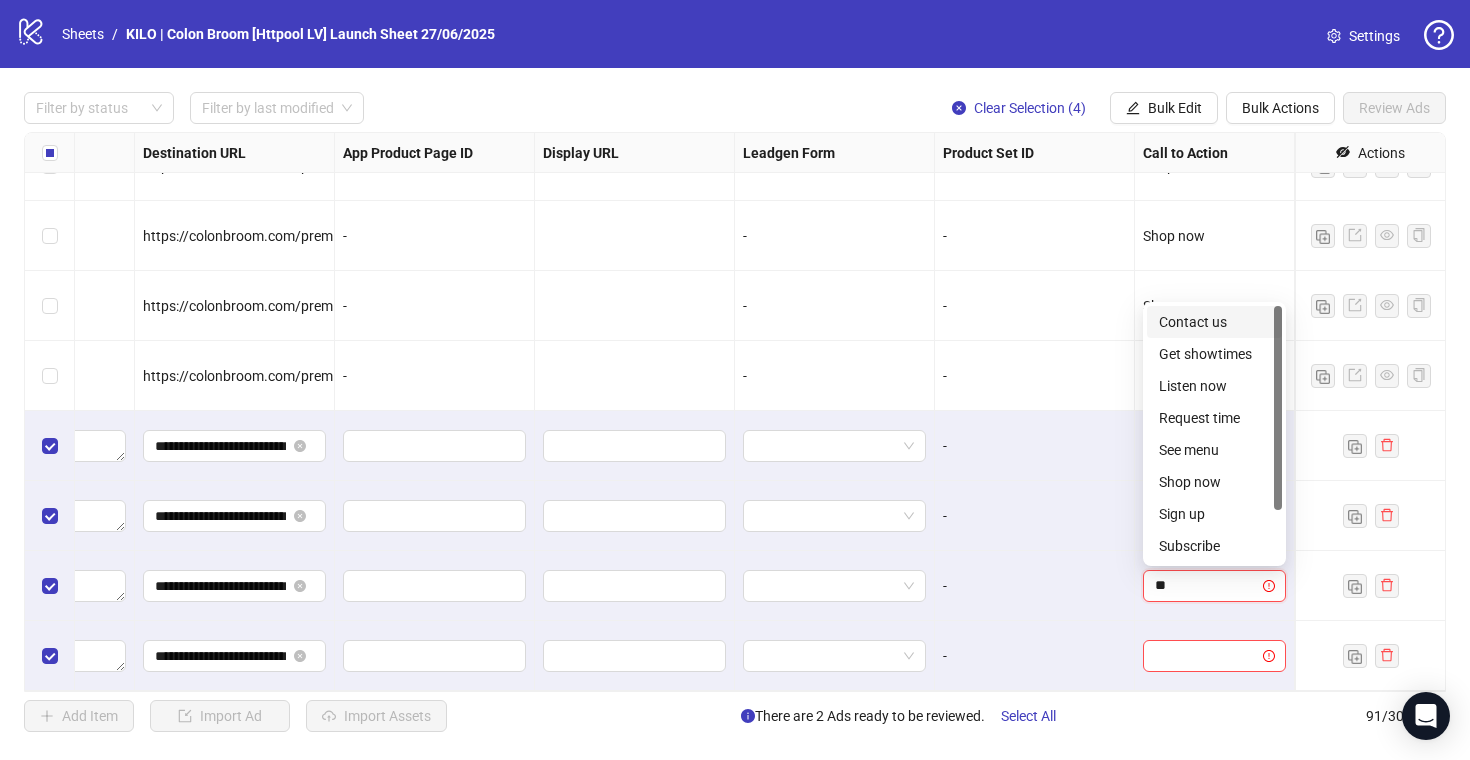 type on "***" 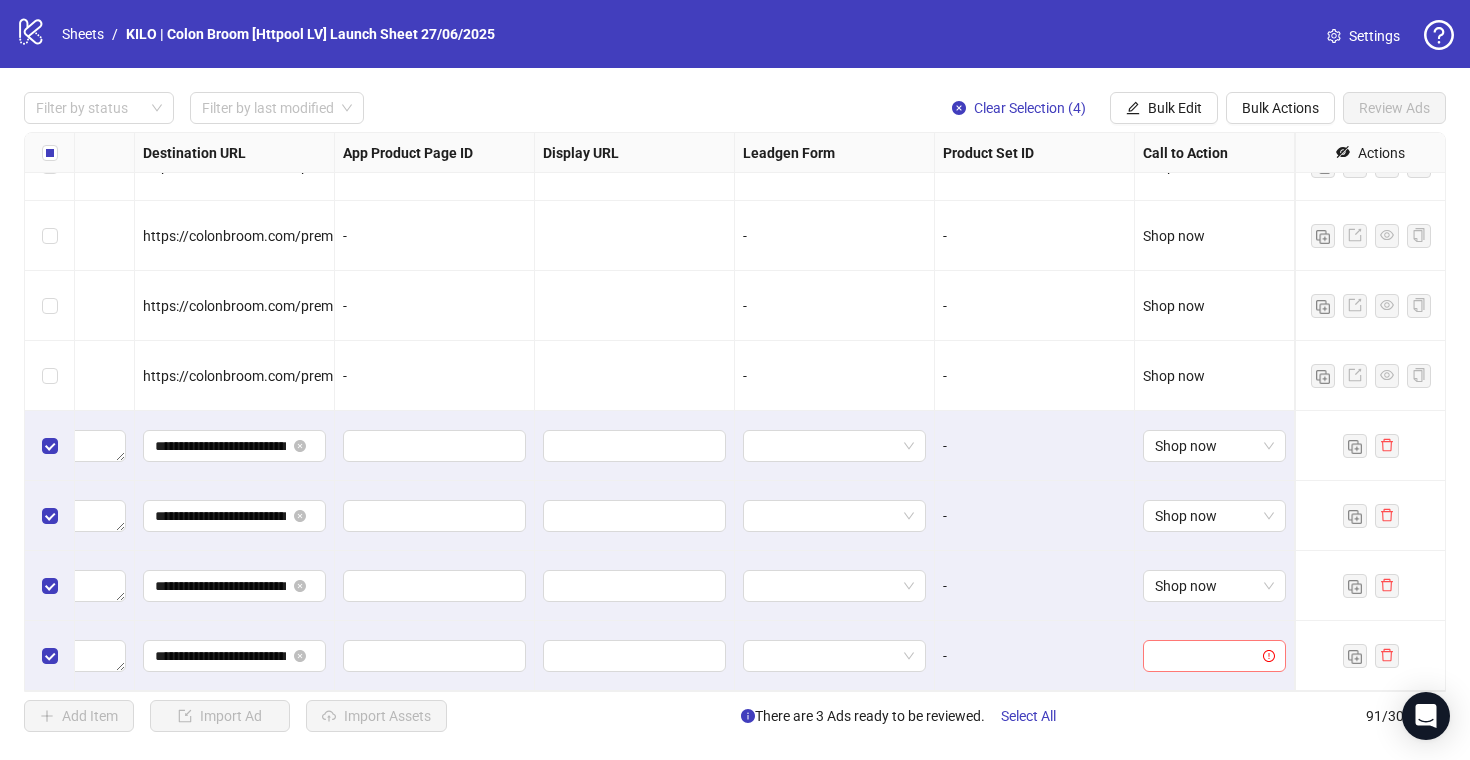 click at bounding box center (1214, 656) 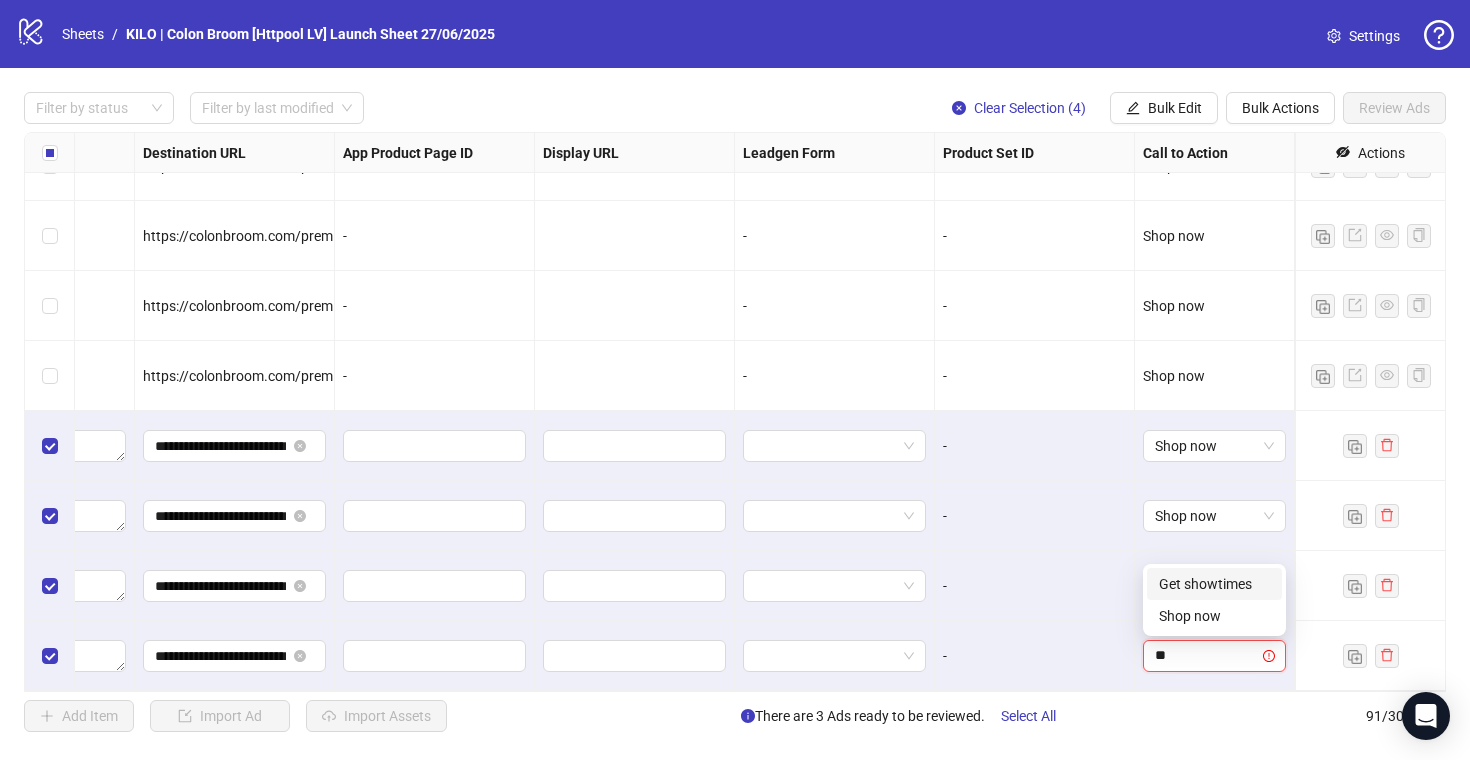 type on "***" 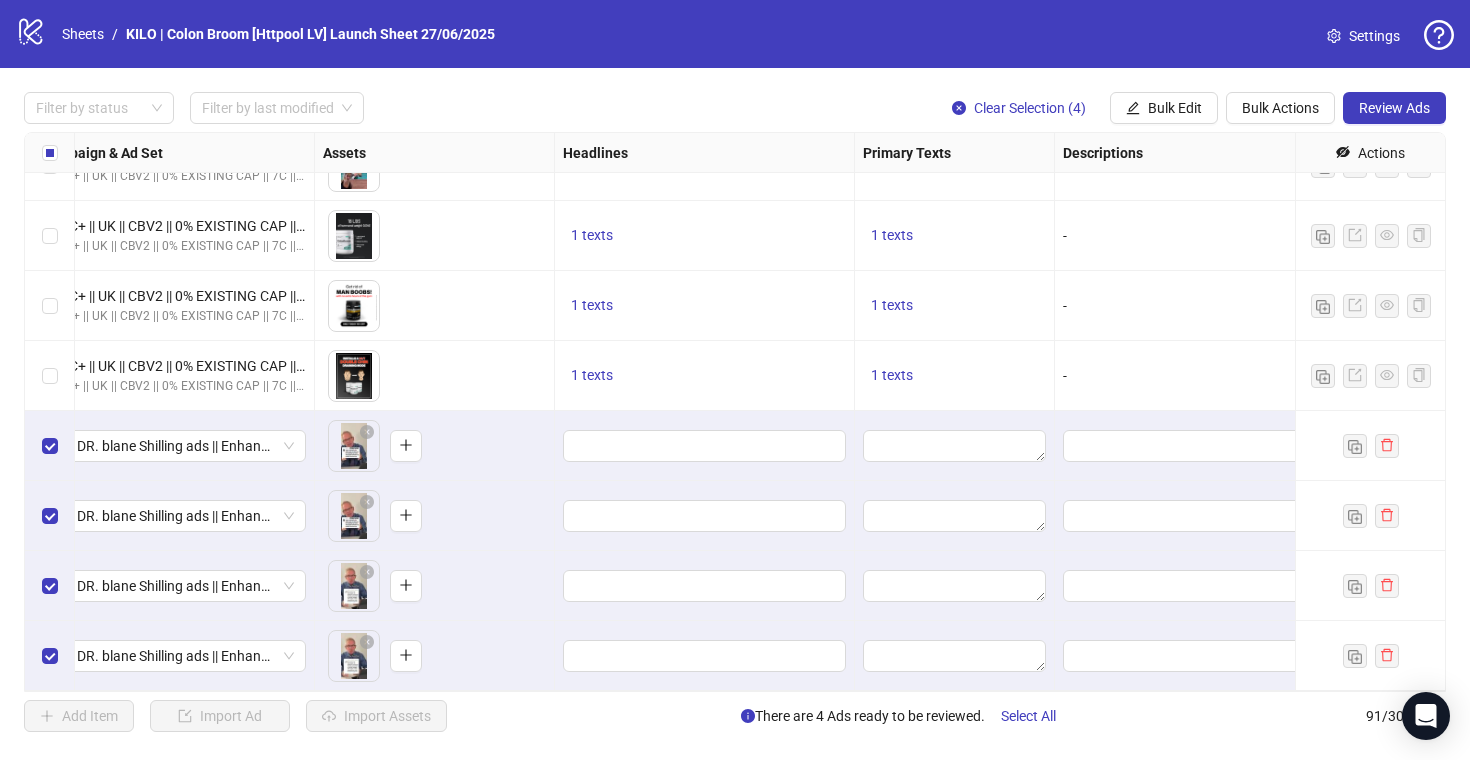 scroll, scrollTop: 5852, scrollLeft: 650, axis: both 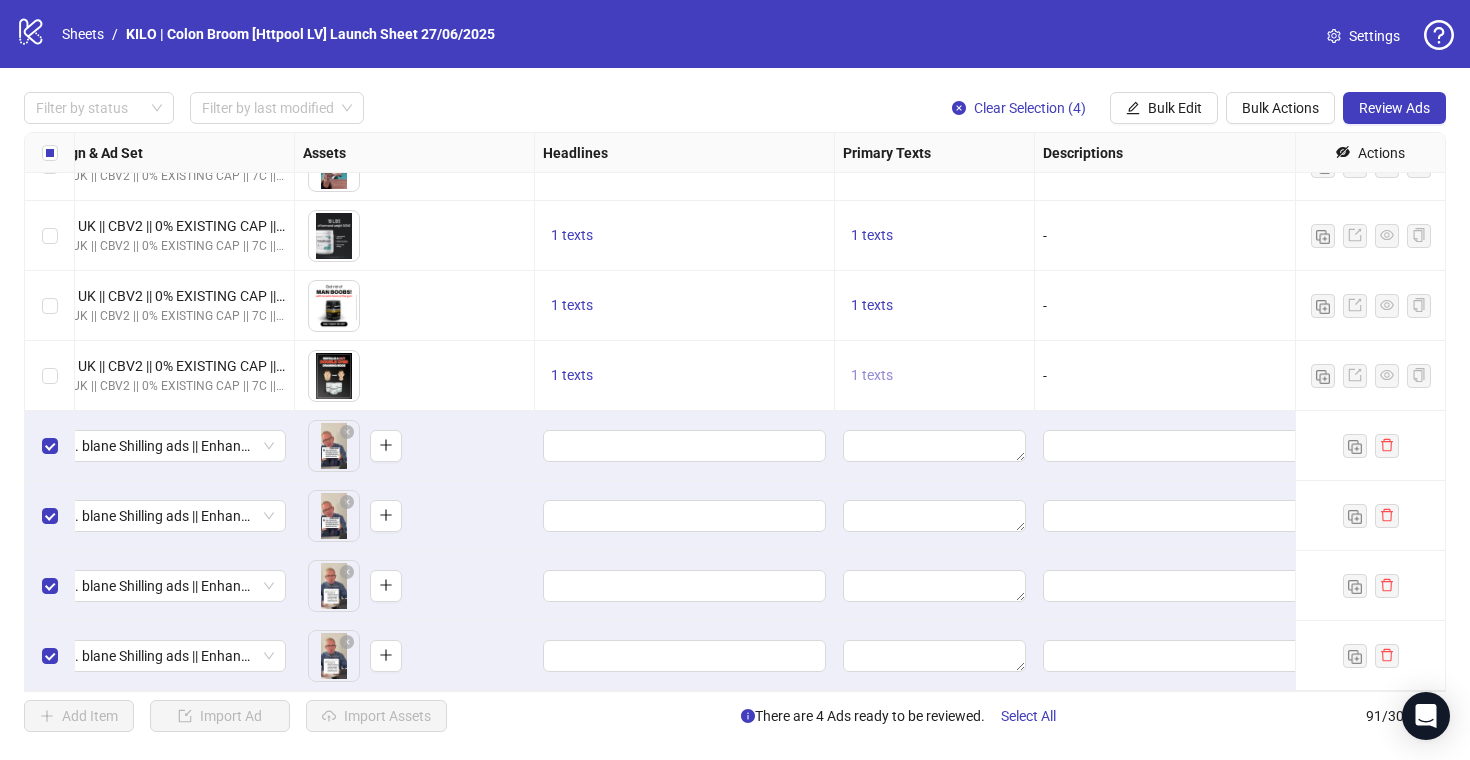 click on "1 texts" at bounding box center [872, 375] 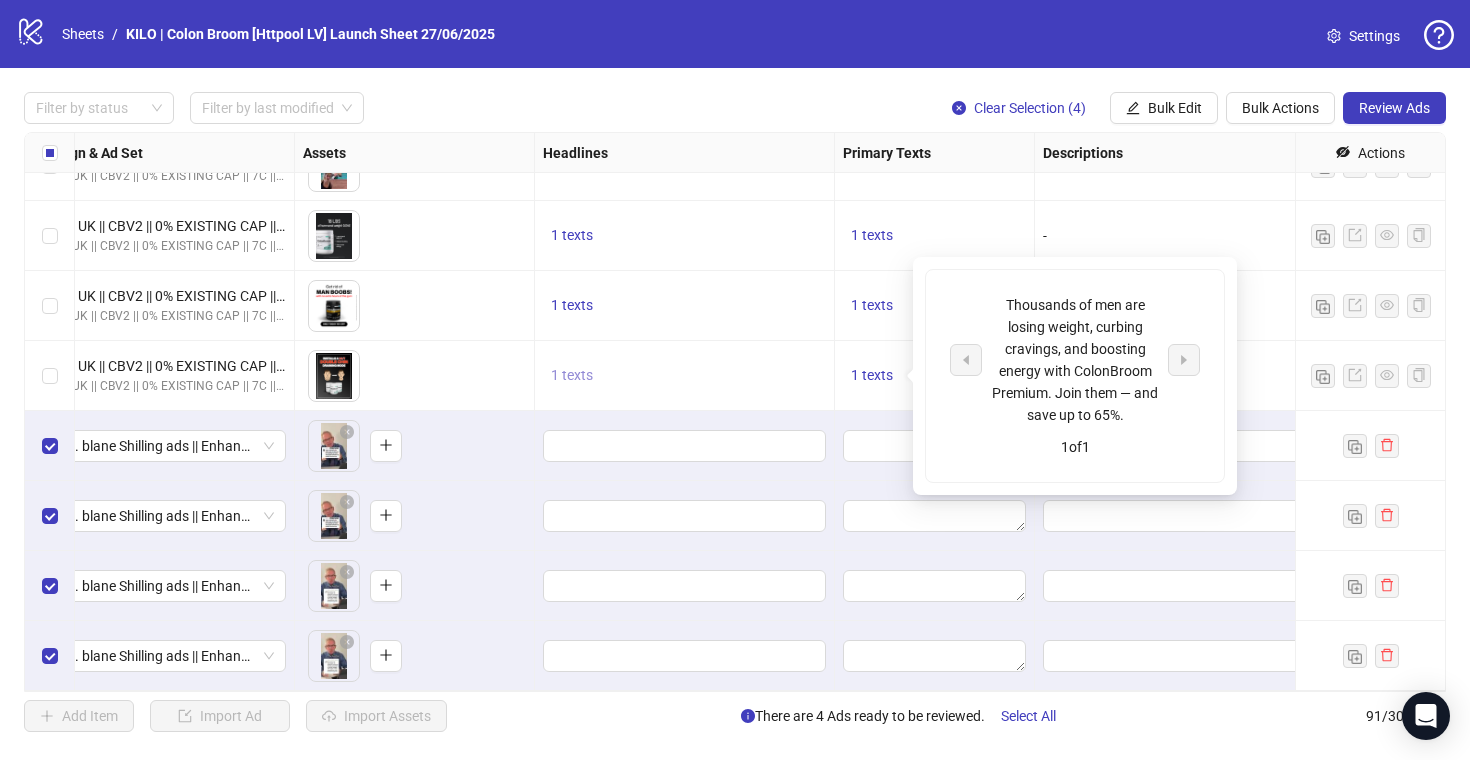 click on "1 texts" at bounding box center (572, 376) 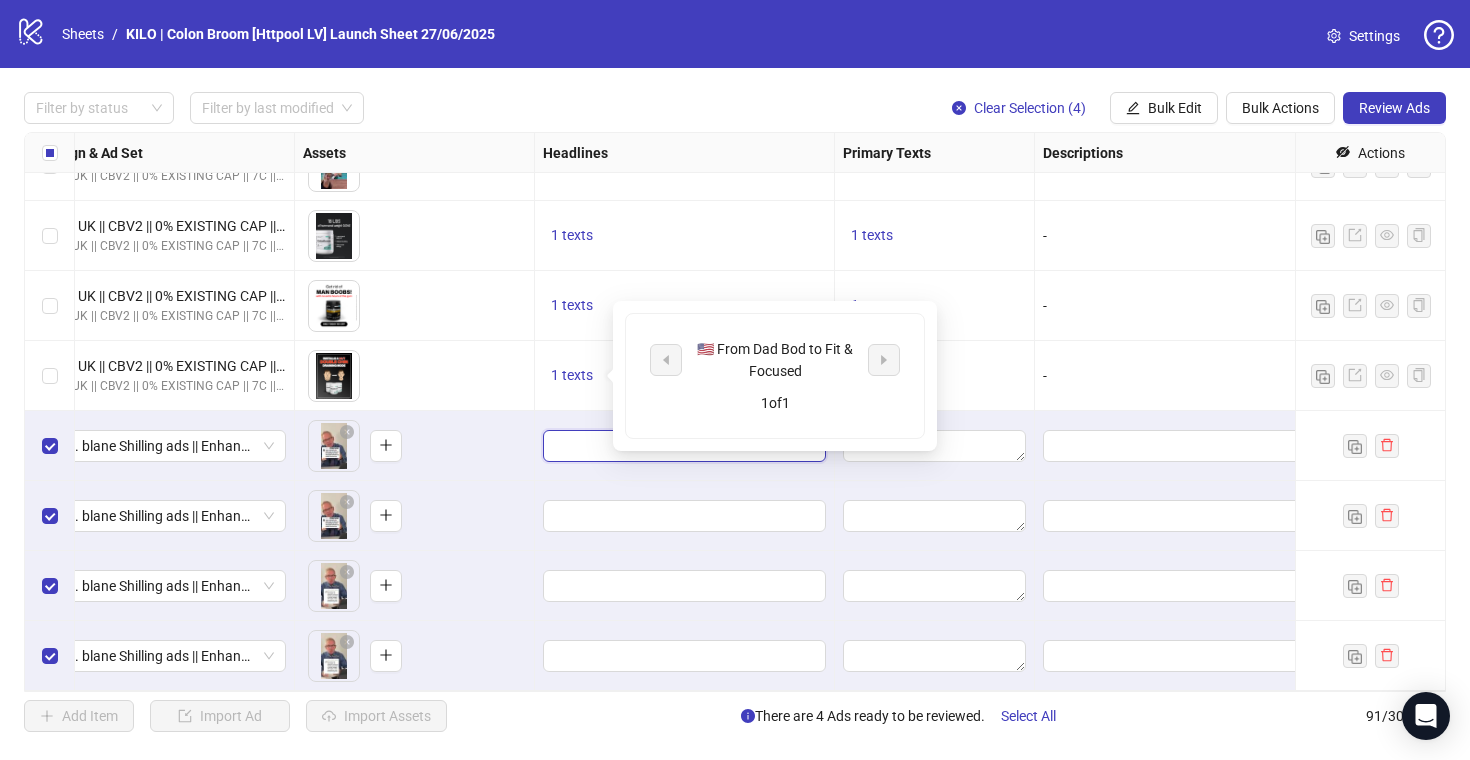 click at bounding box center [682, 446] 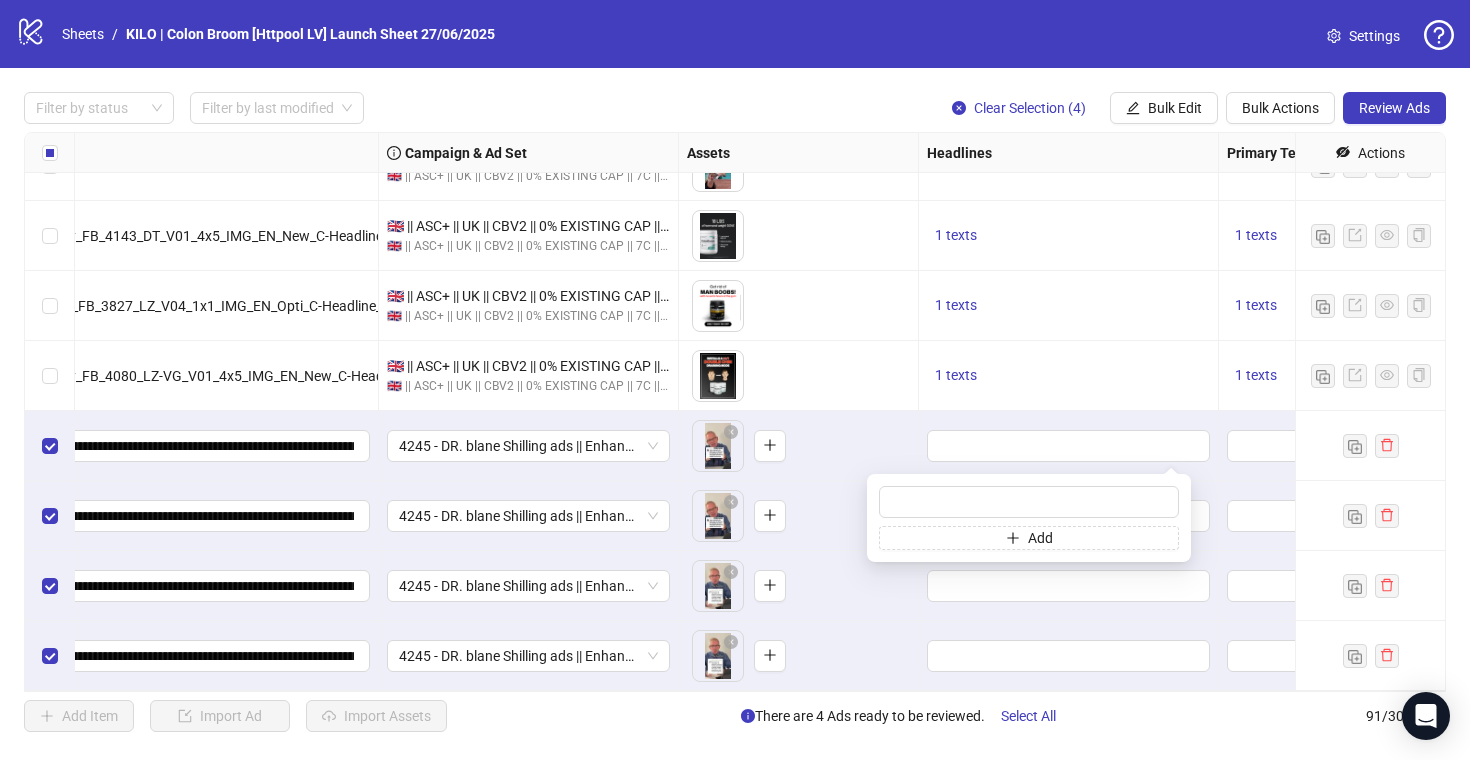 scroll, scrollTop: 5852, scrollLeft: 285, axis: both 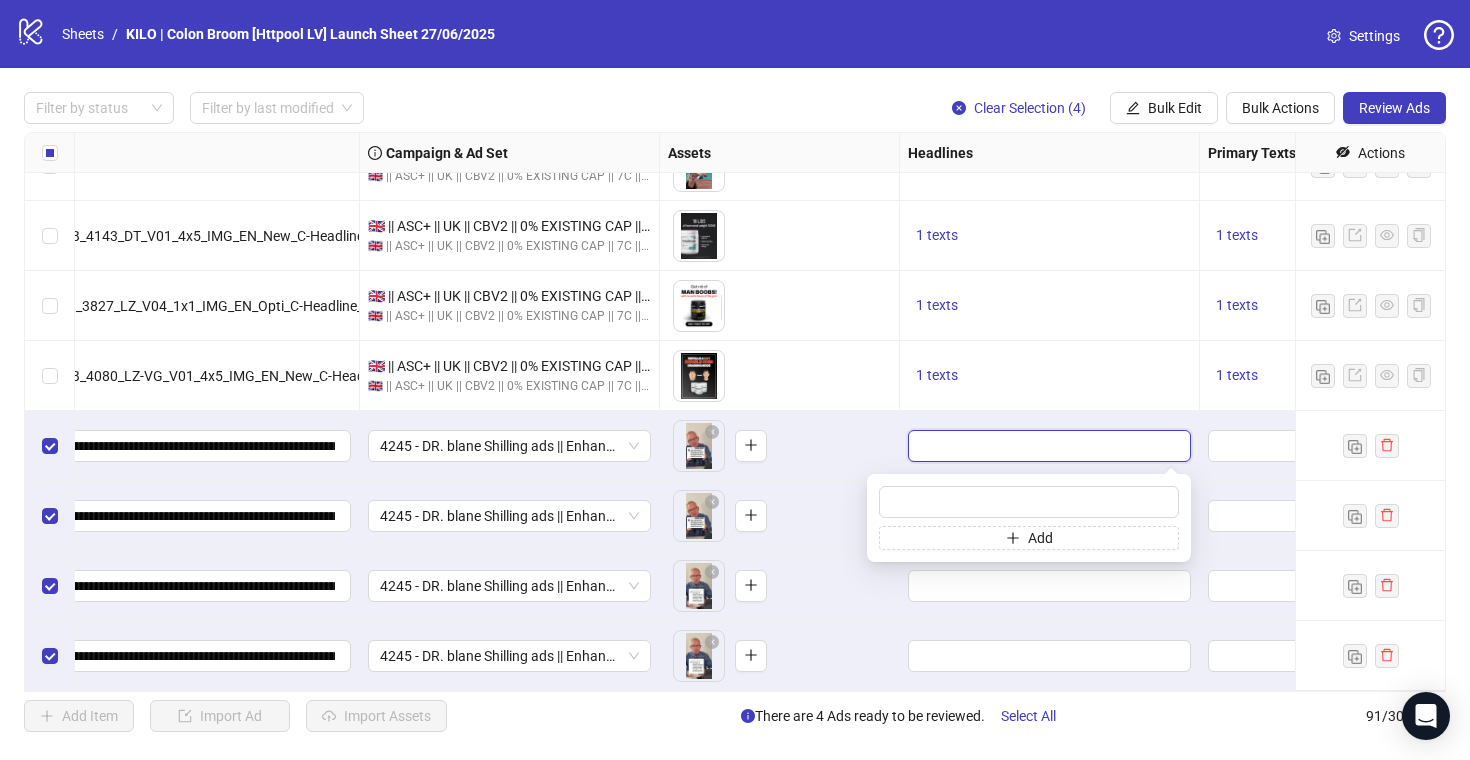 click at bounding box center (1047, 446) 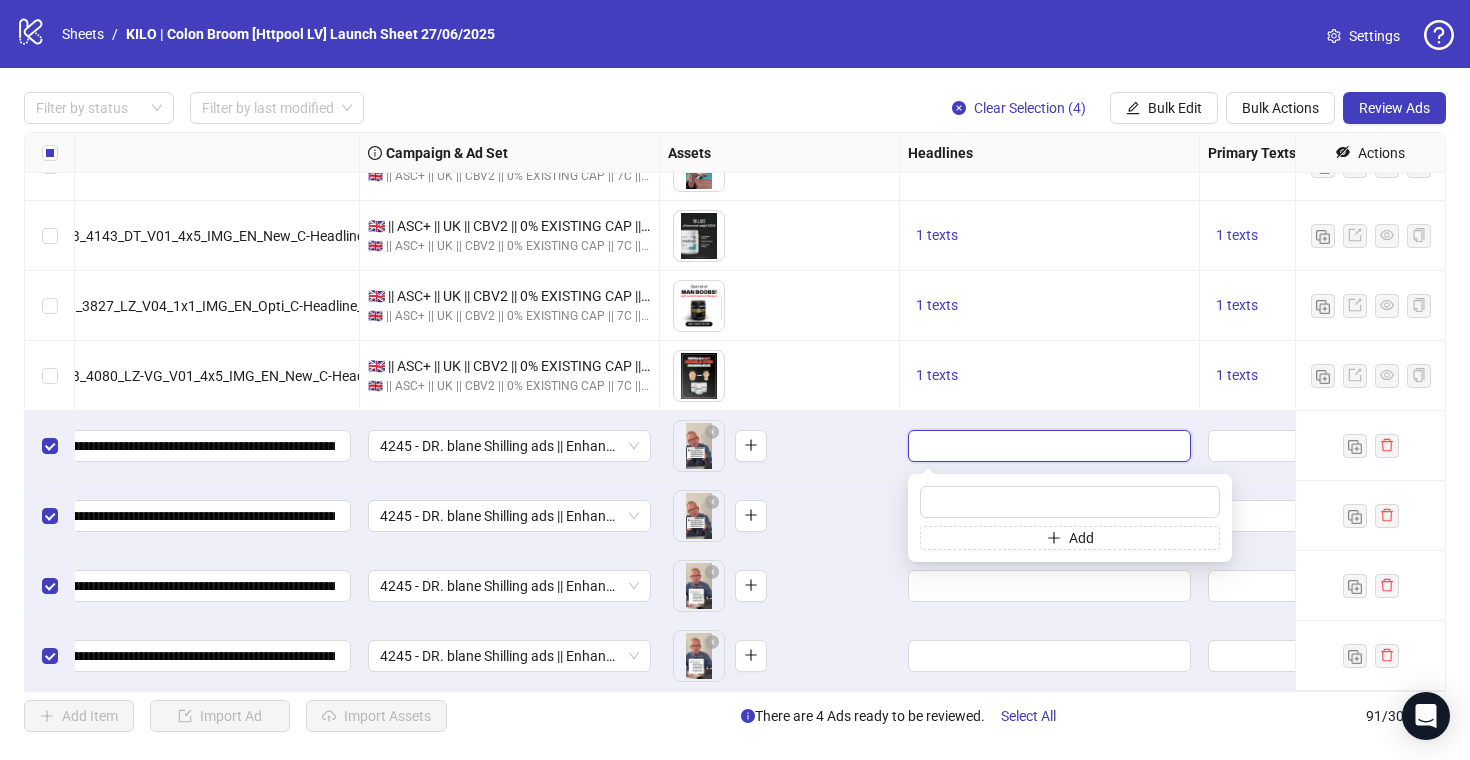 click at bounding box center (1047, 446) 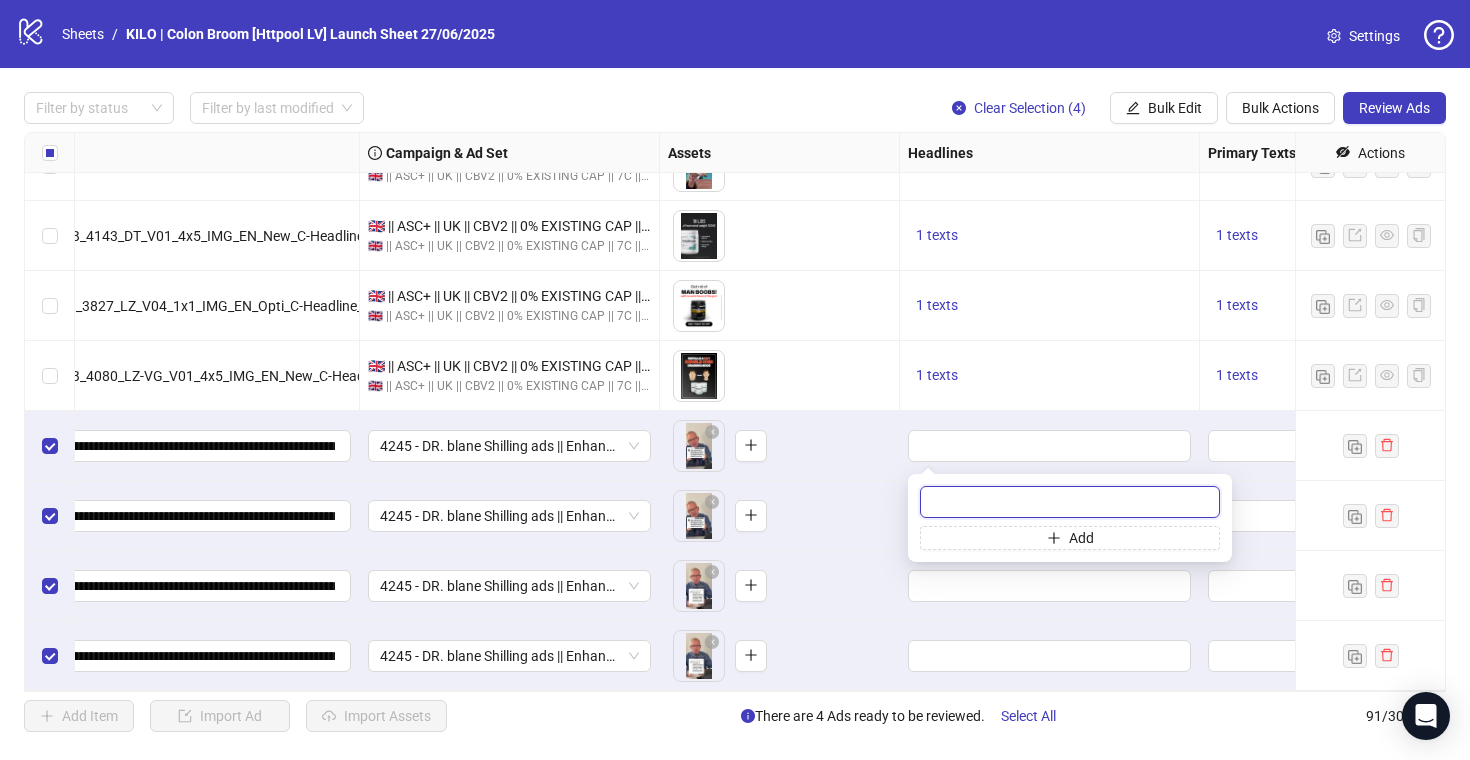 paste on "**********" 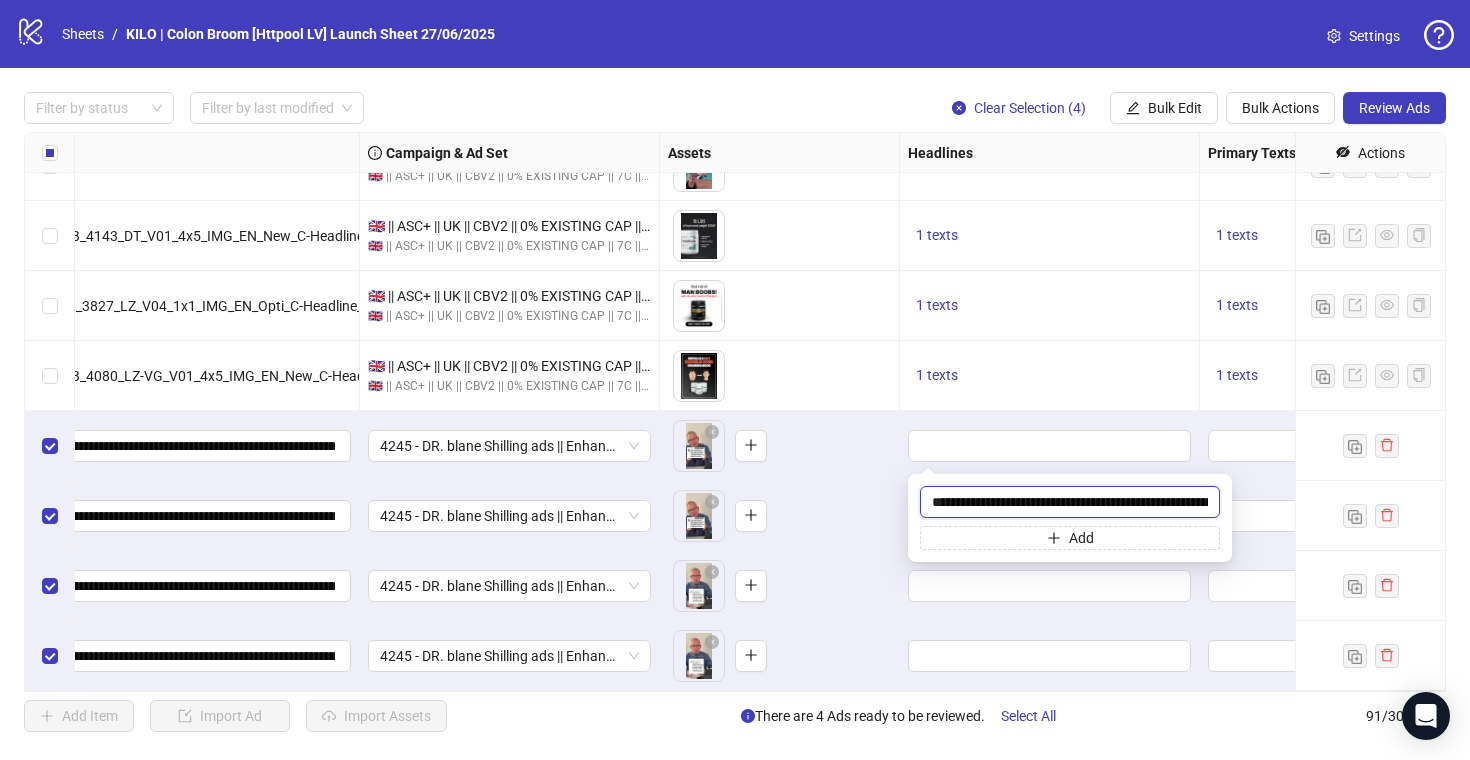 scroll, scrollTop: 0, scrollLeft: 1284, axis: horizontal 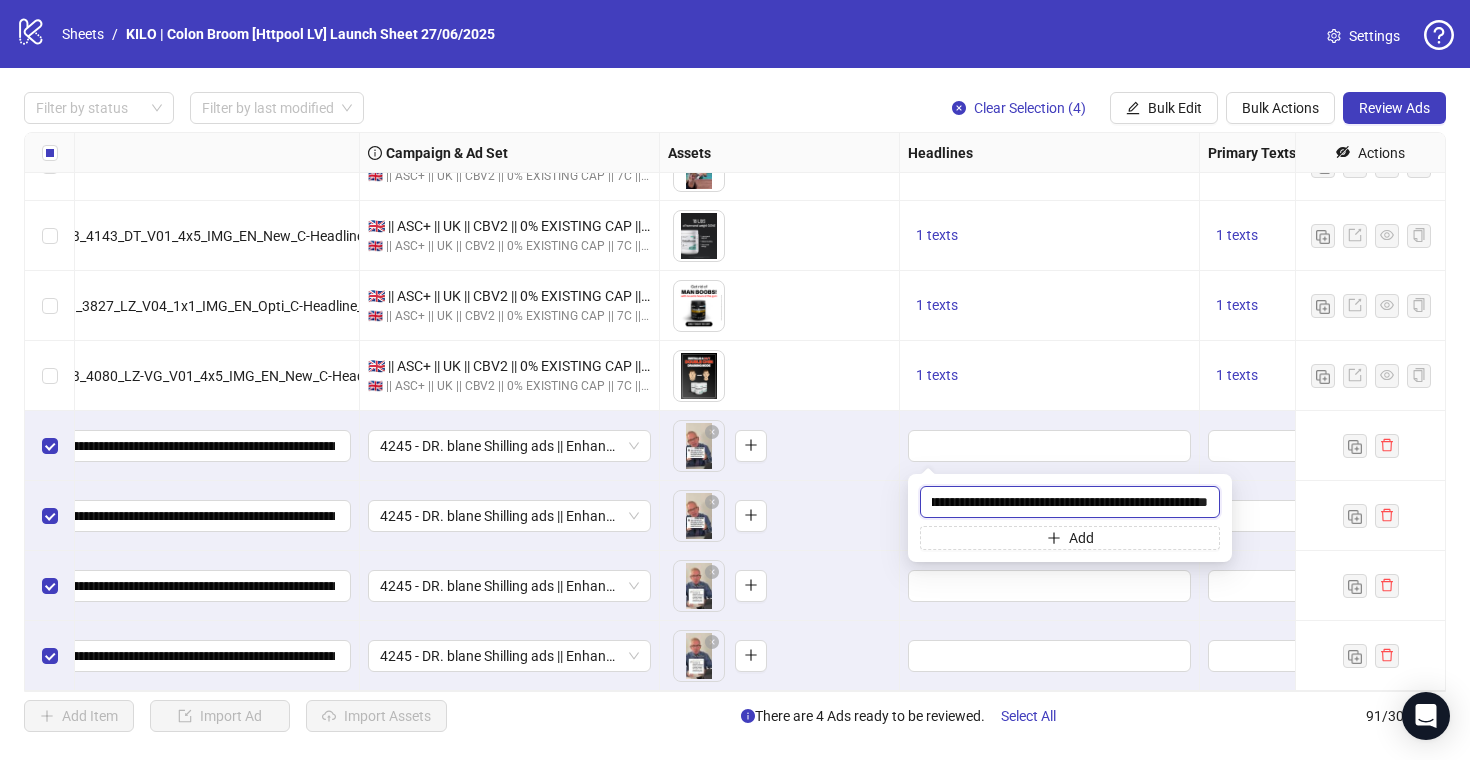 type on "**********" 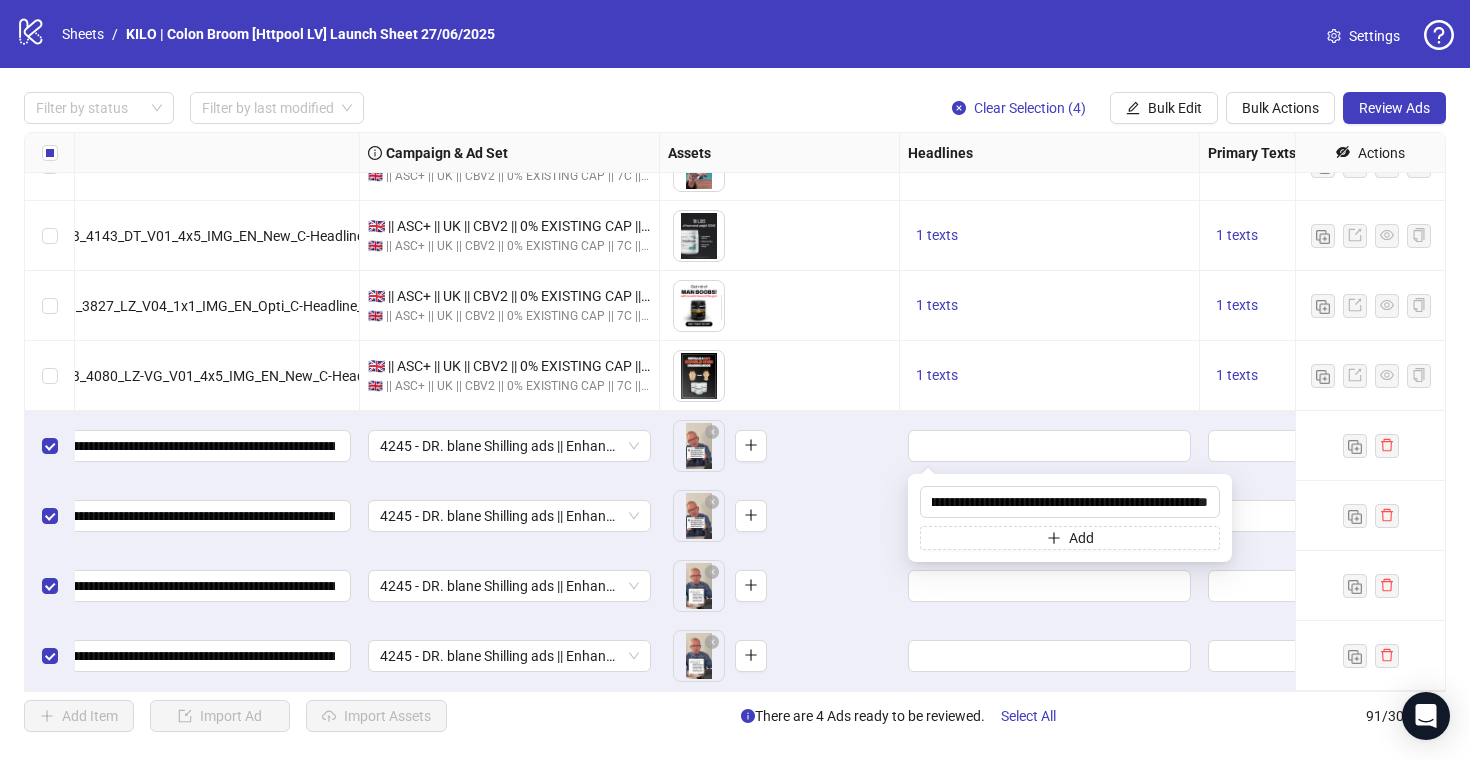 scroll, scrollTop: 0, scrollLeft: 0, axis: both 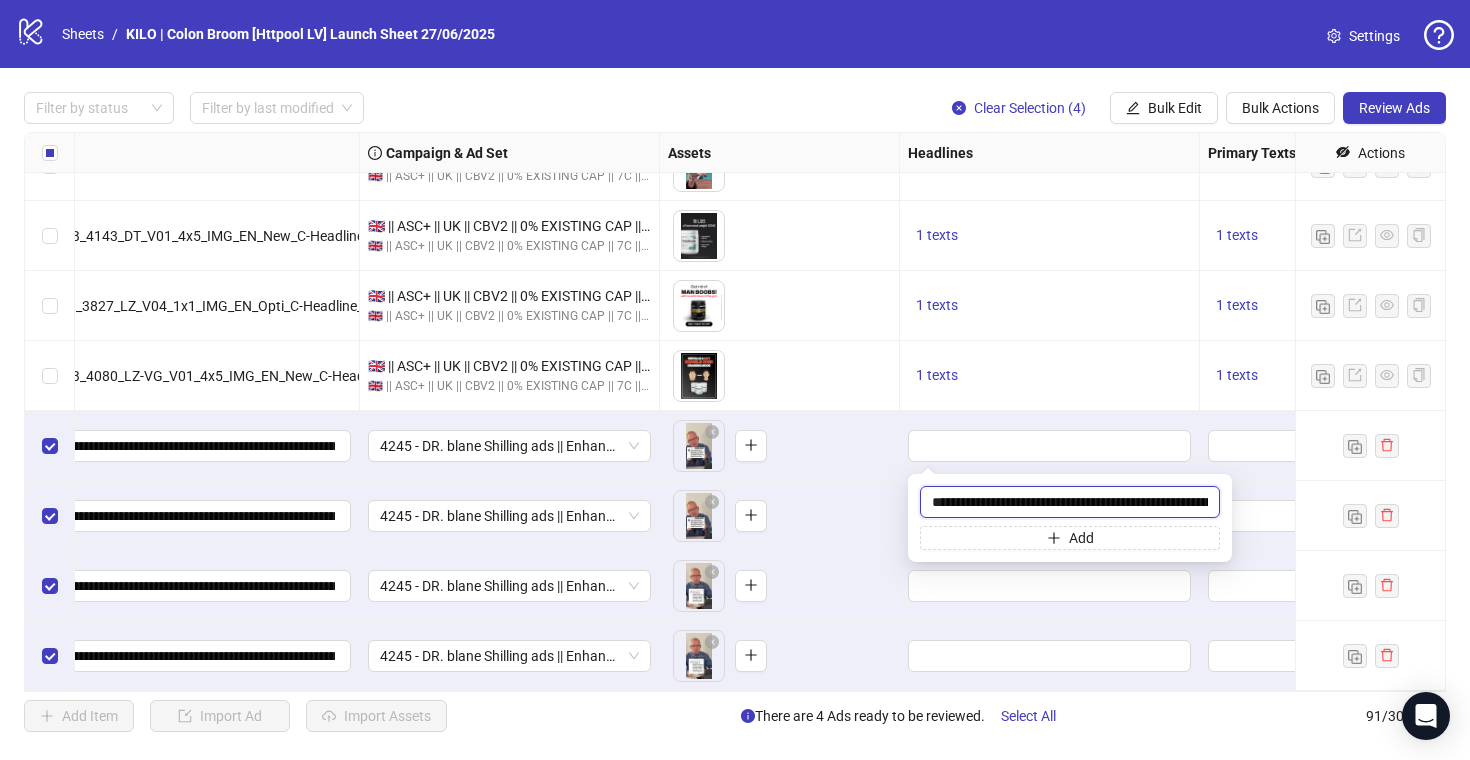 click on "**********" at bounding box center (1070, 502) 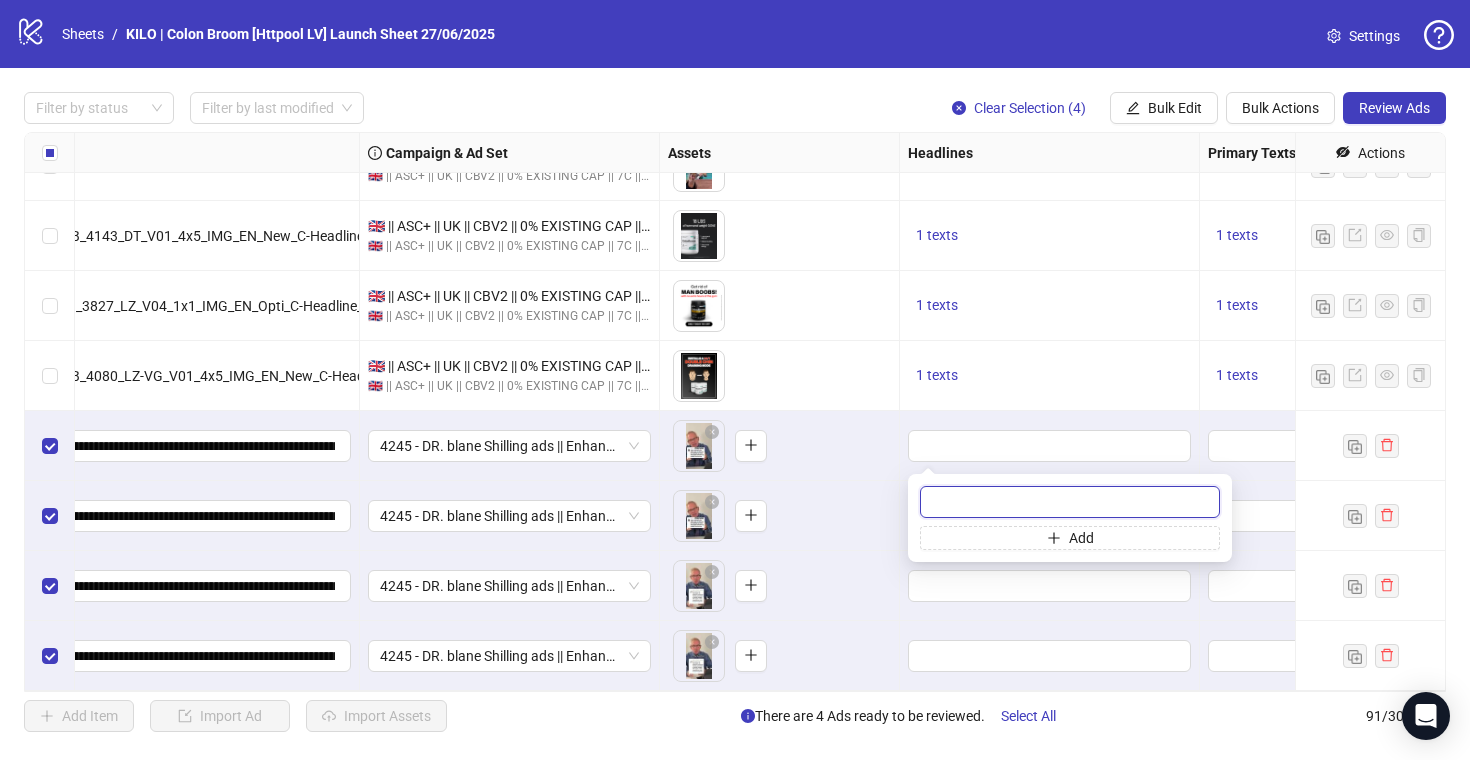 paste on "**********" 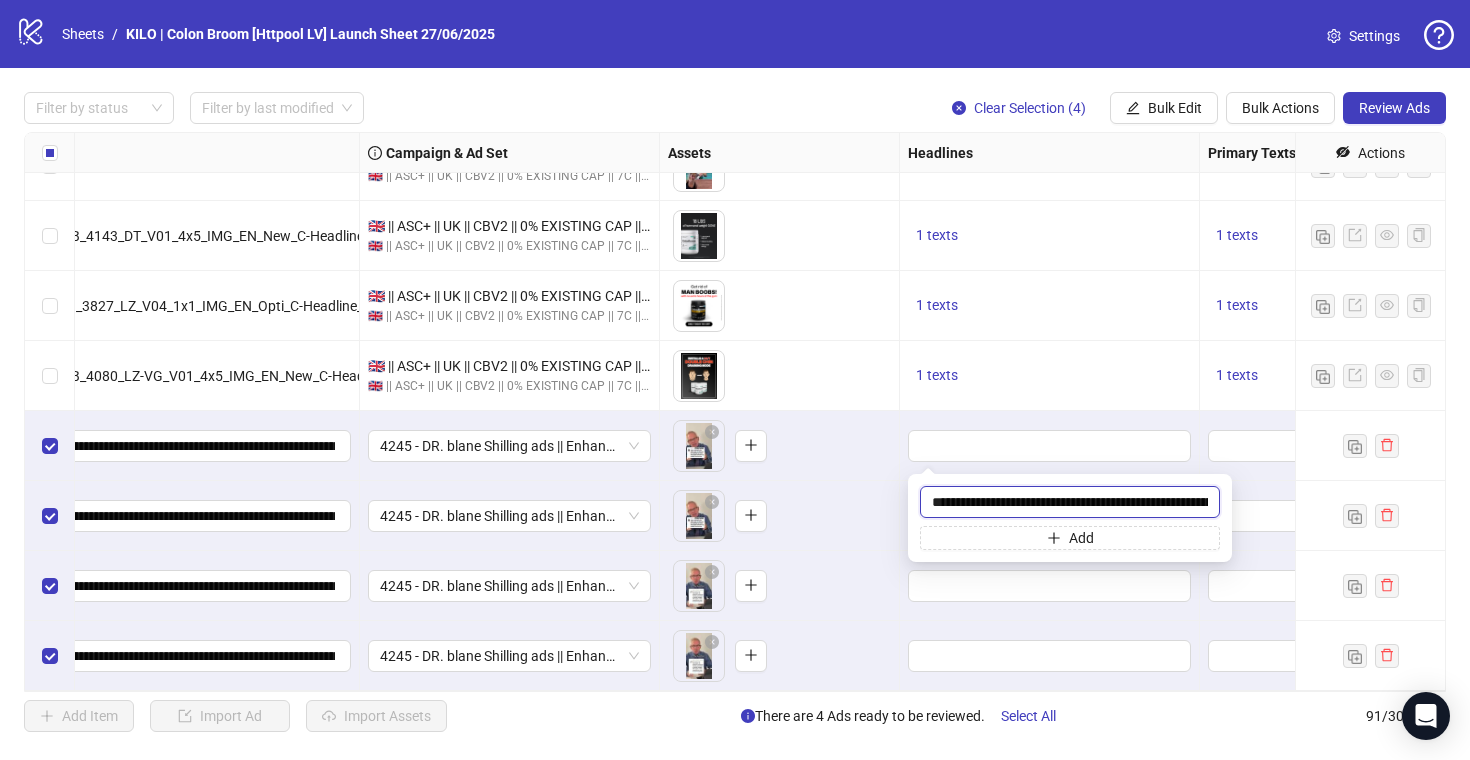 scroll, scrollTop: 0, scrollLeft: 1243, axis: horizontal 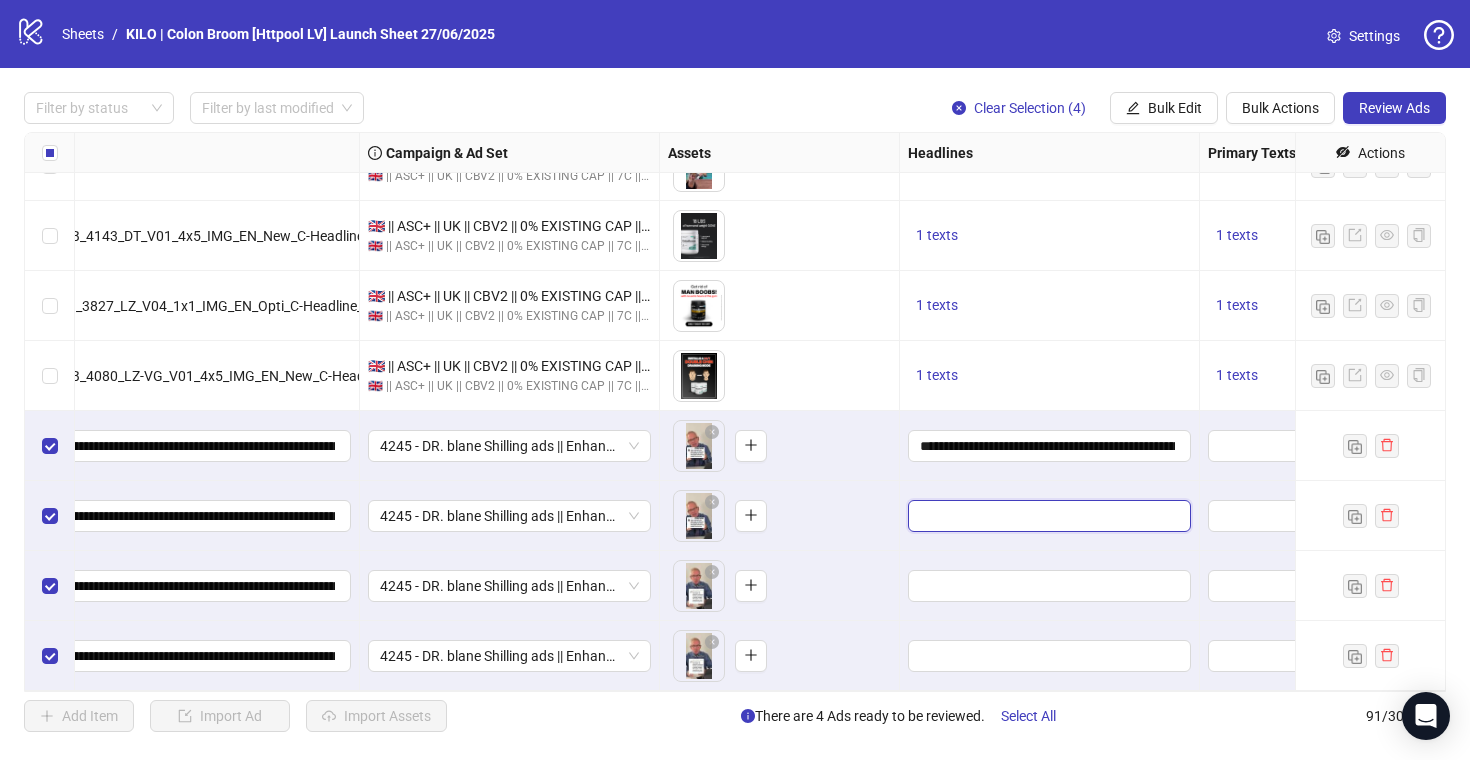 click at bounding box center [1047, 516] 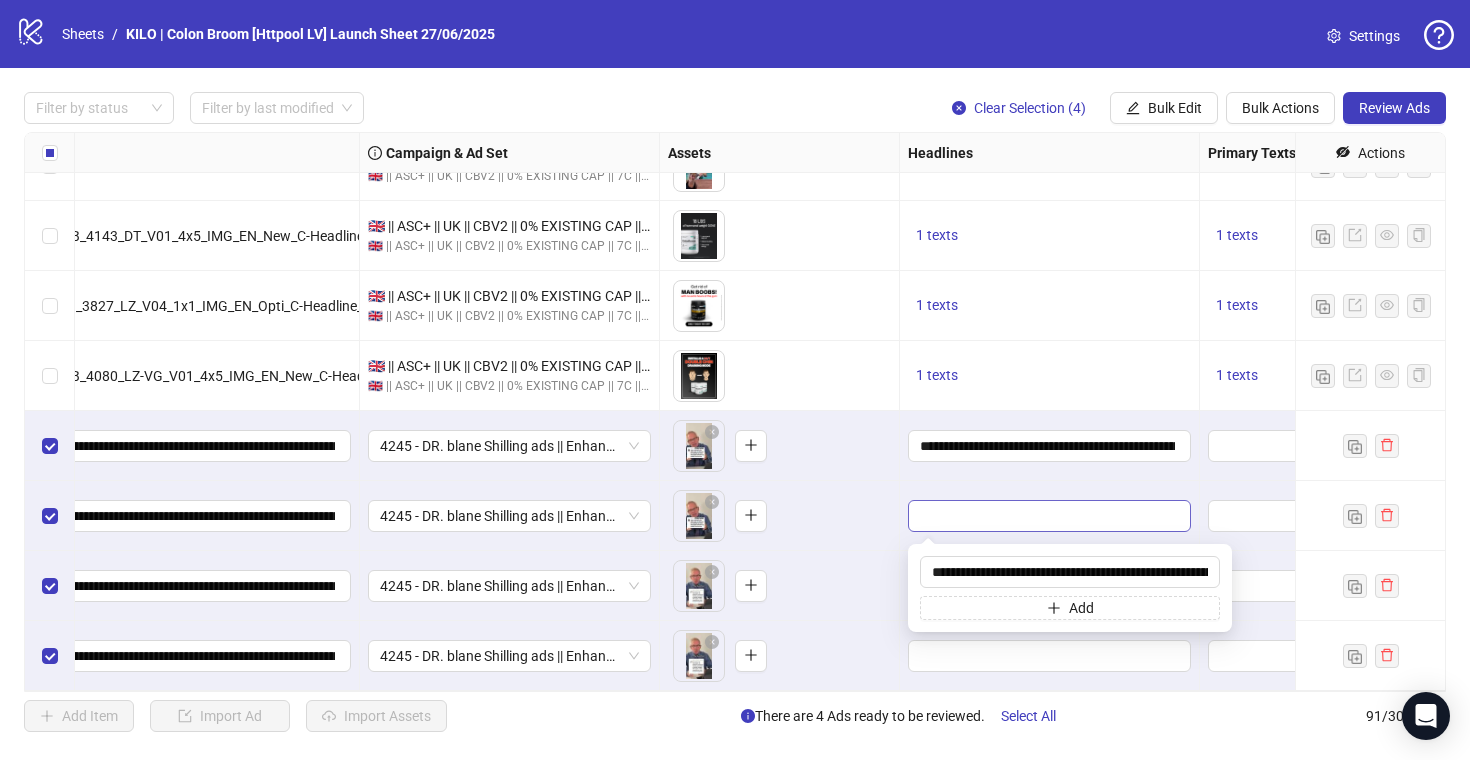 scroll, scrollTop: 0, scrollLeft: 1243, axis: horizontal 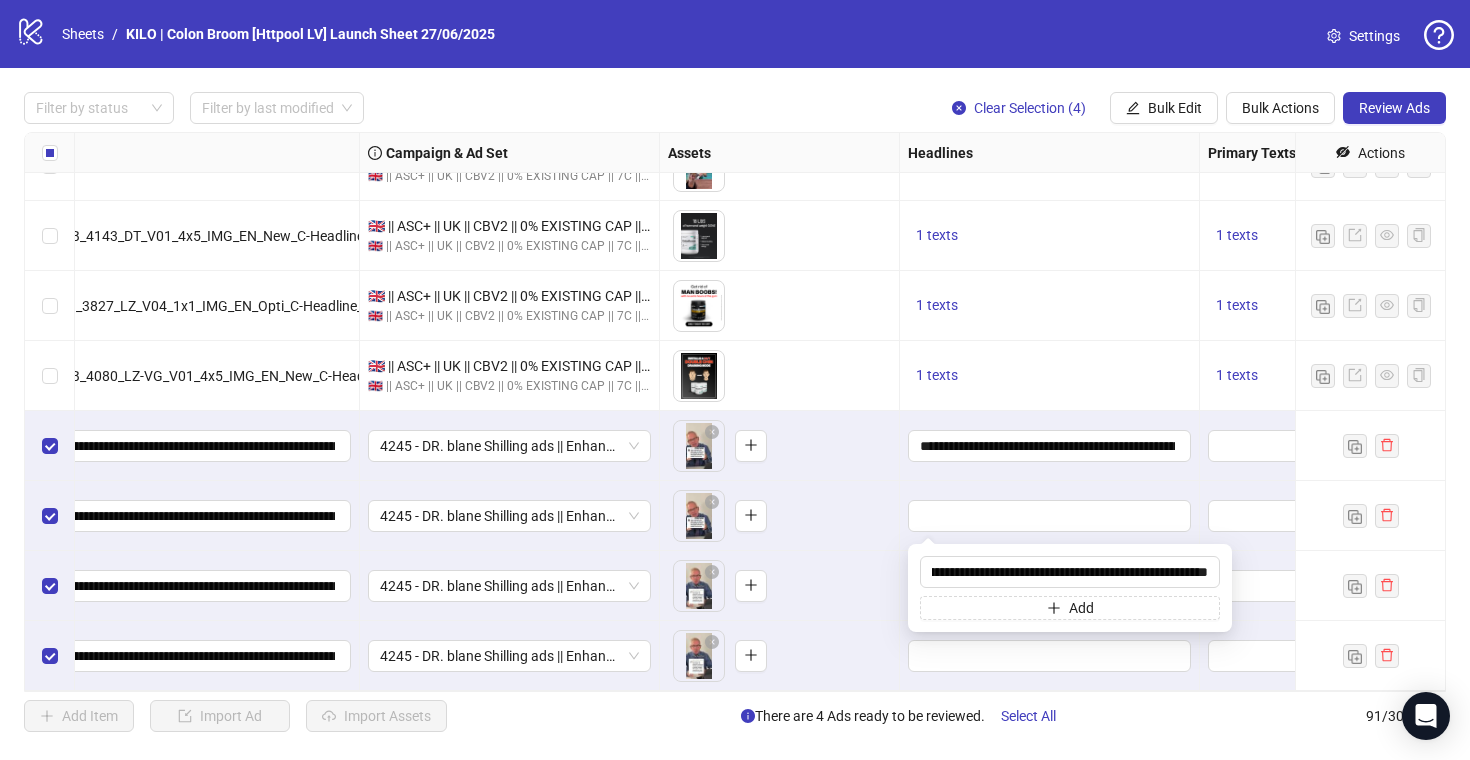click on "To pick up a draggable item, press the space bar.
While dragging, use the arrow keys to move the item.
Press space again to drop the item in its new position, or press escape to cancel." at bounding box center [780, 516] 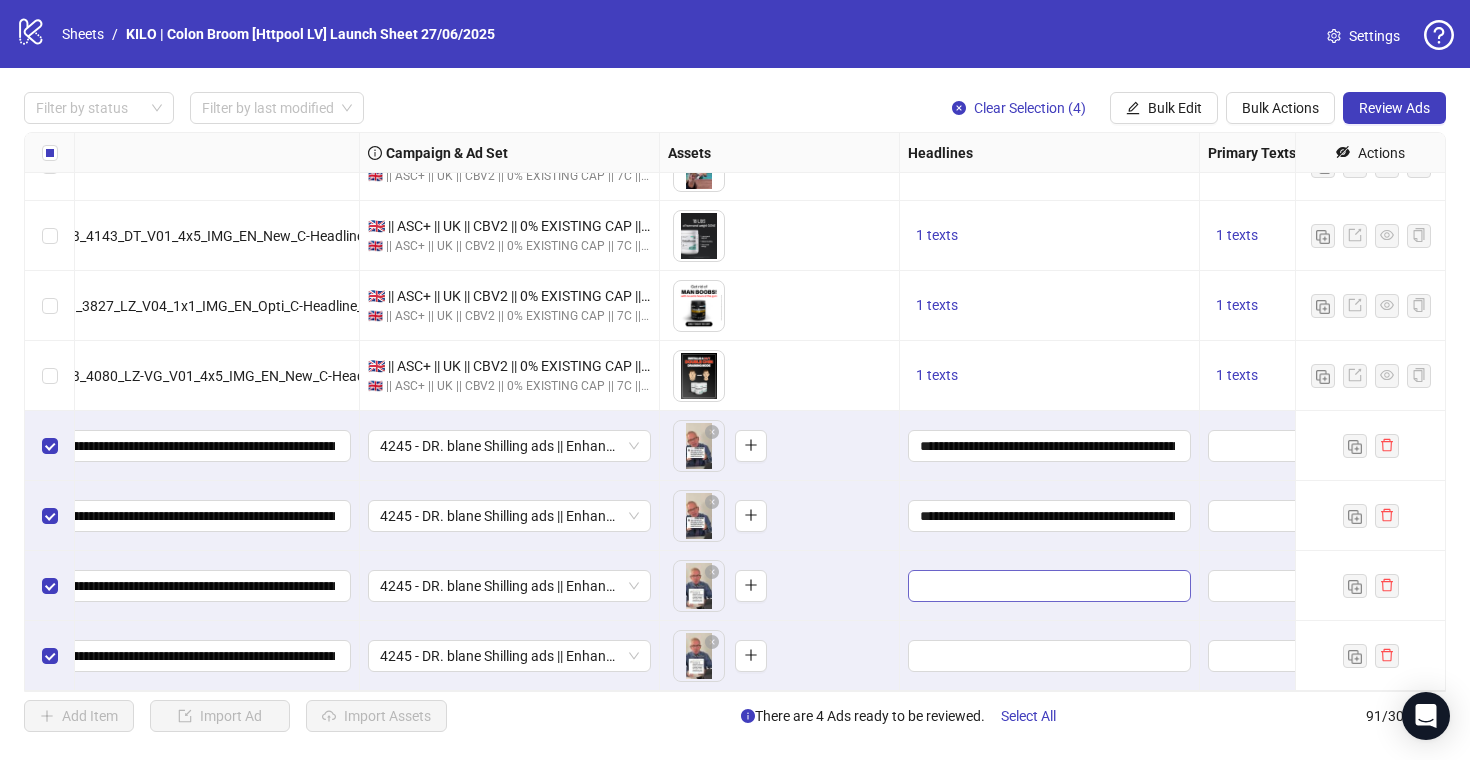 click at bounding box center [1049, 586] 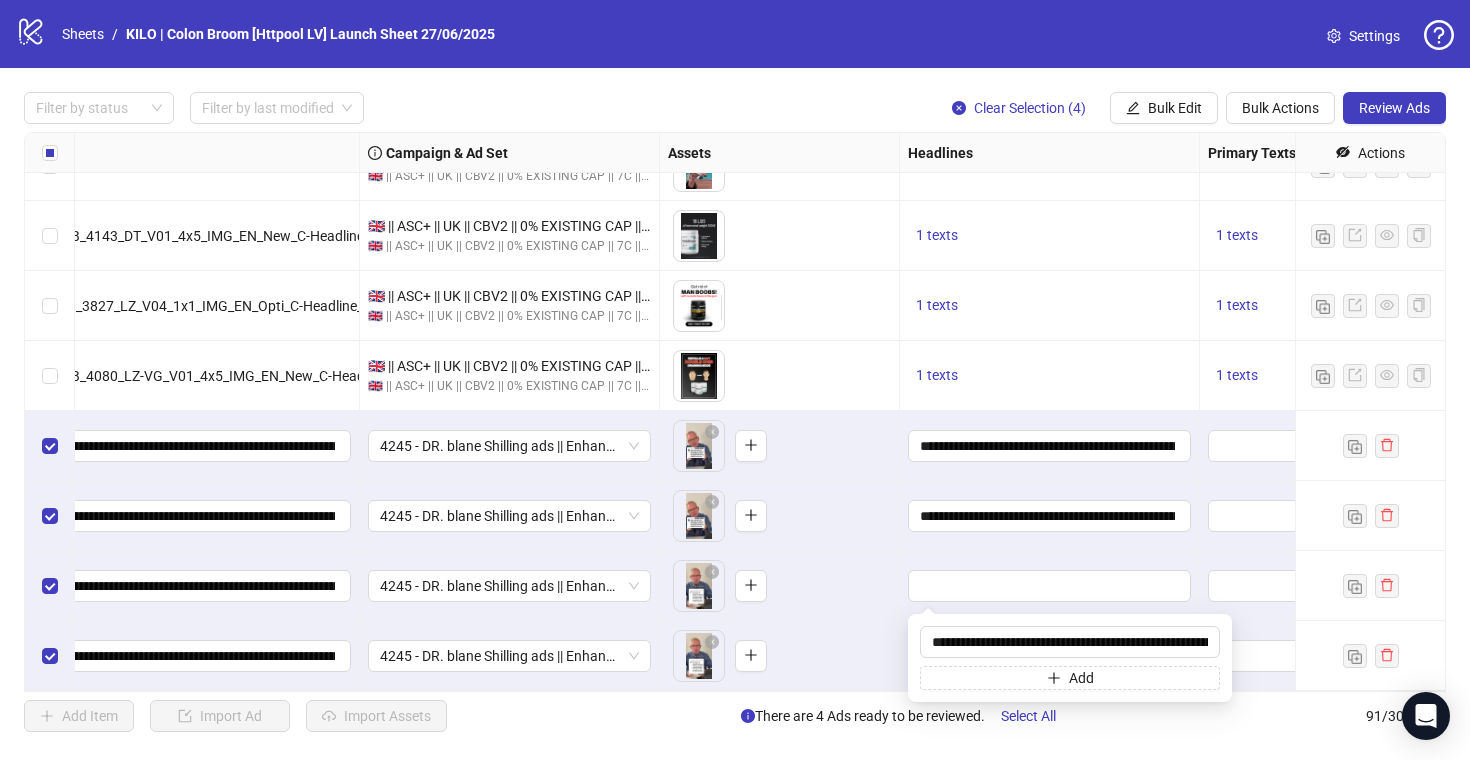 scroll, scrollTop: 0, scrollLeft: 1243, axis: horizontal 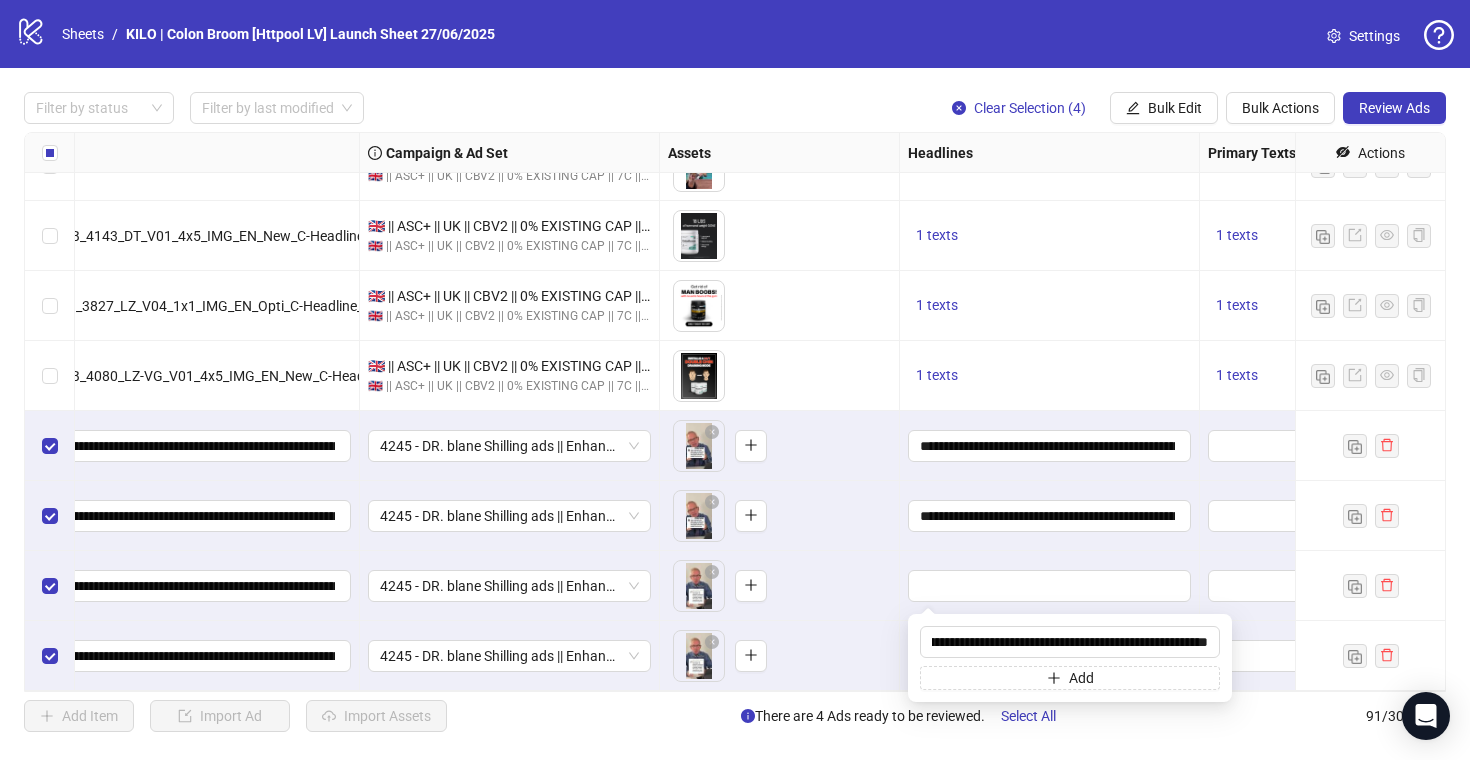 click on "To pick up a draggable item, press the space bar.
While dragging, use the arrow keys to move the item.
Press space again to drop the item in its new position, or press escape to cancel." at bounding box center (779, 656) 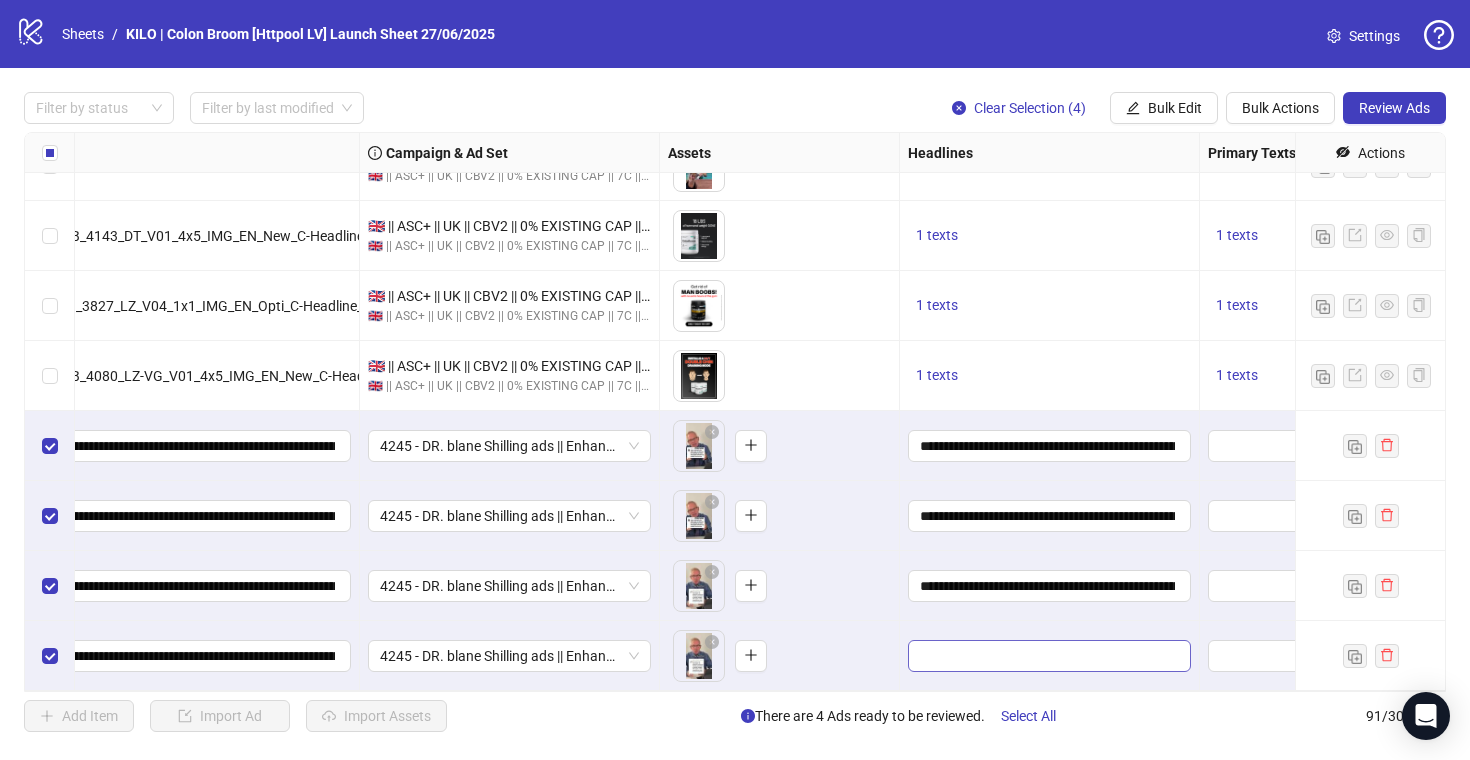 click at bounding box center (1049, 656) 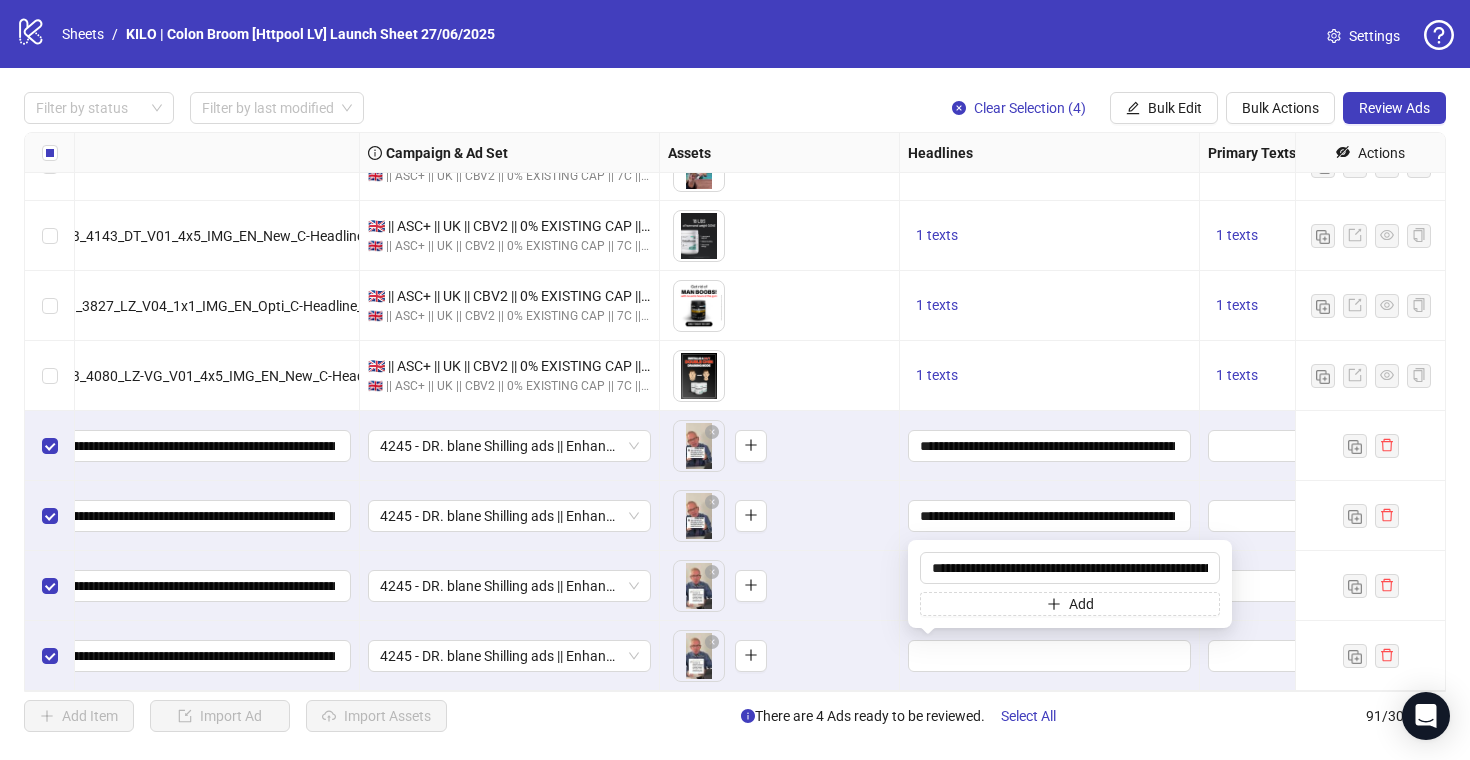 scroll, scrollTop: 0, scrollLeft: 1243, axis: horizontal 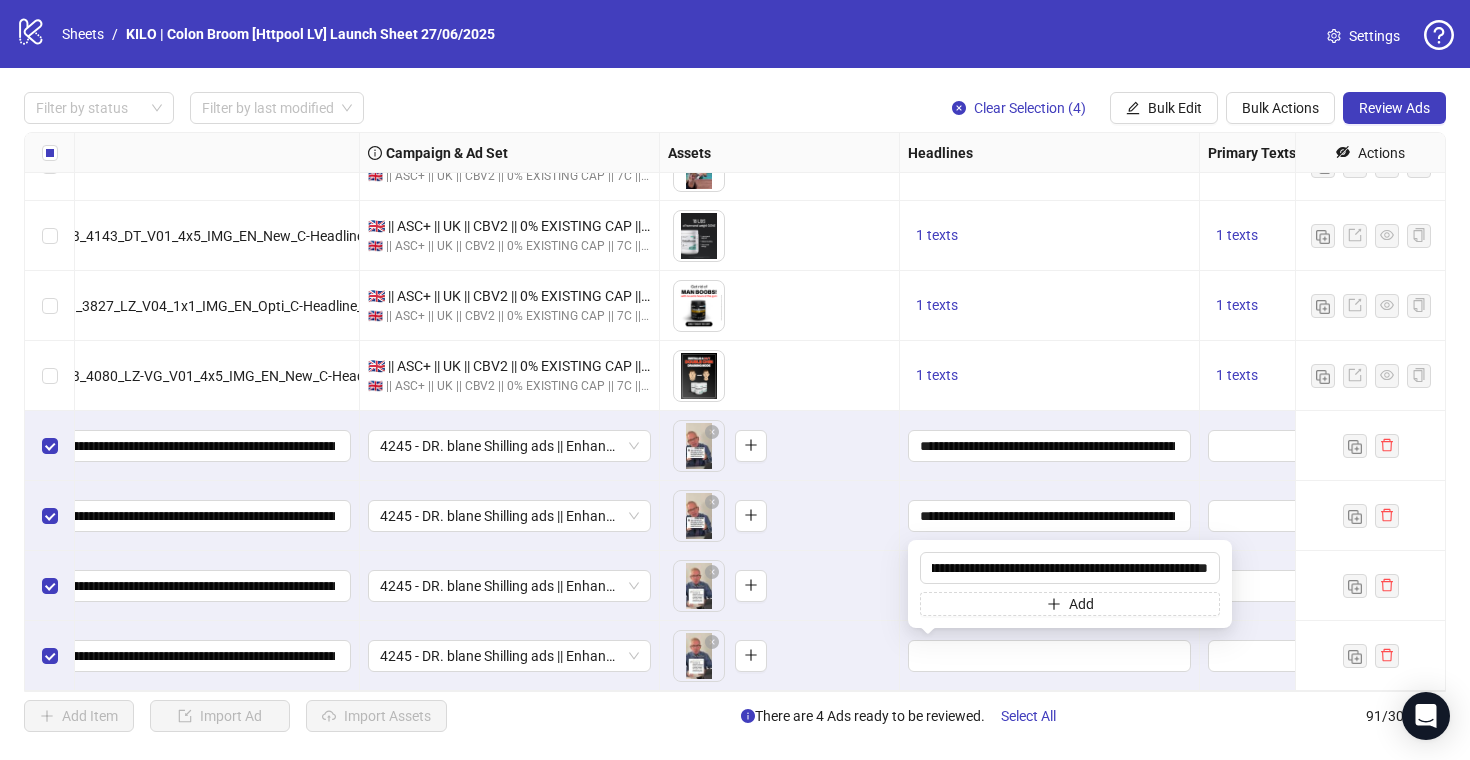 click on "To pick up a draggable item, press the space bar.
While dragging, use the arrow keys to move the item.
Press space again to drop the item in its new position, or press escape to cancel." at bounding box center [779, 656] 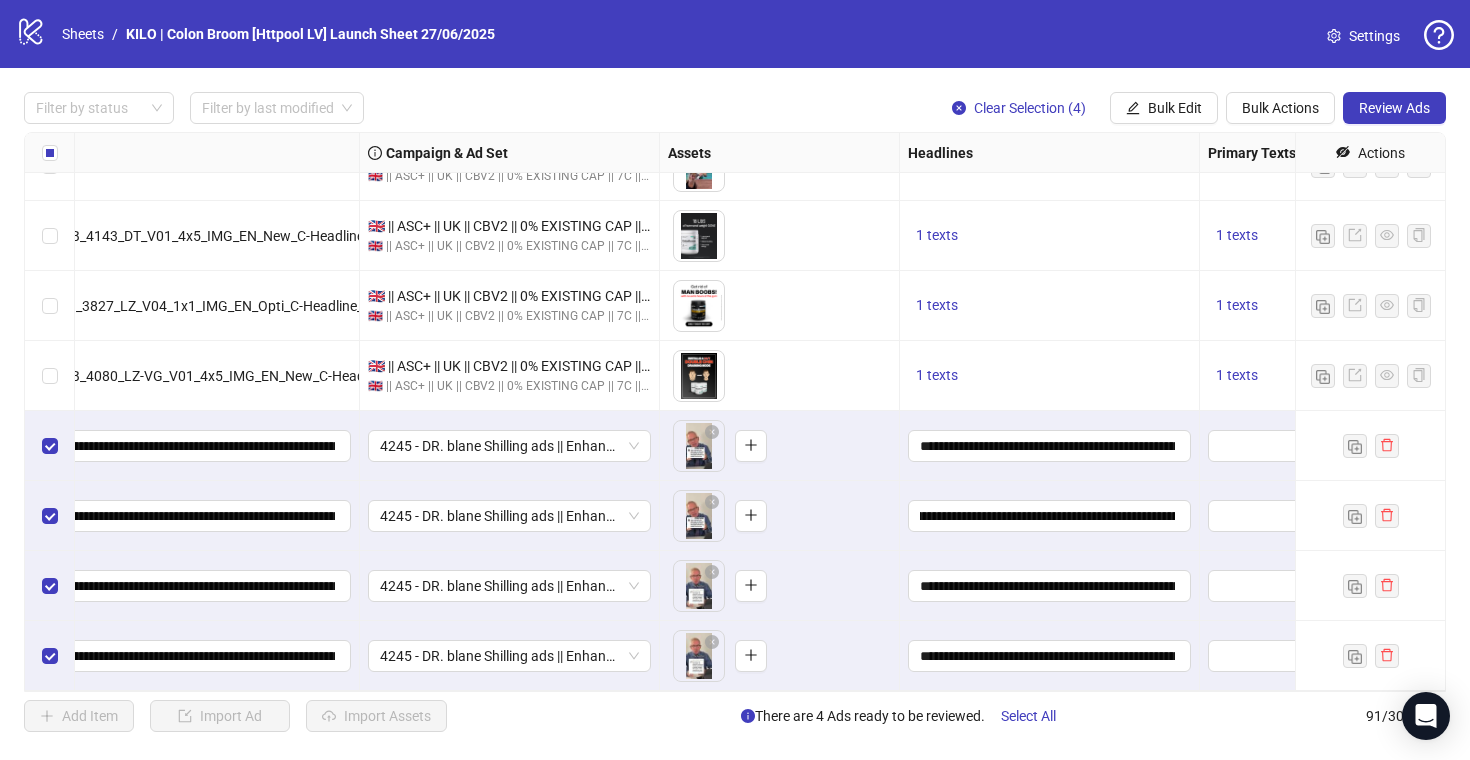 scroll, scrollTop: 0, scrollLeft: 663, axis: horizontal 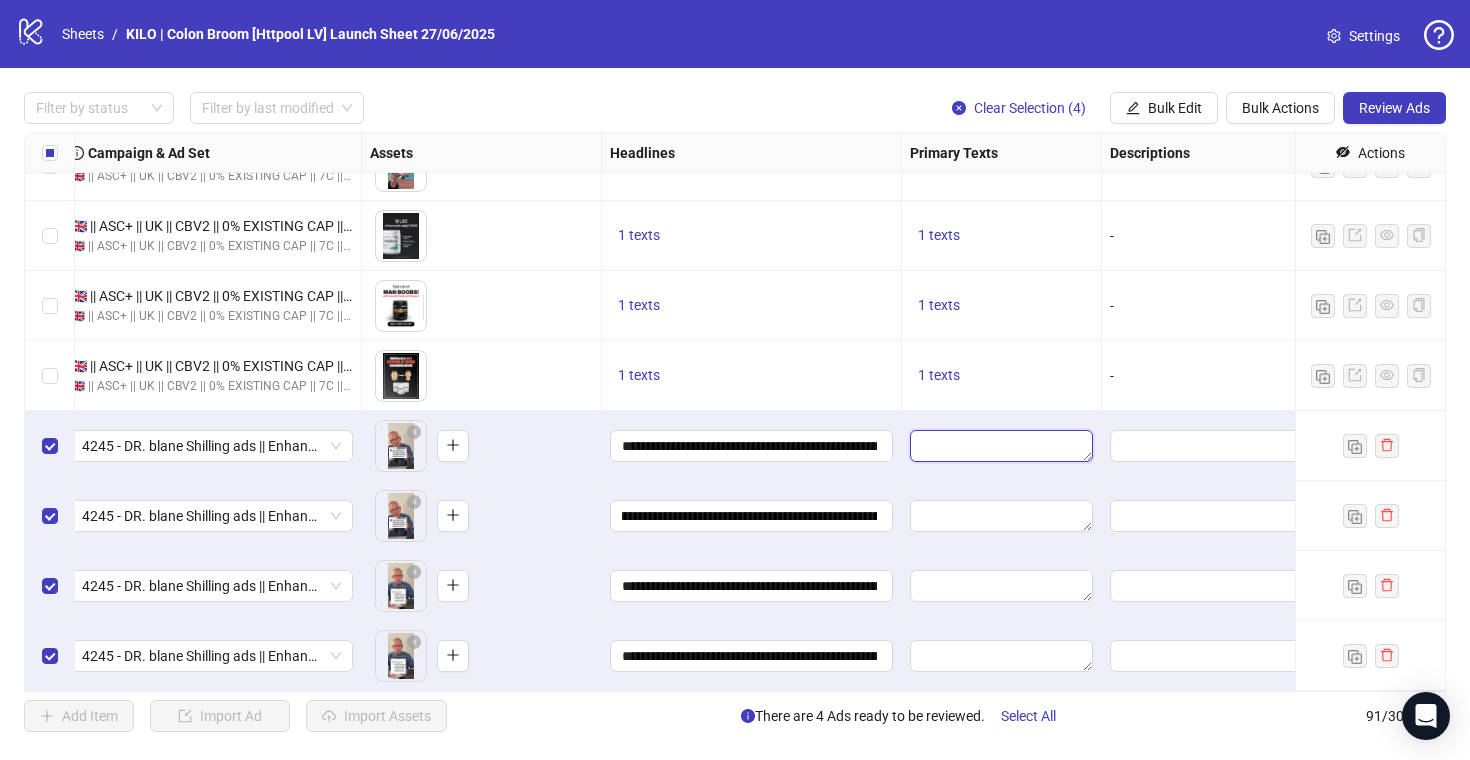 click at bounding box center (1001, 446) 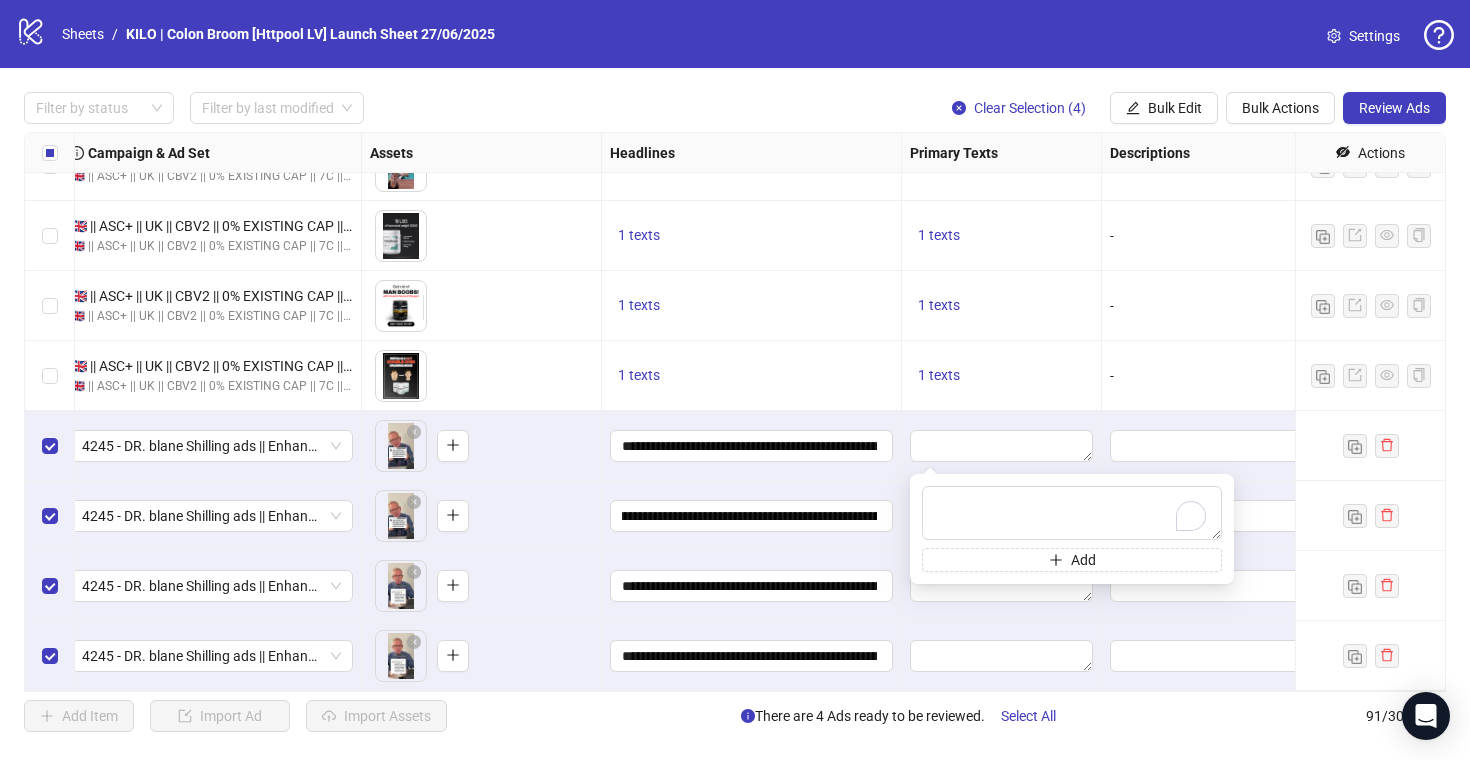 click on "1 texts" at bounding box center (1002, 376) 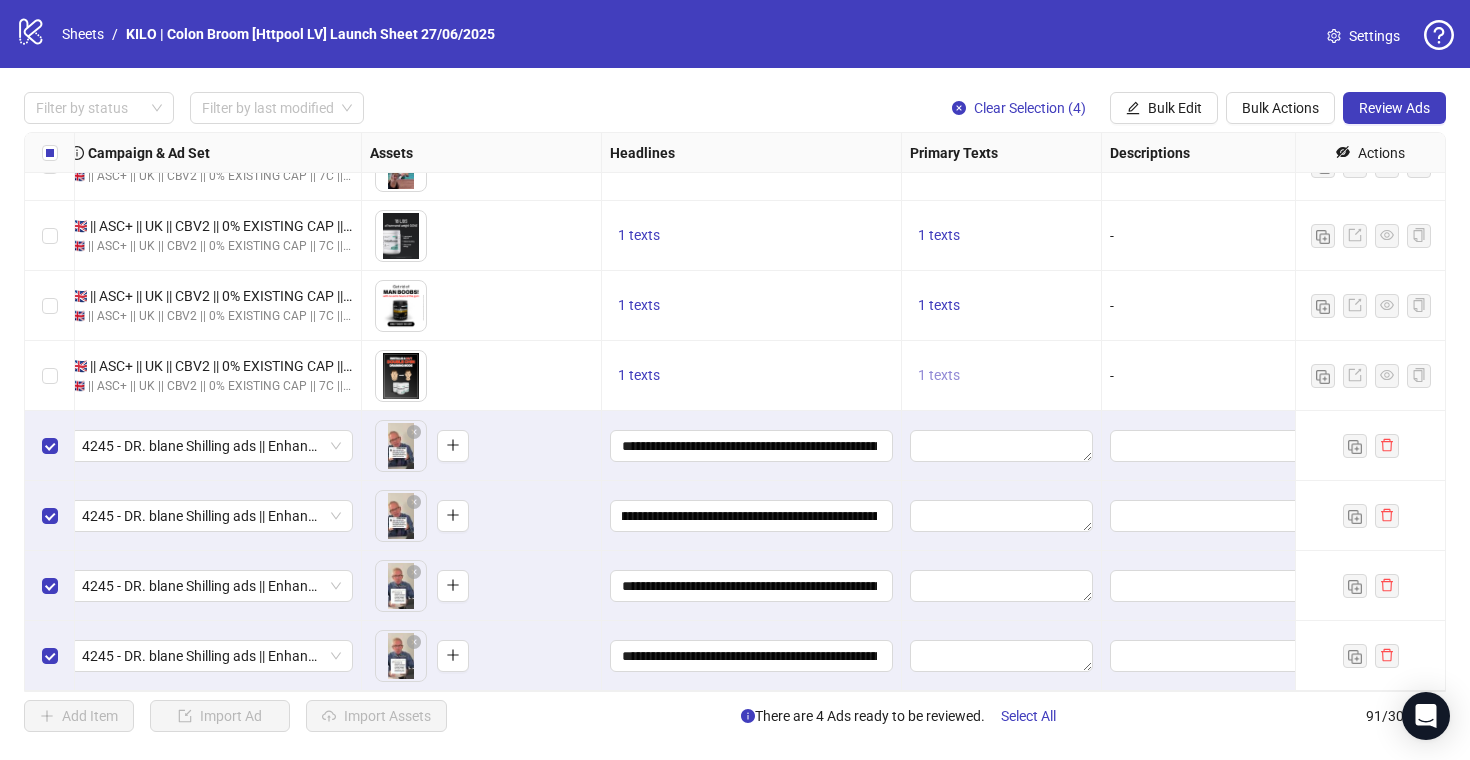 click on "1 texts" at bounding box center (939, 375) 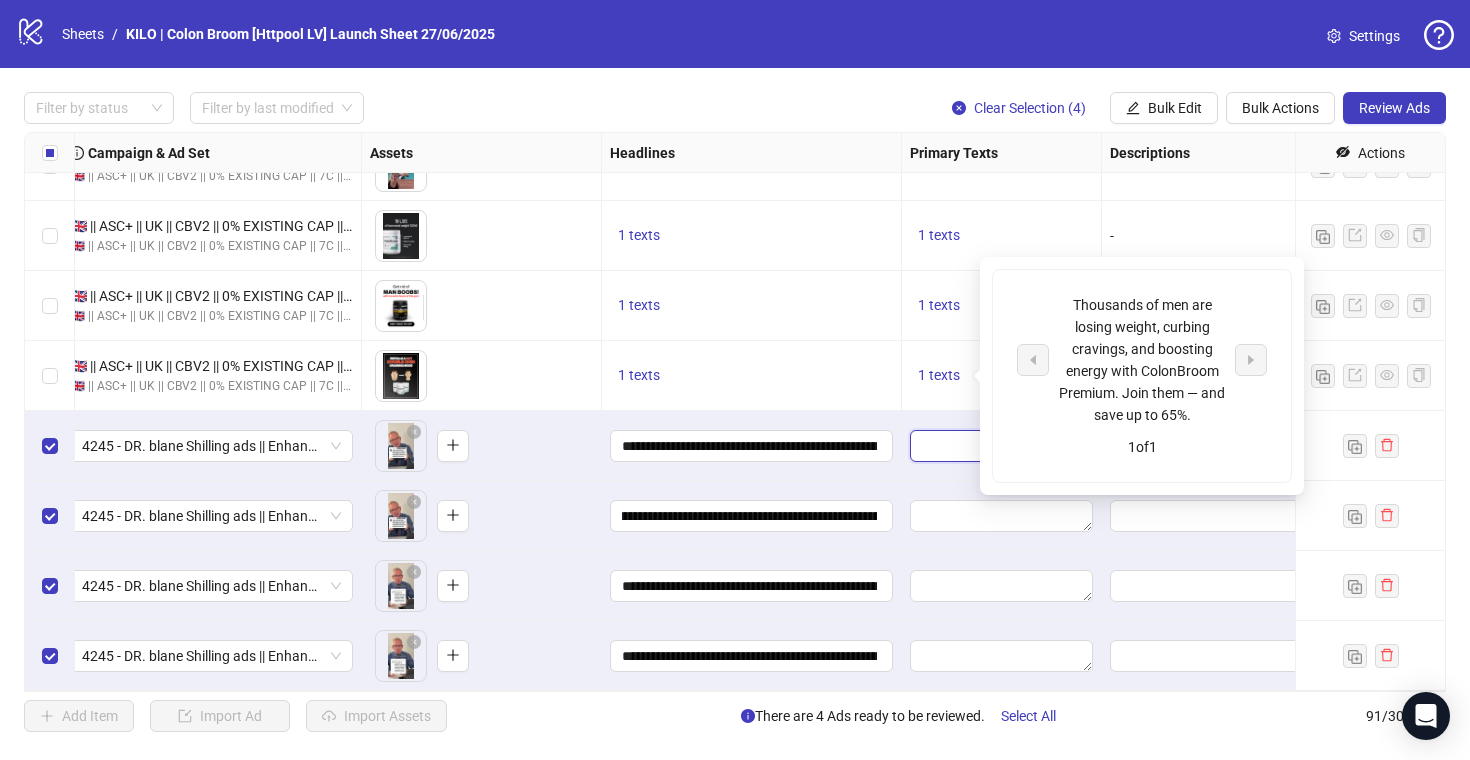 click at bounding box center [1001, 446] 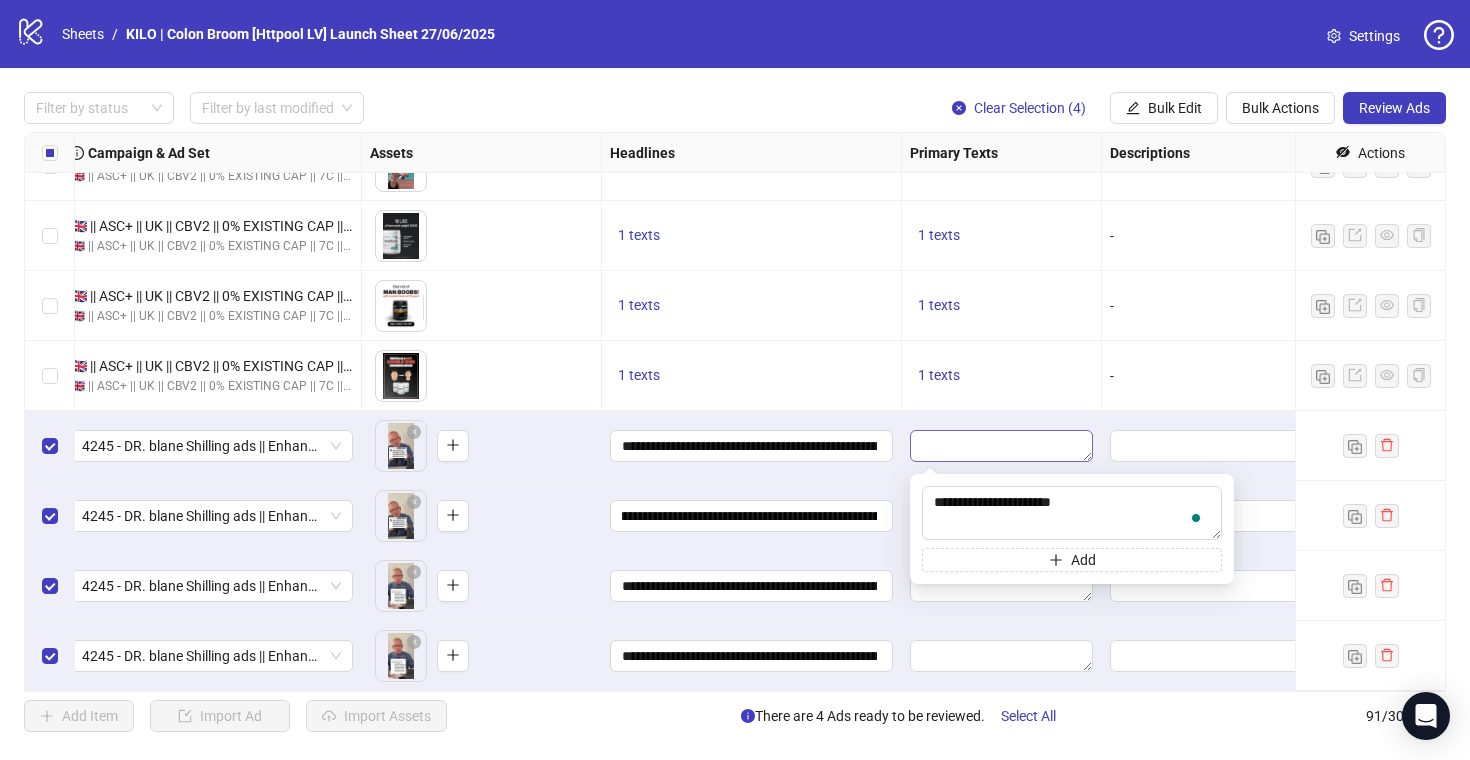 type on "**********" 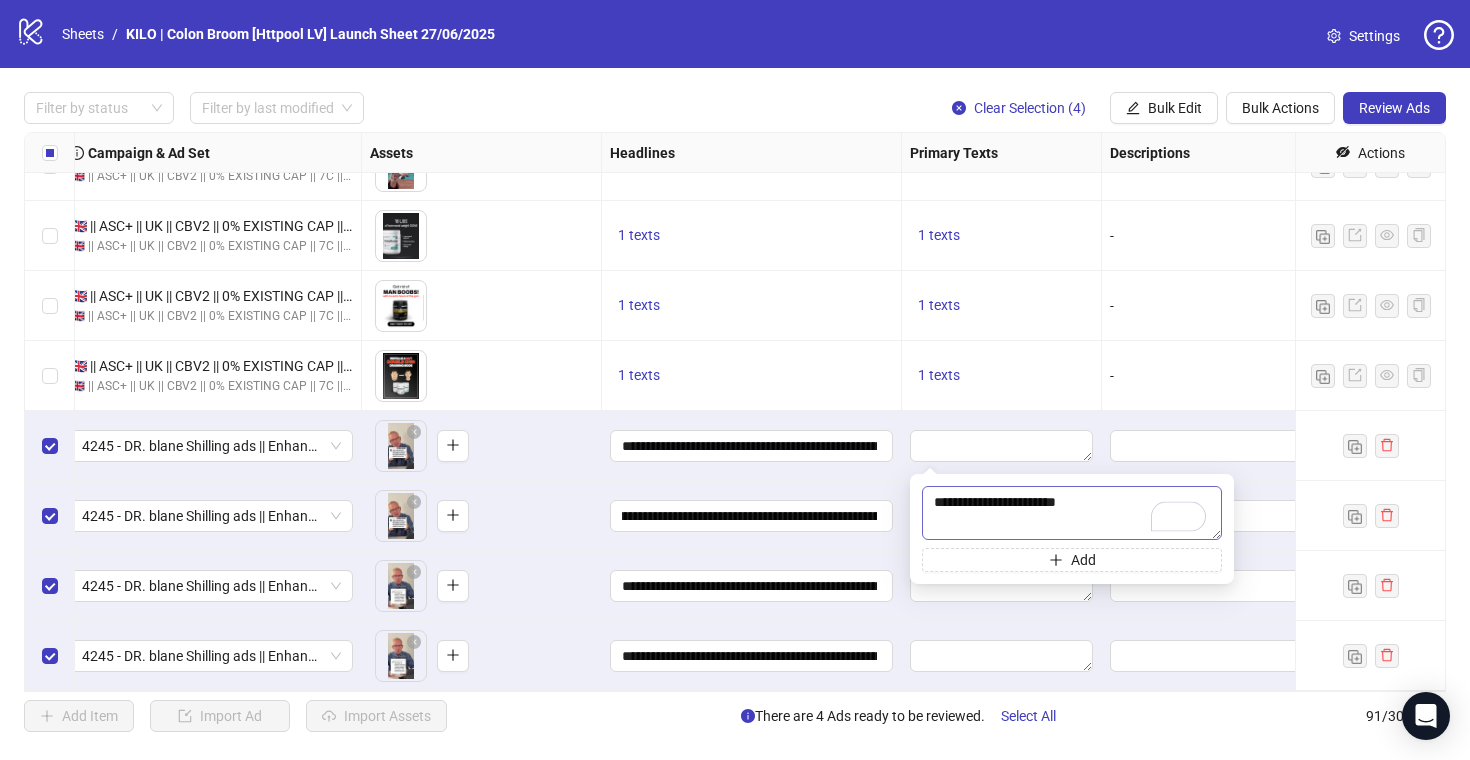 click on "**********" at bounding box center (1072, 513) 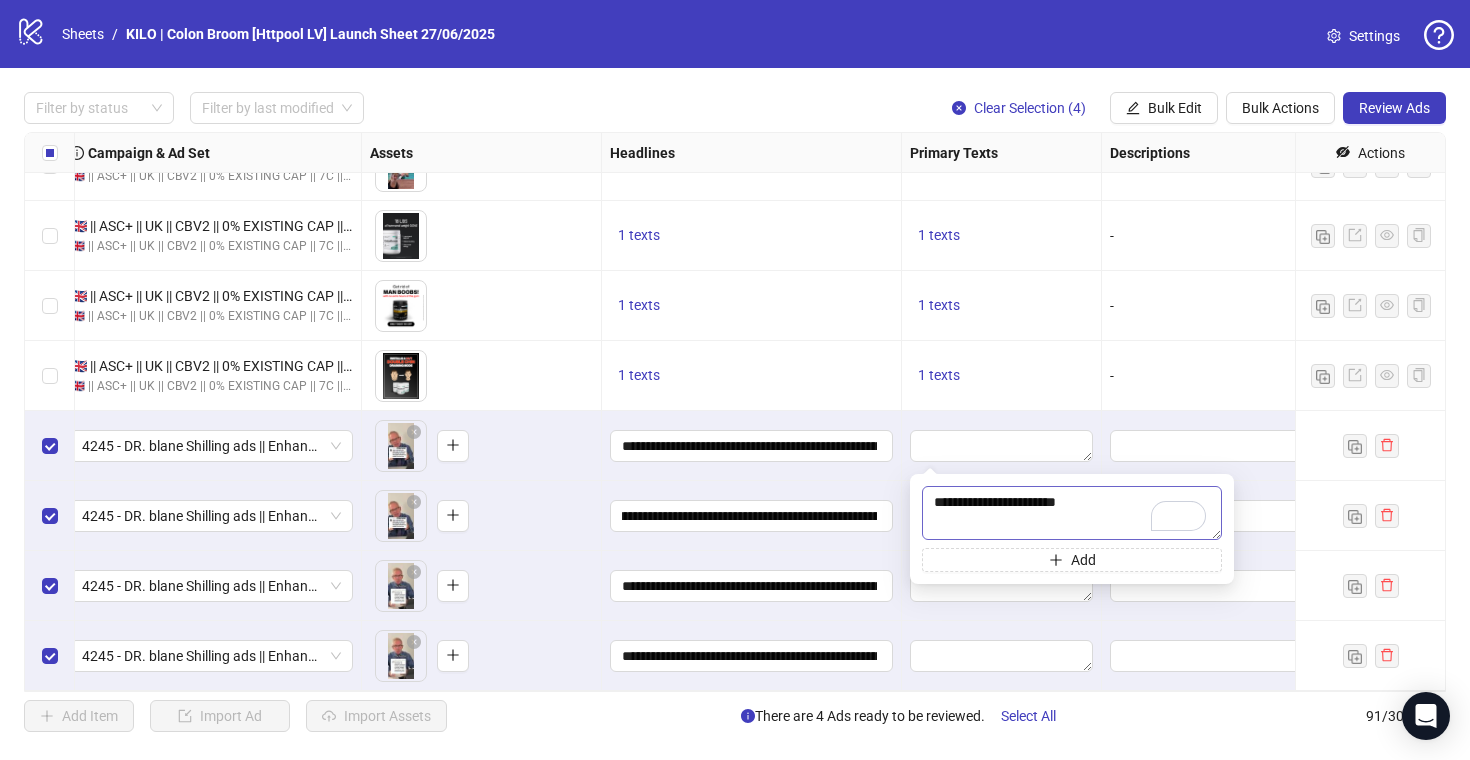 click on "**********" at bounding box center (1072, 513) 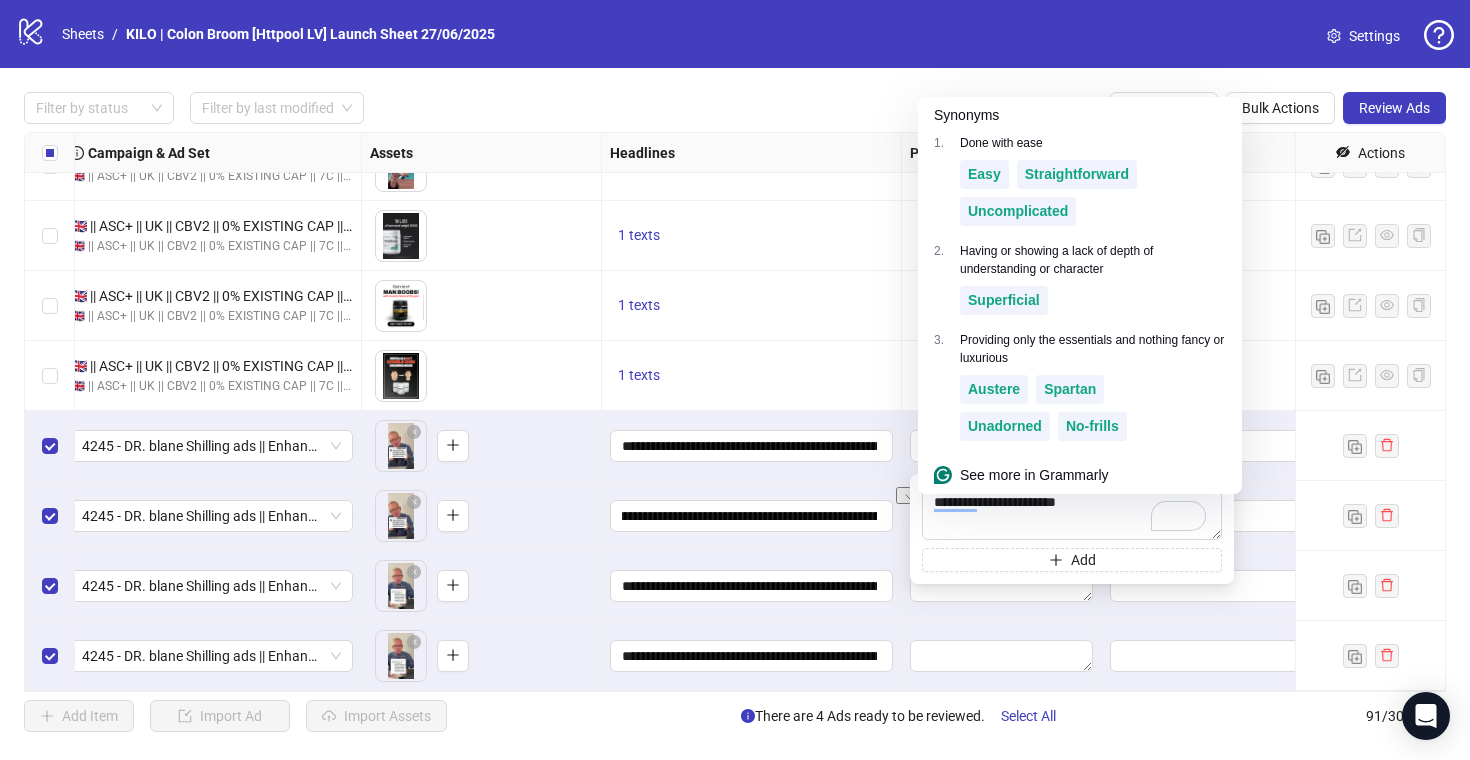 click on "**********" at bounding box center (752, 446) 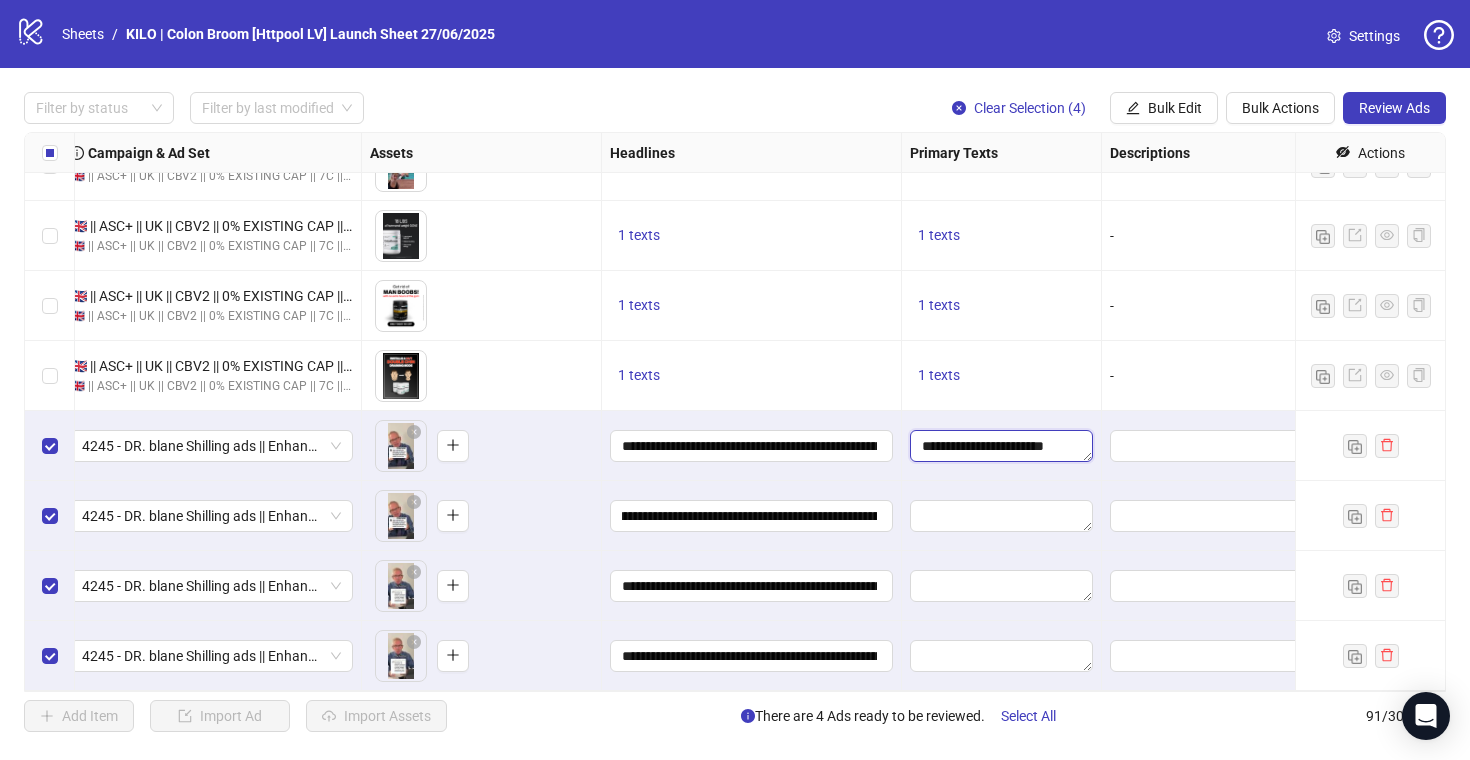 click on "**********" at bounding box center [1001, 446] 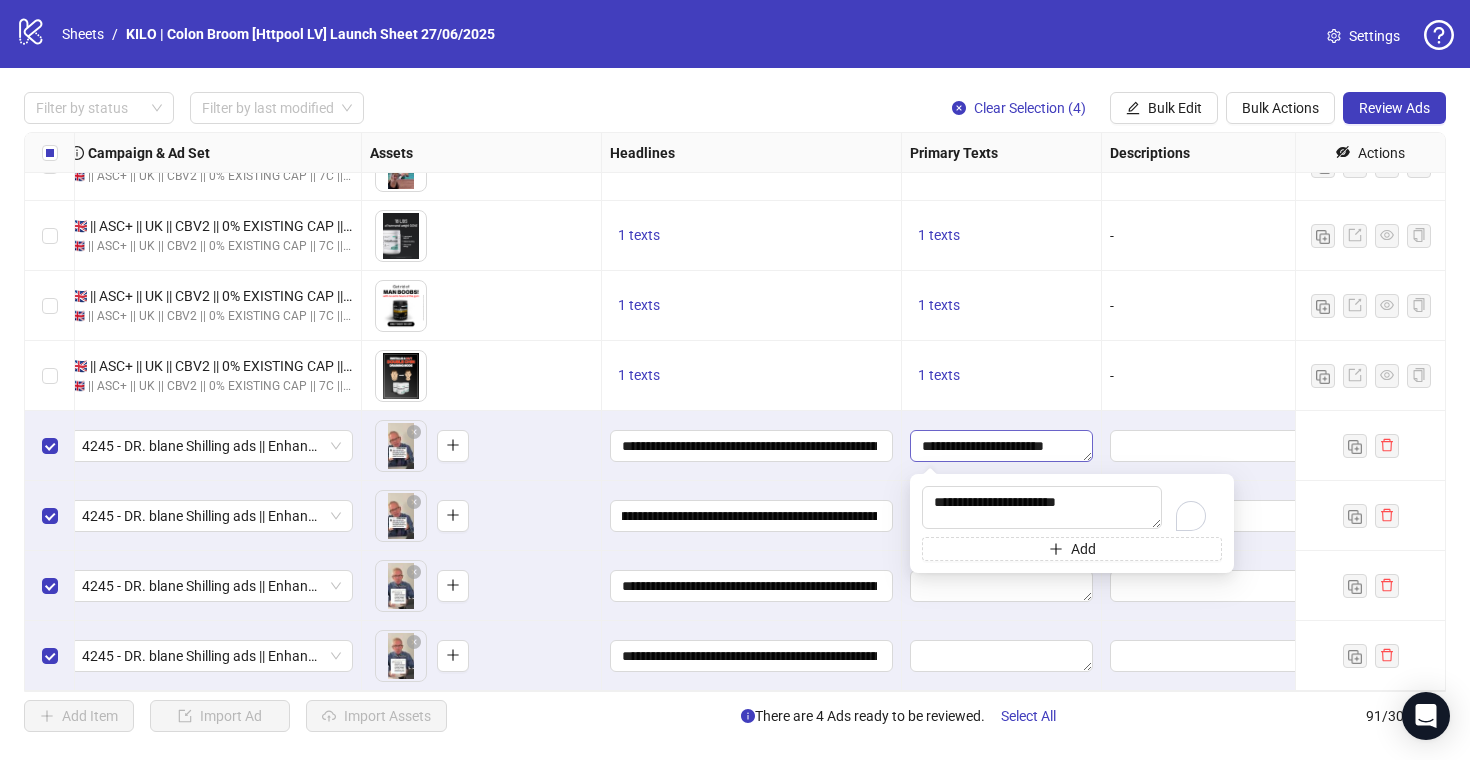 click on "**********" at bounding box center (1001, 446) 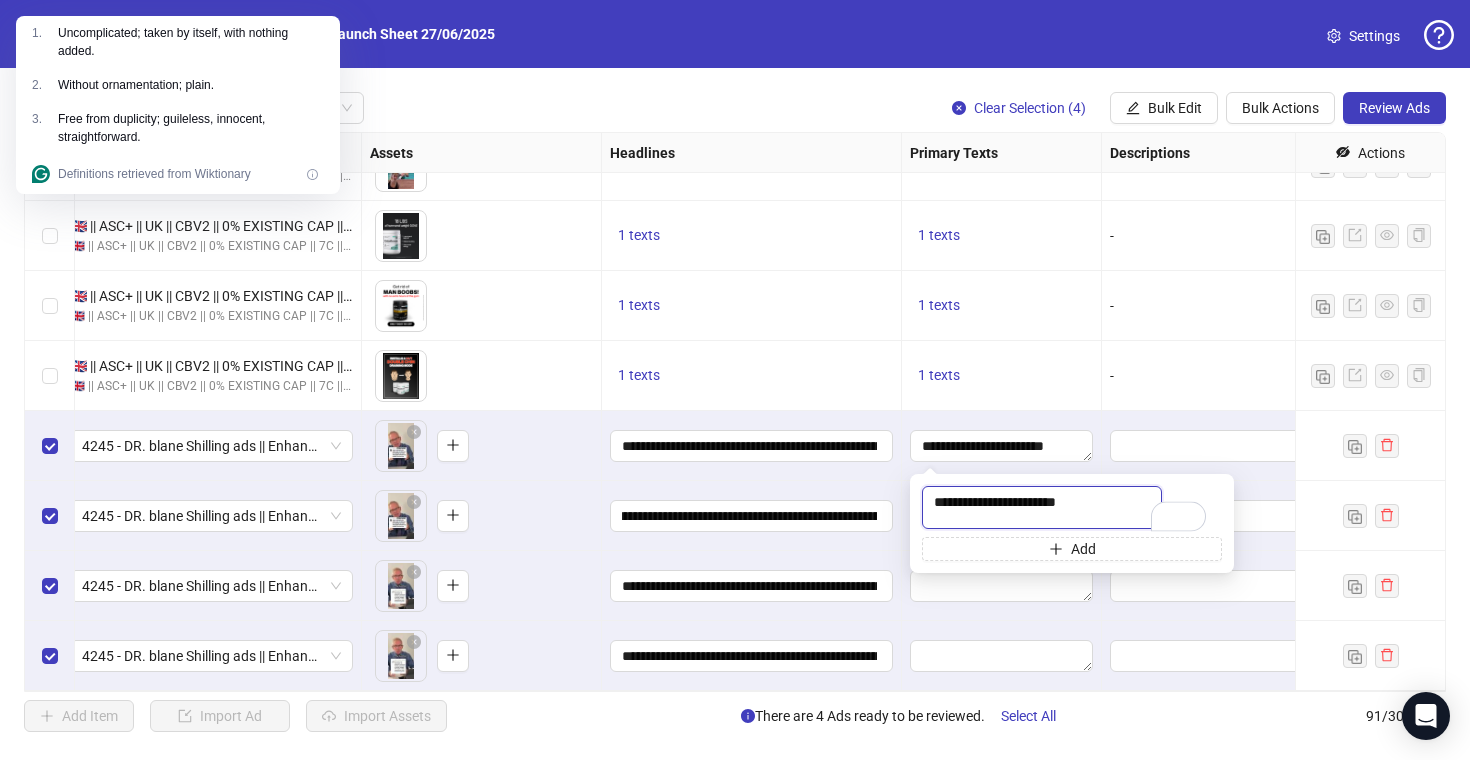 click on "**********" at bounding box center (1042, 507) 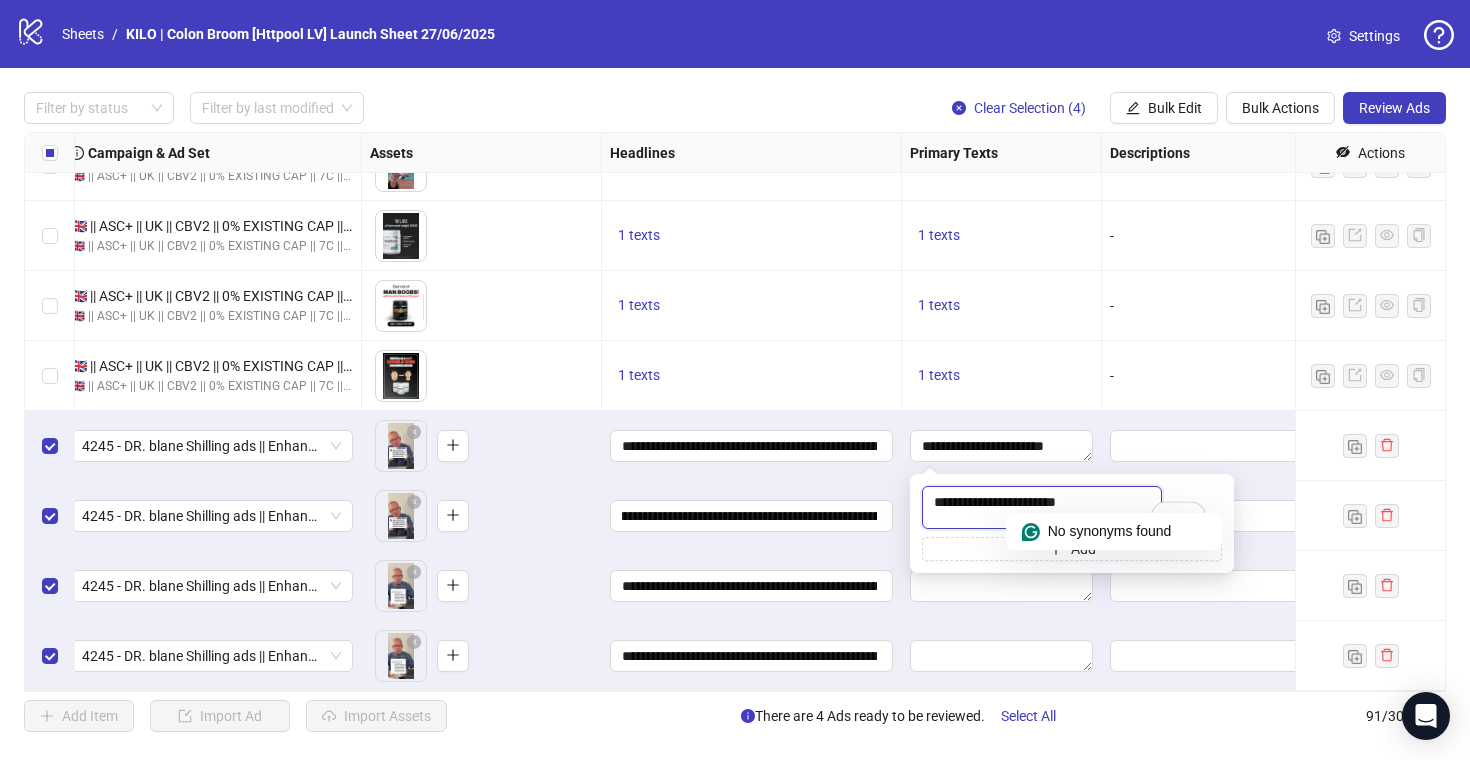 click on "**********" at bounding box center (1042, 507) 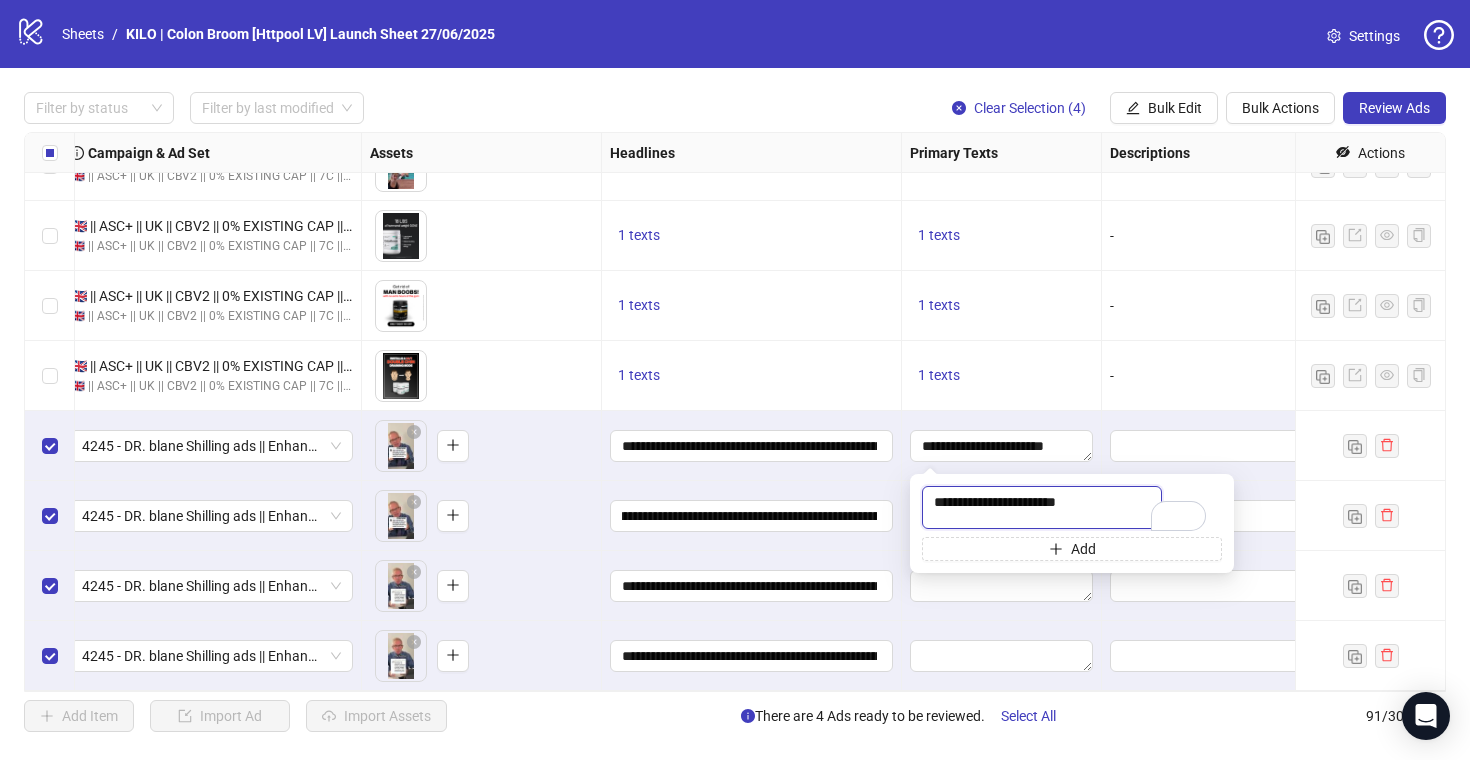 click on "**********" at bounding box center [1042, 507] 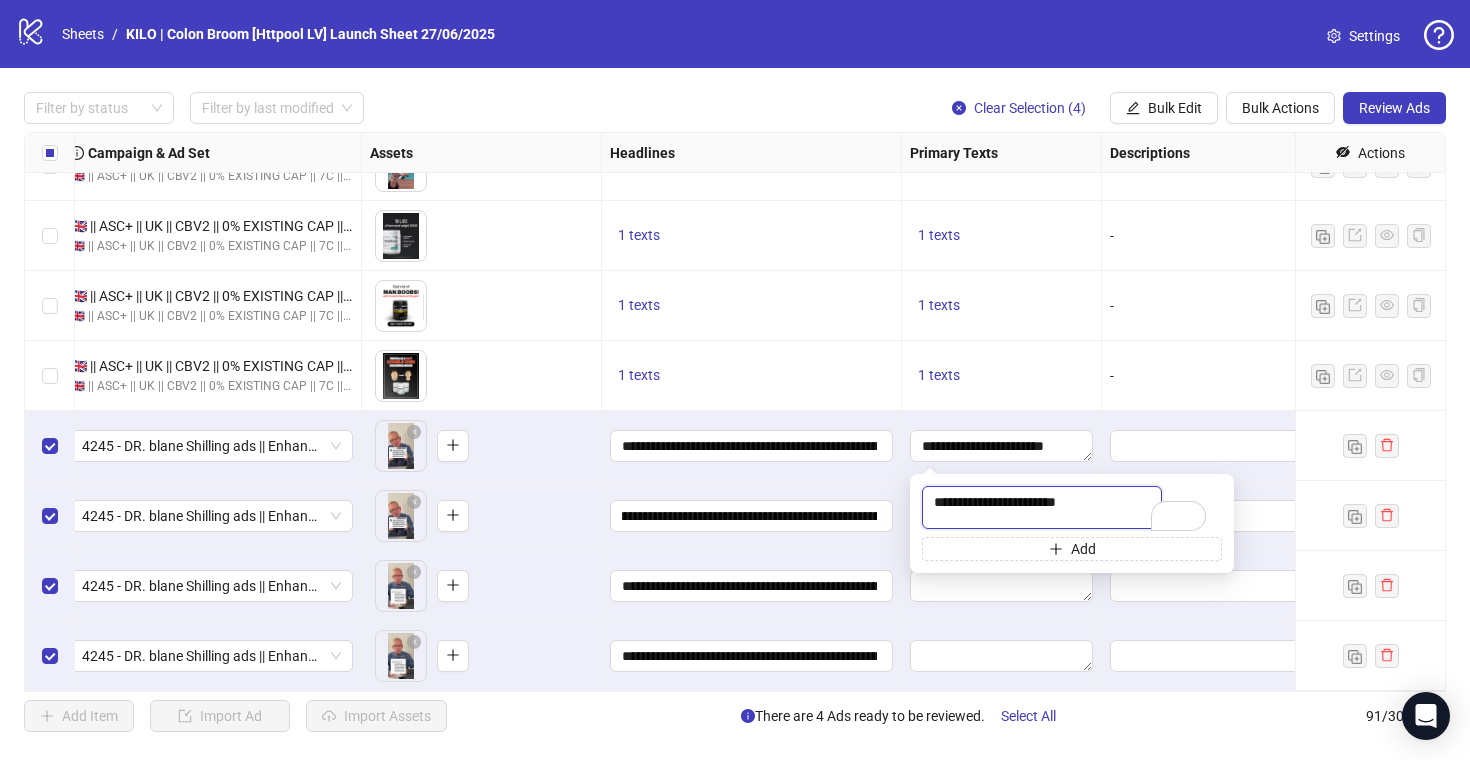 drag, startPoint x: 983, startPoint y: 500, endPoint x: 1049, endPoint y: 501, distance: 66.007576 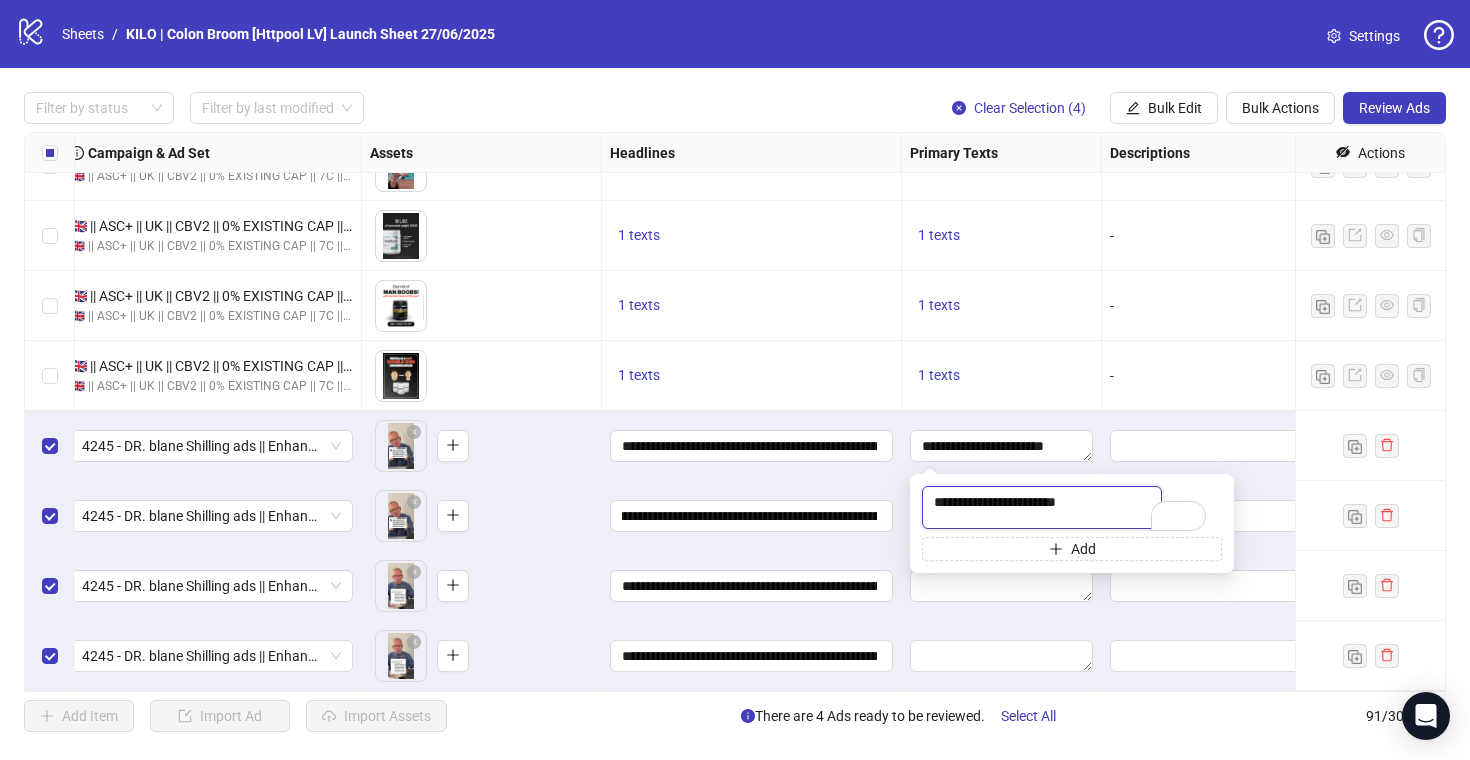 click on "**********" at bounding box center [1042, 507] 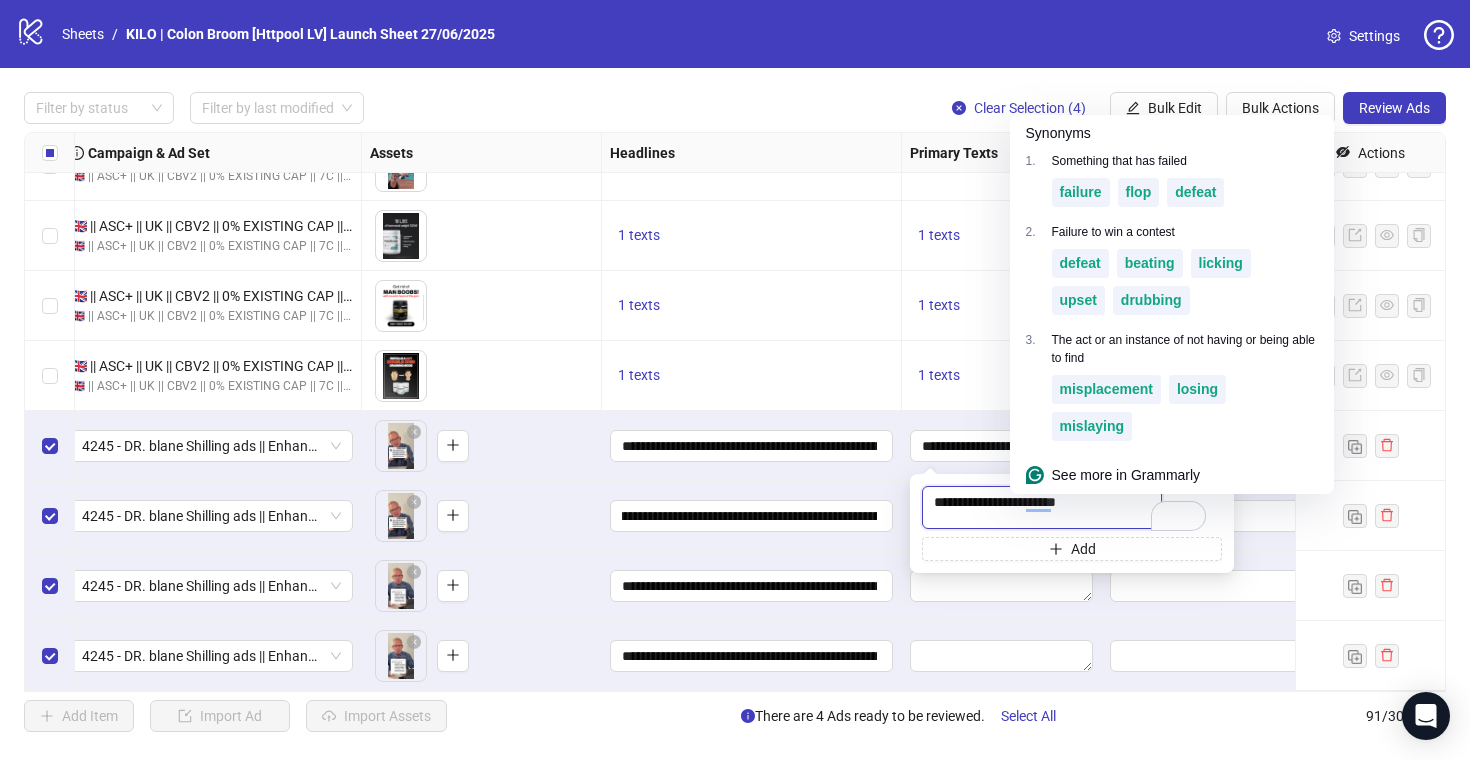 click on "**********" at bounding box center [1042, 507] 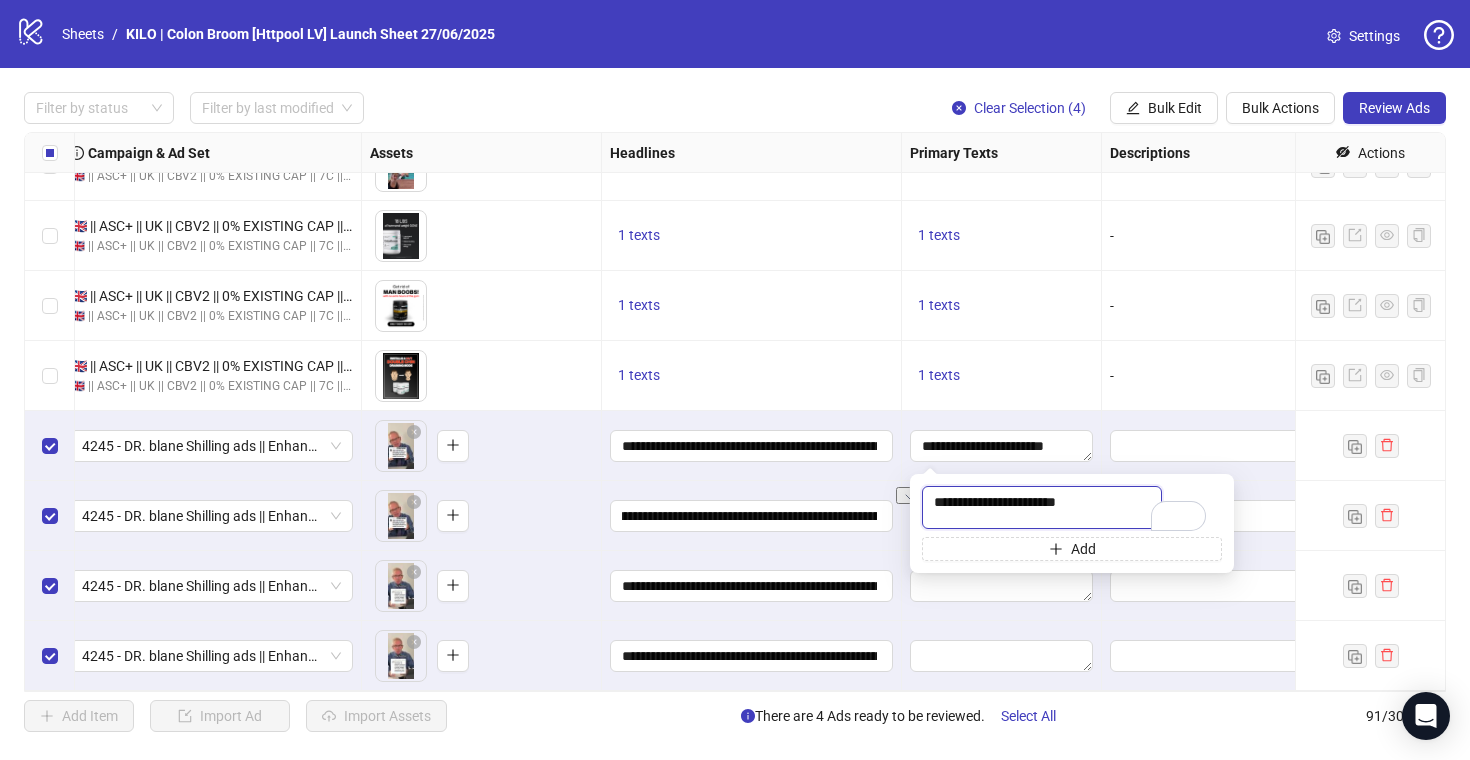 click on "**********" at bounding box center [1042, 507] 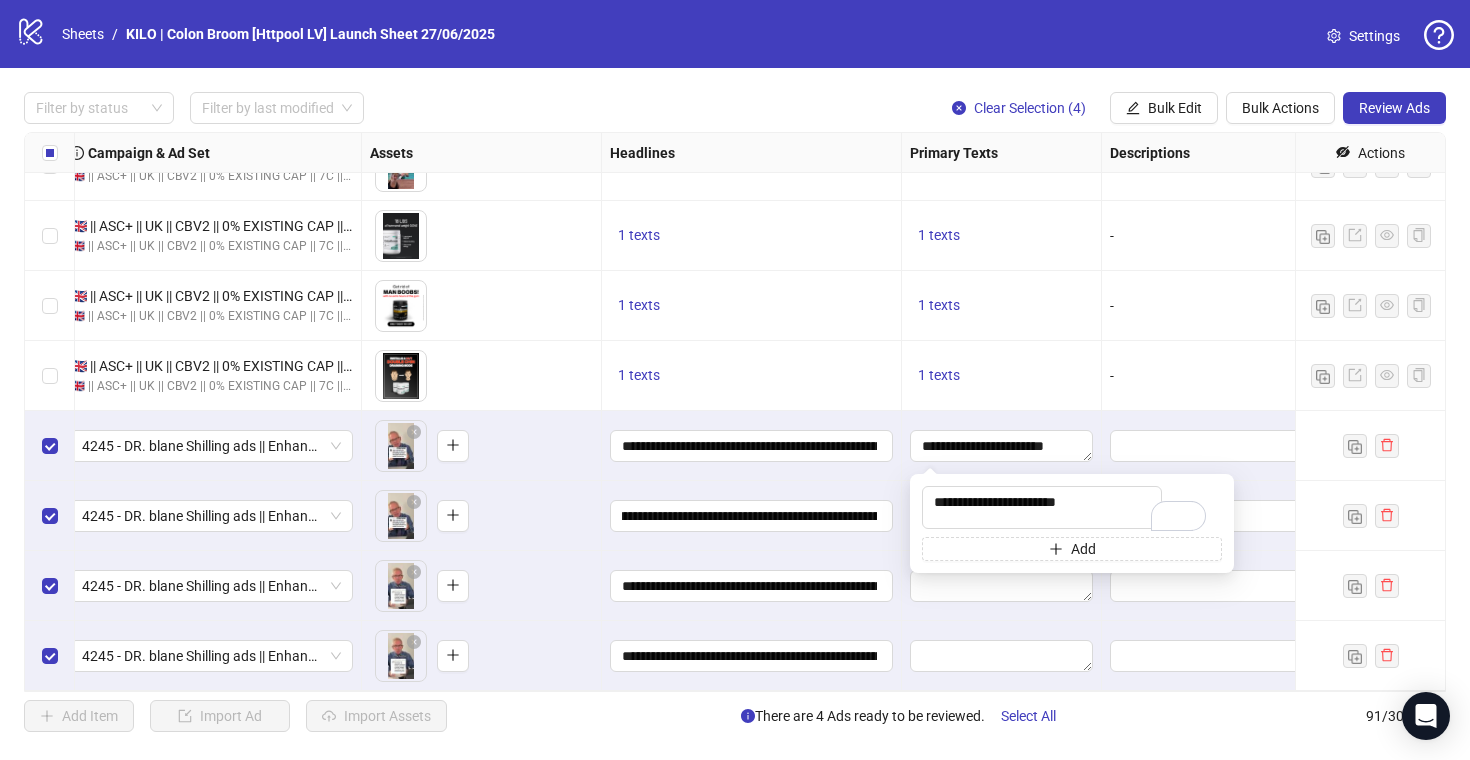 click on "logo/logo-mobile Sheets / KILO | Colon Broom [Httpool LV] Launch Sheet 27/06/2025 Settings   Filter by status Filter by last modified Clear Selection (4) Bulk Edit Bulk Actions Review Ads Ad Format Ad Name Campaign & Ad Set Assets Headlines Primary Texts Descriptions Destination URL App Product Page ID Display URL Leadgen Form Product Set ID Call to Action Actions Single video CB_2025_Feb_FB_3883_LZ-RP_V05_9x16_VID_EN_Opti_C-BulletPoints_Evergreen_CTA-SALE_Angle-W_M-JANW_VL-30s_G-M_P-OG_S-WHAT_FB2284V05 🇬🇧 || ASC+ || UK || CBV2 || 0% EXISTING CAP || 7C || 06/07/2025 🇬🇧 || ASC+ || UK || CBV2 || 0% EXISTING CAP || 7C || 06/07/2025
To pick up a draggable item, press the space bar.
While dragging, use the arrow keys to move the item.
Press space again to drop the item in its new position, or press escape to cancel.
1 texts 1 texts - https://colonbroom.com/premium/quiz - Single video 🇬🇧 || ASC+ || UK || CBV2 || 0% EXISTING CAP || 7C || 06/07/2025 1 texts 1 texts - - Single image" at bounding box center (735, 380) 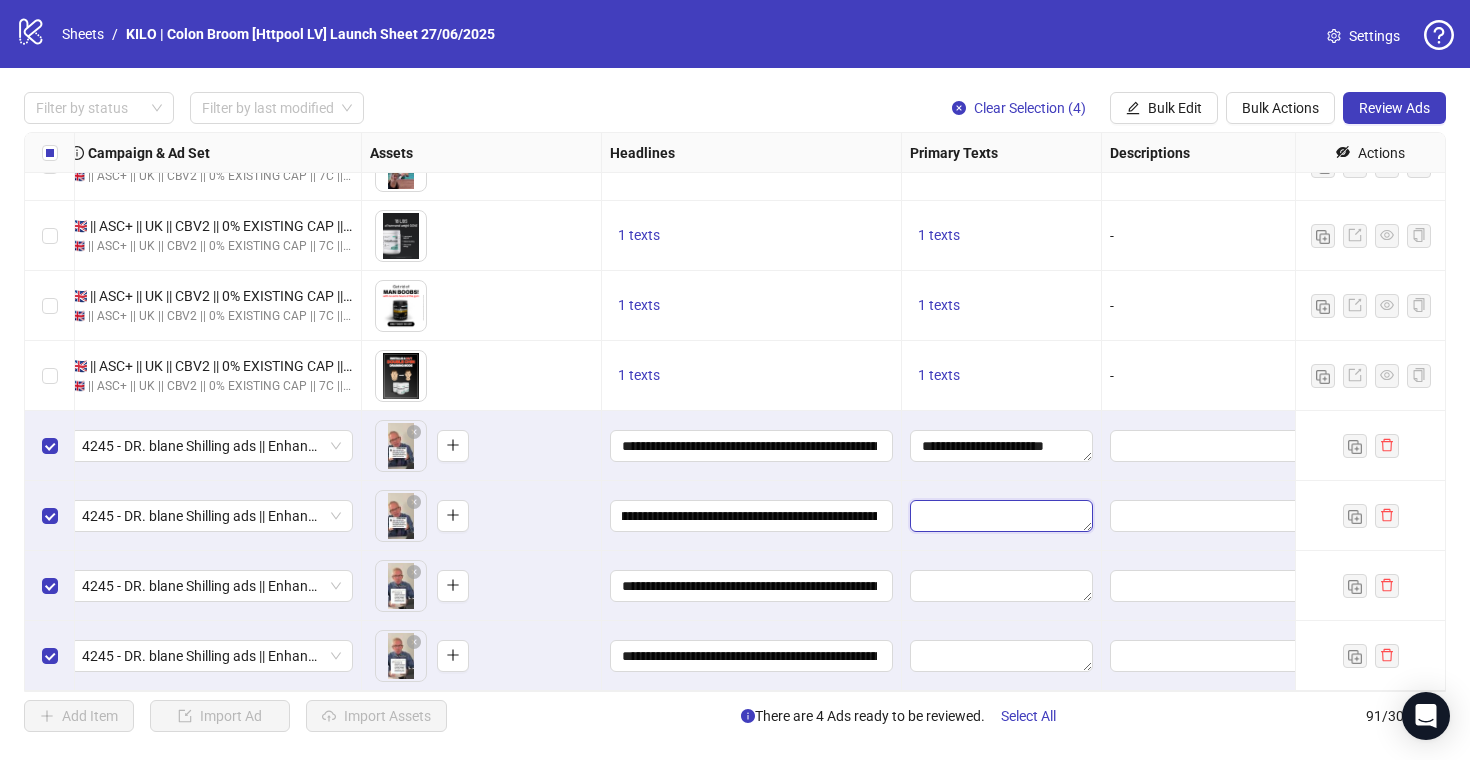 click at bounding box center (1001, 516) 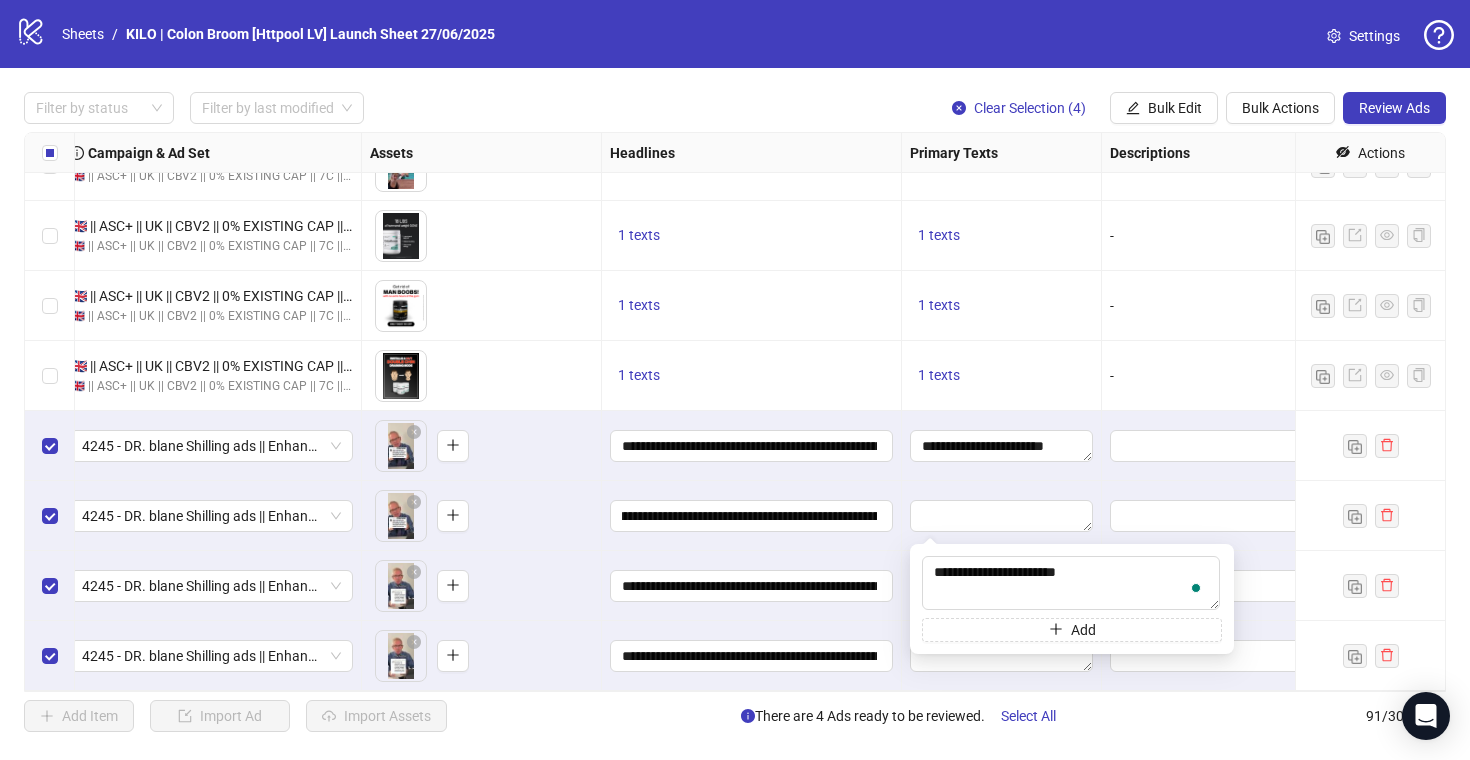click on "**********" at bounding box center [752, 586] 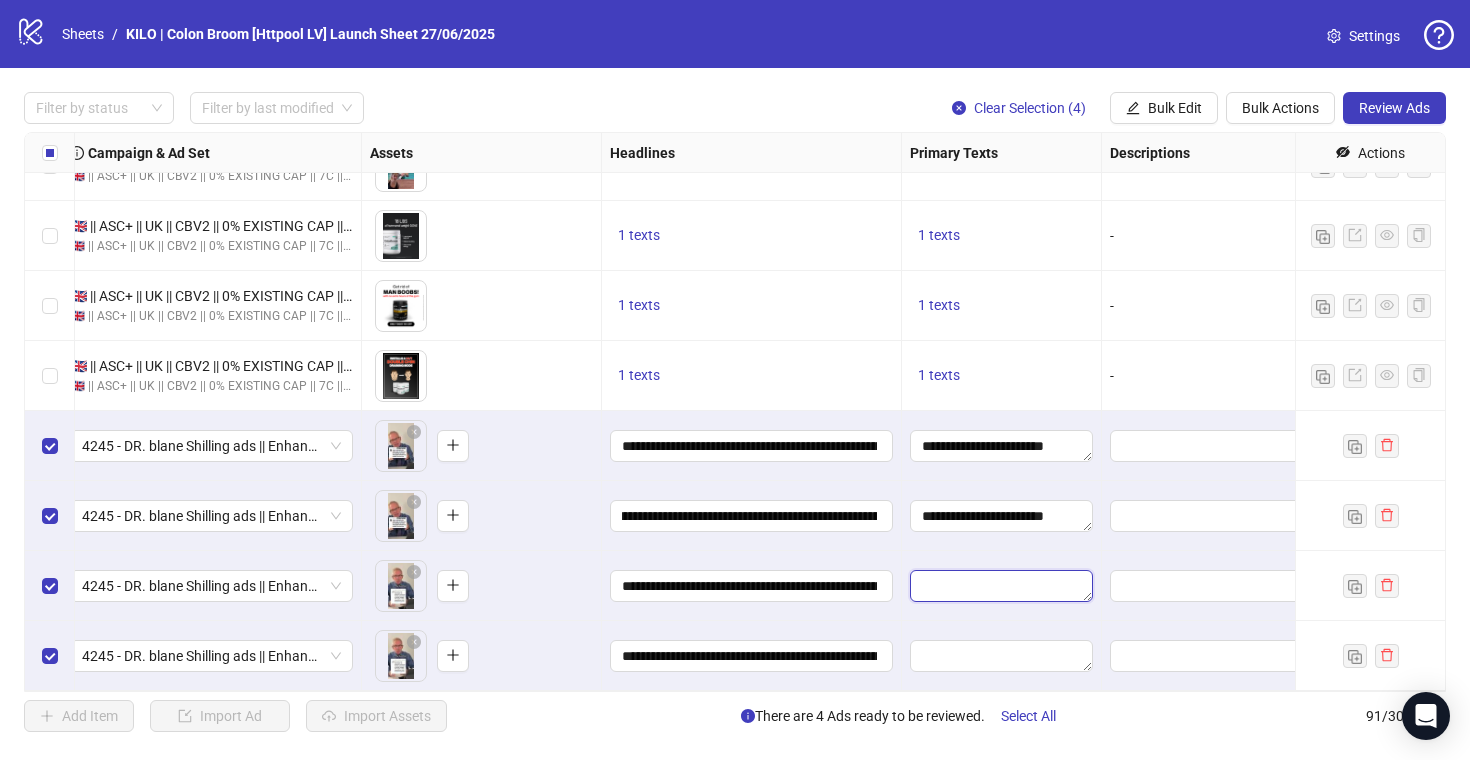 click at bounding box center [1001, 586] 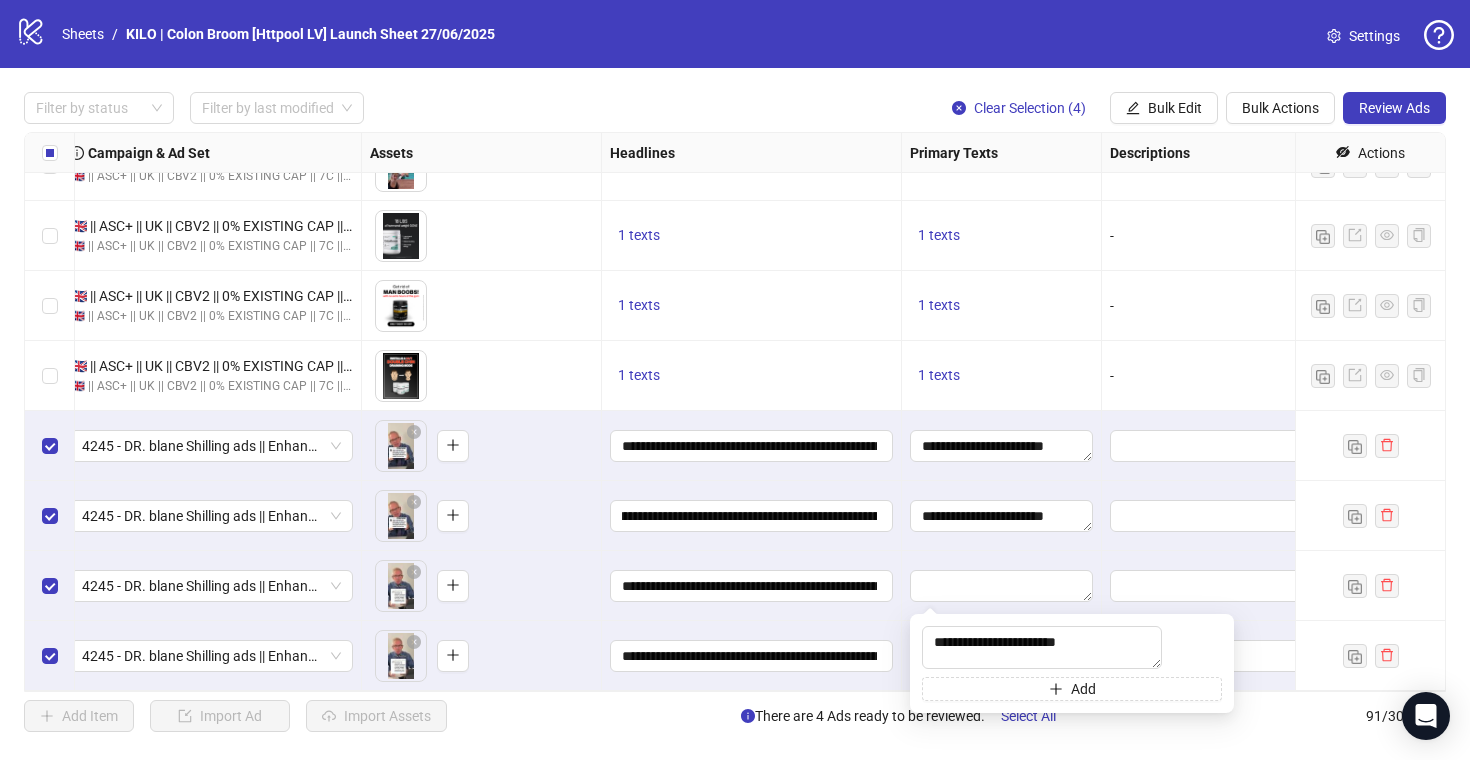 click on "**********" at bounding box center (752, 656) 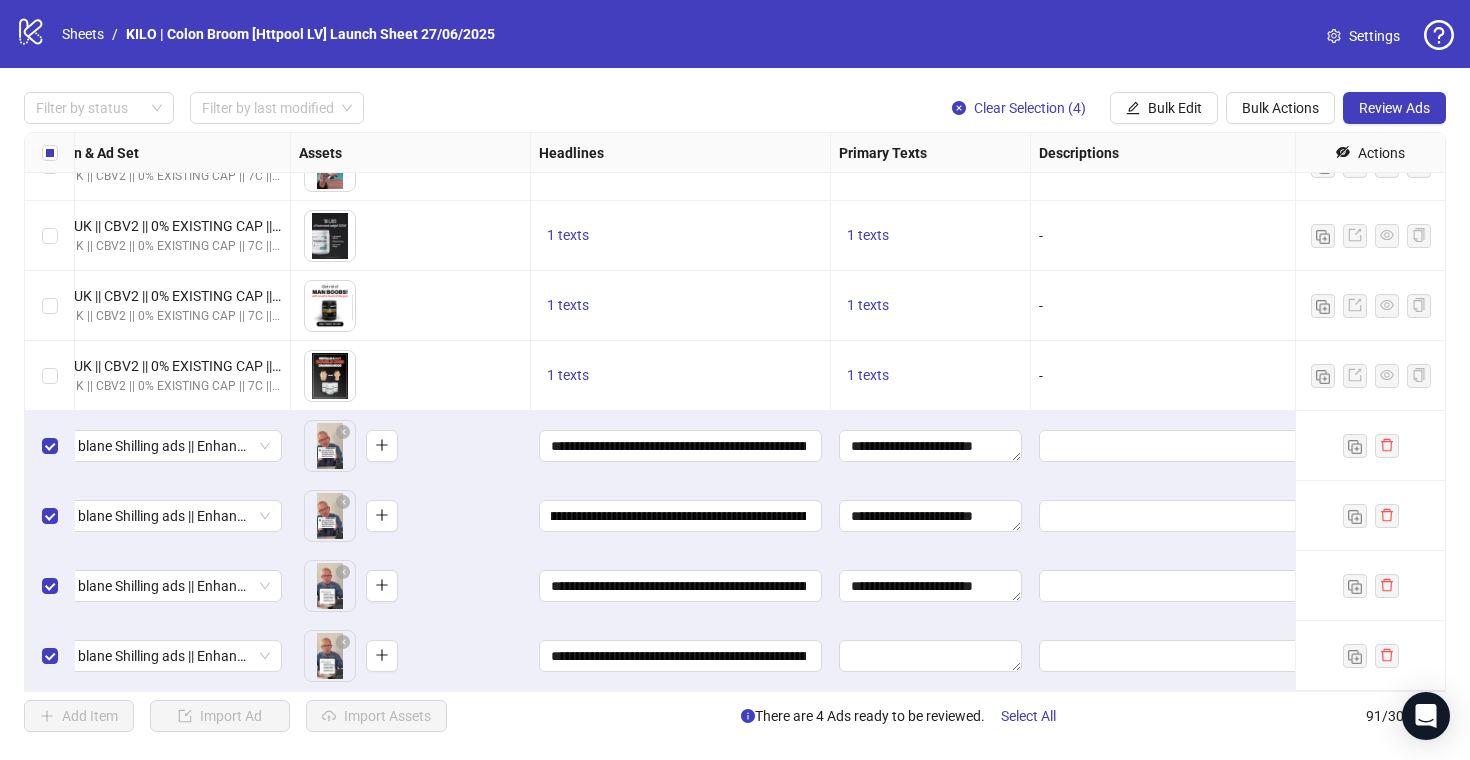 scroll, scrollTop: 5852, scrollLeft: 826, axis: both 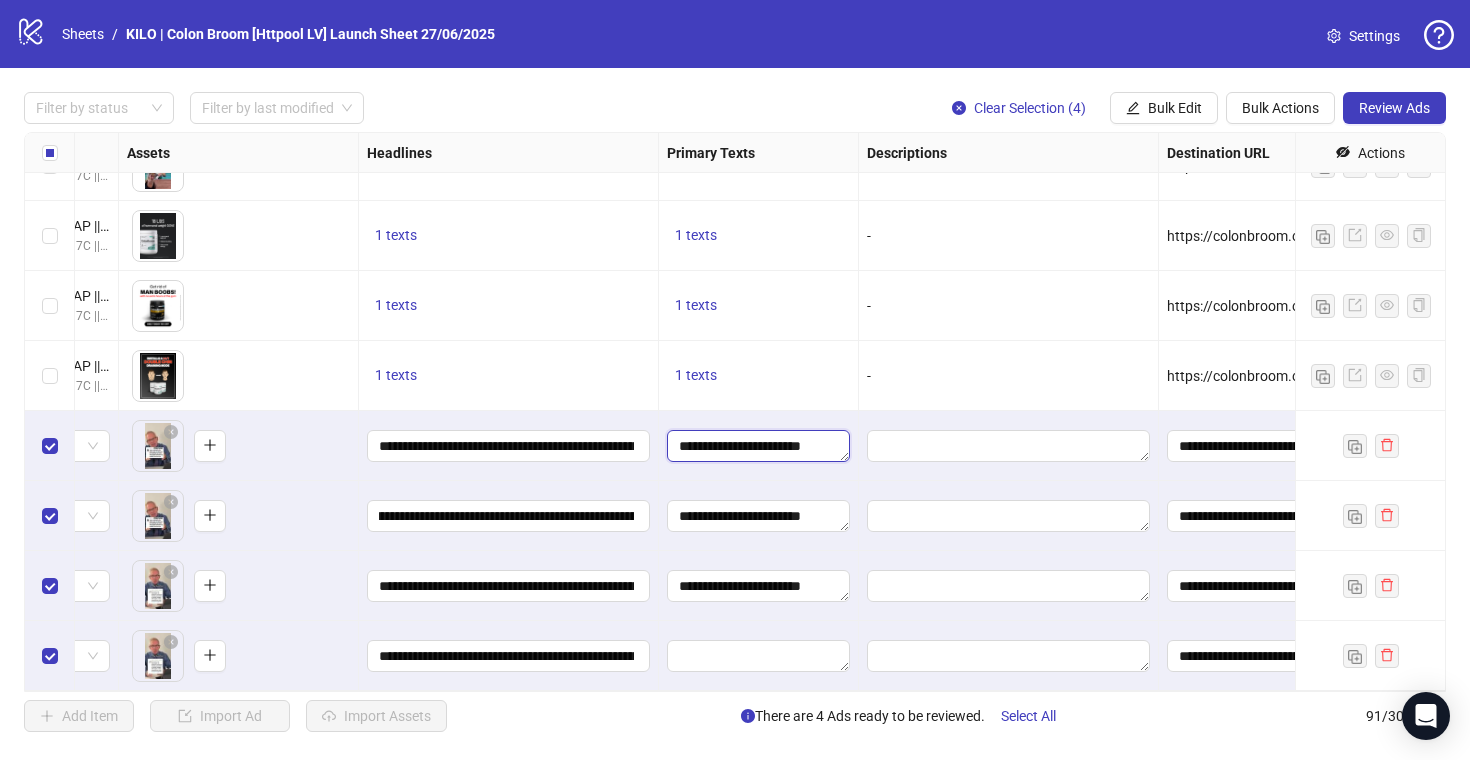 click on "**********" at bounding box center [758, 446] 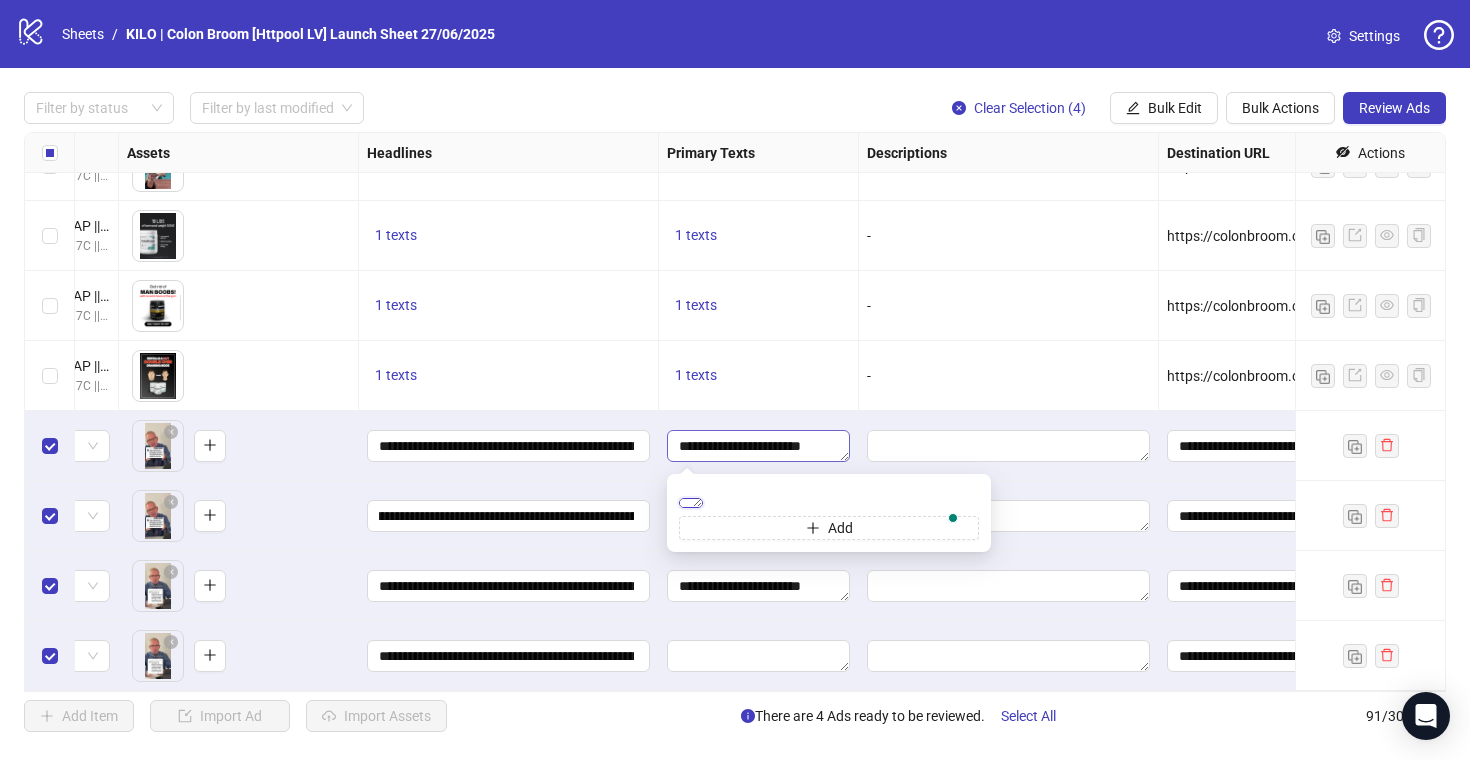 paste on "**********" 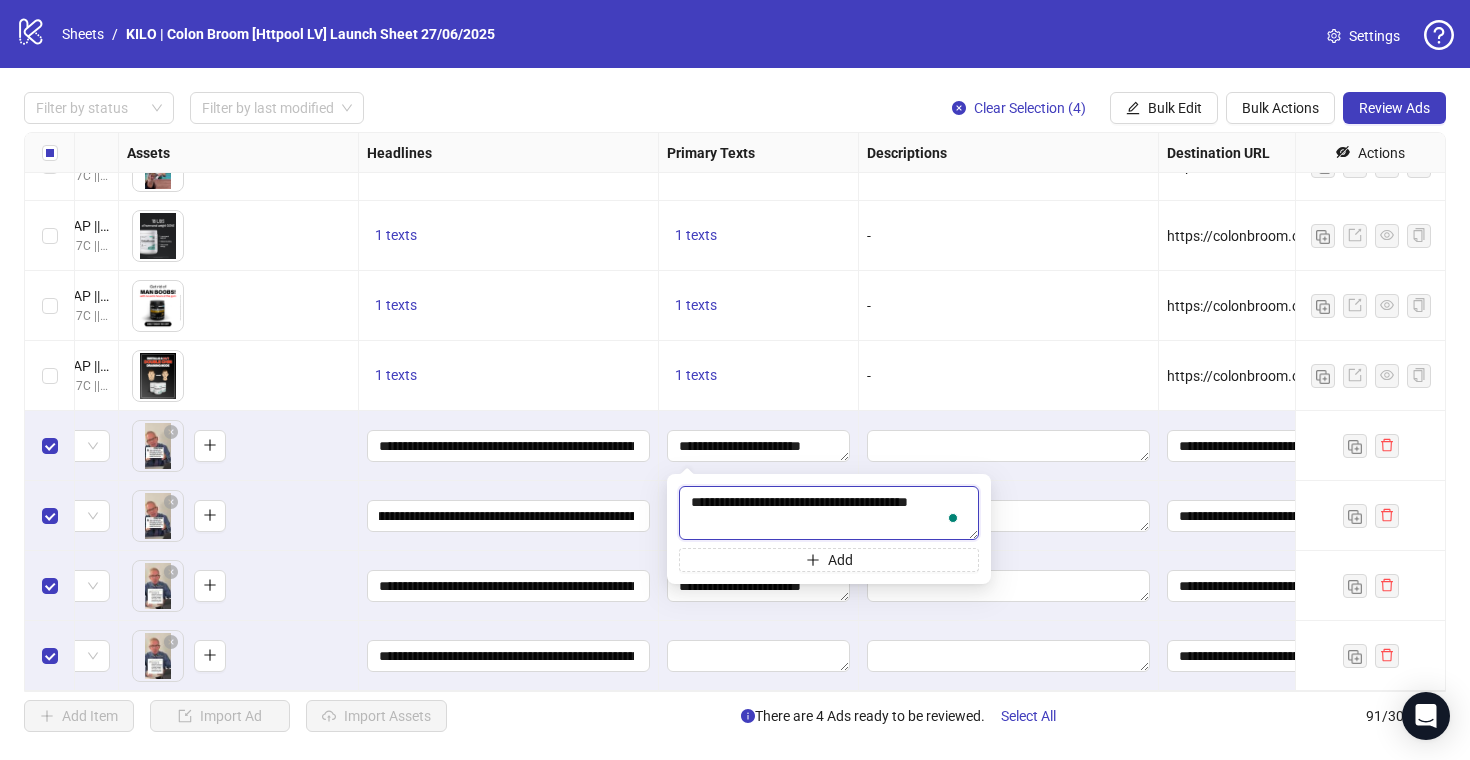 click on "**********" at bounding box center (829, 513) 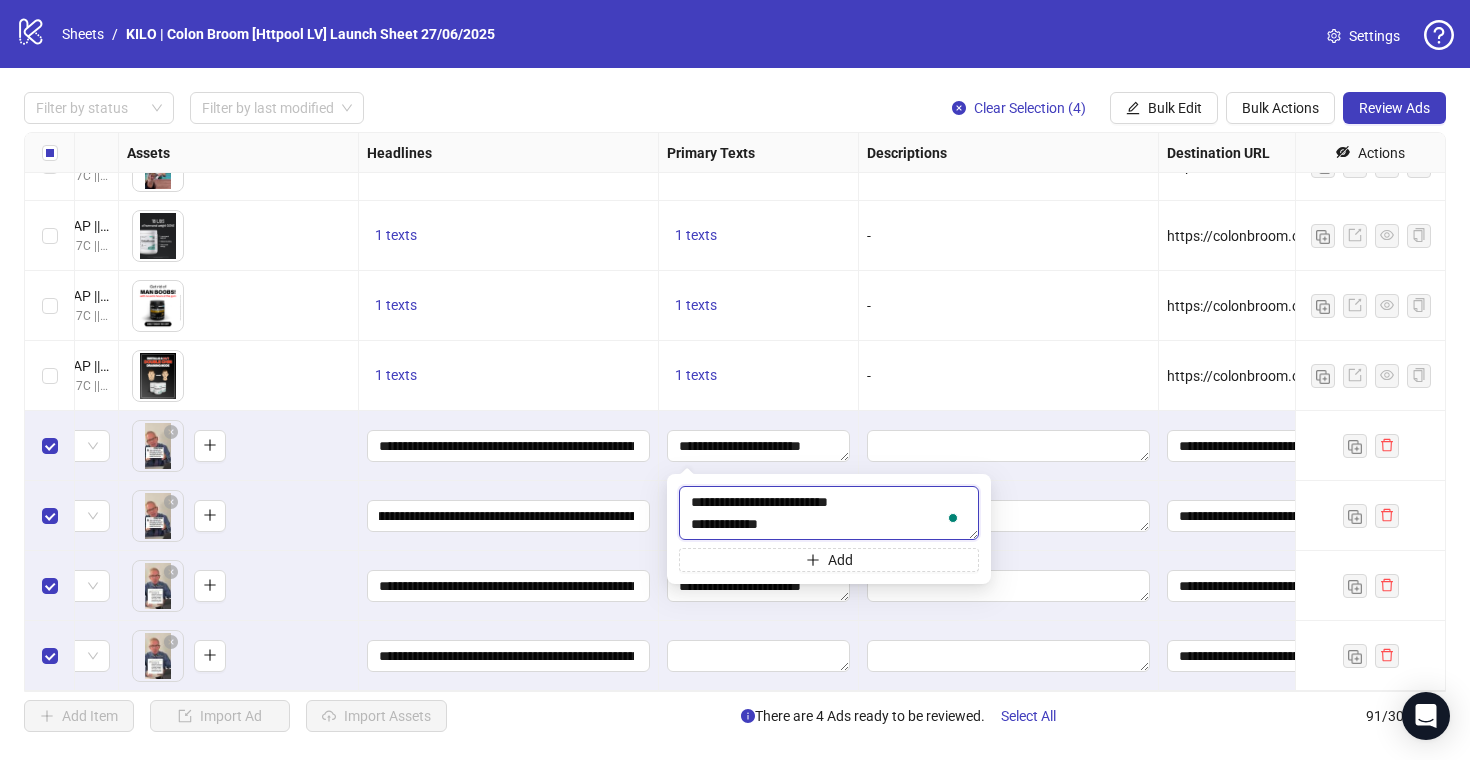 type on "**********" 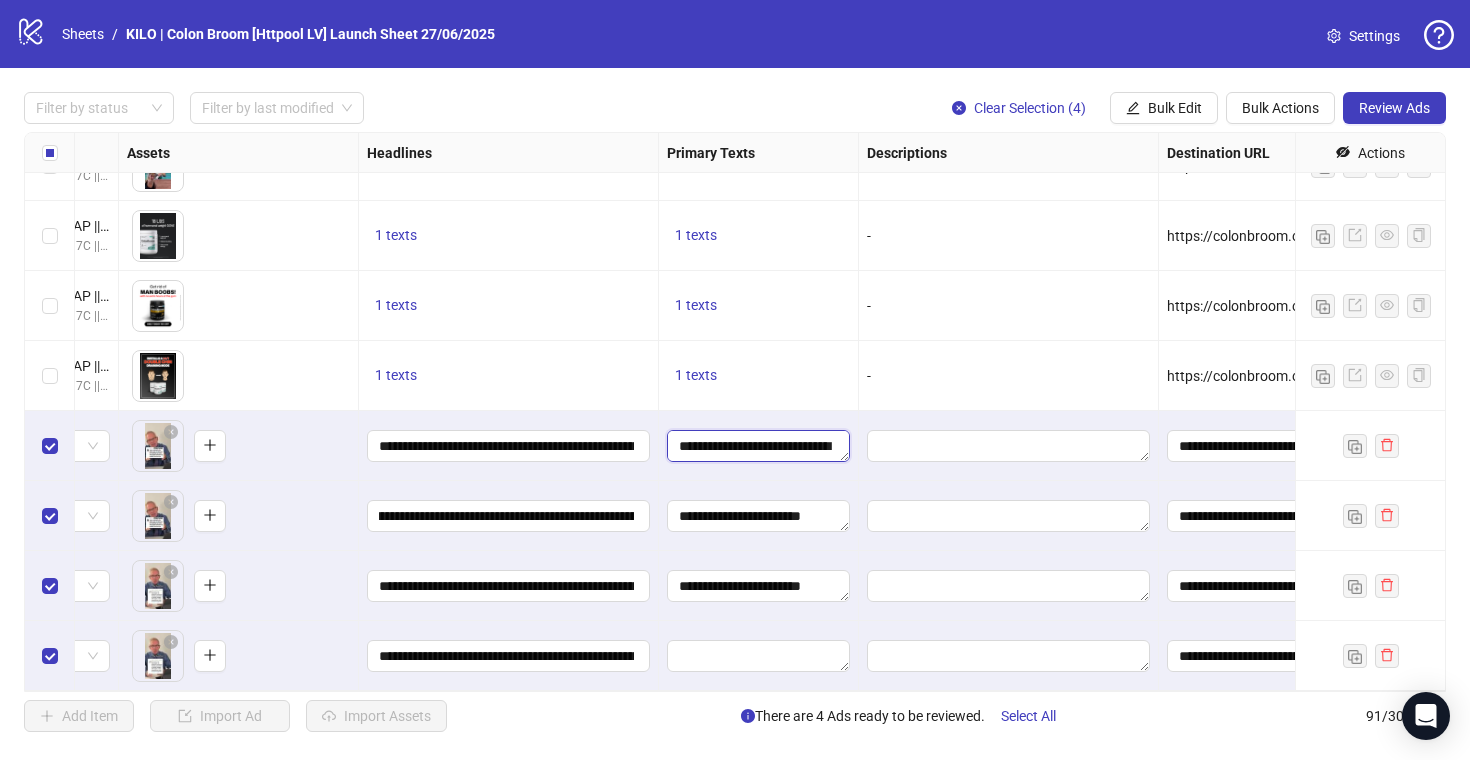 click on "**********" at bounding box center (758, 446) 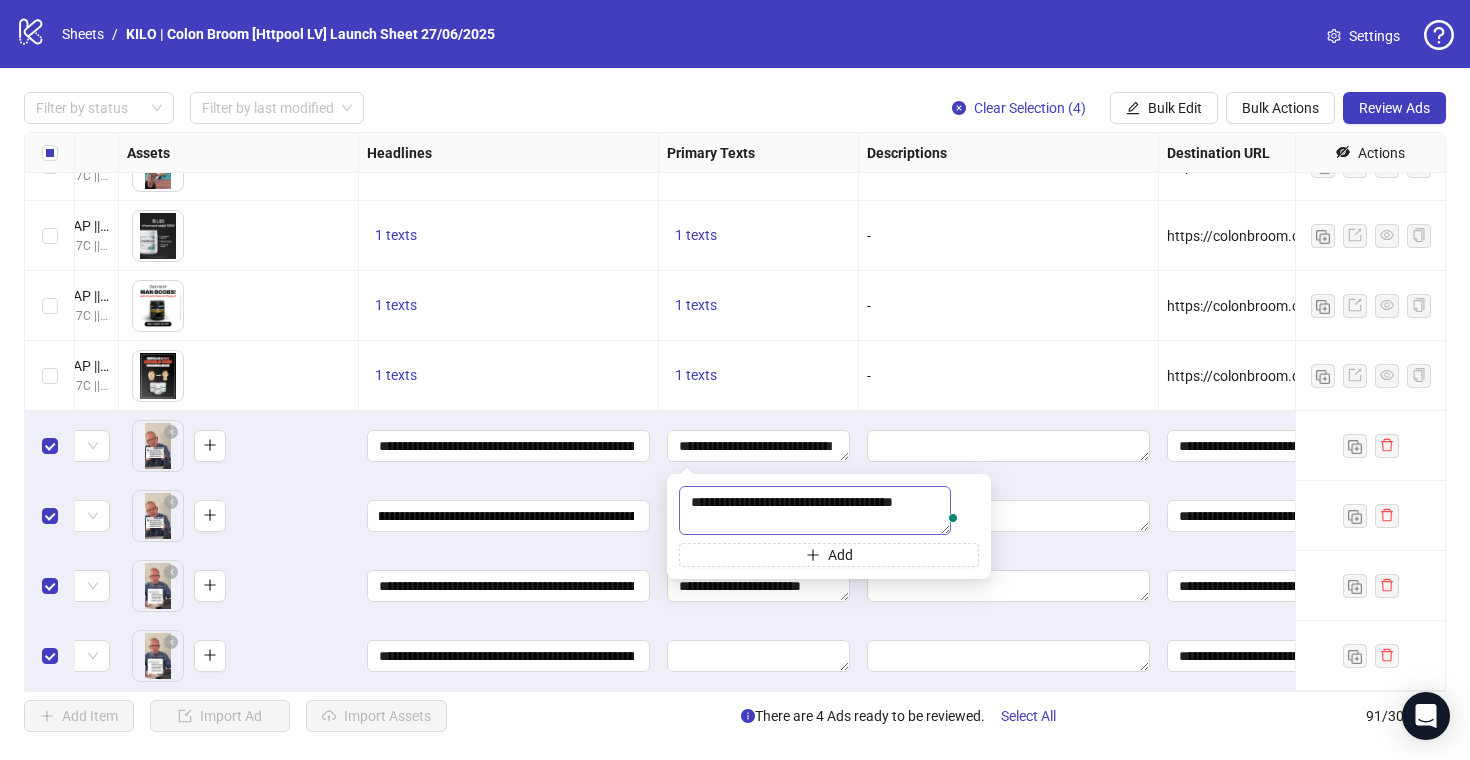 click on "**********" at bounding box center [815, 510] 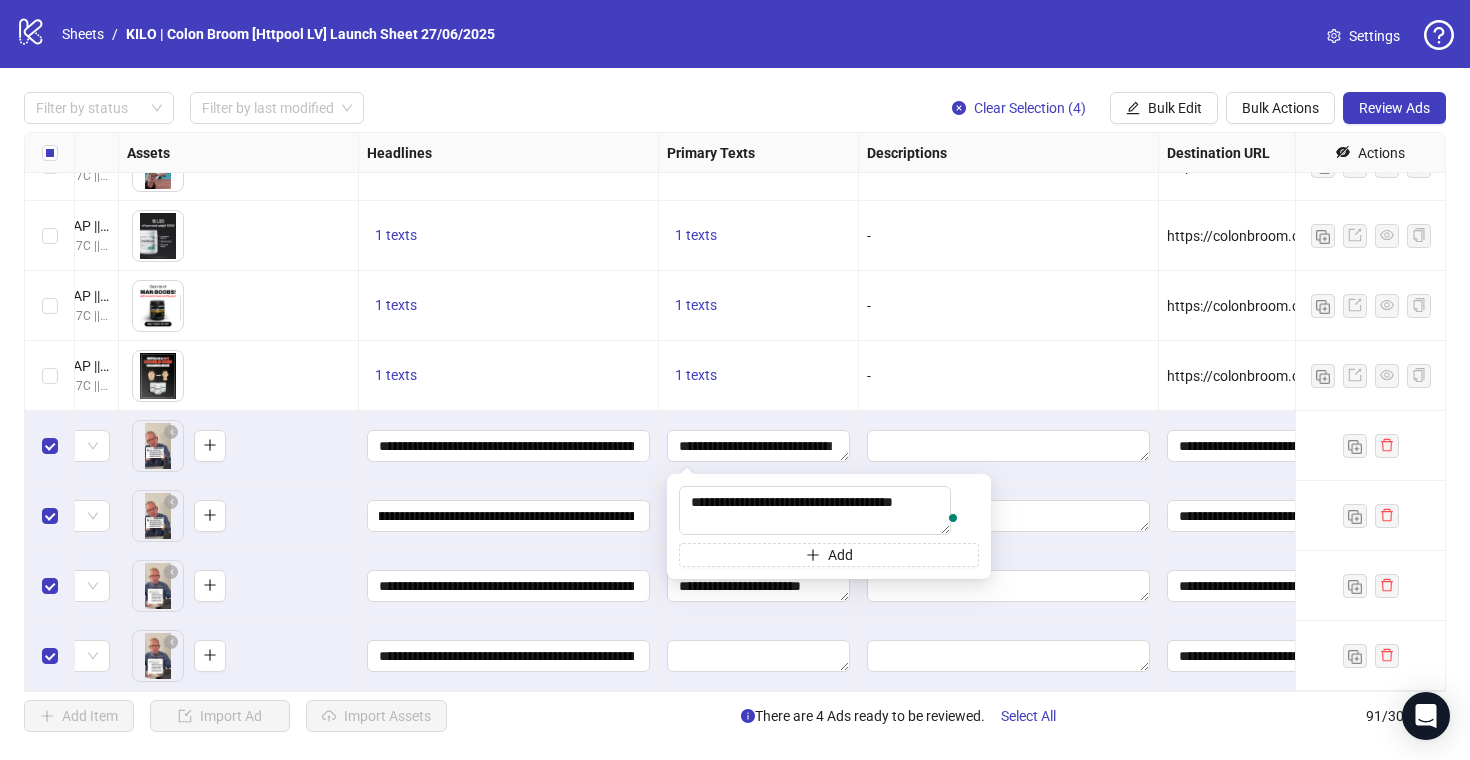click on "**********" at bounding box center (759, 446) 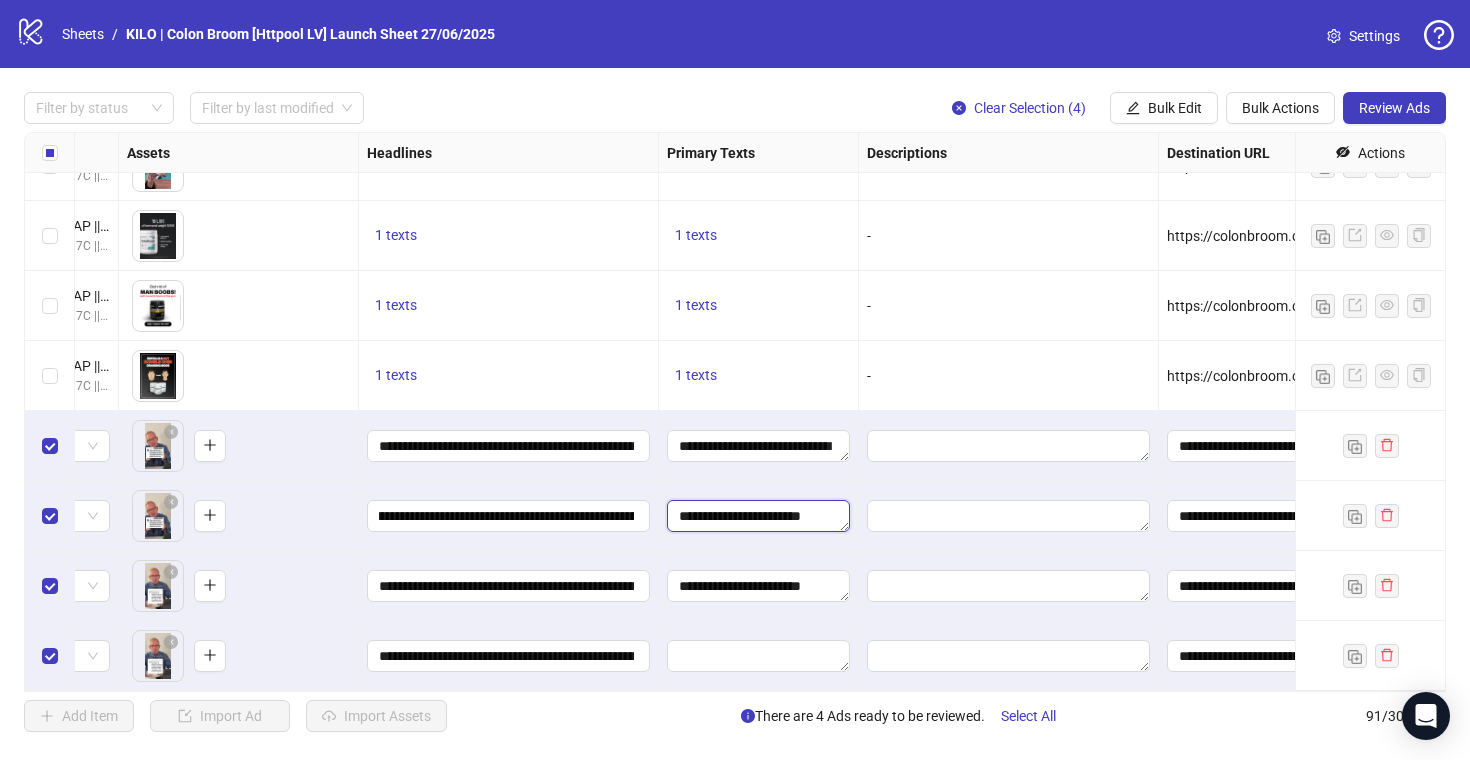 click on "**********" at bounding box center (758, 516) 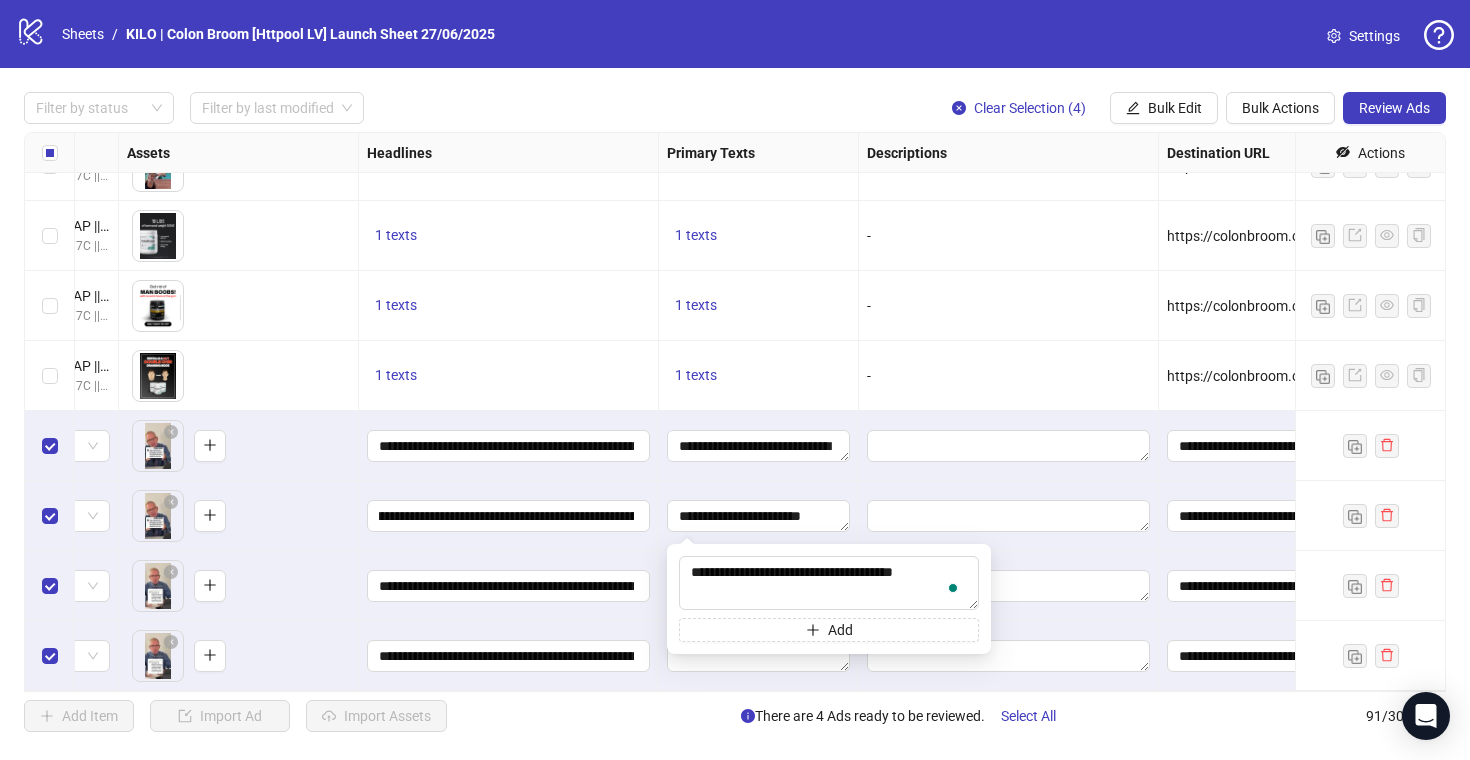 click on "**********" at bounding box center (509, 586) 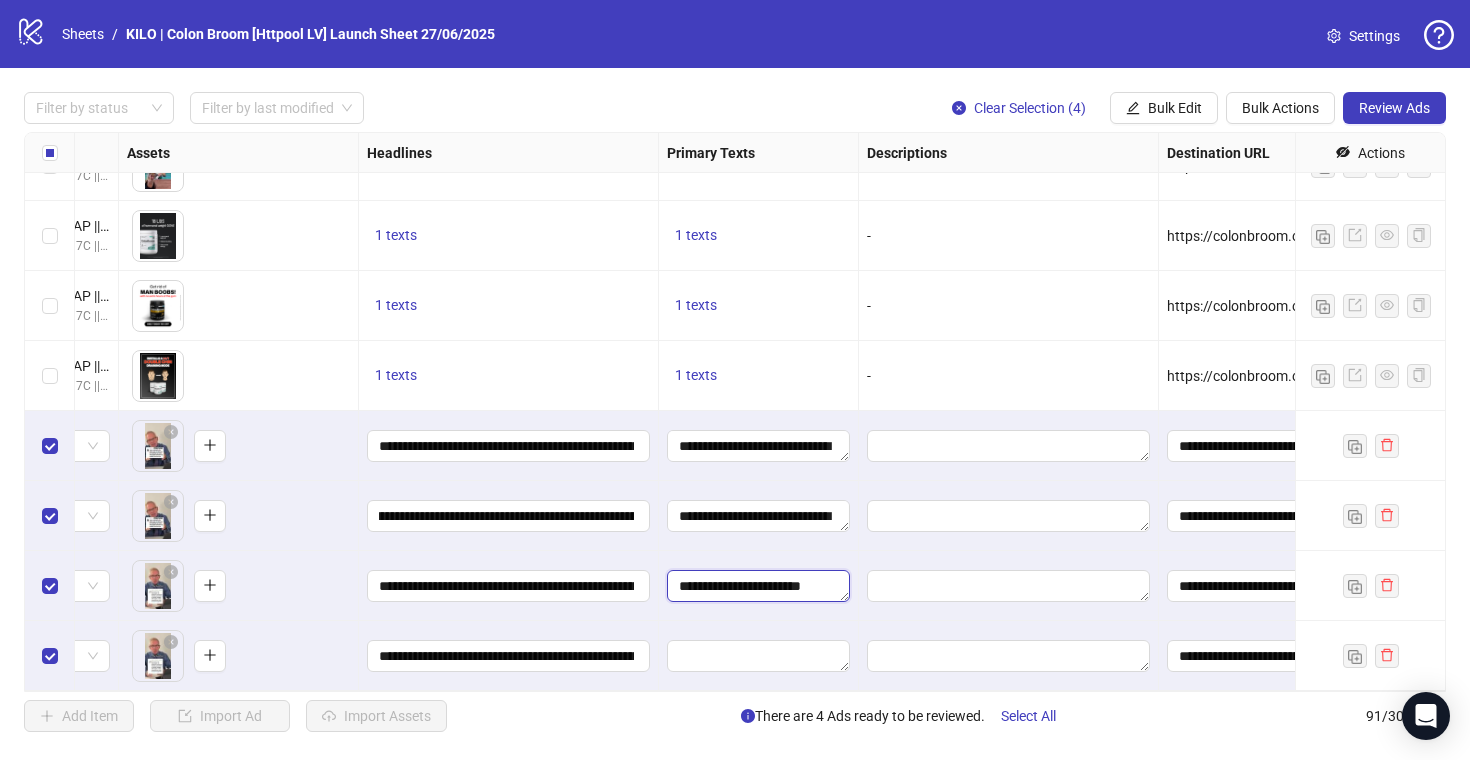 click on "**********" at bounding box center [758, 586] 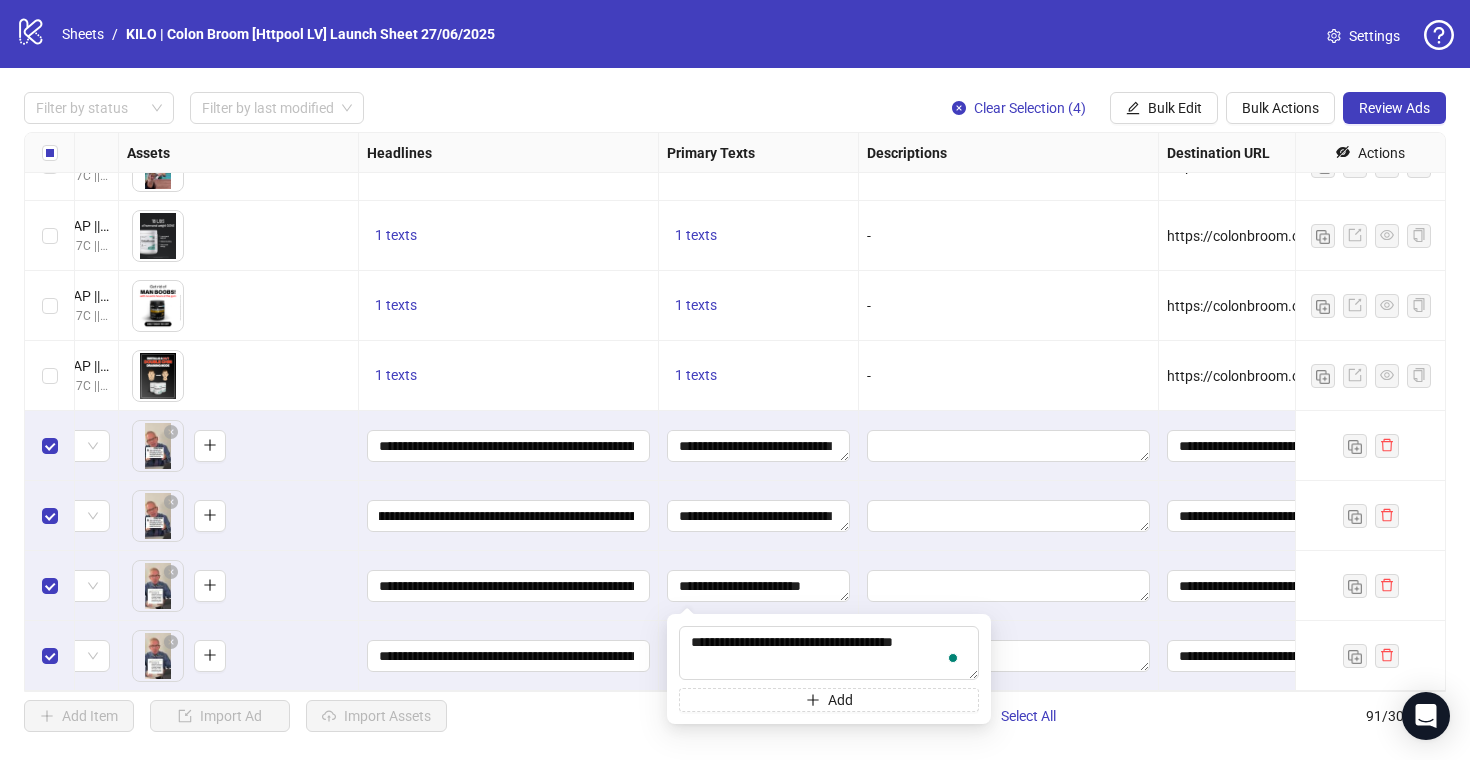 click on "**********" at bounding box center (509, 656) 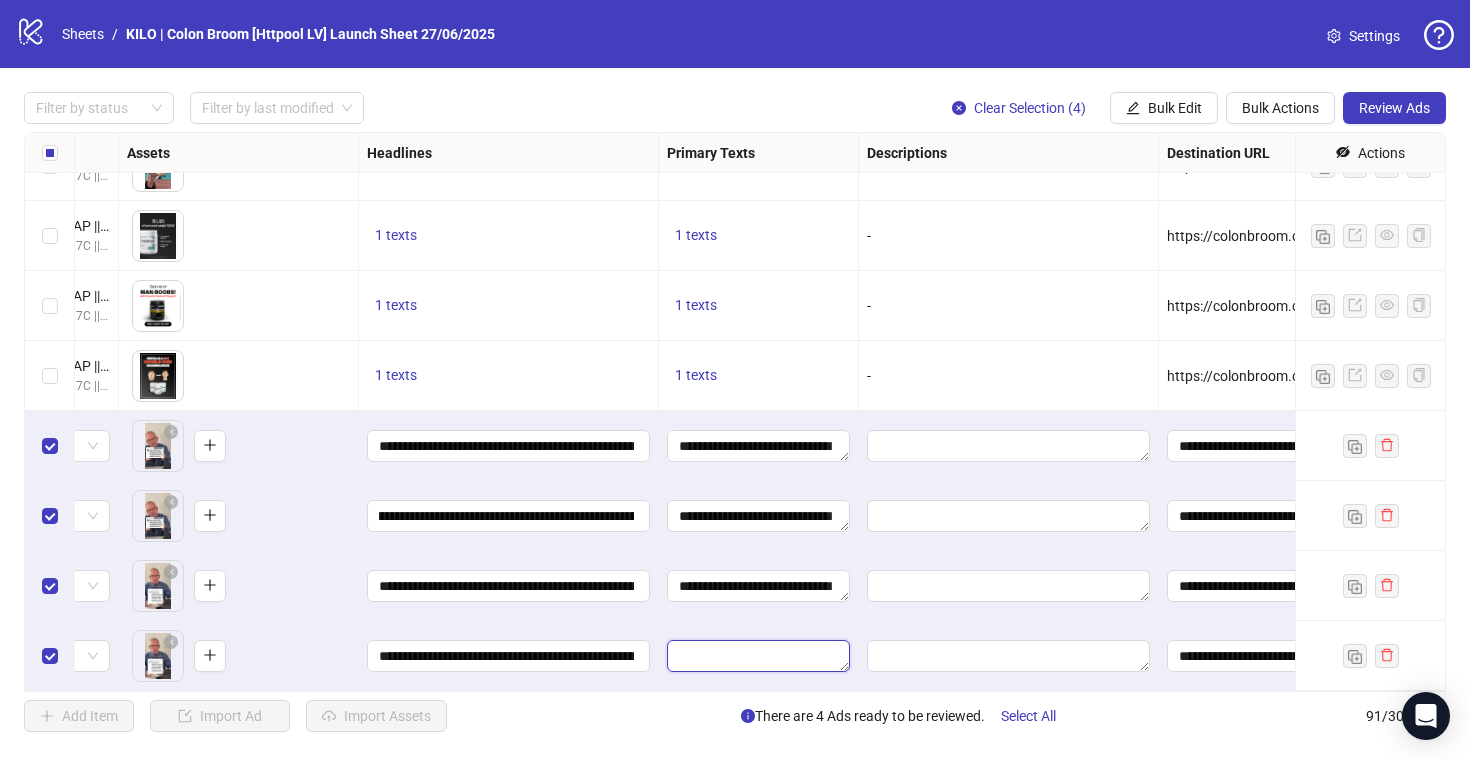click at bounding box center (758, 656) 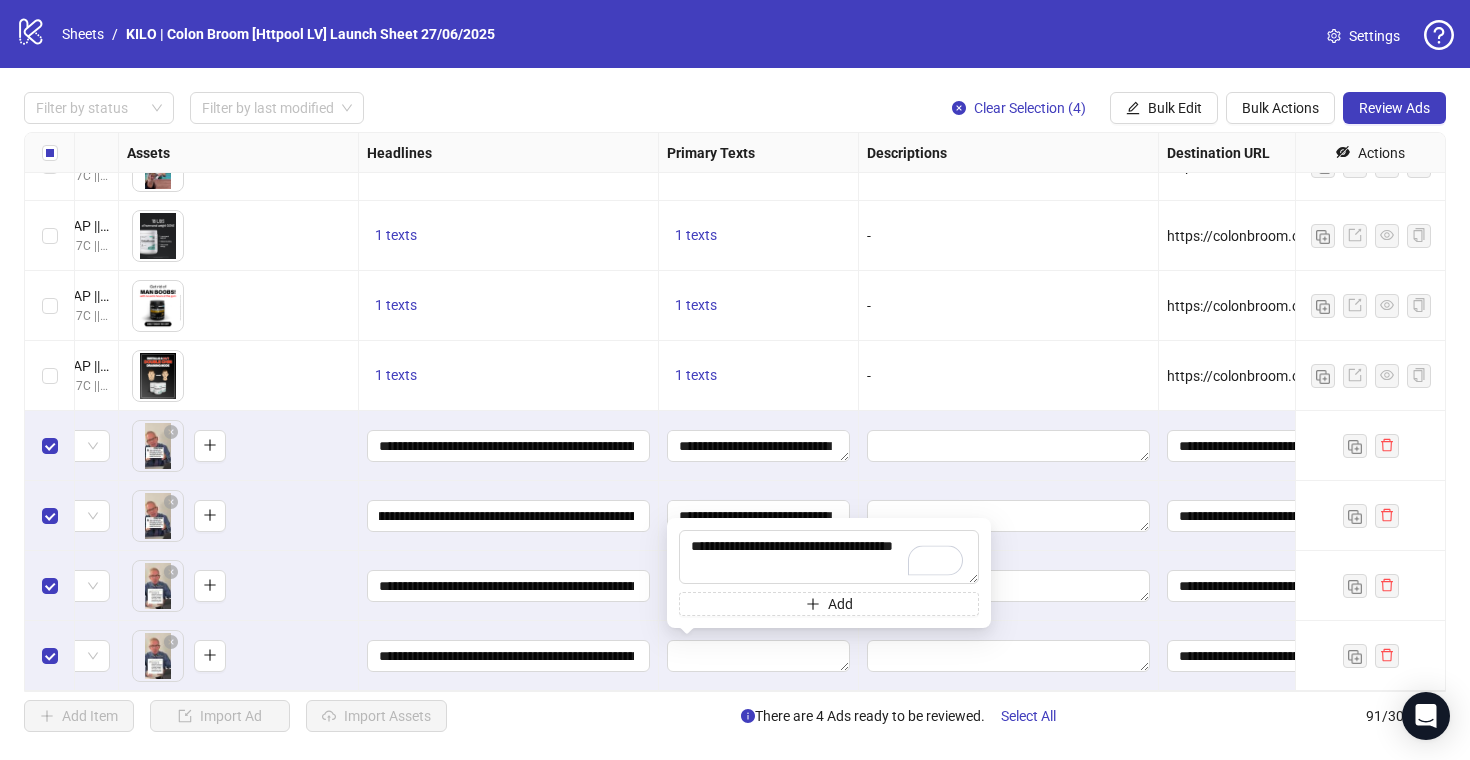 click on "**********" at bounding box center (509, 586) 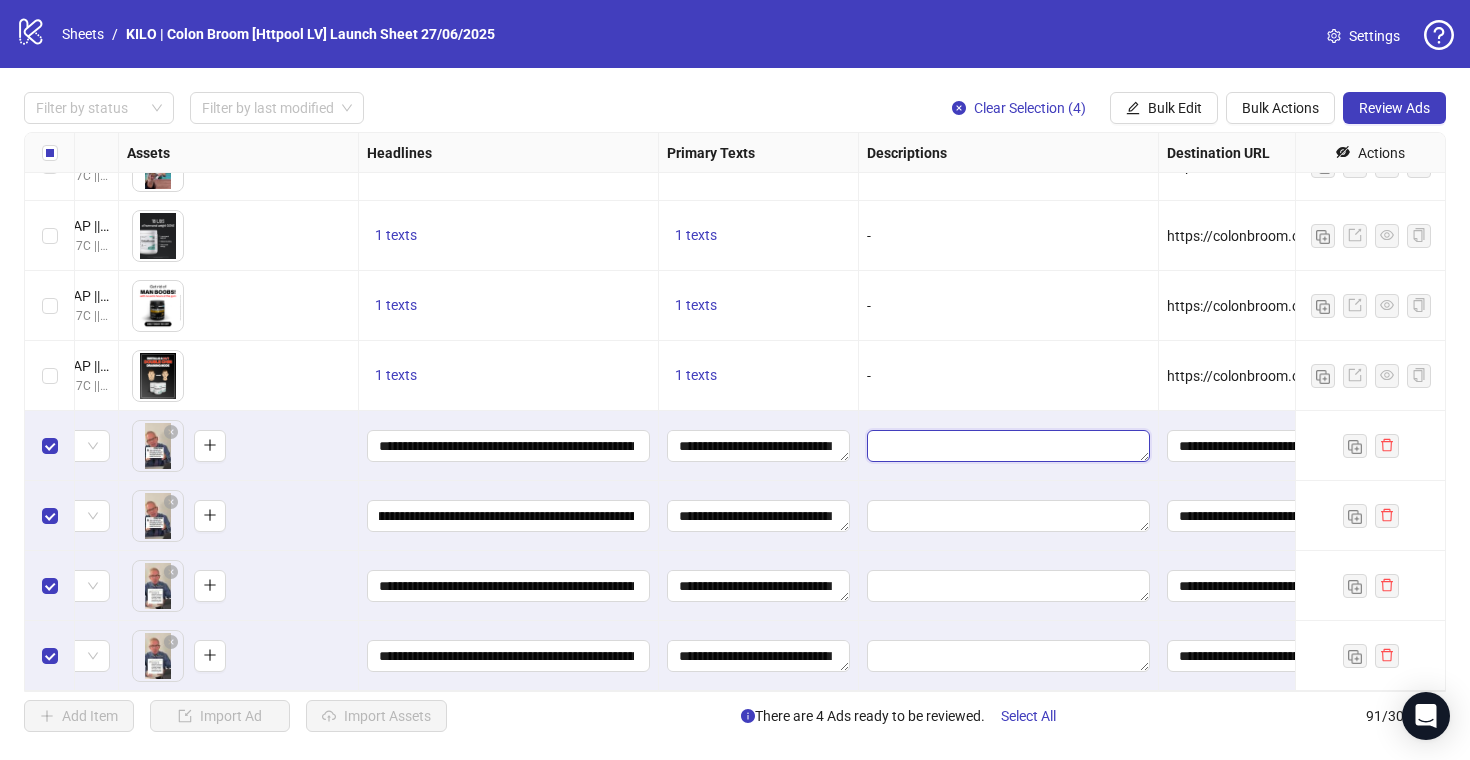 click at bounding box center (1008, 446) 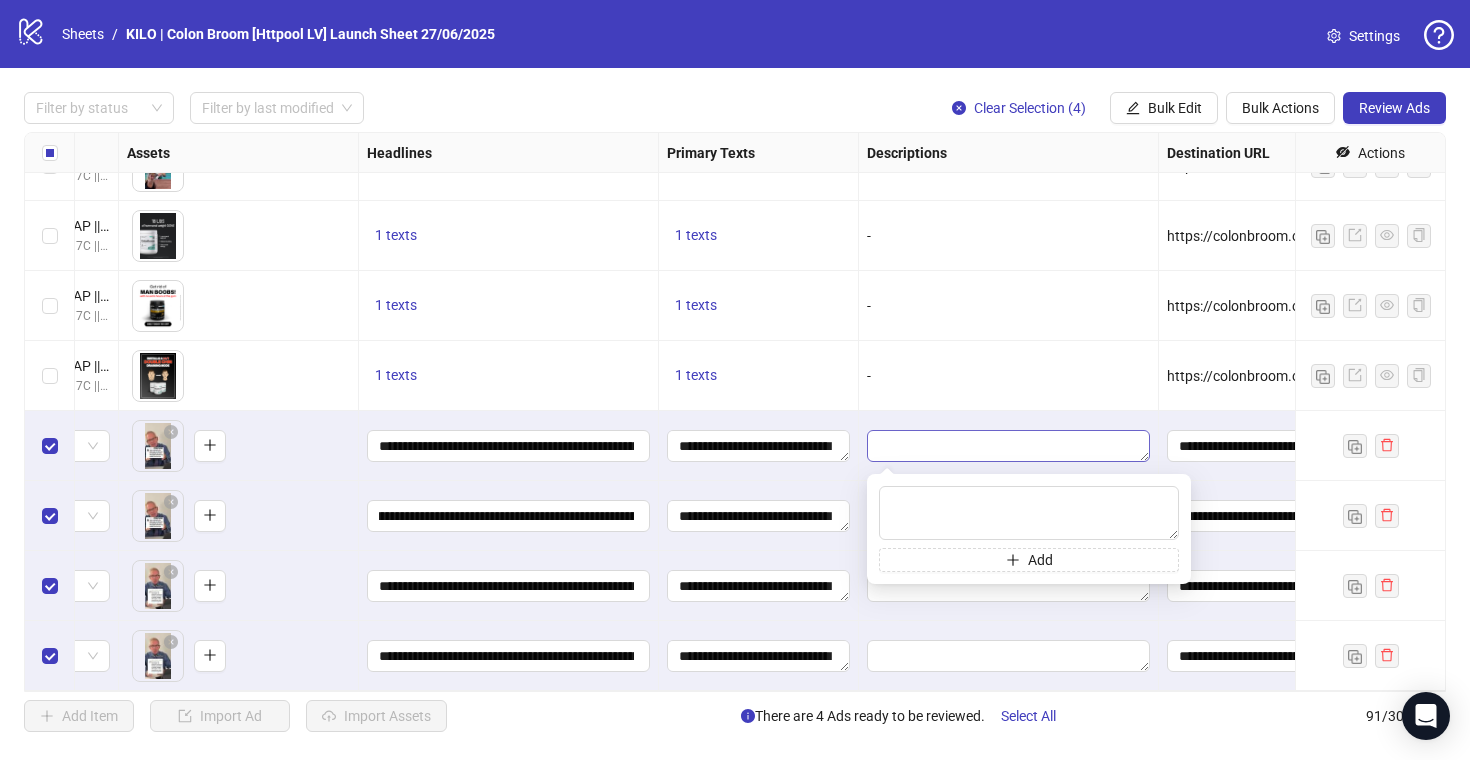 scroll, scrollTop: 5852, scrollLeft: 1387, axis: both 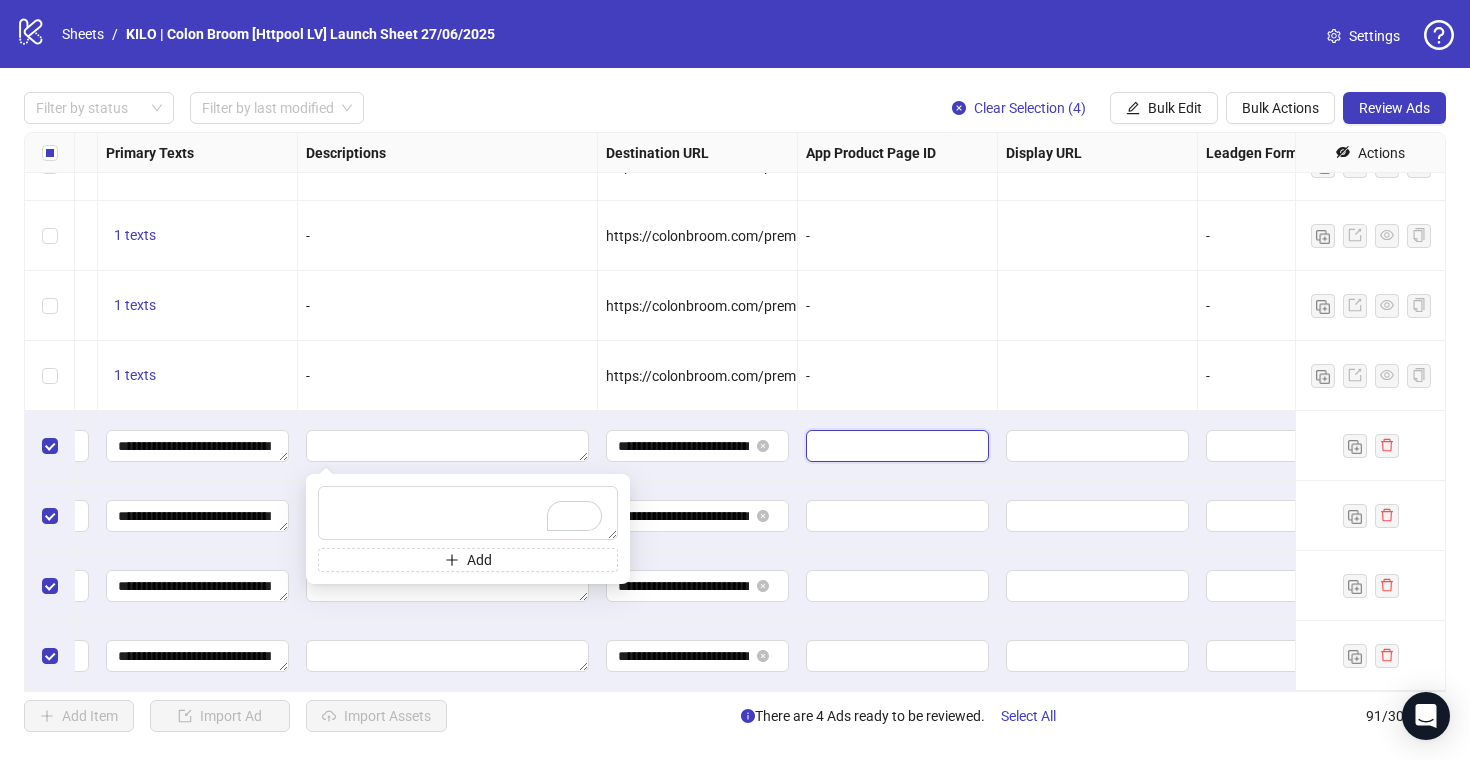 click at bounding box center [883, 446] 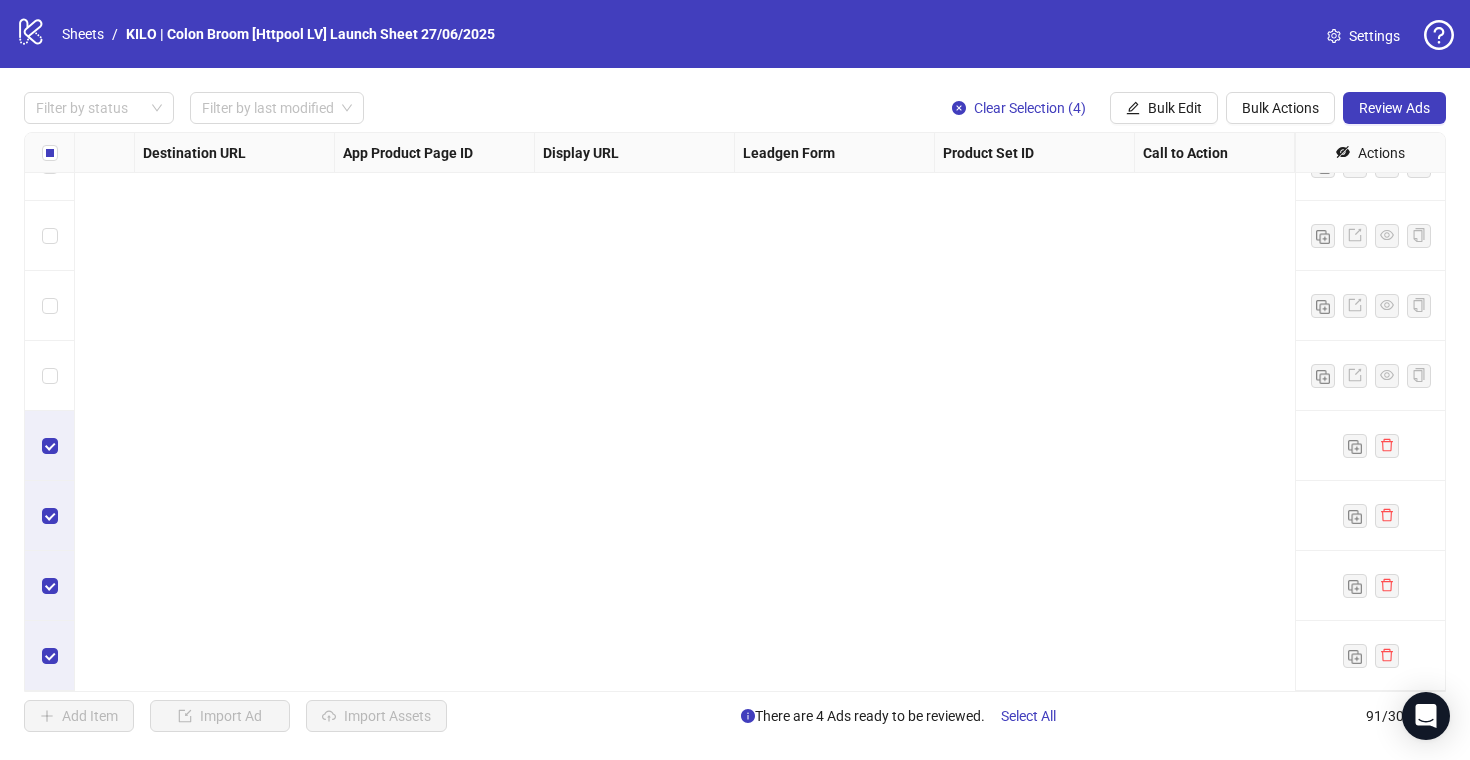 scroll, scrollTop: 5852, scrollLeft: 0, axis: vertical 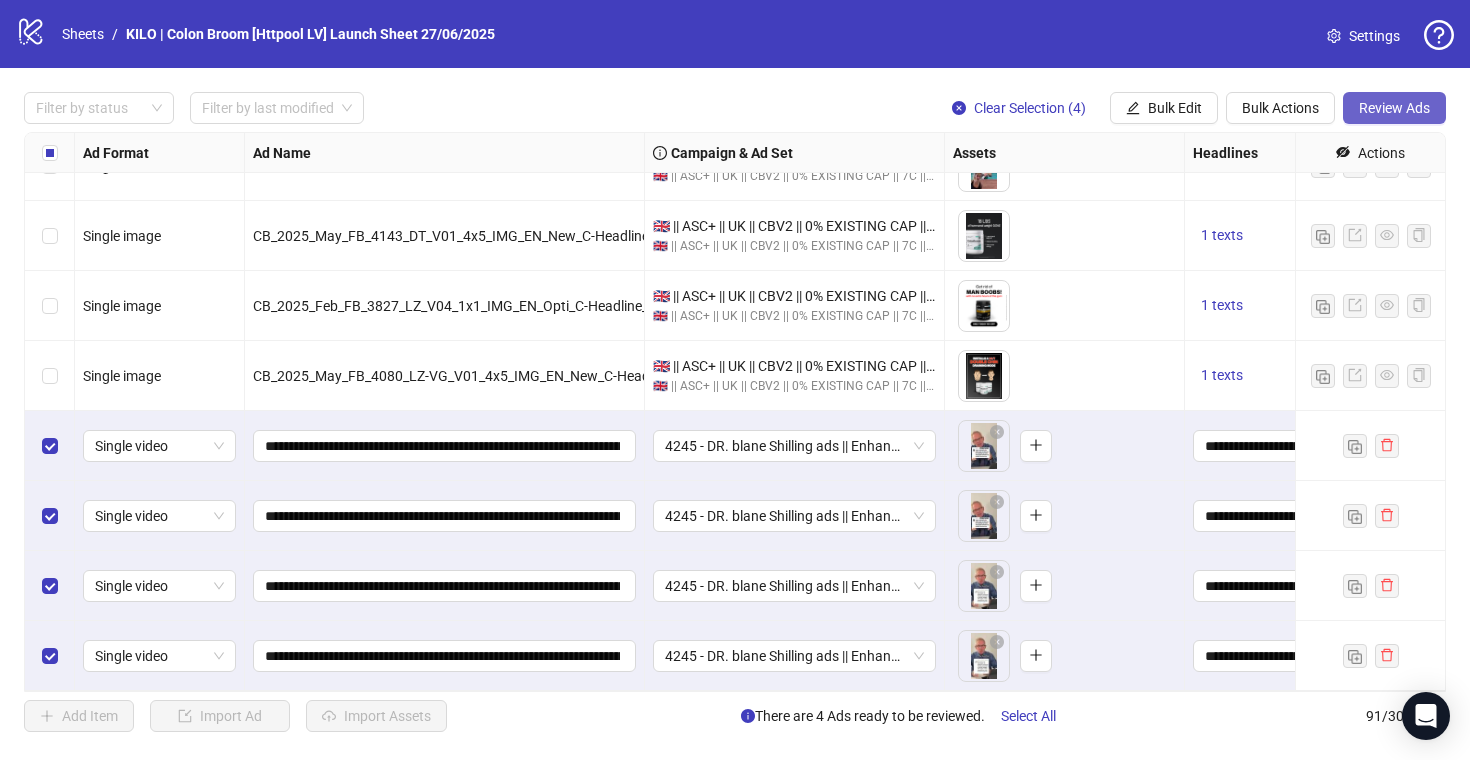 click on "Review Ads" at bounding box center [1394, 108] 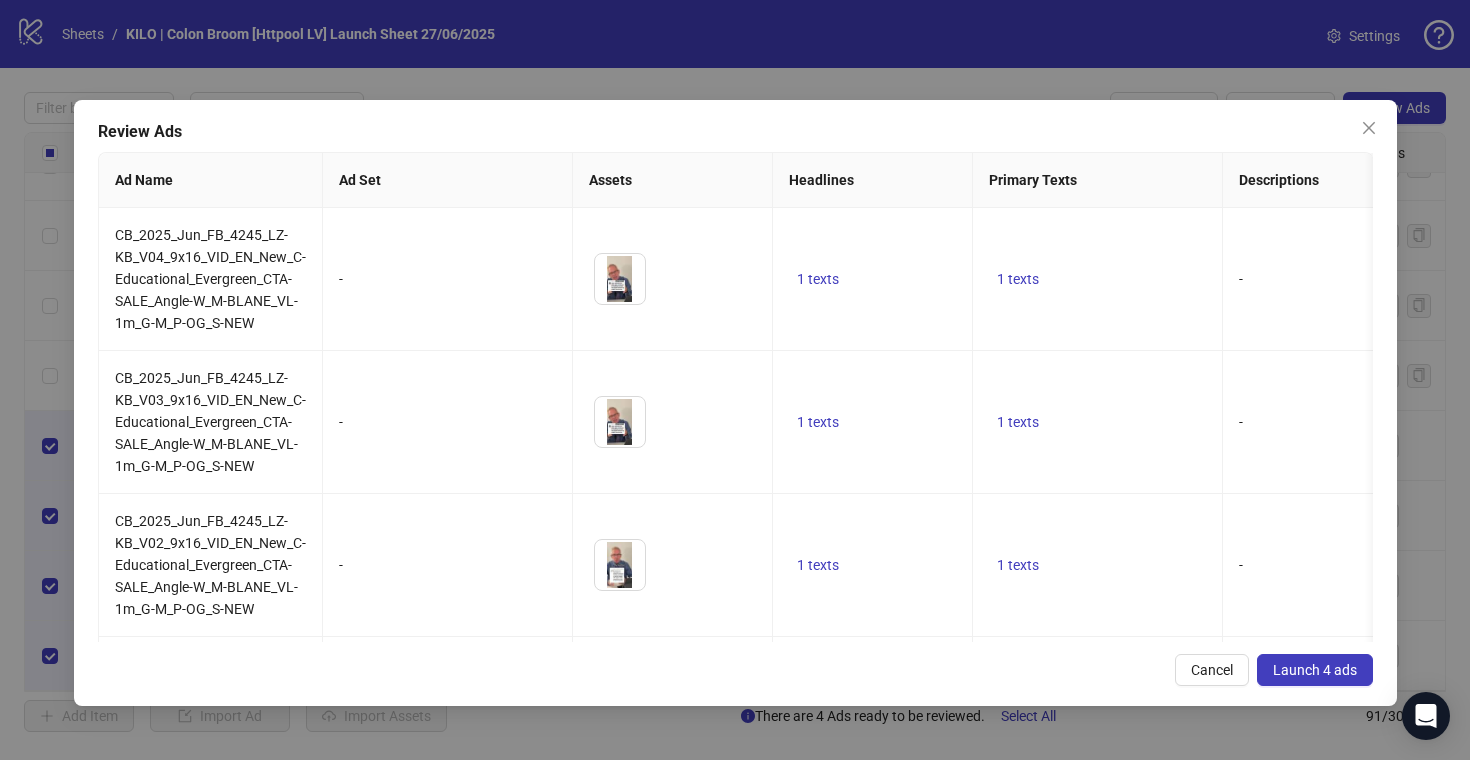click on "Launch 4 ads" at bounding box center (1315, 670) 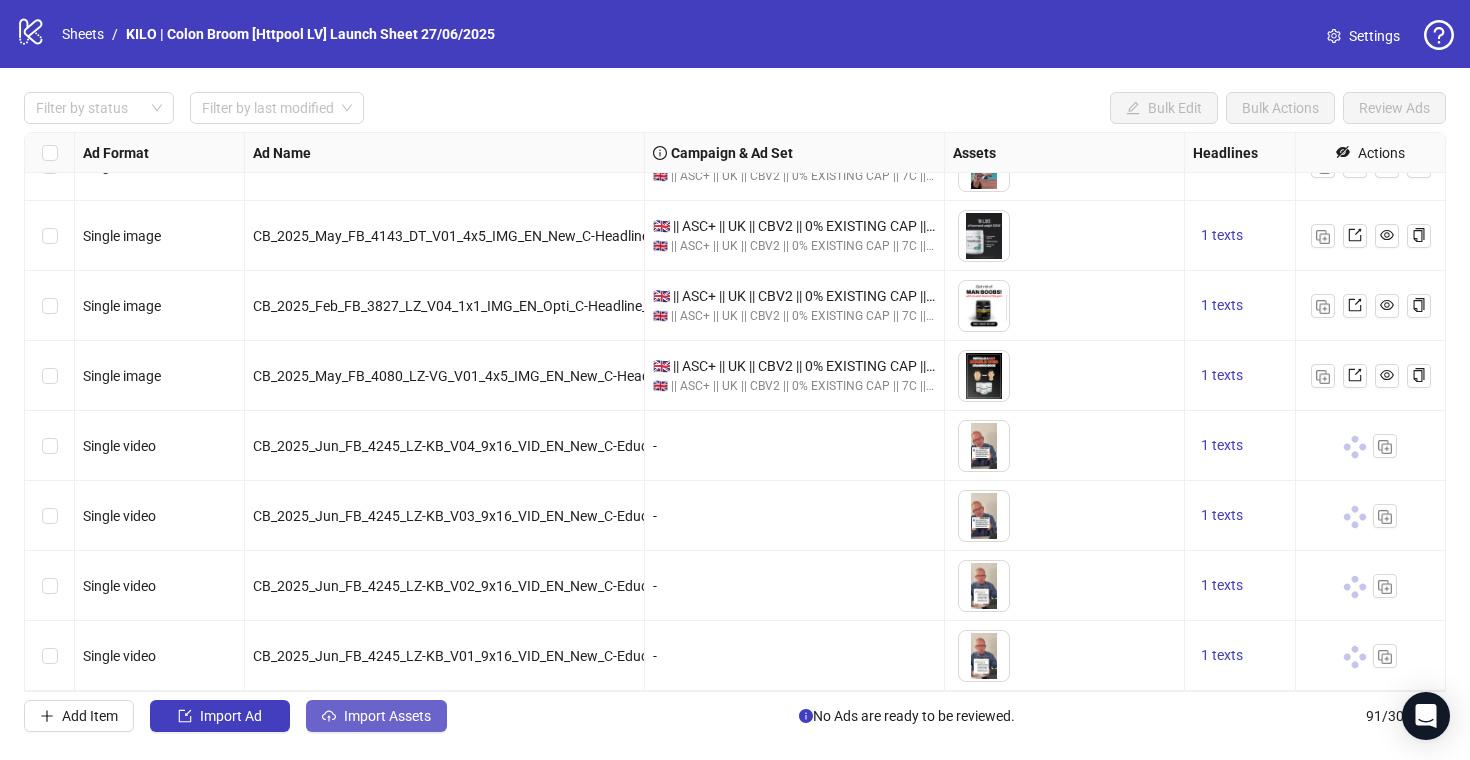 click on "Import Assets" at bounding box center (231, 716) 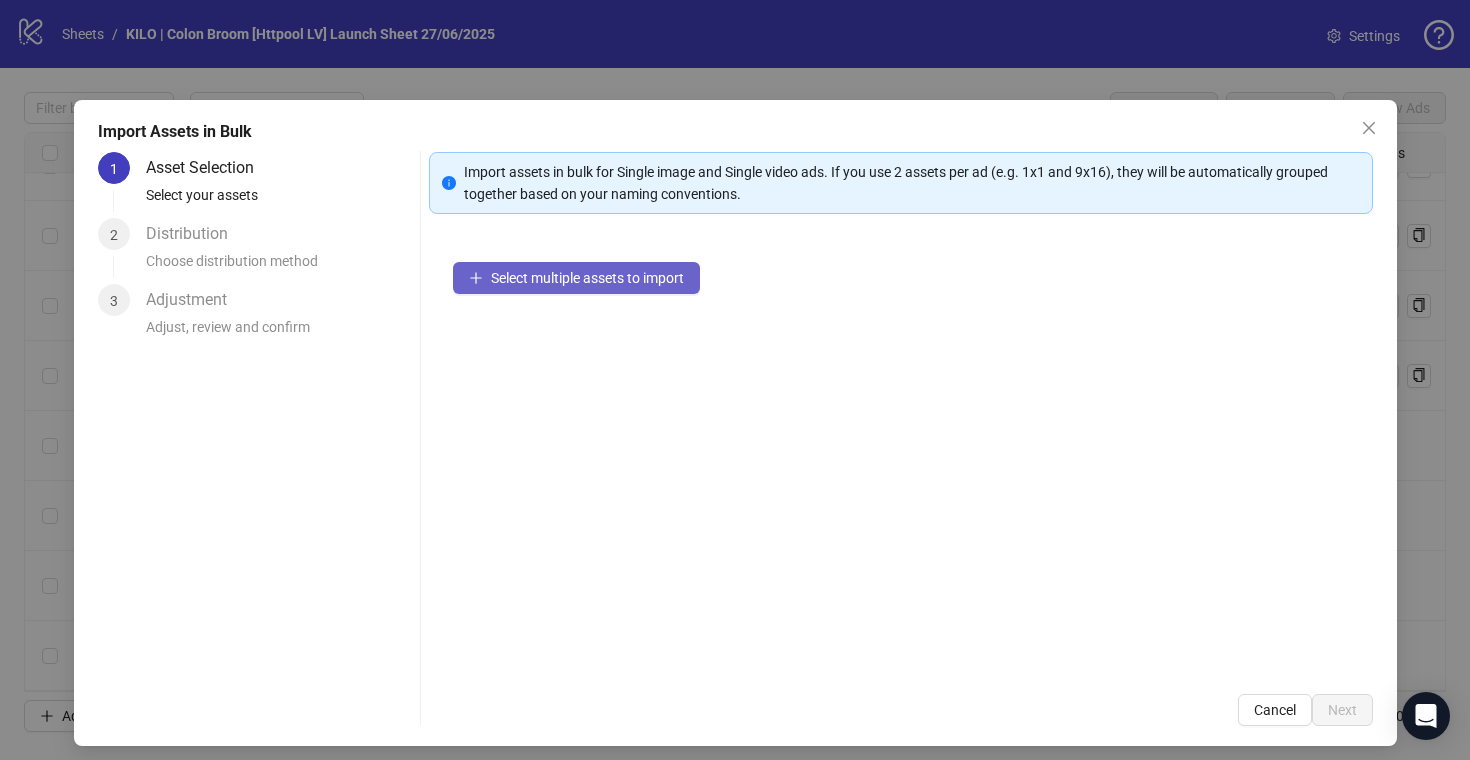 click on "Select multiple assets to import" at bounding box center [576, 278] 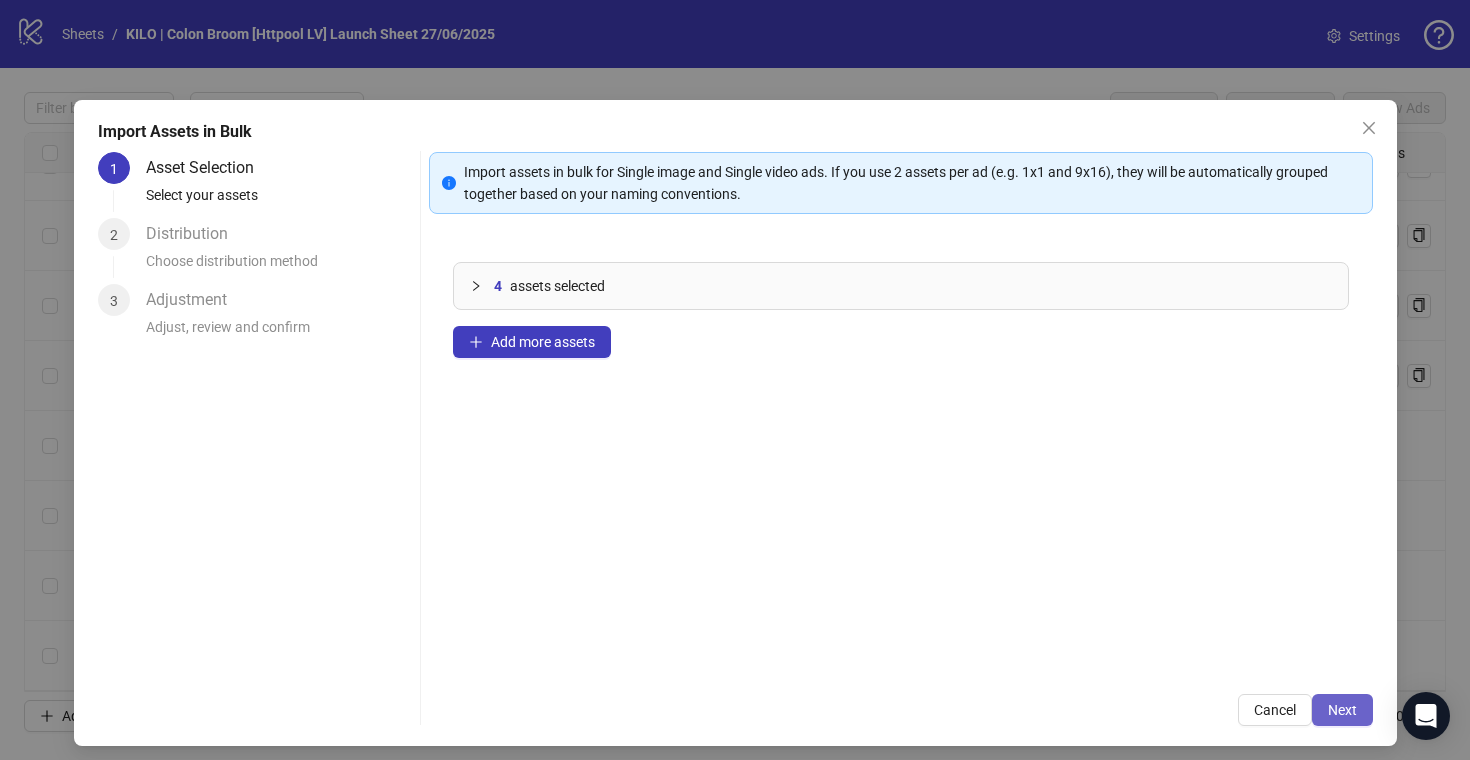 click on "Next" at bounding box center [1342, 710] 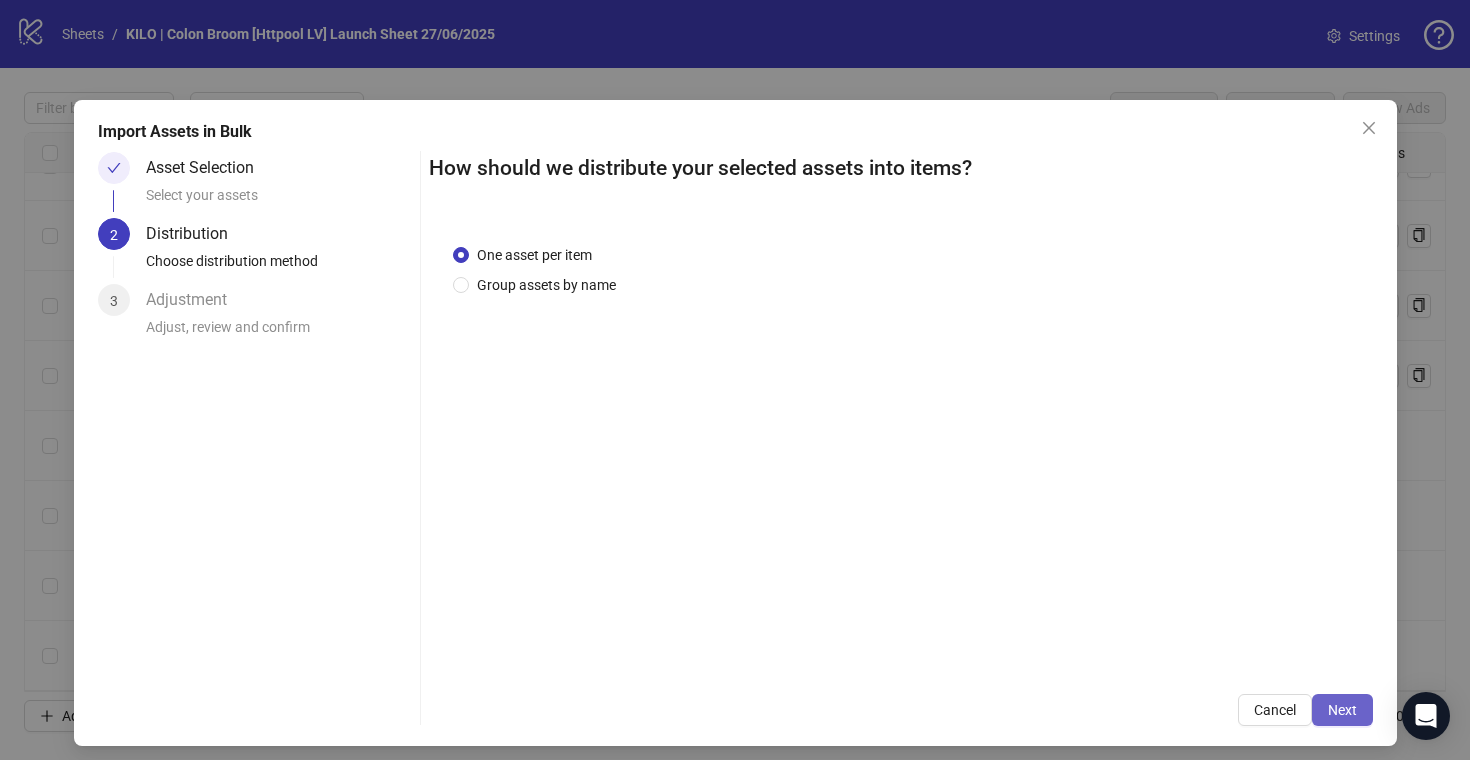 click on "Next" at bounding box center [1342, 710] 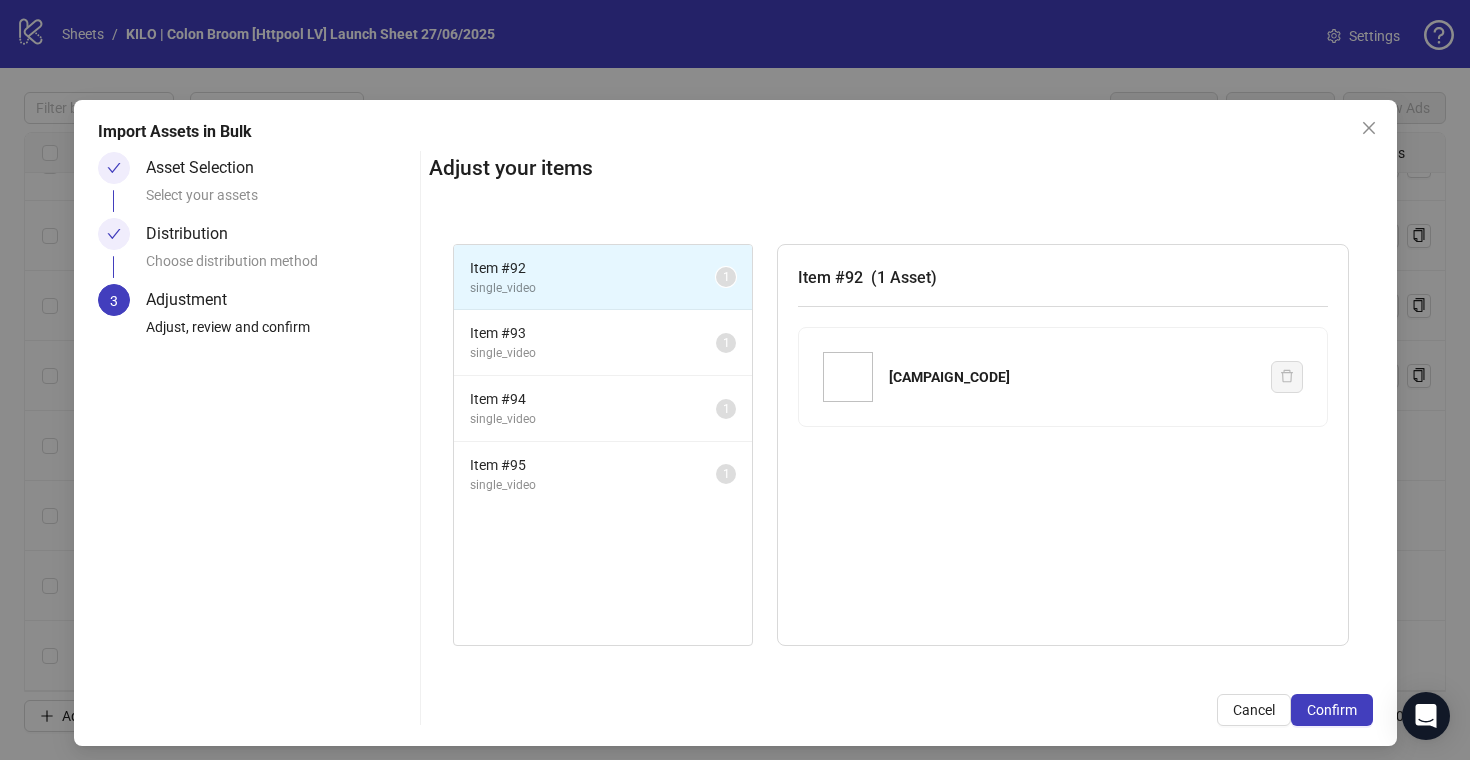 click on "Confirm" at bounding box center [1332, 710] 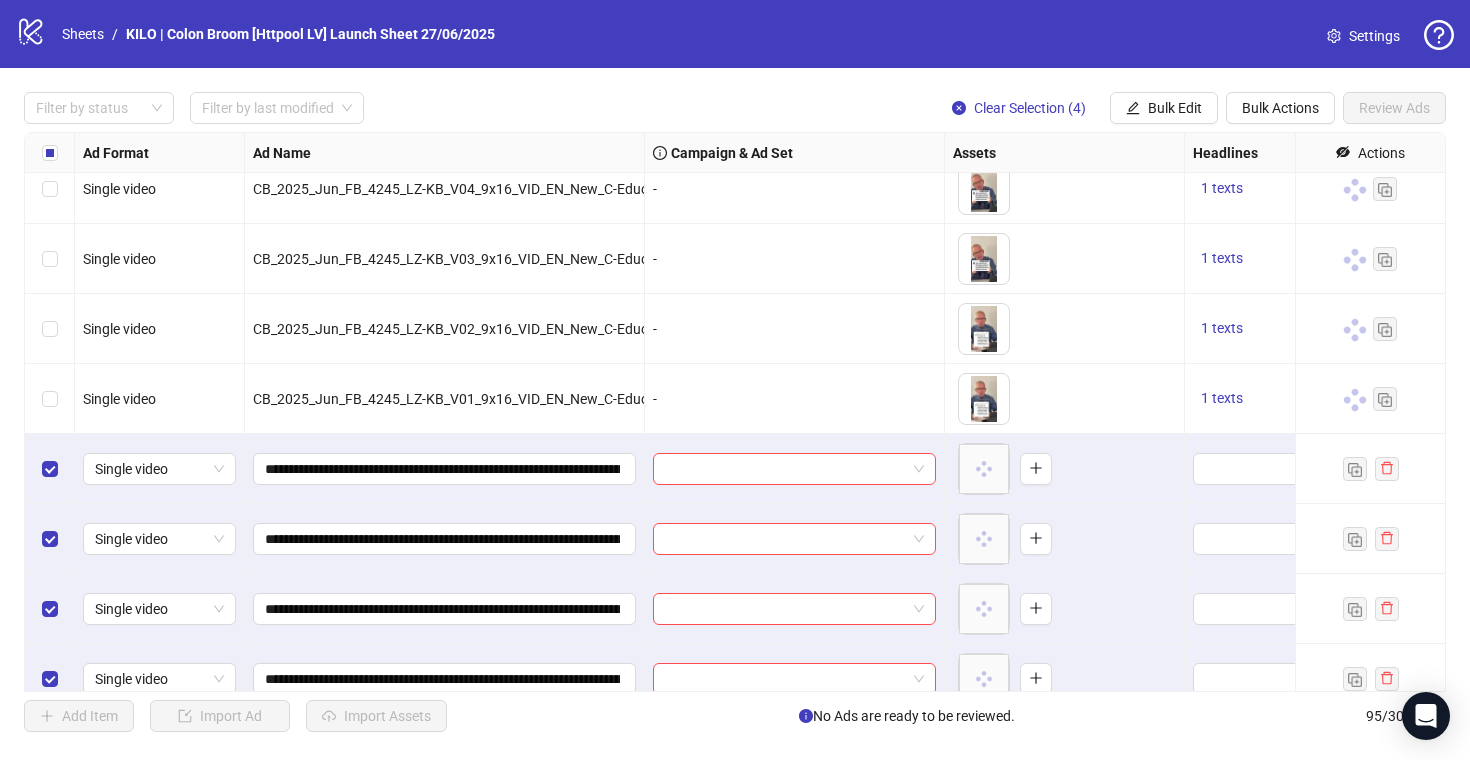 scroll, scrollTop: 6132, scrollLeft: 0, axis: vertical 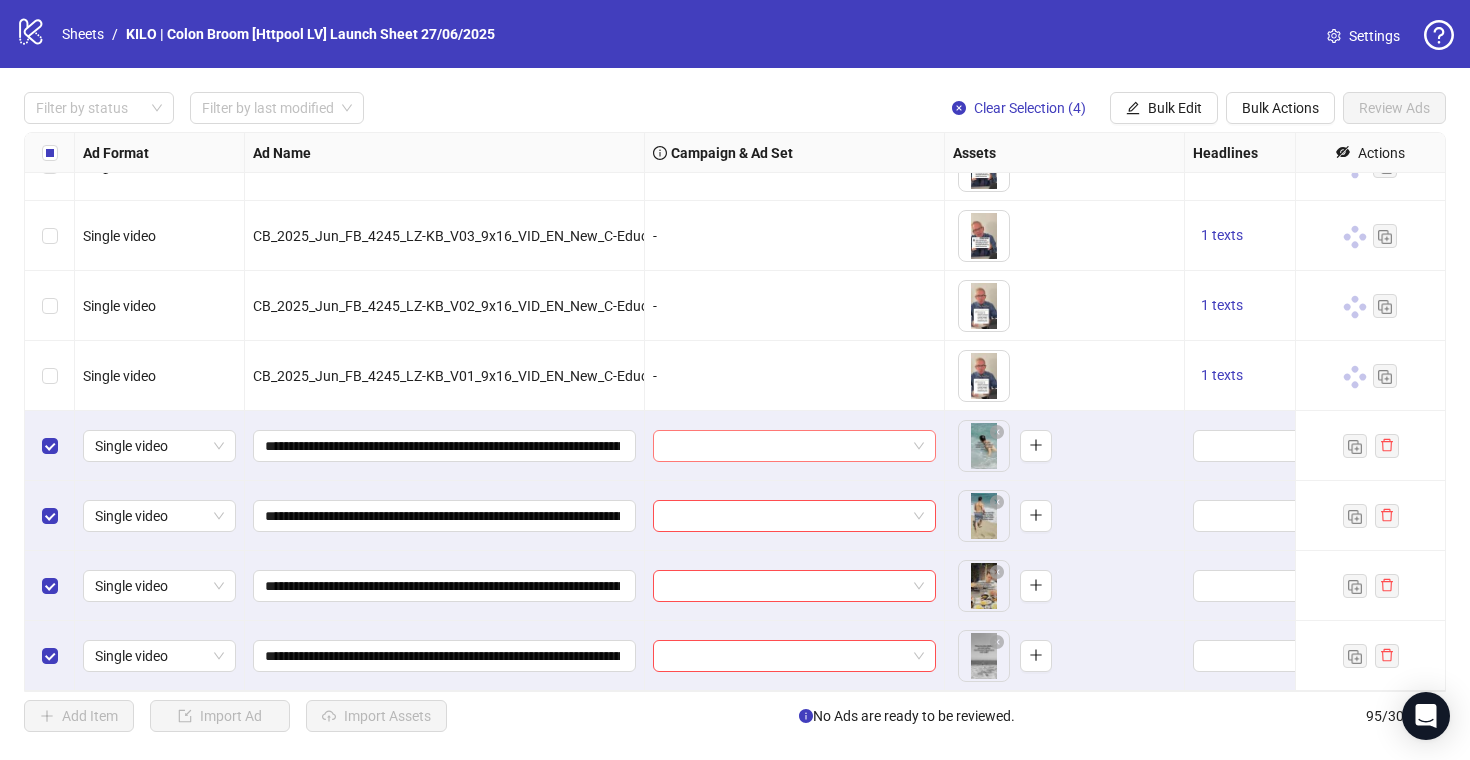 click at bounding box center [785, 446] 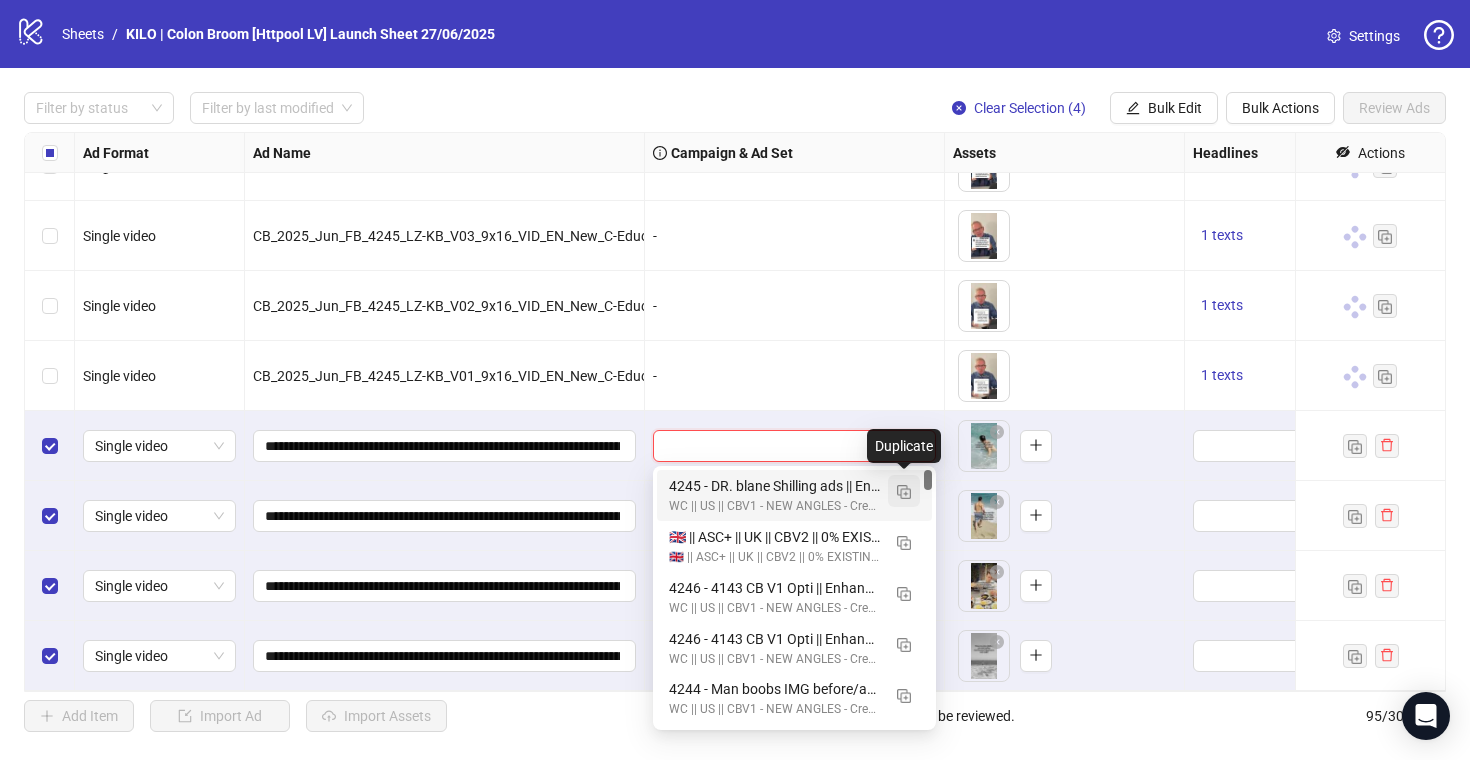 click at bounding box center [904, 492] 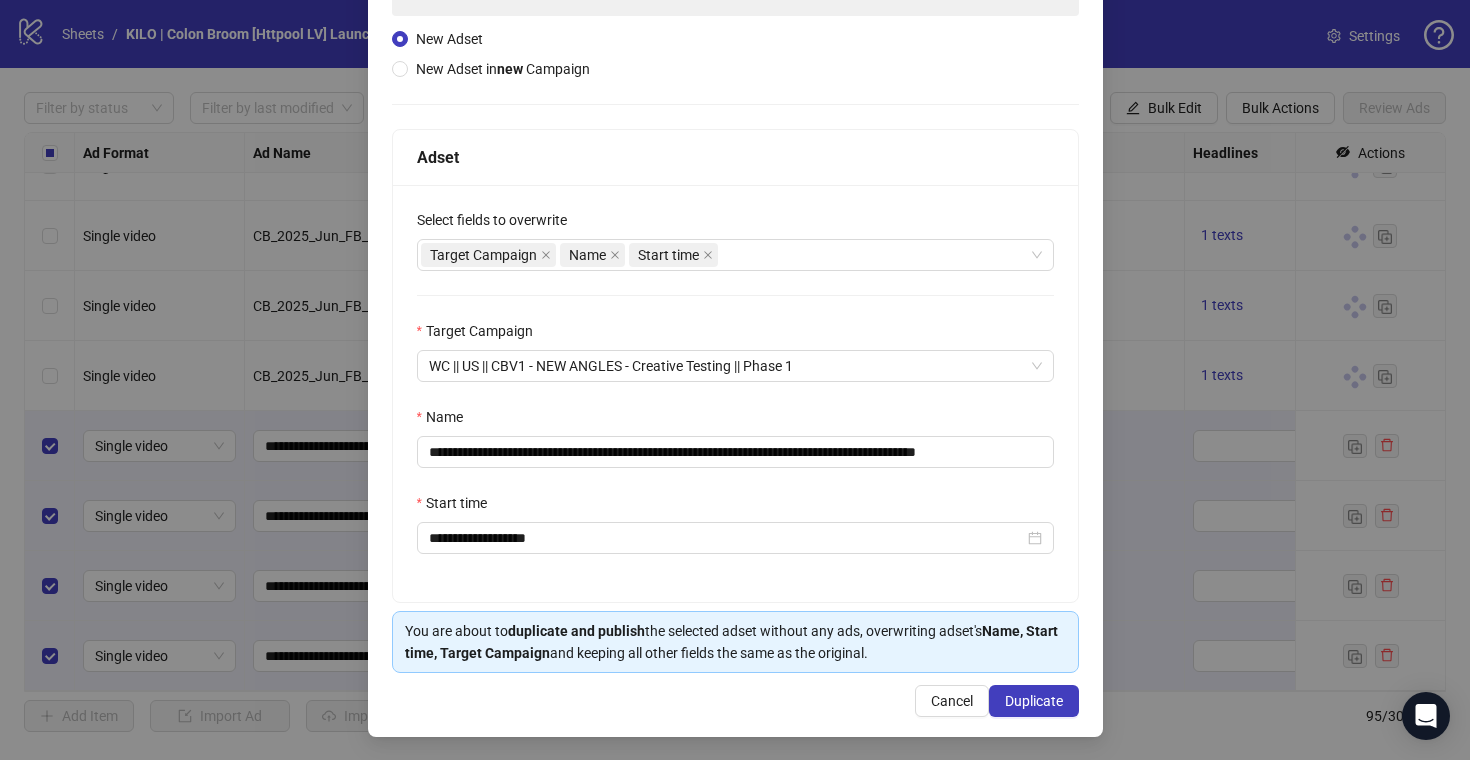 scroll, scrollTop: 203, scrollLeft: 0, axis: vertical 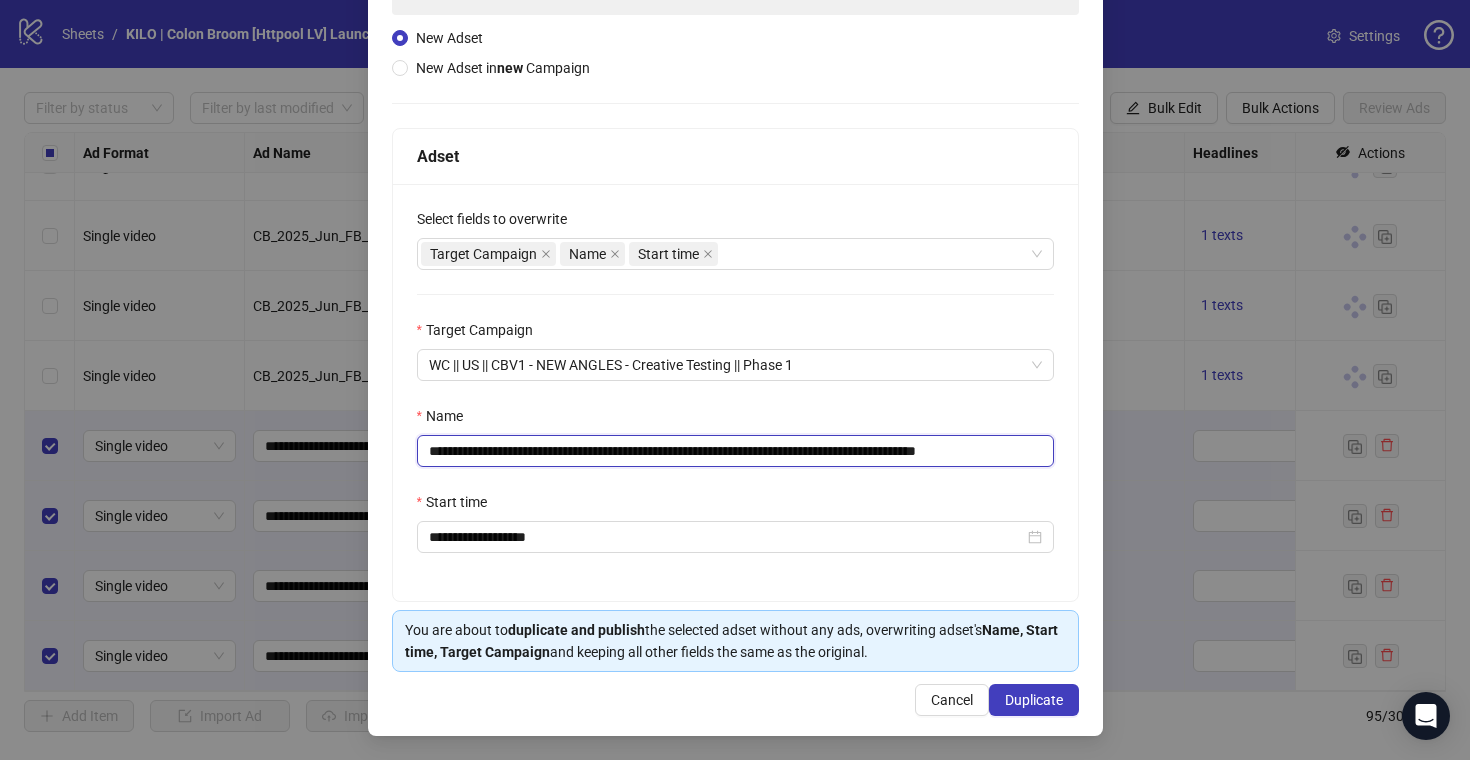 drag, startPoint x: 1034, startPoint y: 450, endPoint x: 985, endPoint y: 450, distance: 49 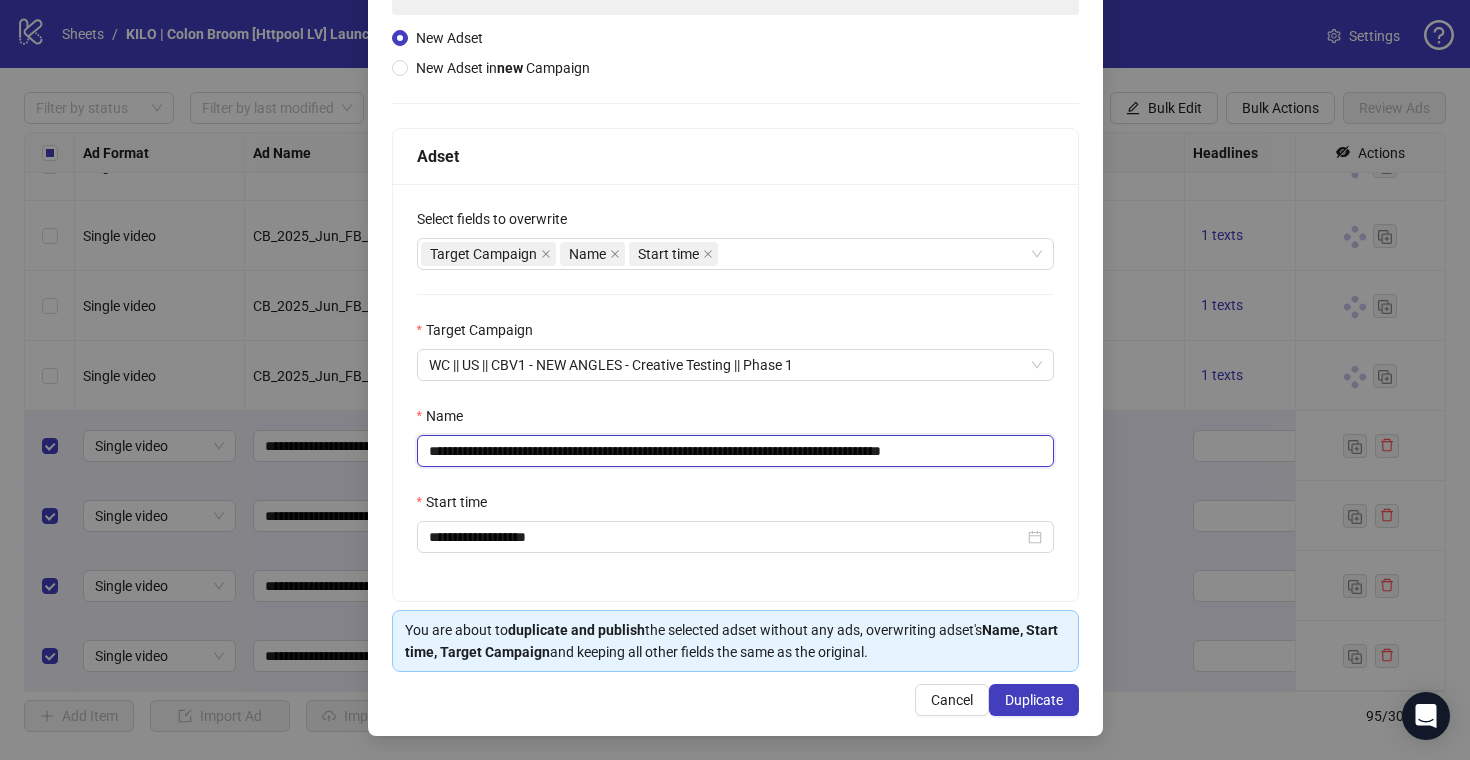 drag, startPoint x: 603, startPoint y: 449, endPoint x: 332, endPoint y: 449, distance: 271 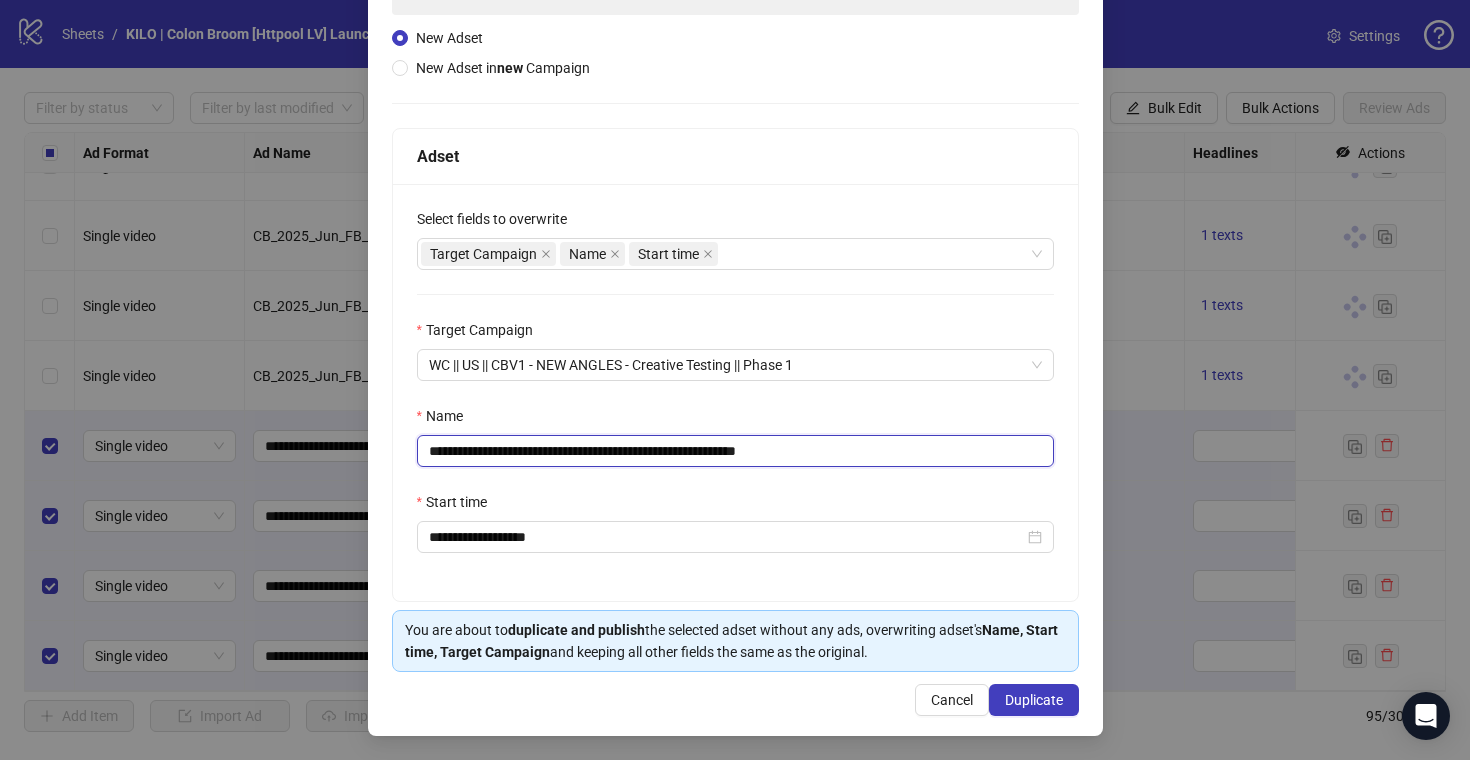paste on "**********" 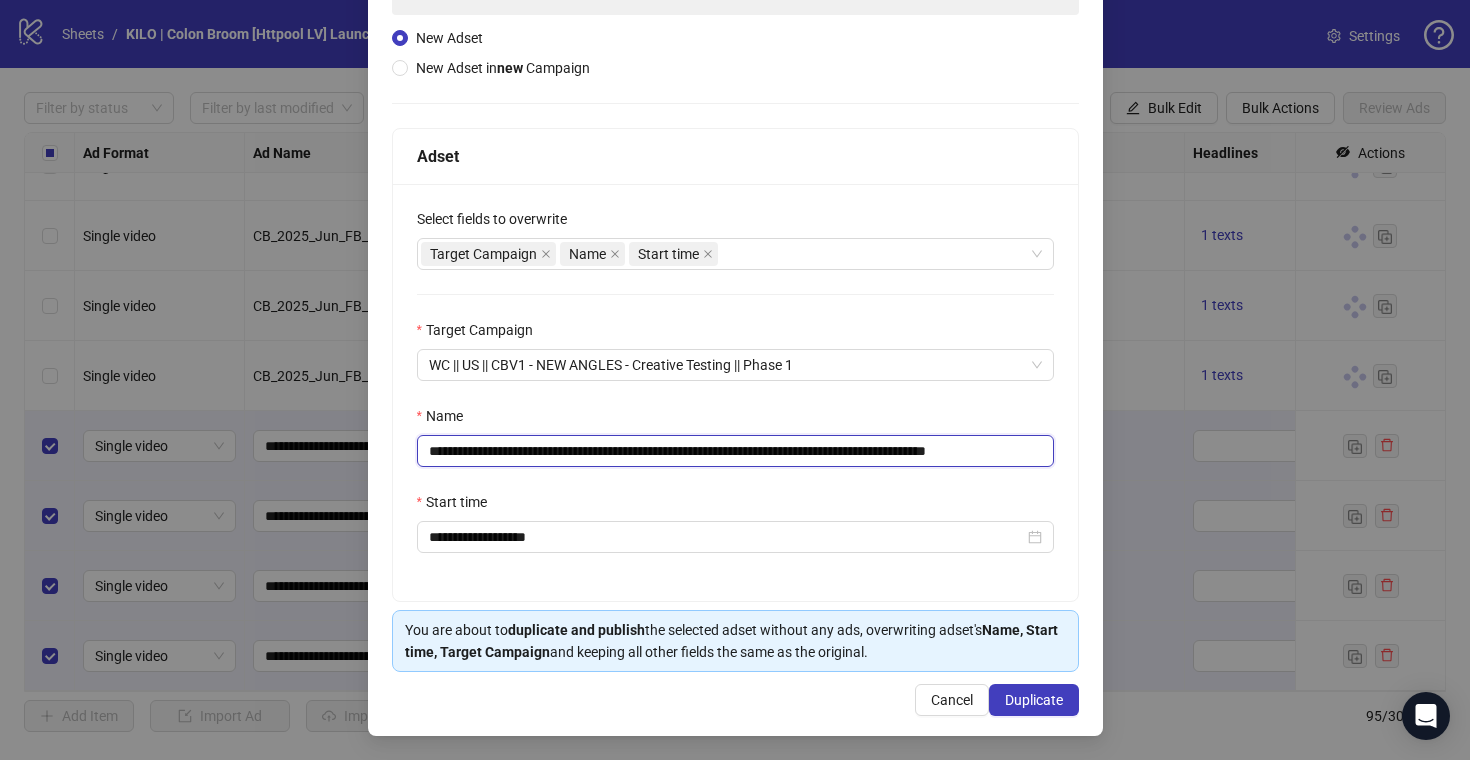 type on "**********" 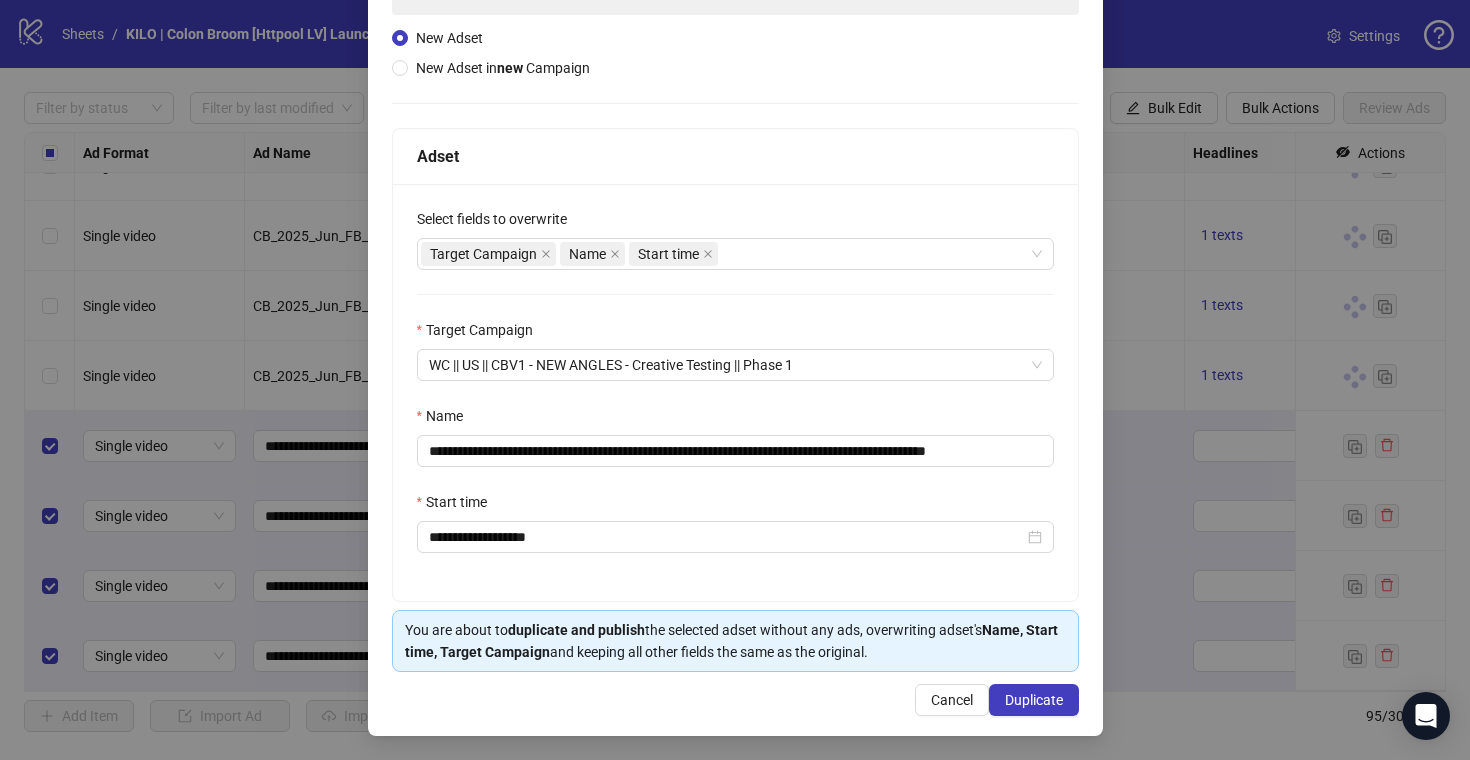 click on "Start time" at bounding box center (735, 223) 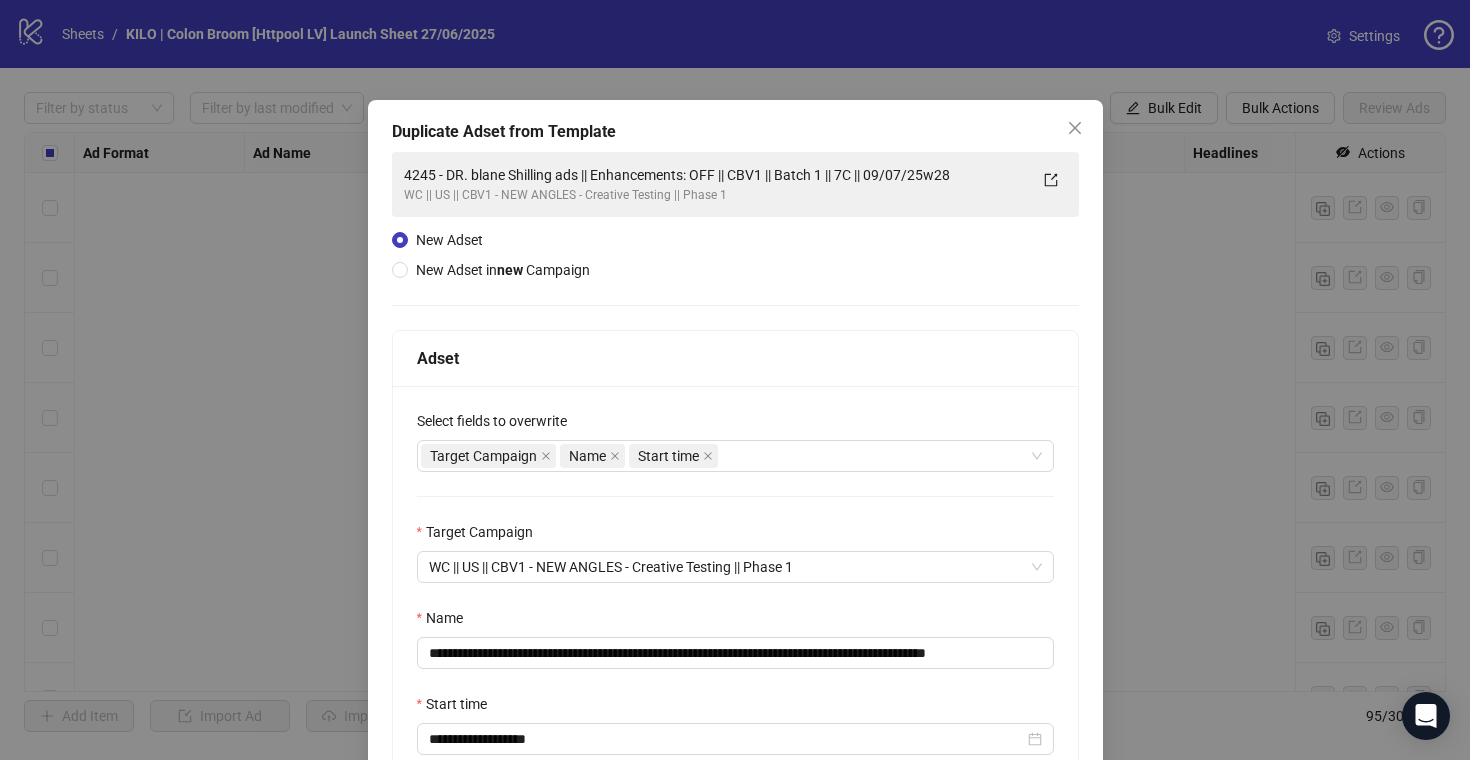 scroll, scrollTop: 0, scrollLeft: 0, axis: both 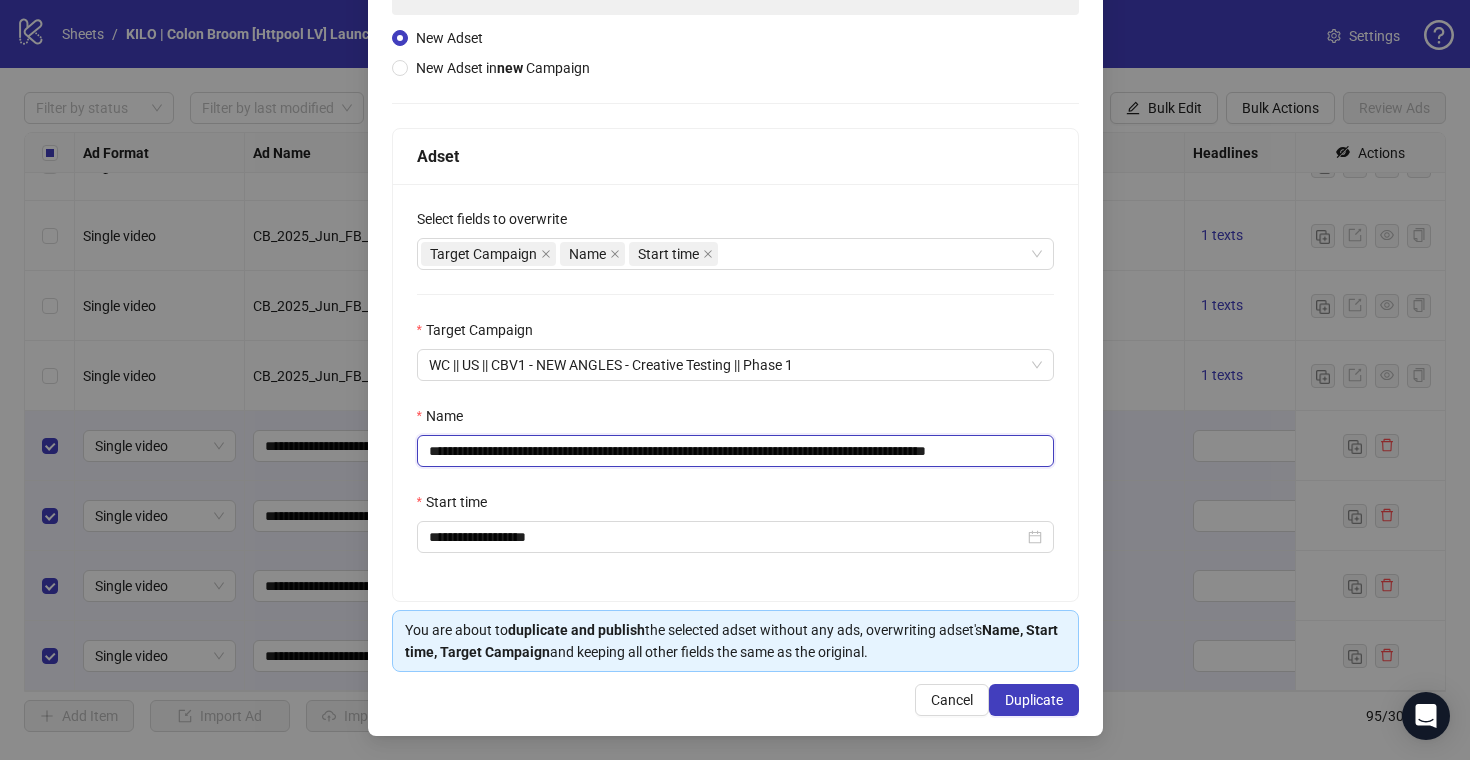 drag, startPoint x: 794, startPoint y: 457, endPoint x: 1106, endPoint y: 457, distance: 312 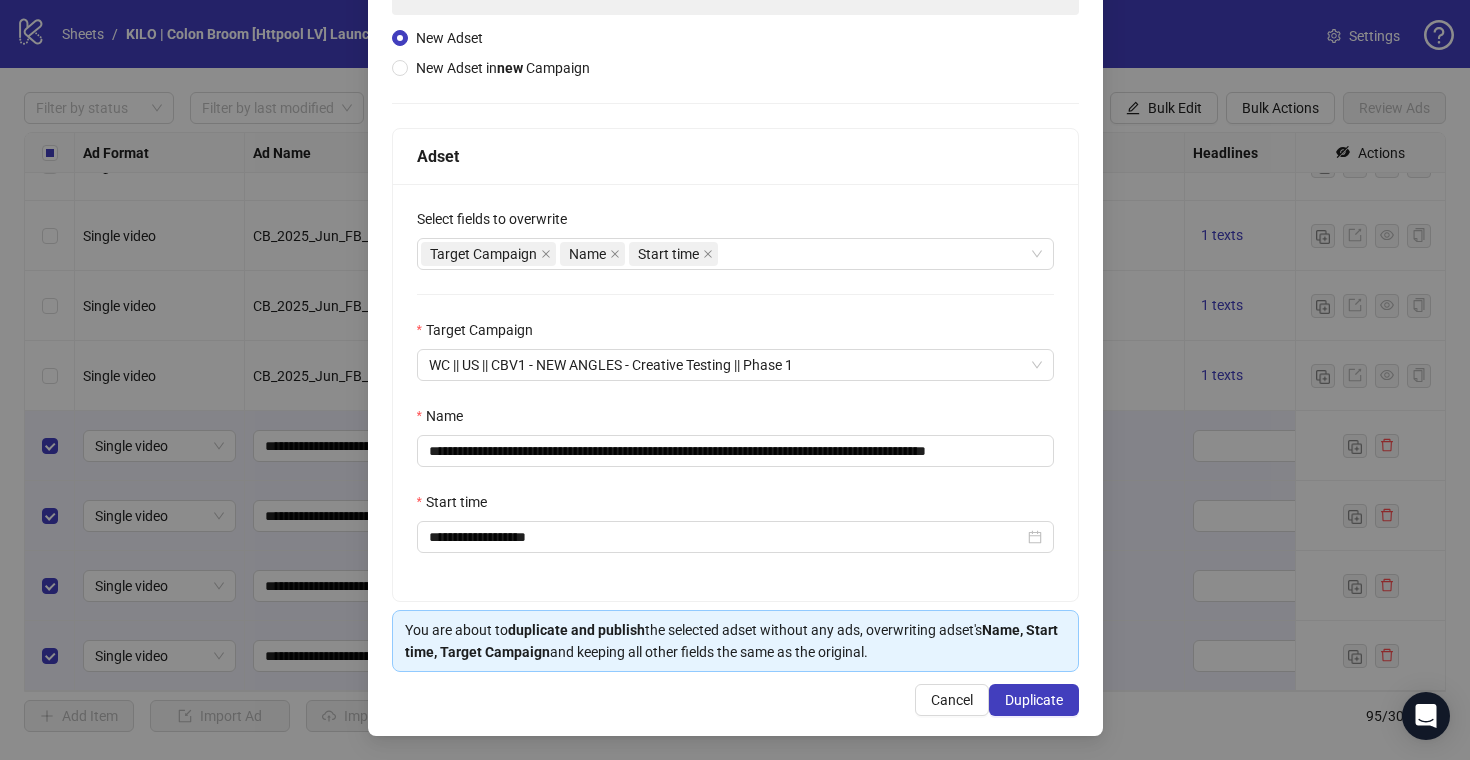 click on "**********" at bounding box center [735, 392] 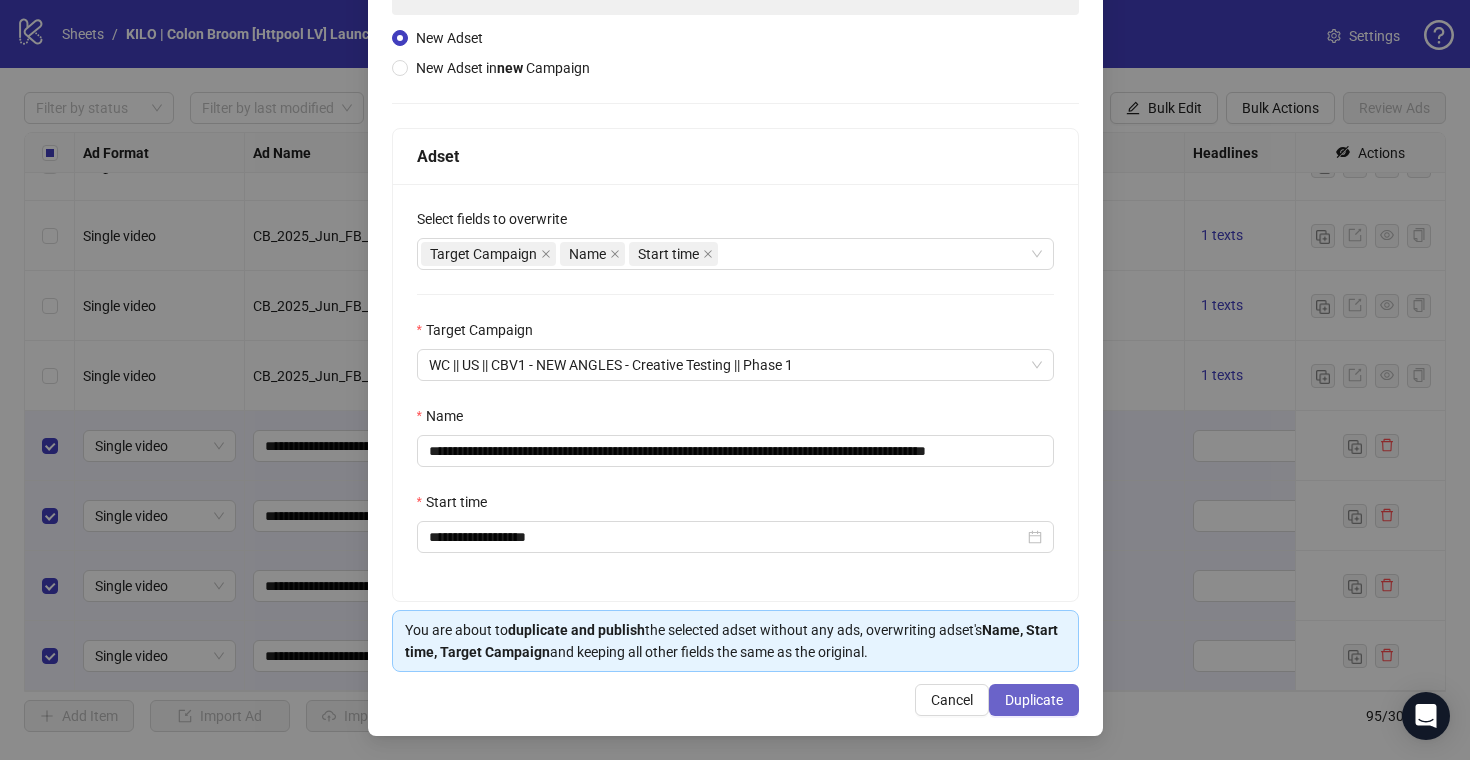 click on "Duplicate" at bounding box center (1034, 700) 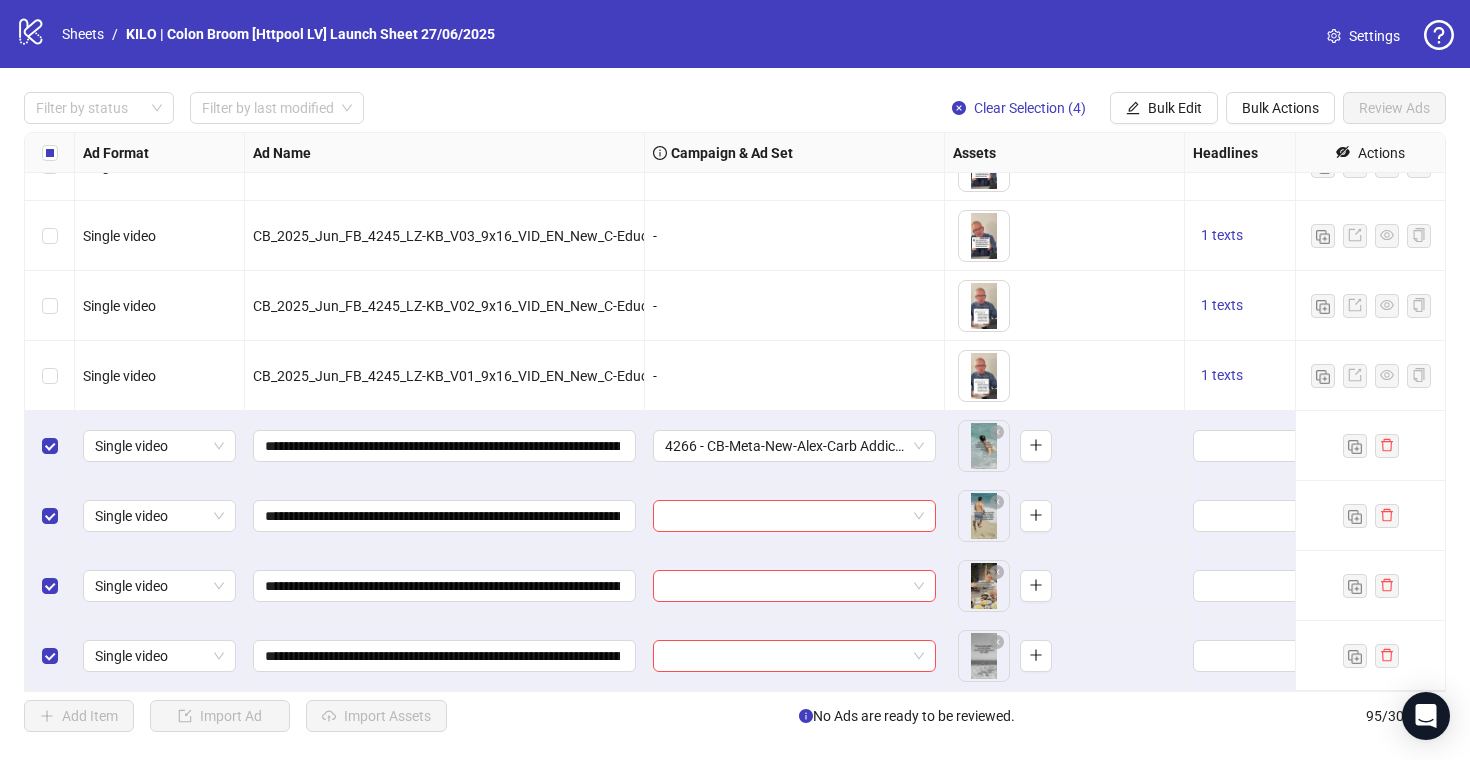click at bounding box center (785, 516) 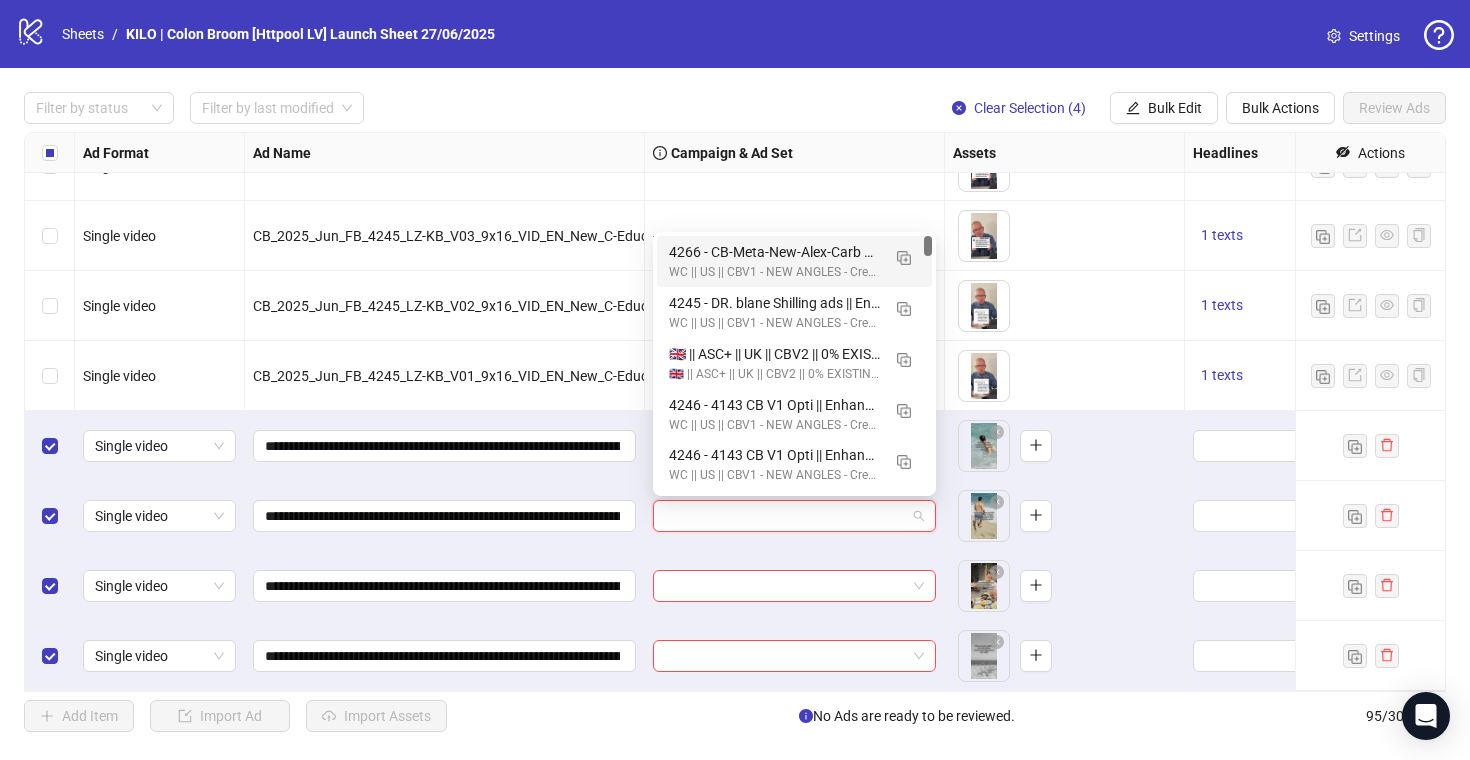 click on "4266 - CB-Meta-New-Alex-Carb Addiction || Enhancements: OFF || CBV1 || Batch 1 || 7C || 09/07/25w28" at bounding box center (774, 252) 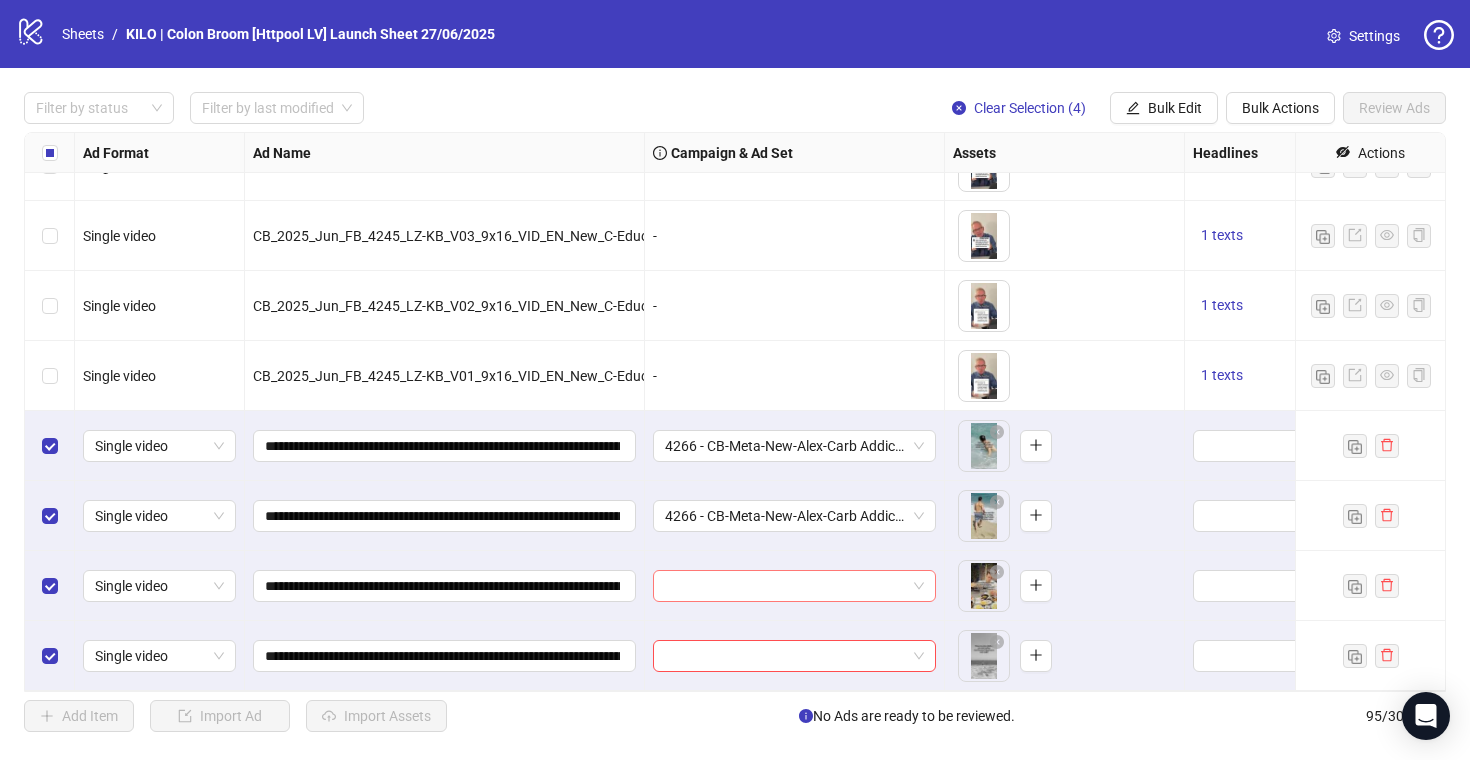 click at bounding box center (785, 586) 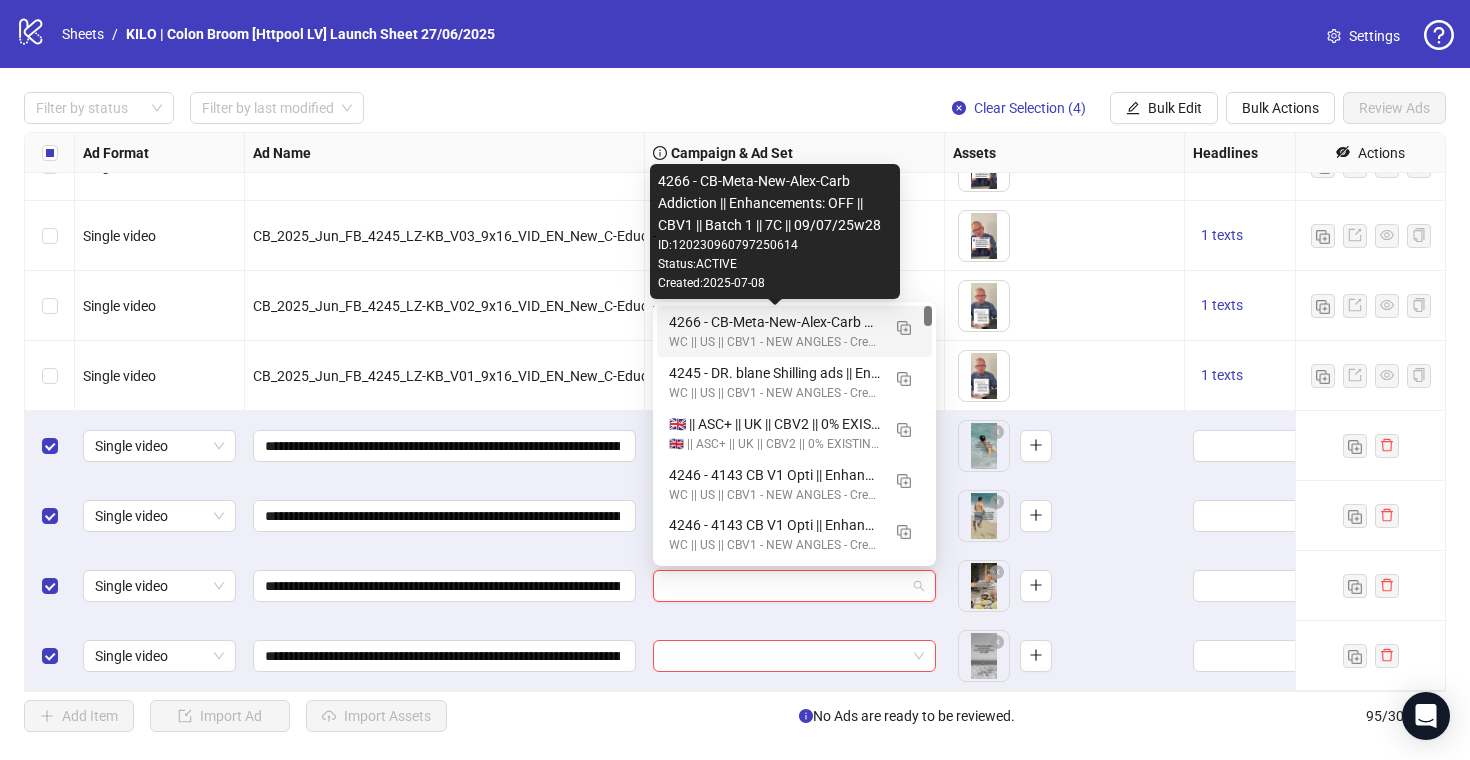 click on "WC || US || CBV1 - NEW ANGLES - Creative Testing || Phase 1" at bounding box center [774, 342] 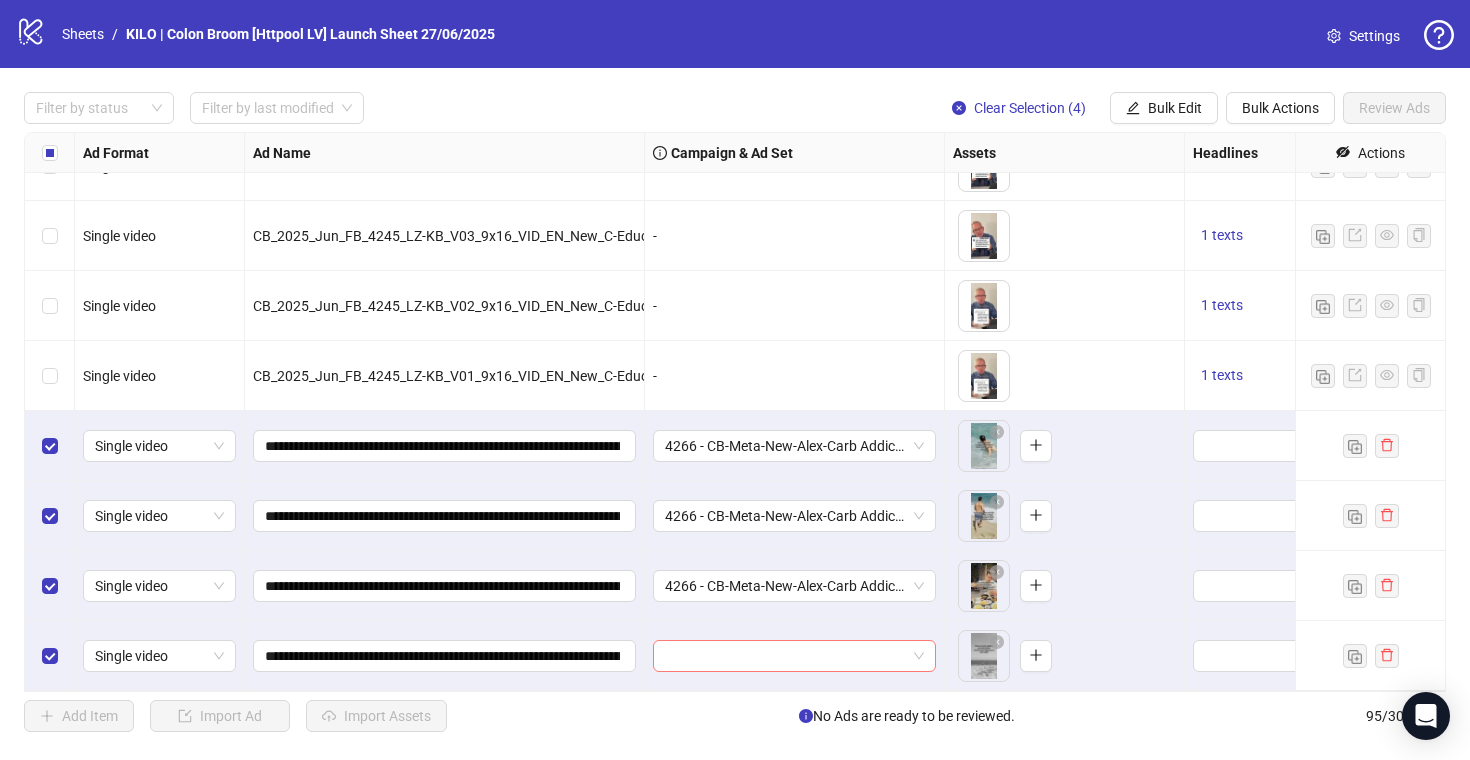 click at bounding box center (785, 656) 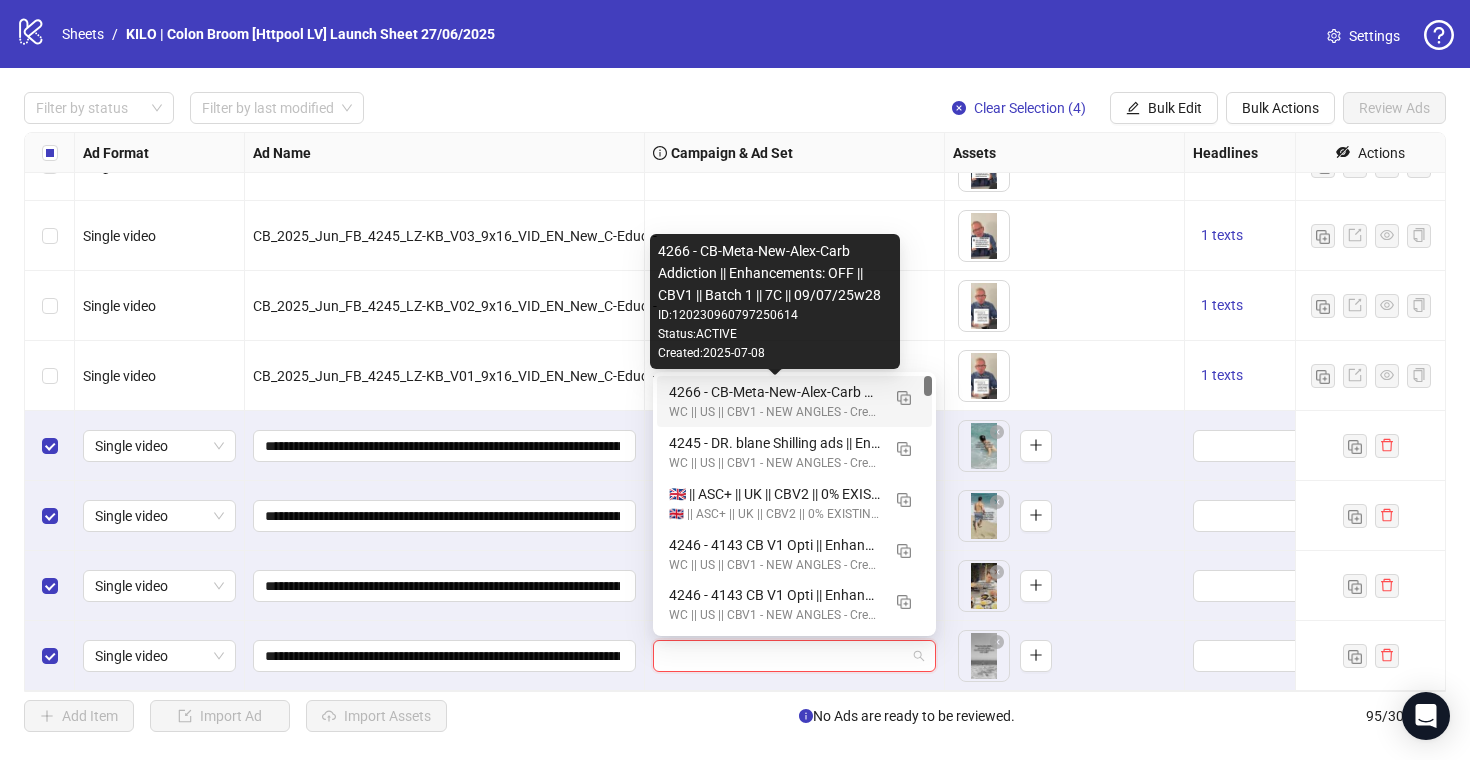 click on "4266 - CB-Meta-New-Alex-Carb Addiction || Enhancements: OFF || CBV1 || Batch 1 || 7C || 09/07/25w28" at bounding box center [774, 392] 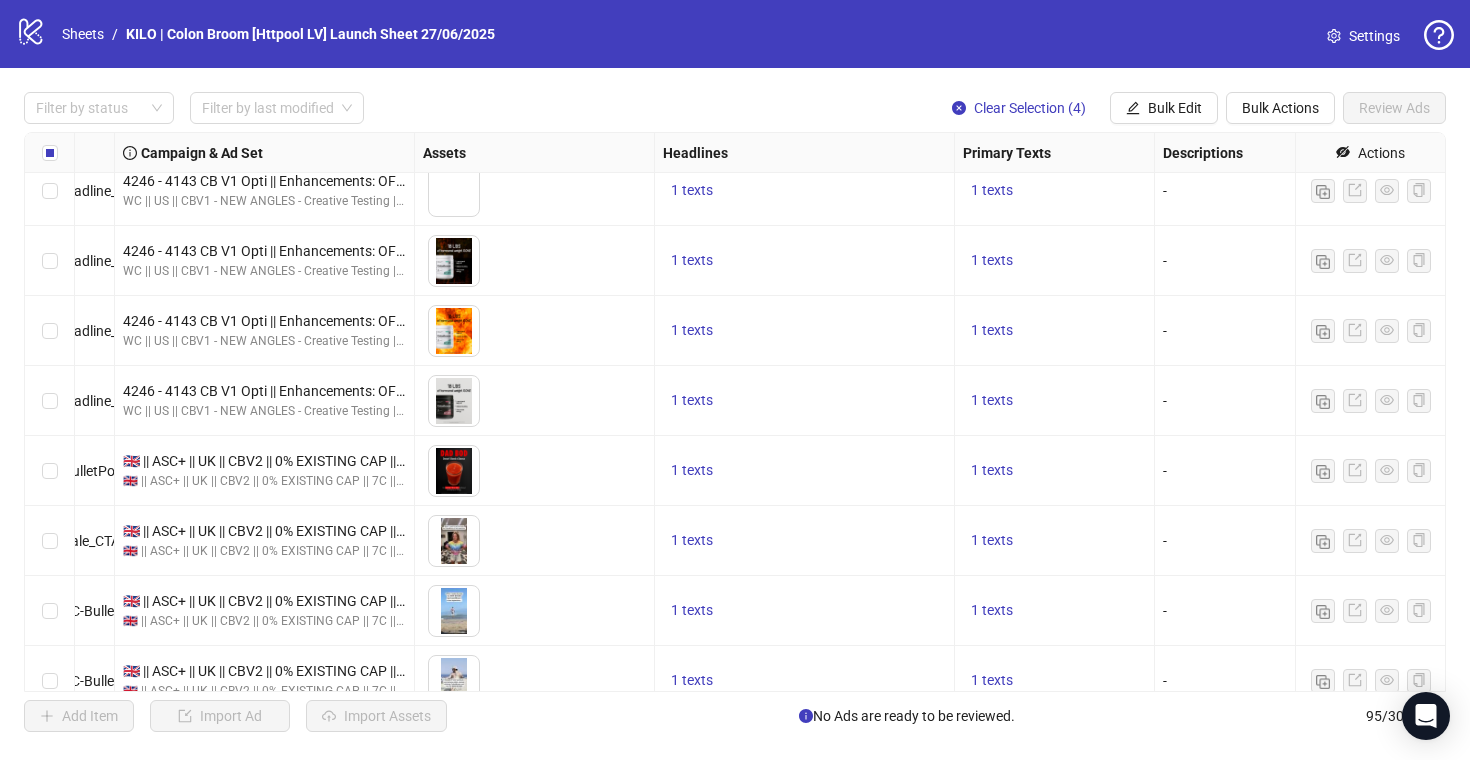 scroll, scrollTop: 4975, scrollLeft: 530, axis: both 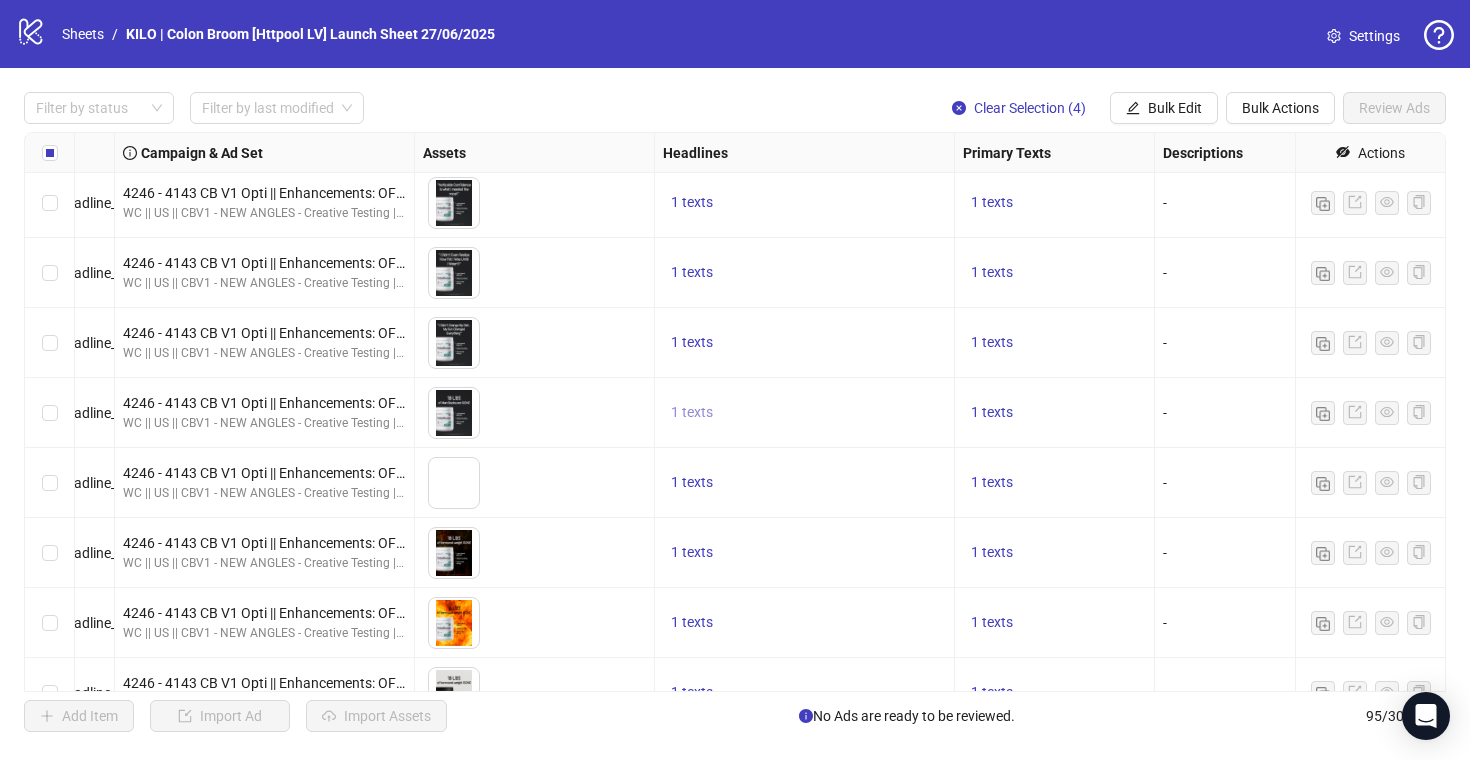 click on "1 texts" at bounding box center (692, 413) 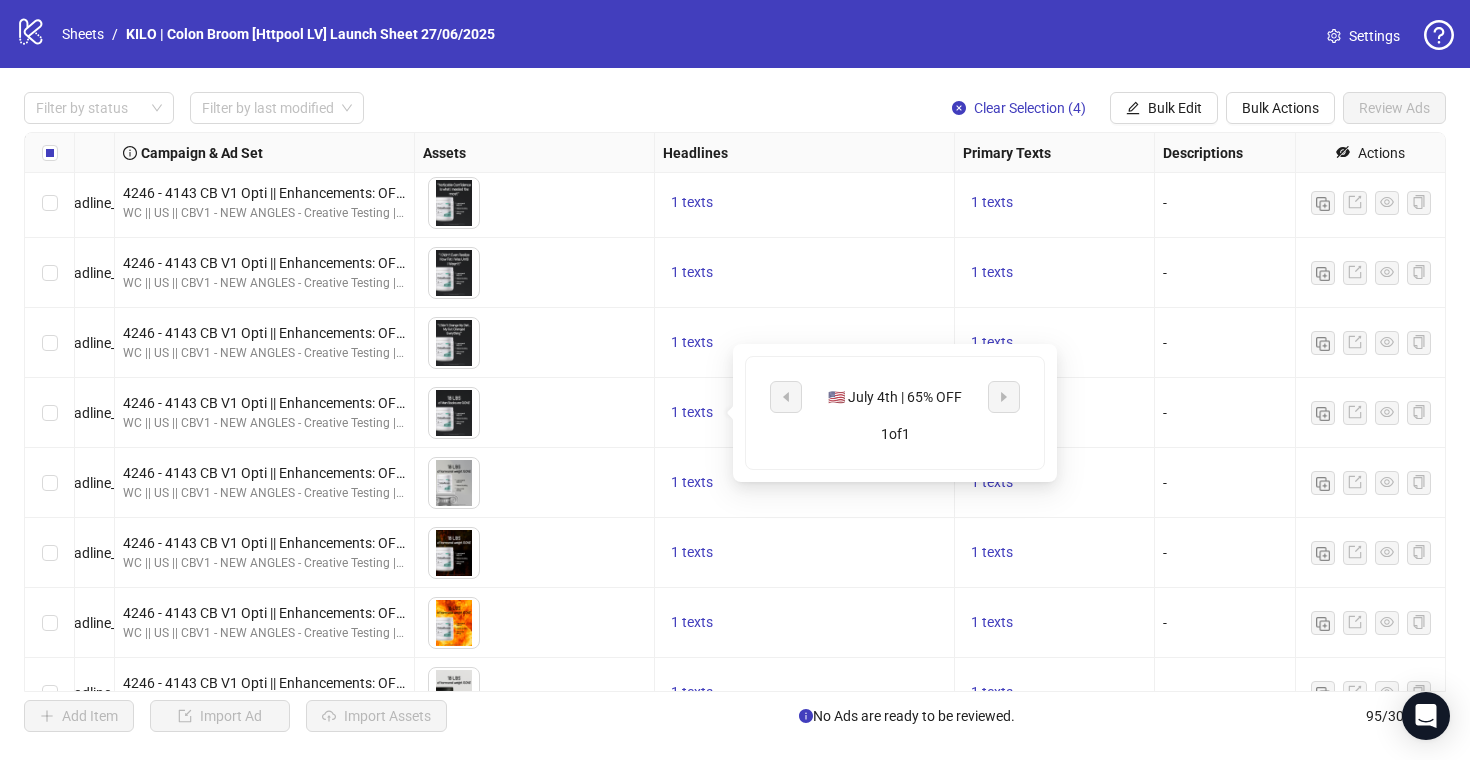 click on "🇺🇸 July 4th | 65% OFF" at bounding box center (895, 397) 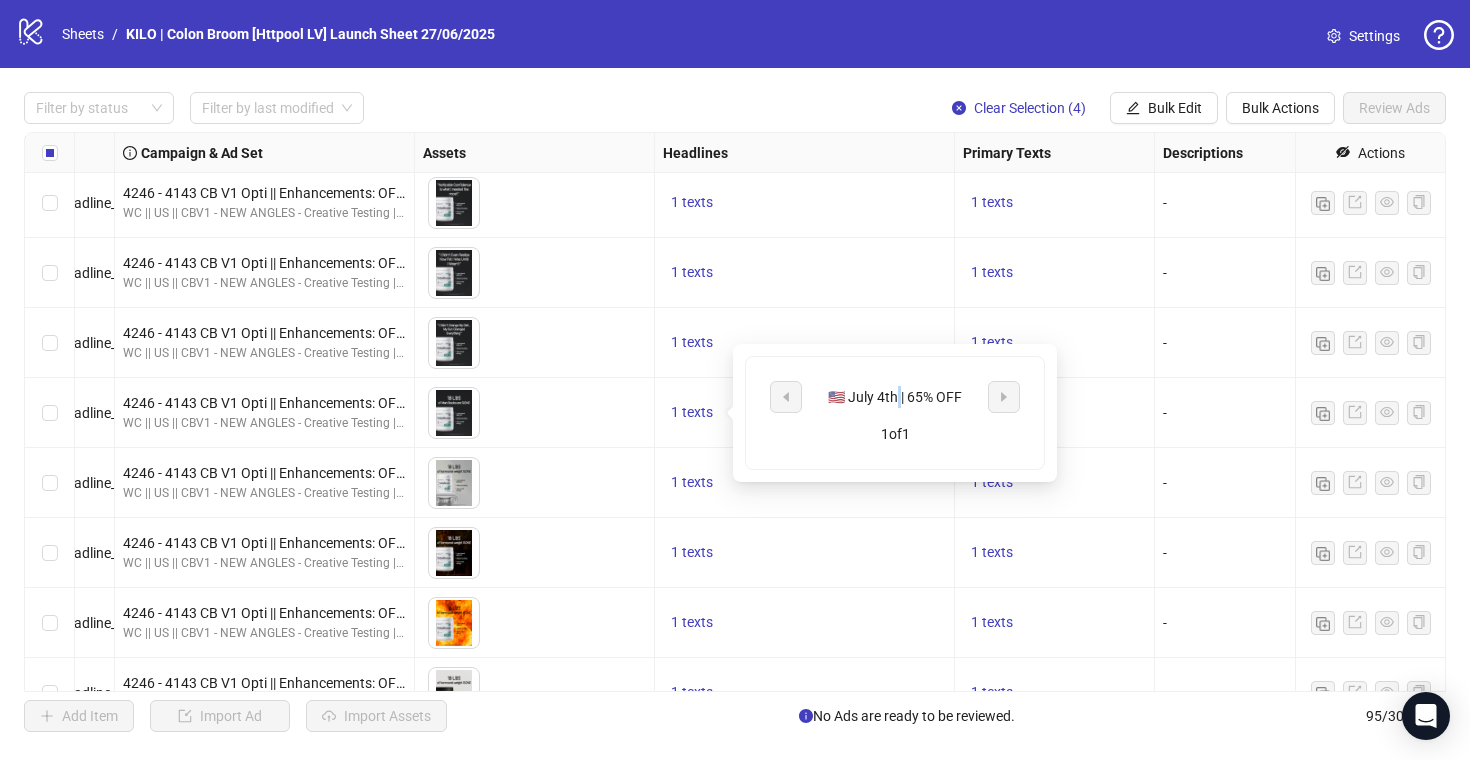 click on "🇺🇸 July 4th | 65% OFF" at bounding box center [895, 397] 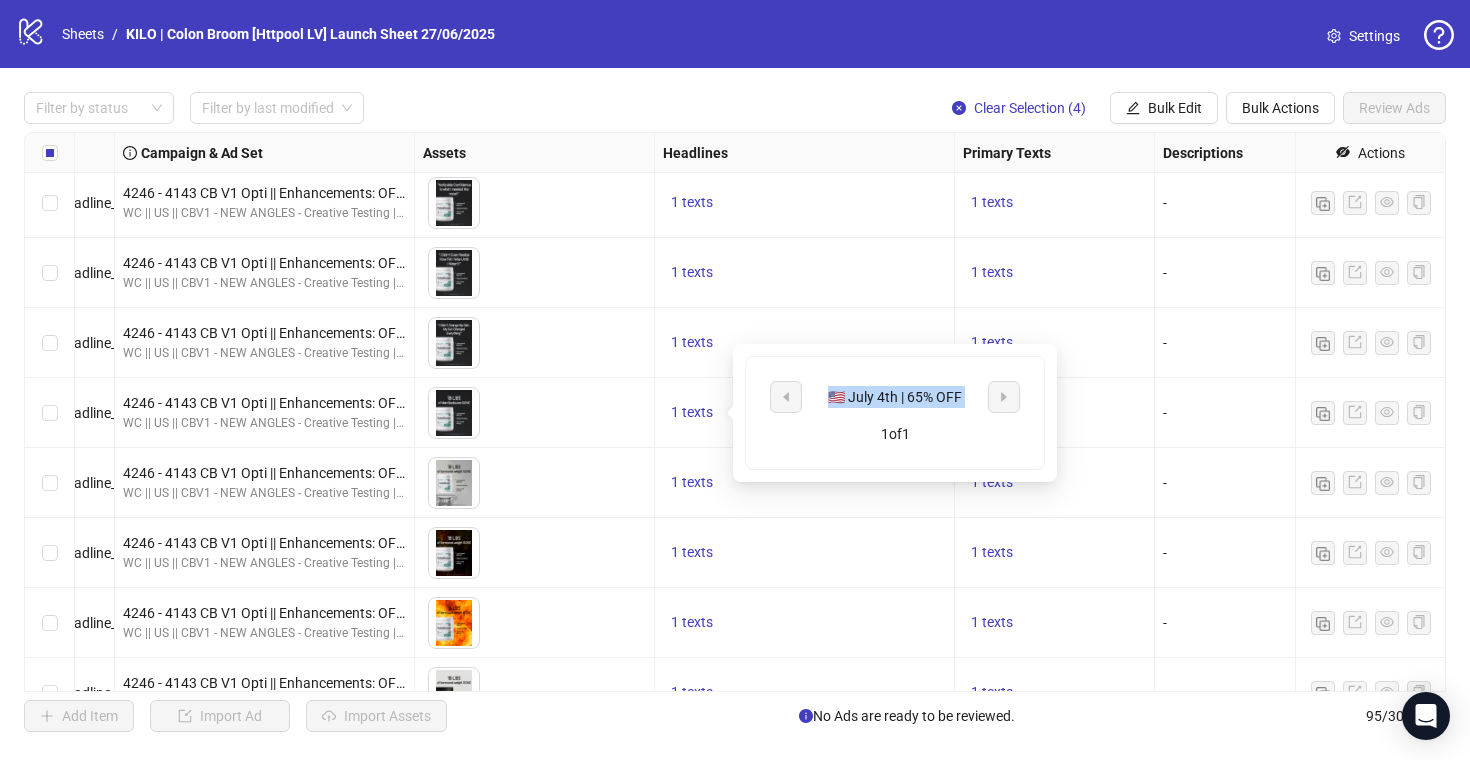 click on "🇺🇸 July 4th | 65% OFF" at bounding box center [895, 397] 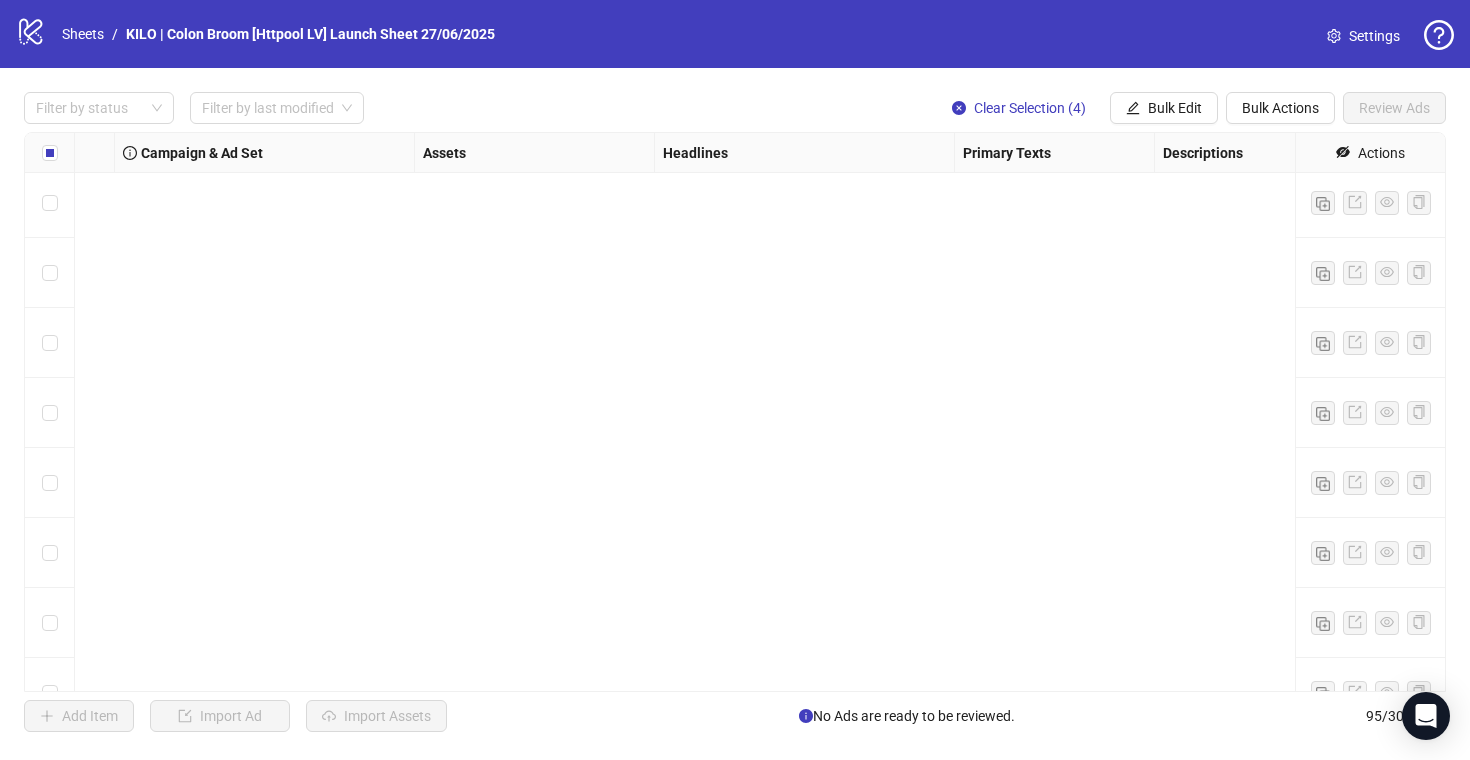 scroll, scrollTop: 6132, scrollLeft: 530, axis: both 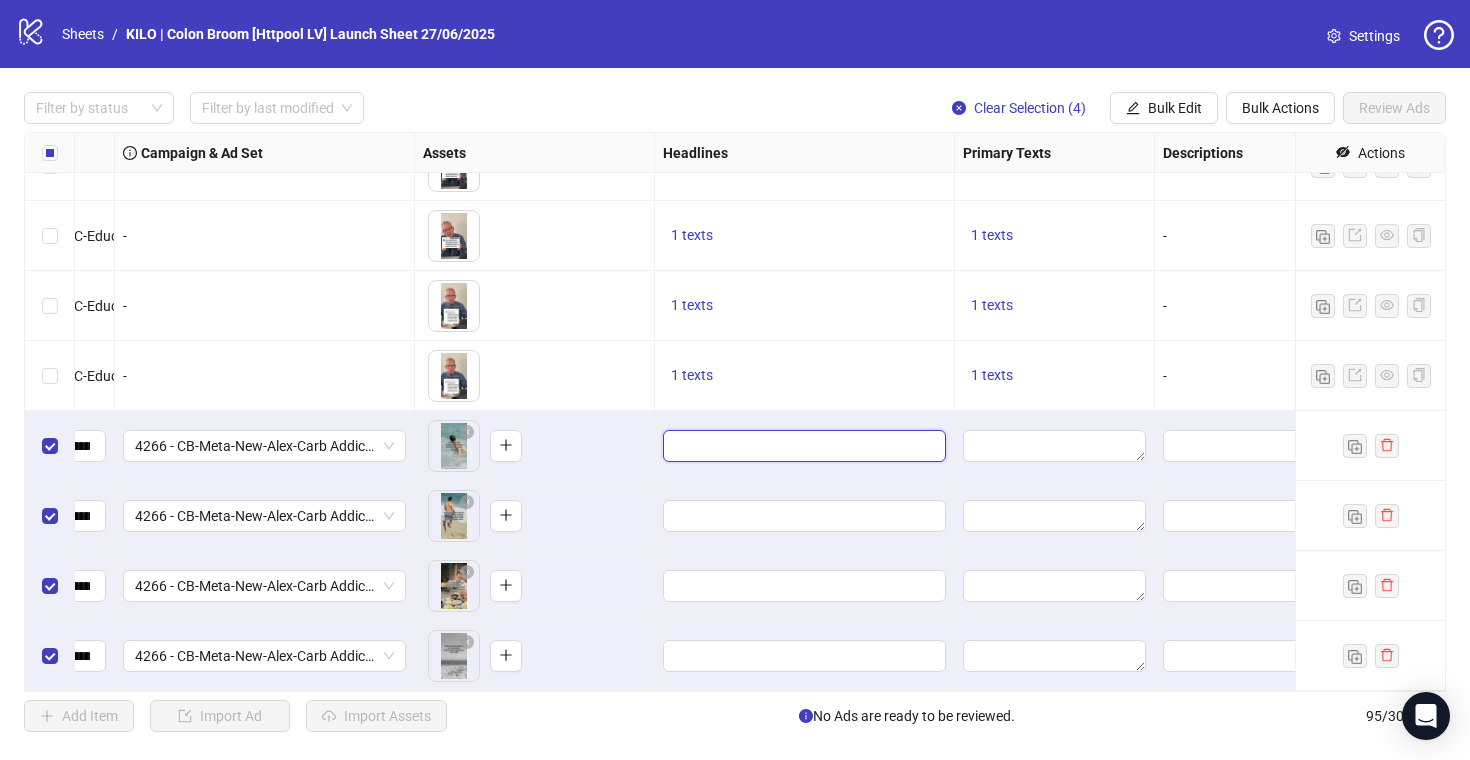 click at bounding box center (802, 446) 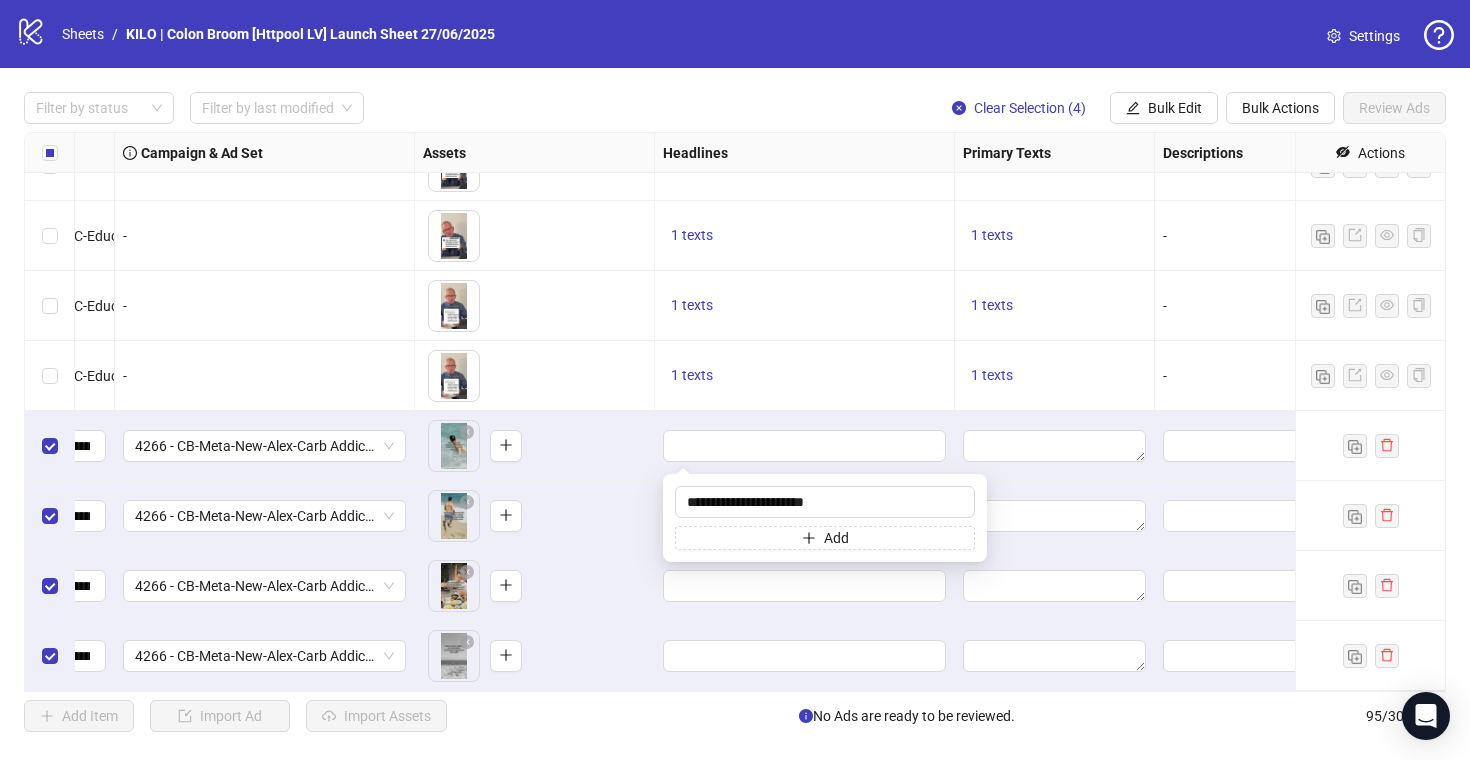click on "To pick up a draggable item, press the space bar.
While dragging, use the arrow keys to move the item.
Press space again to drop the item in its new position, or press escape to cancel." at bounding box center (534, 516) 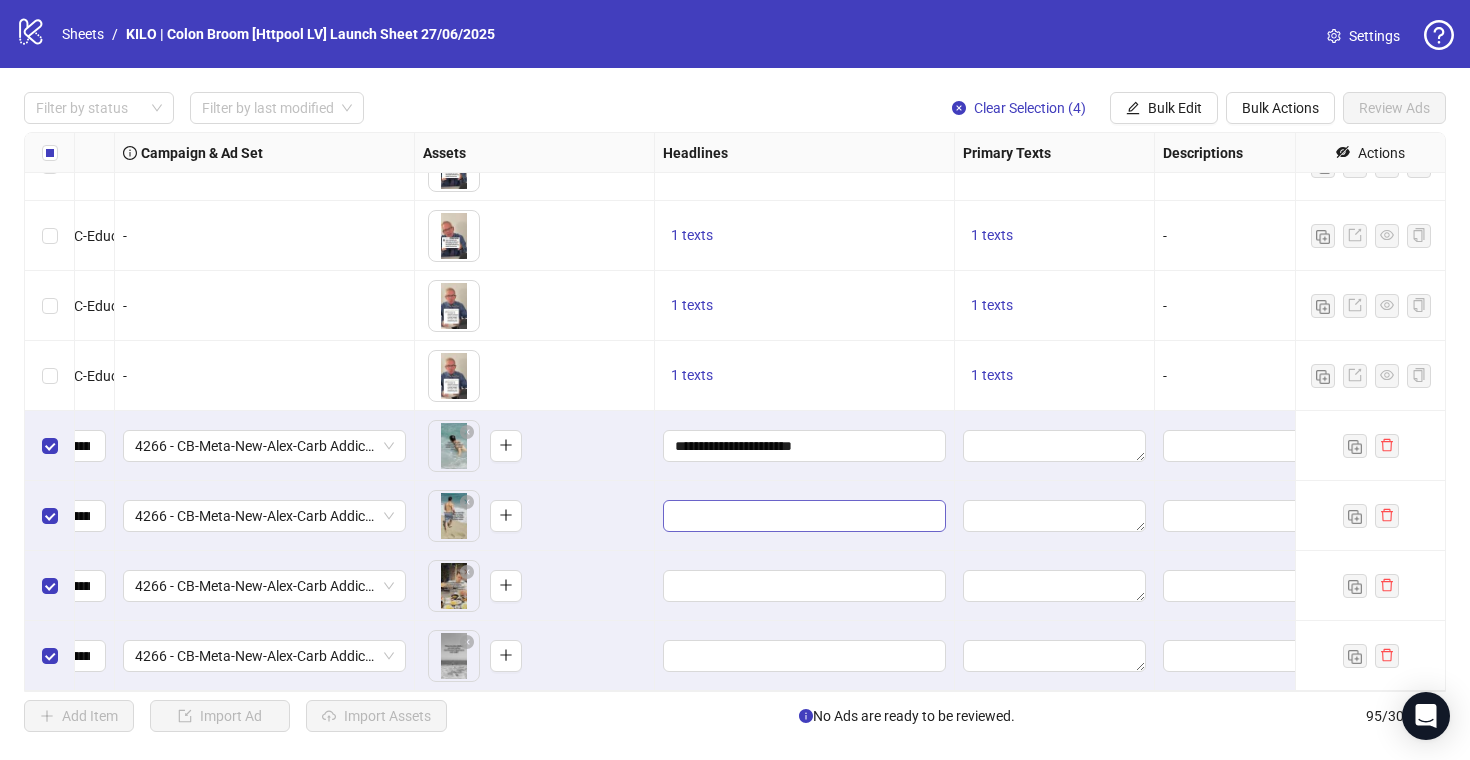 click at bounding box center (804, 516) 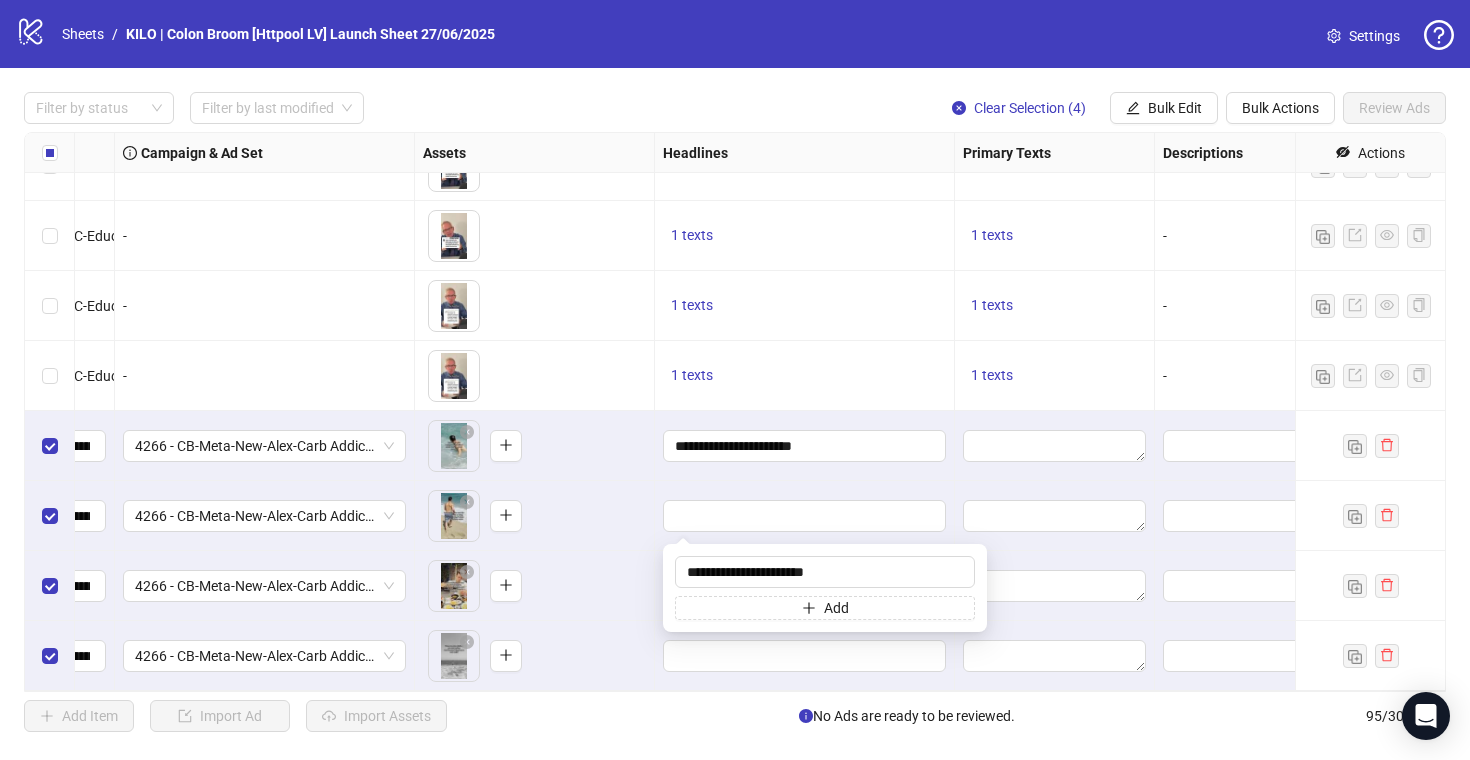 click on "To pick up a draggable item, press the space bar.
While dragging, use the arrow keys to move the item.
Press space again to drop the item in its new position, or press escape to cancel." at bounding box center [535, 586] 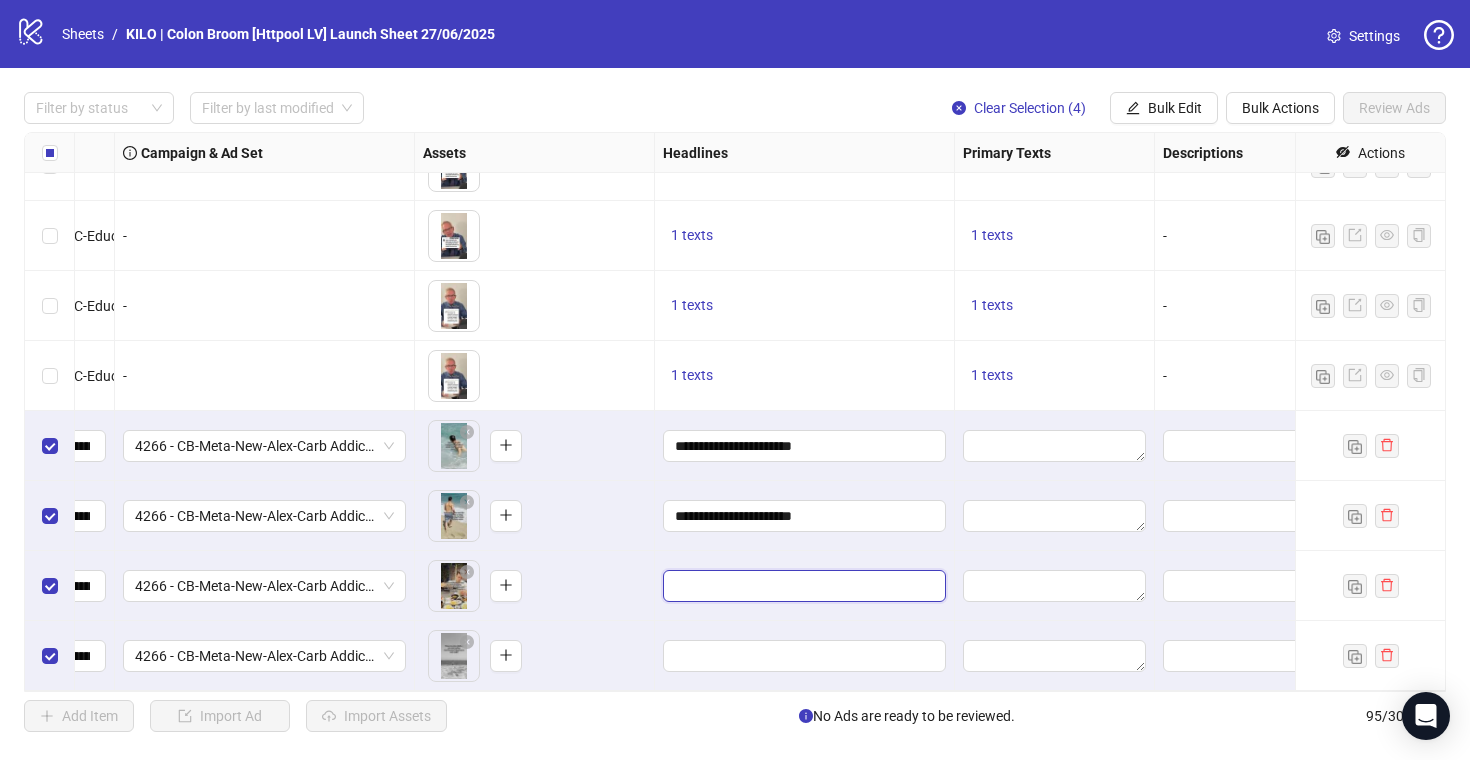click at bounding box center [802, 586] 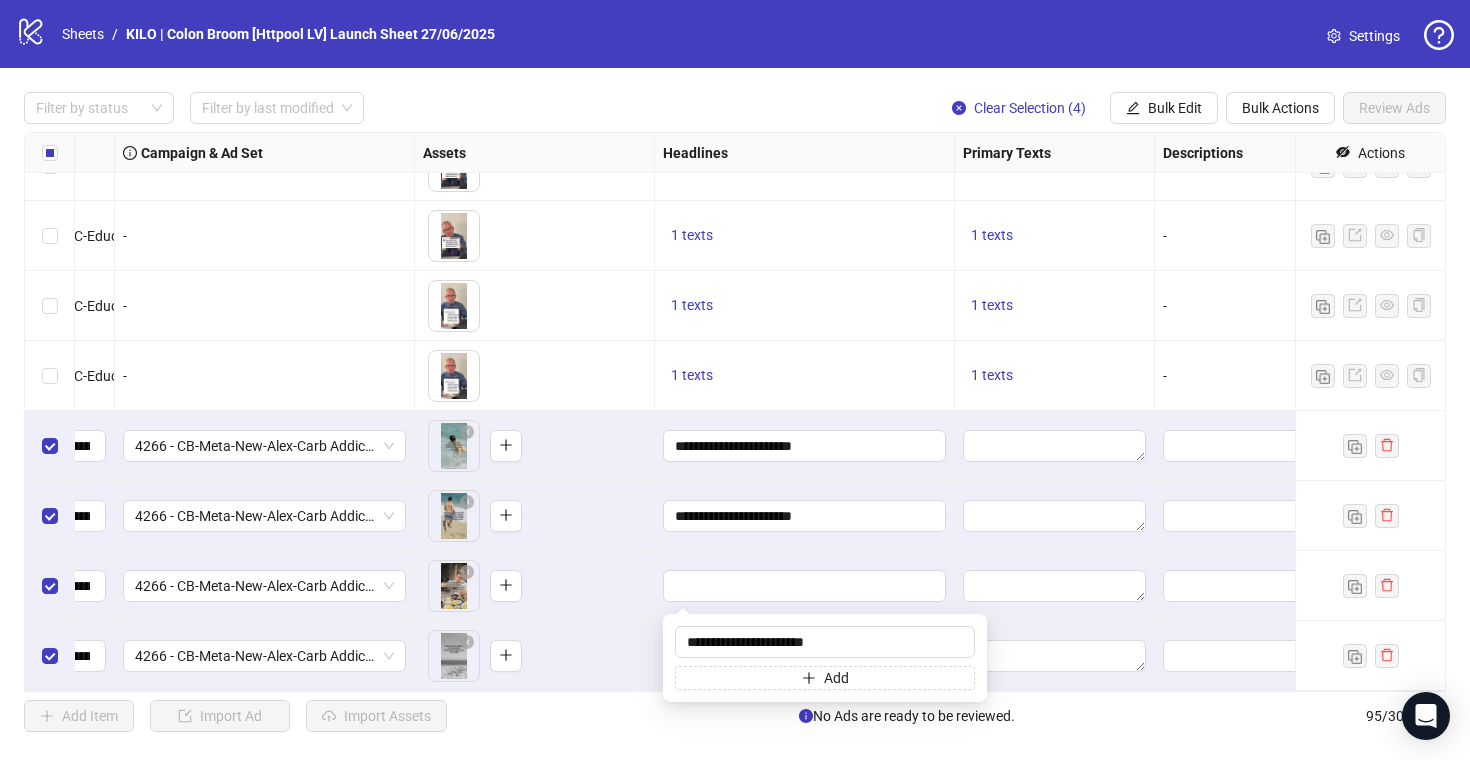 click on "To pick up a draggable item, press the space bar.
While dragging, use the arrow keys to move the item.
Press space again to drop the item in its new position, or press escape to cancel." at bounding box center (534, 656) 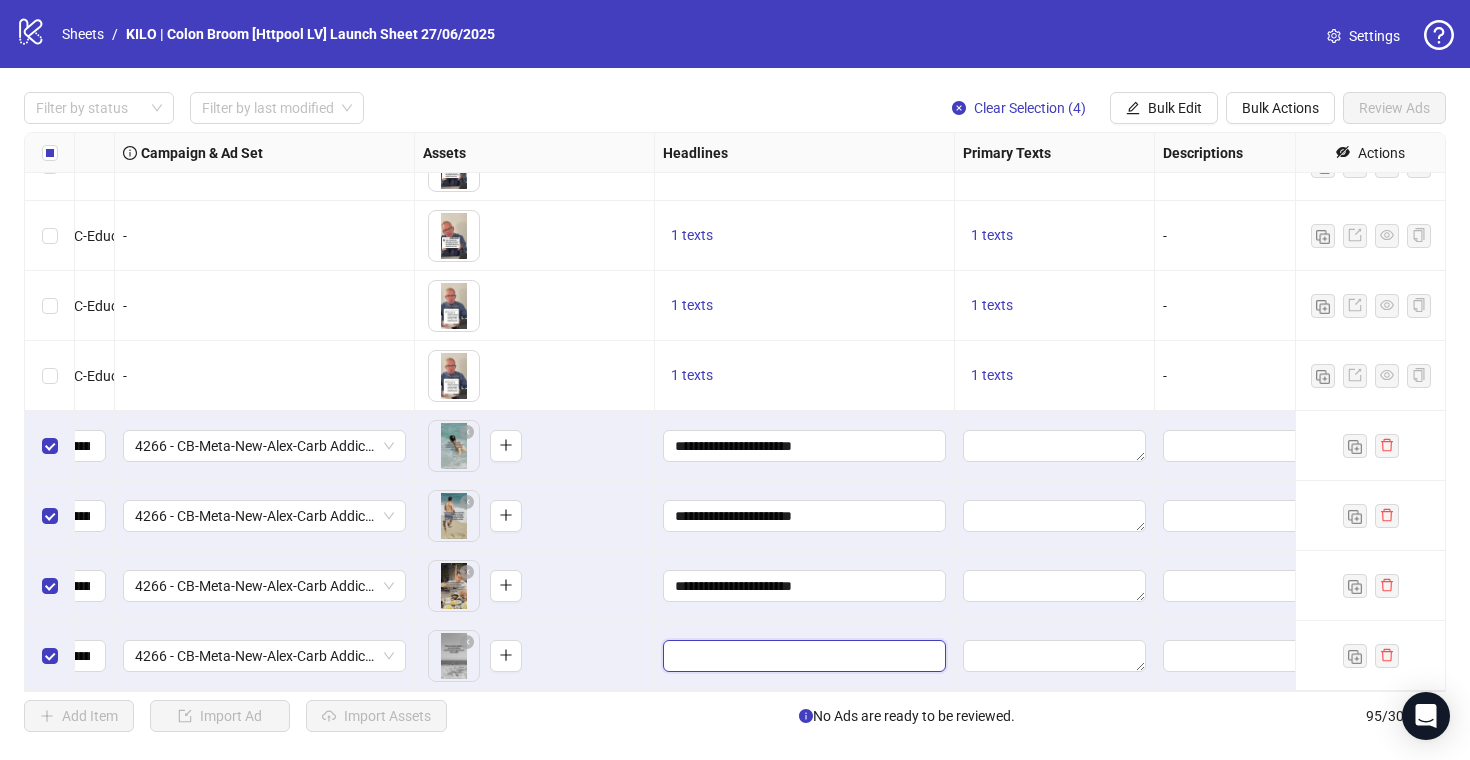 click at bounding box center (802, 656) 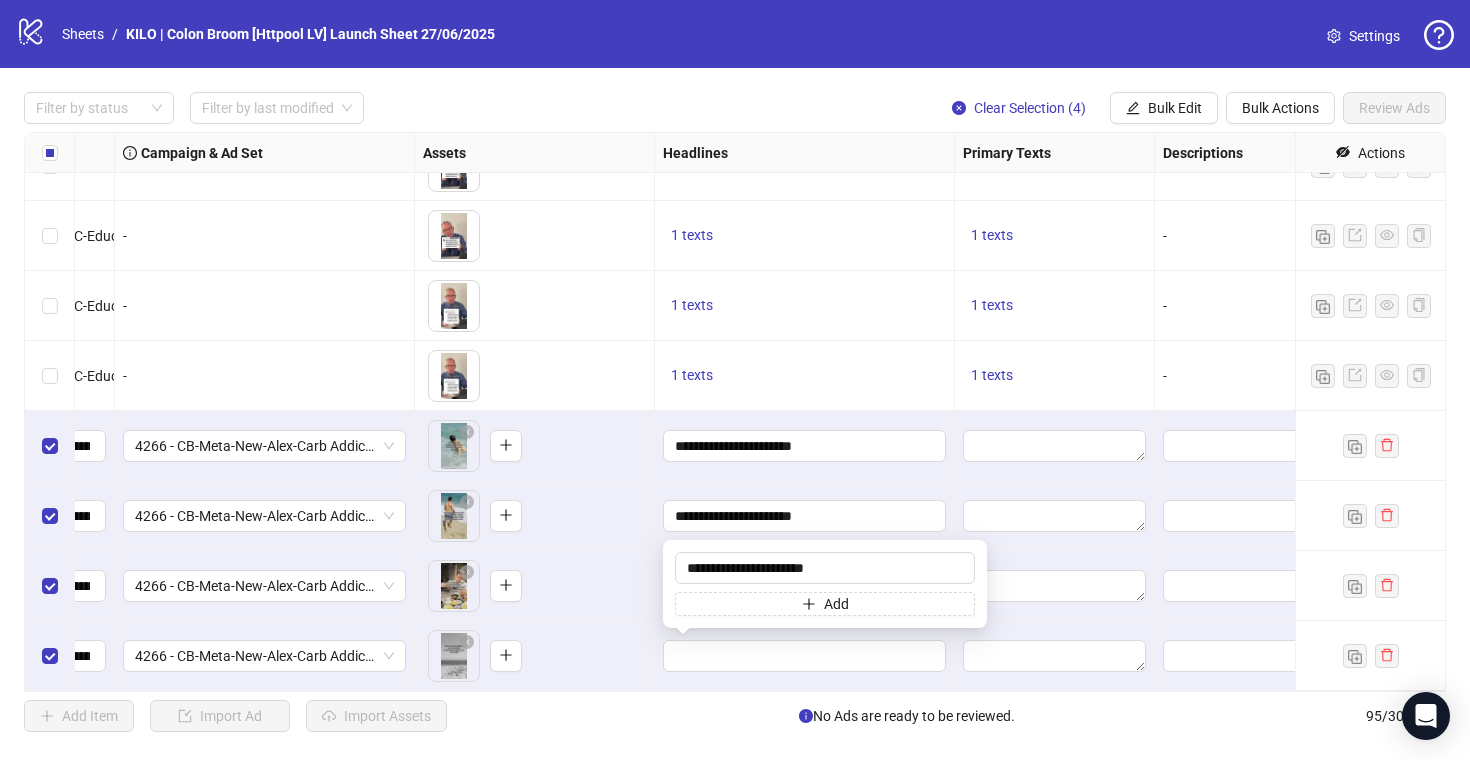 click on "To pick up a draggable item, press the space bar.
While dragging, use the arrow keys to move the item.
Press space again to drop the item in its new position, or press escape to cancel." at bounding box center (534, 656) 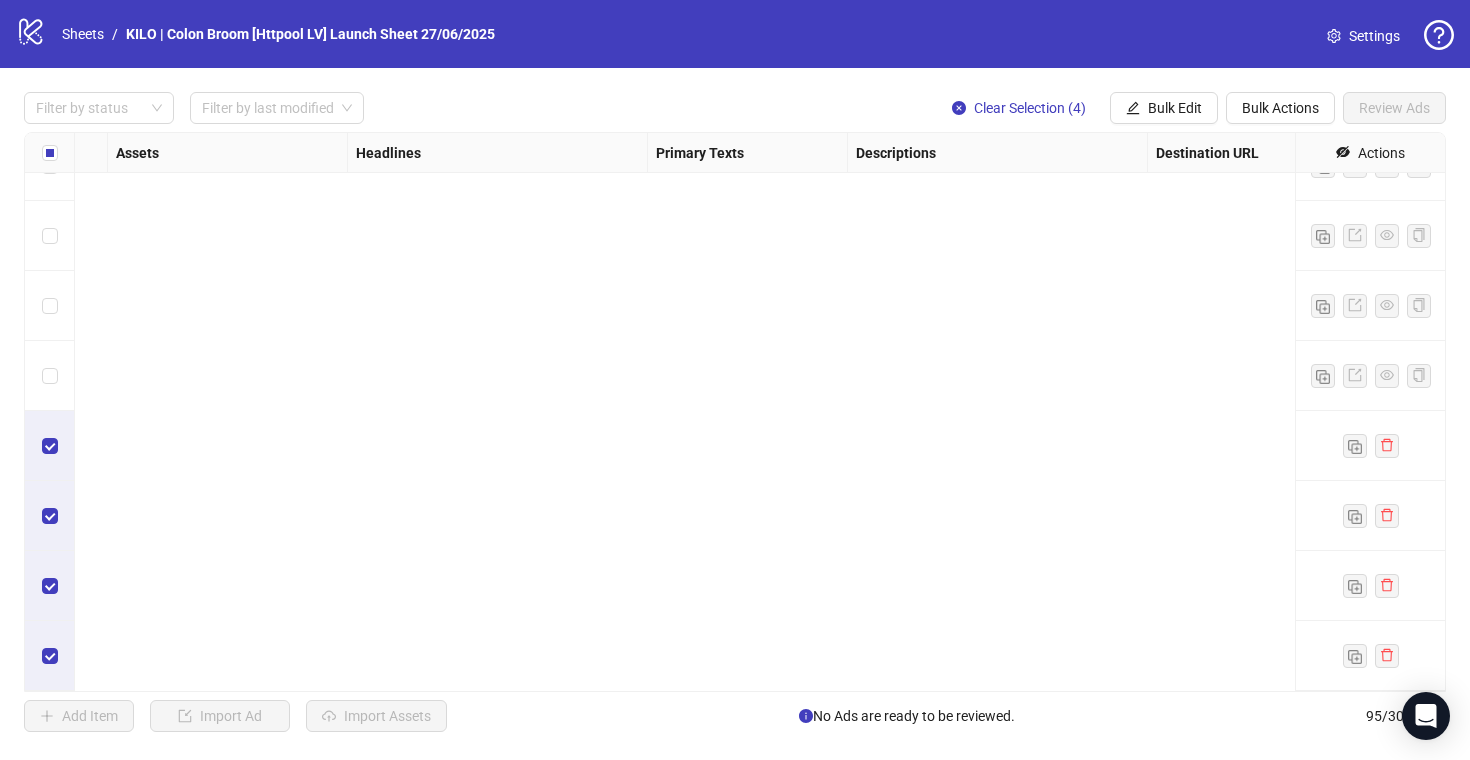 scroll, scrollTop: 5156, scrollLeft: 837, axis: both 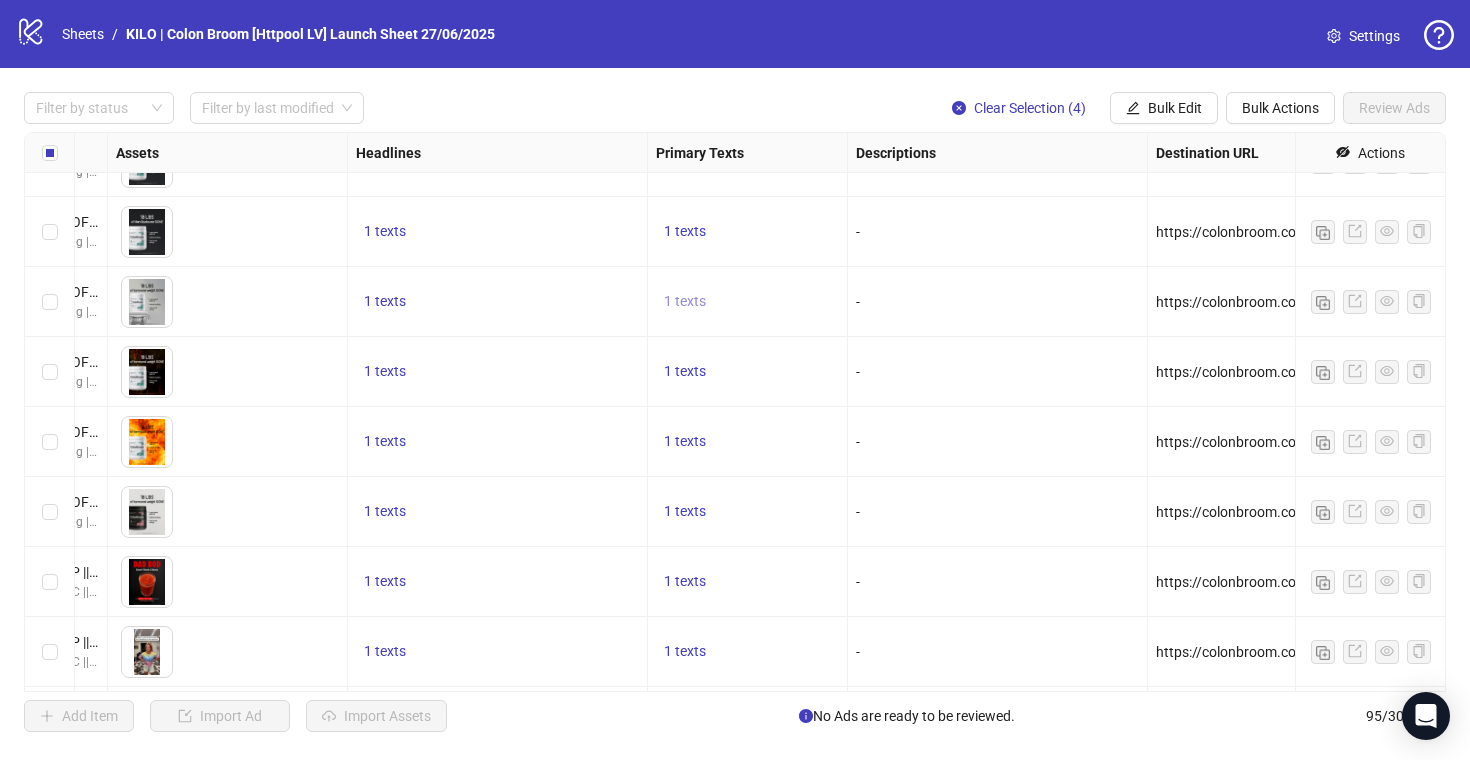 click on "1 texts" at bounding box center [685, 301] 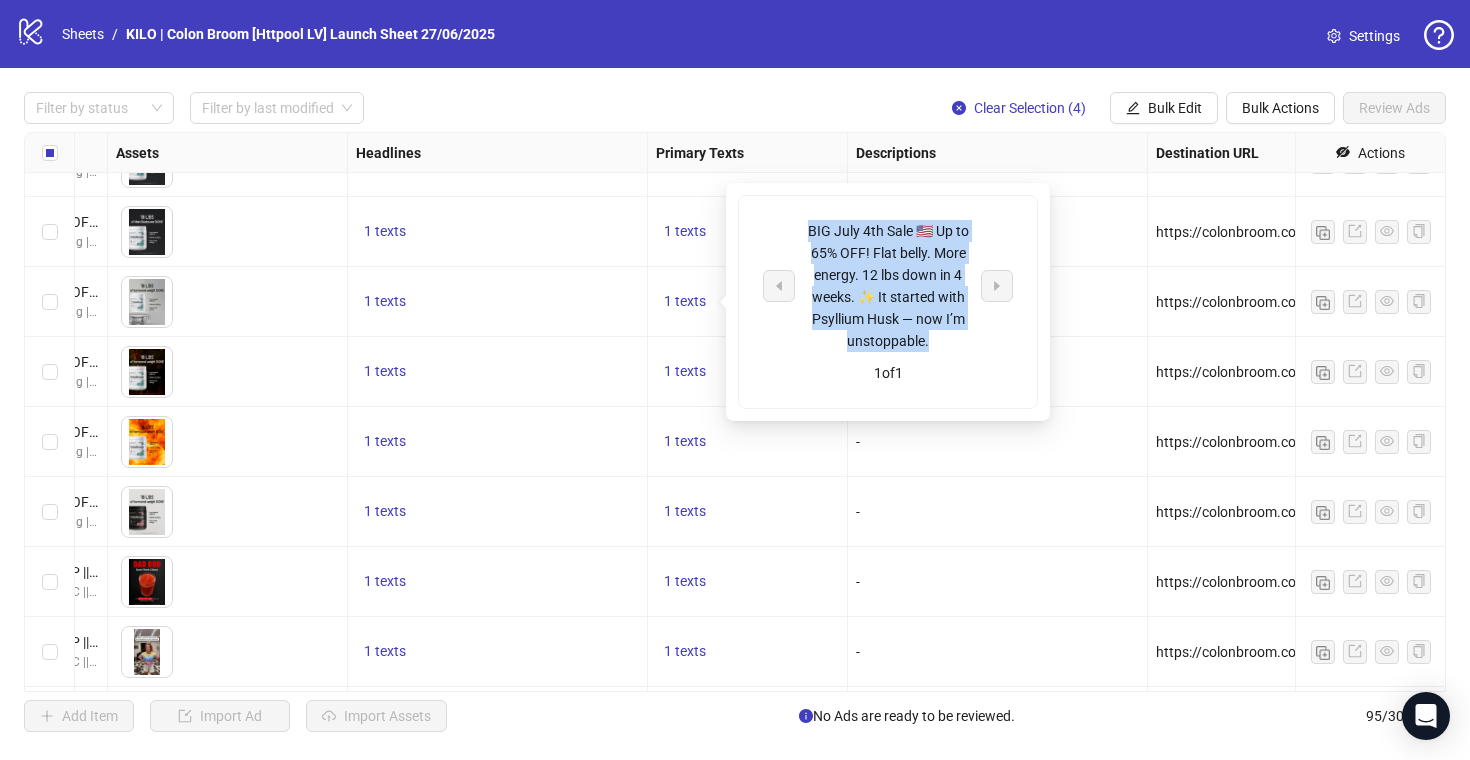 drag, startPoint x: 938, startPoint y: 335, endPoint x: 797, endPoint y: 226, distance: 178.21896 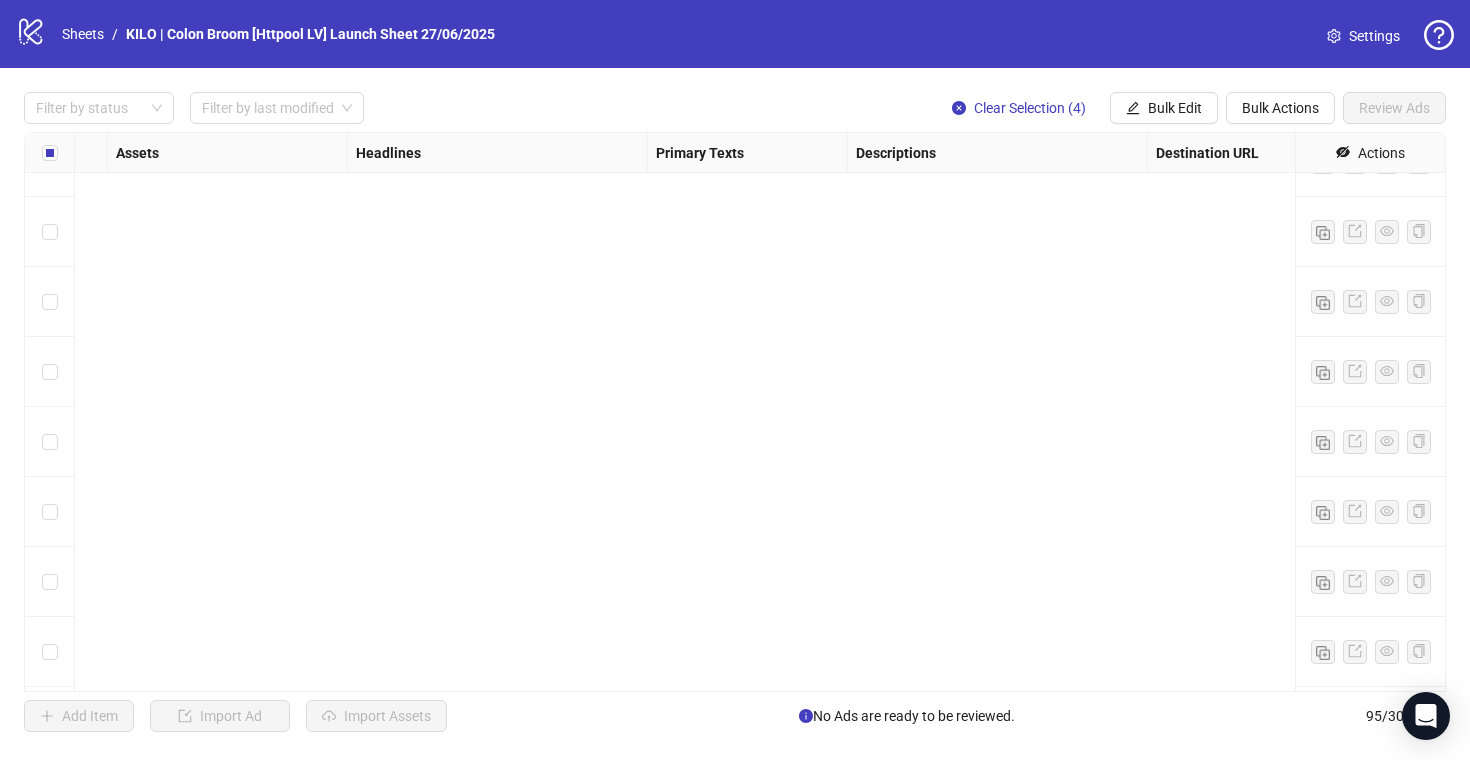 scroll, scrollTop: 6132, scrollLeft: 837, axis: both 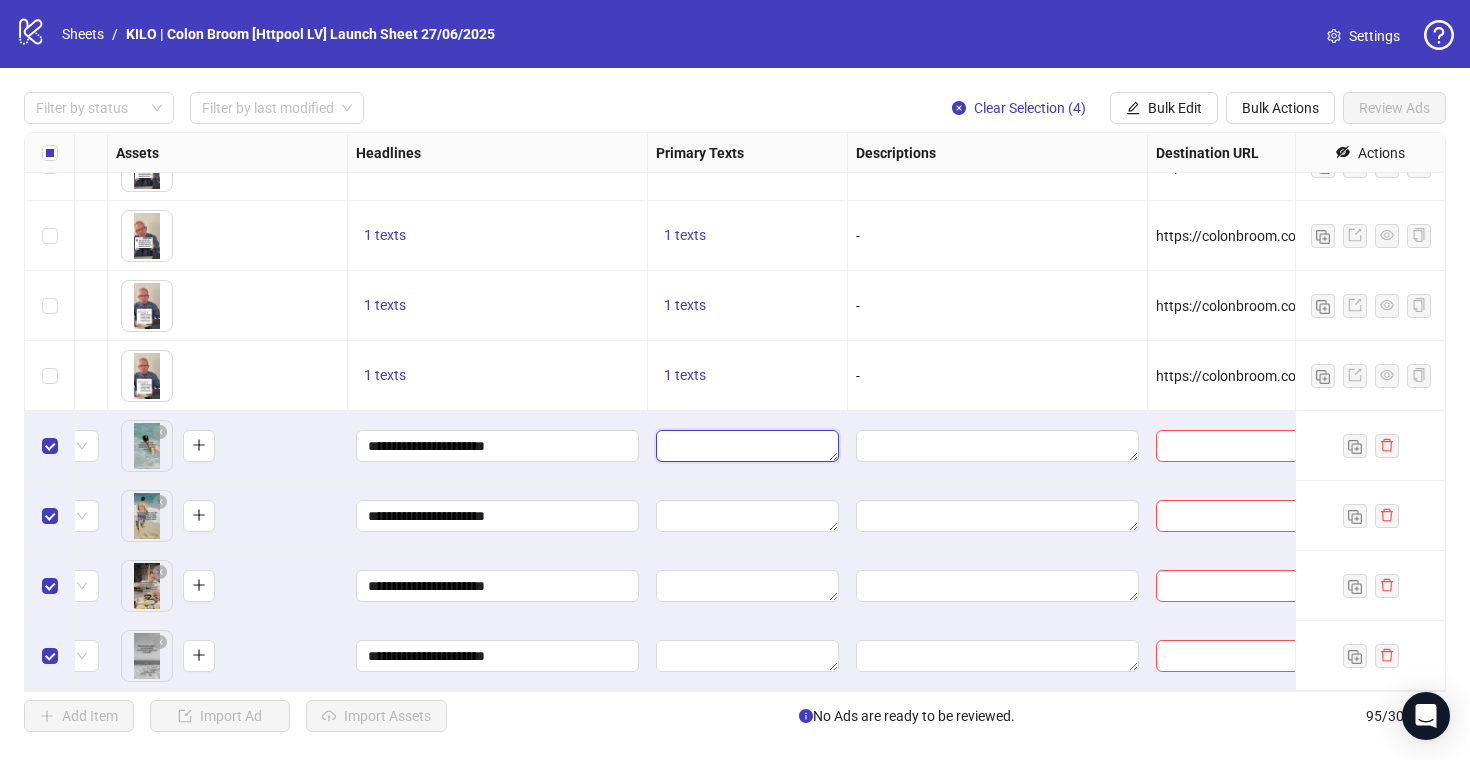 click at bounding box center (747, 446) 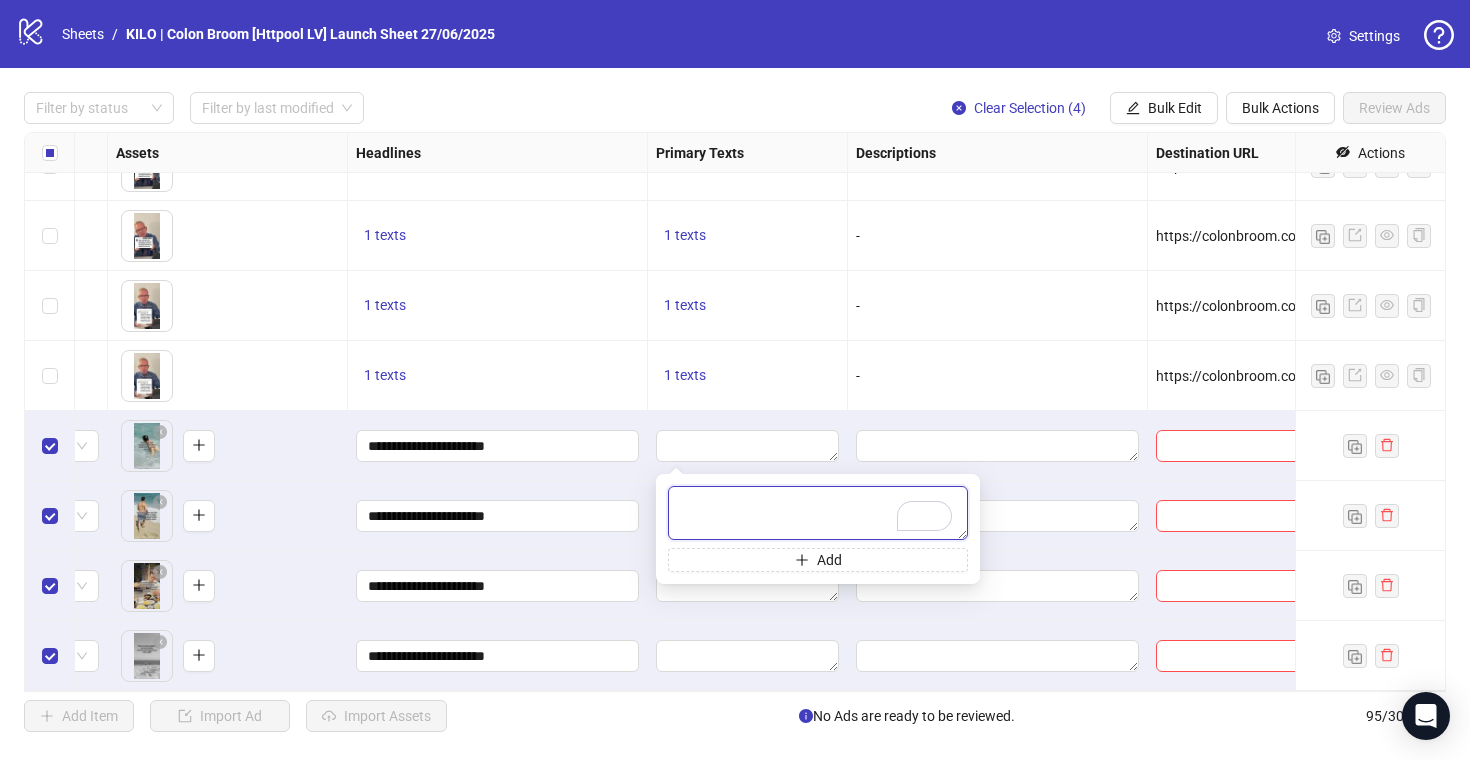 paste on "**********" 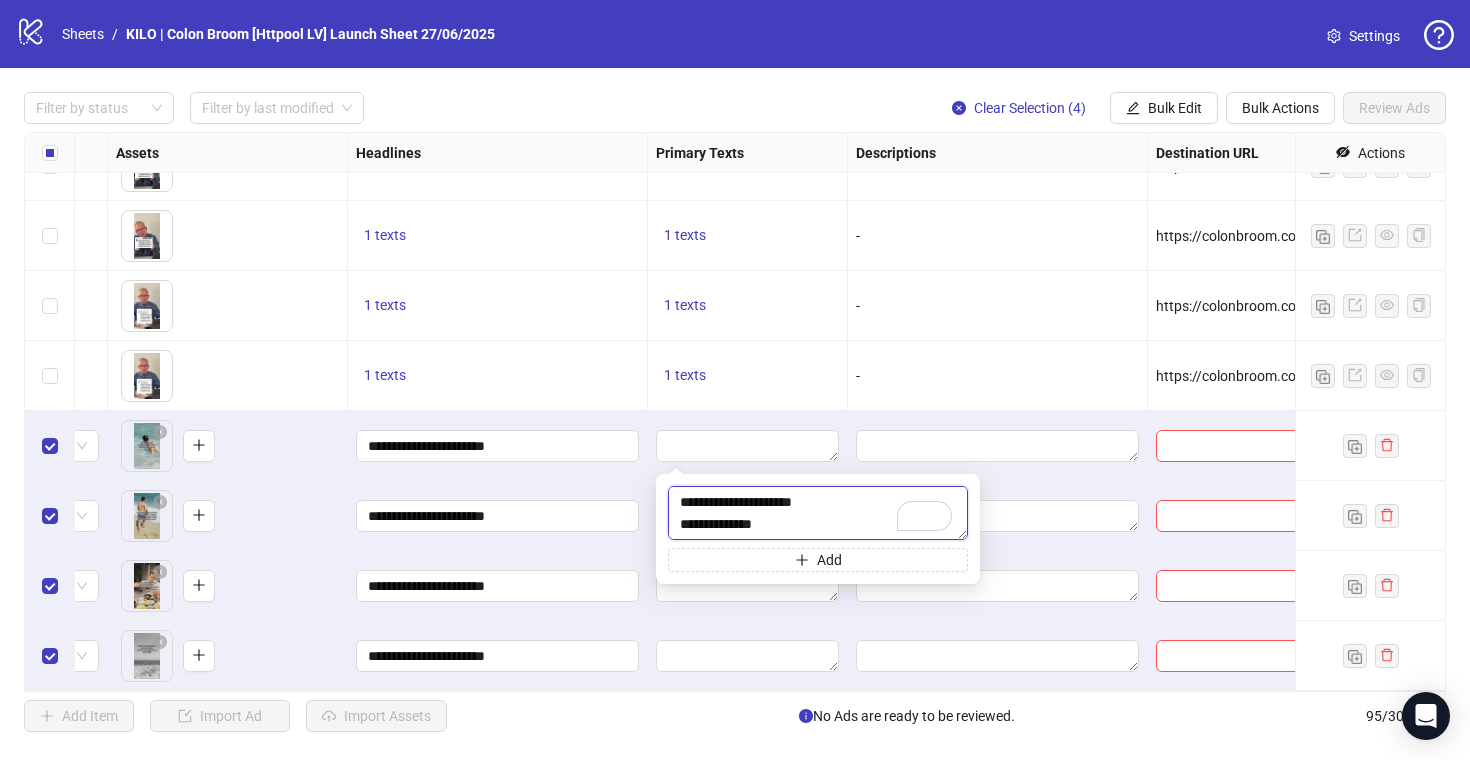 scroll, scrollTop: 103, scrollLeft: 0, axis: vertical 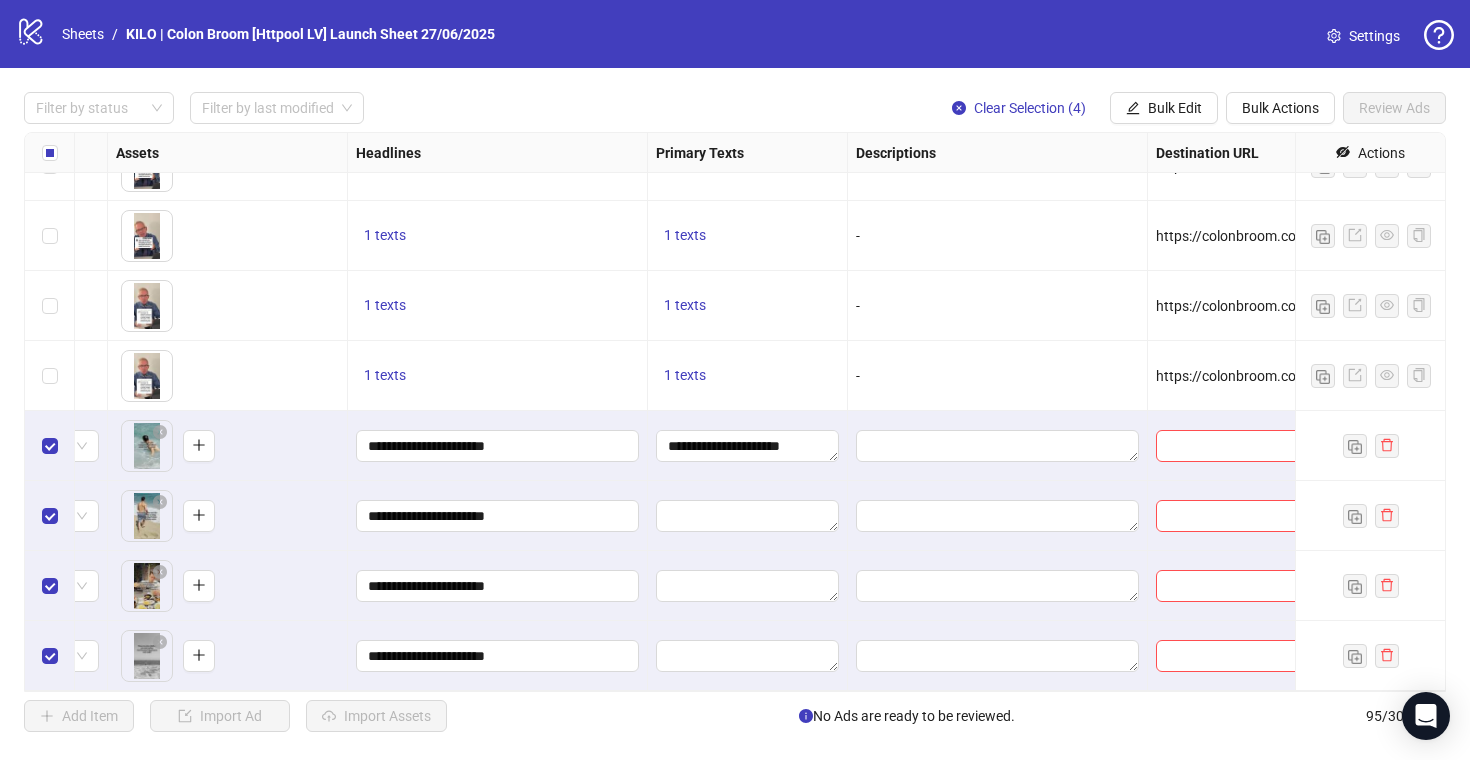 click at bounding box center [748, 586] 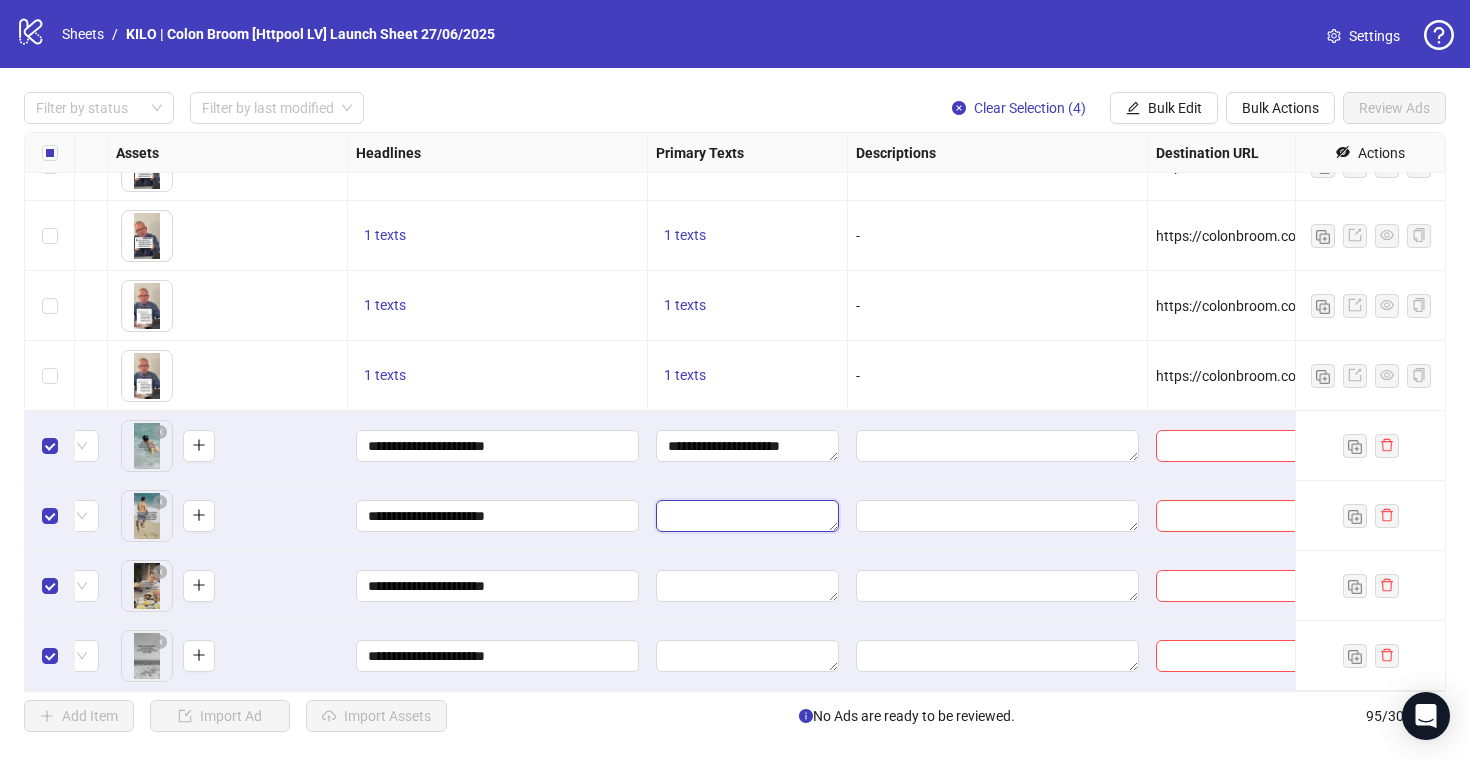 click at bounding box center (747, 516) 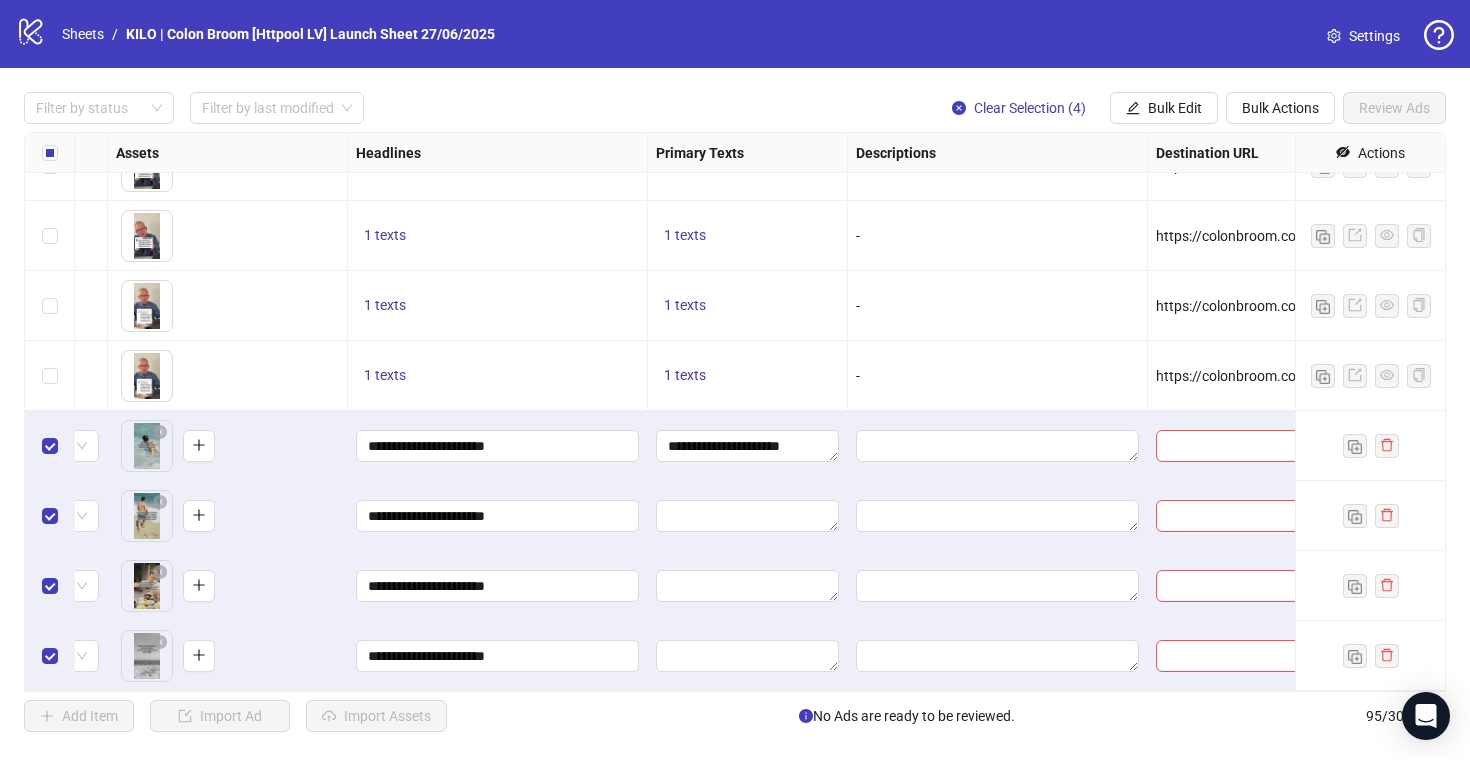 scroll, scrollTop: 110, scrollLeft: 0, axis: vertical 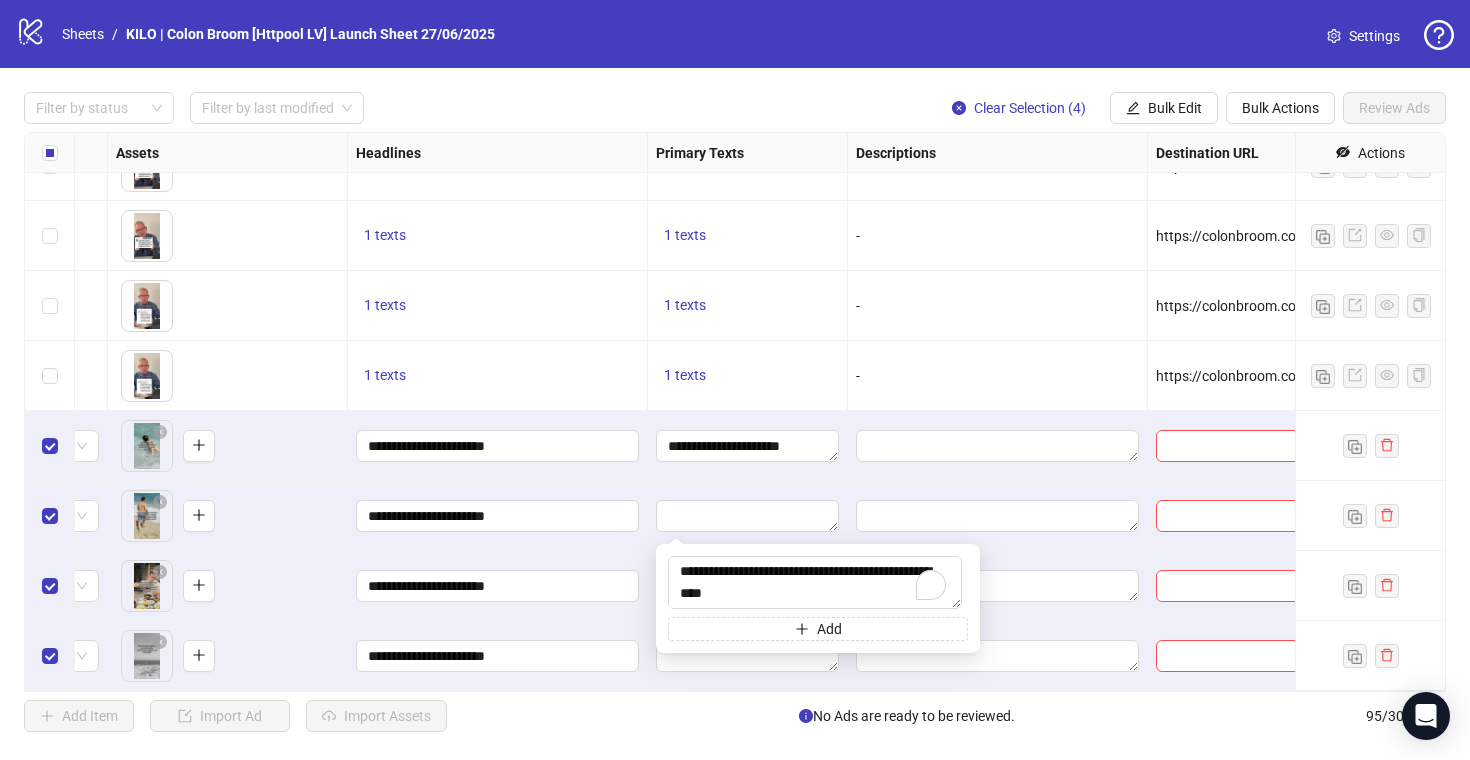 click on "**********" at bounding box center (498, 586) 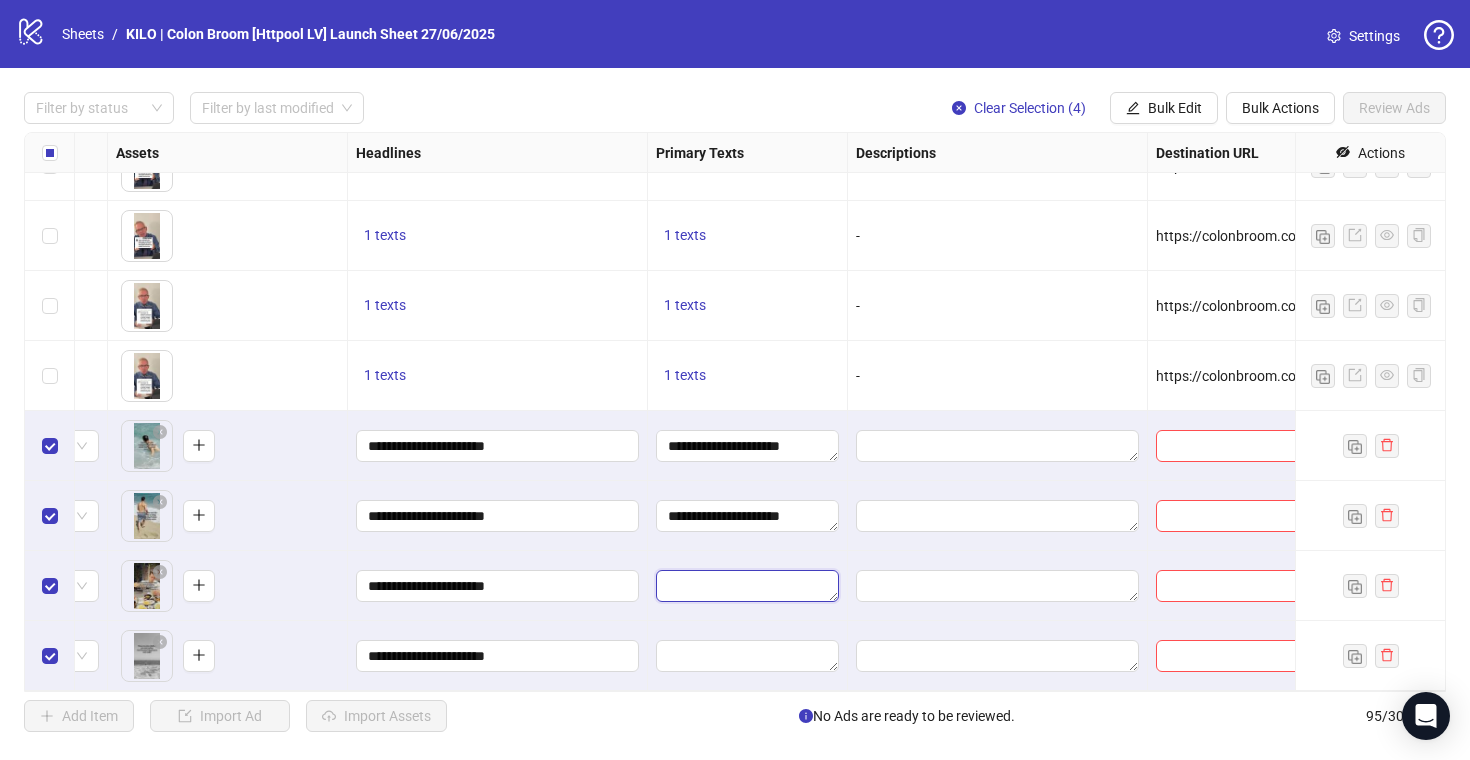 click at bounding box center (747, 586) 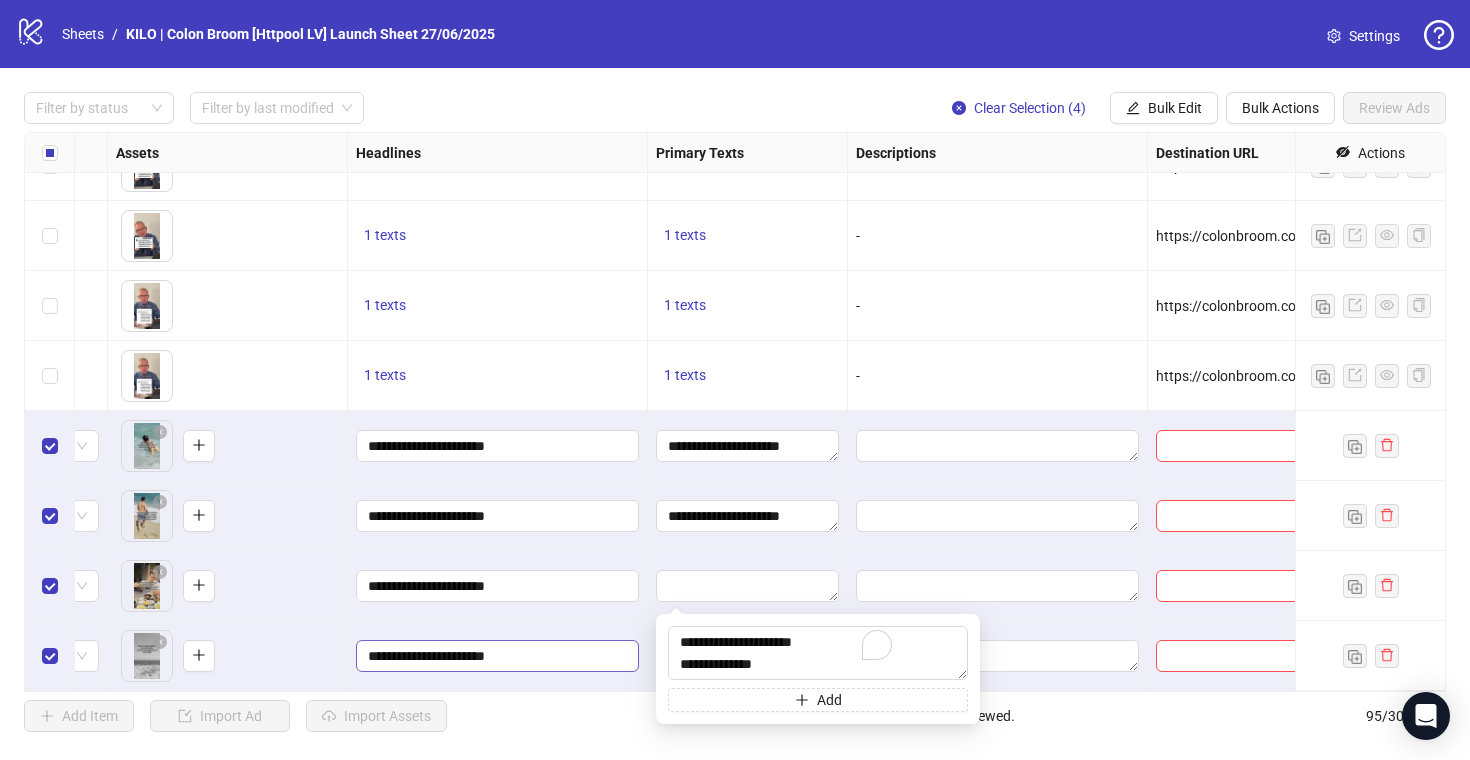 scroll, scrollTop: 103, scrollLeft: 0, axis: vertical 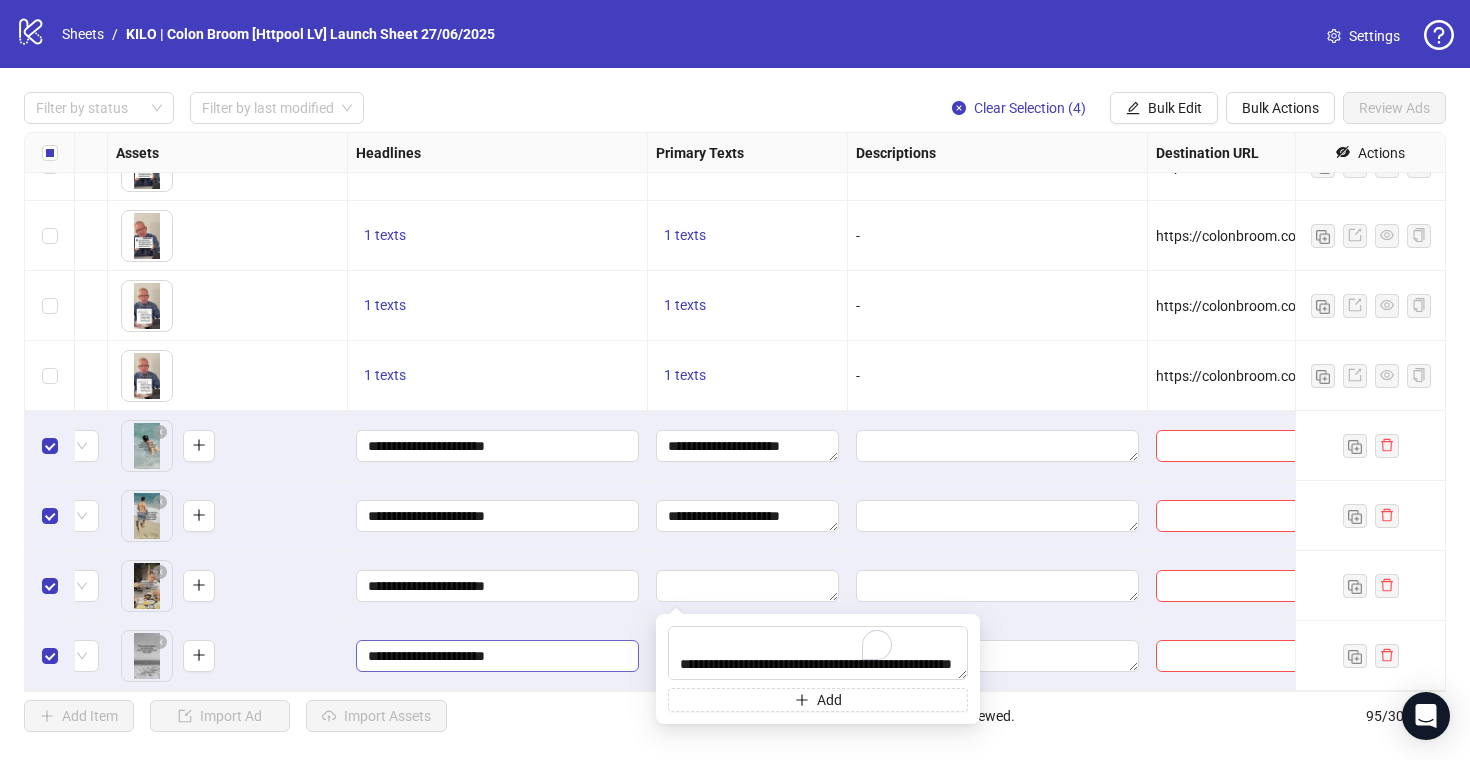 click on "**********" at bounding box center (497, 656) 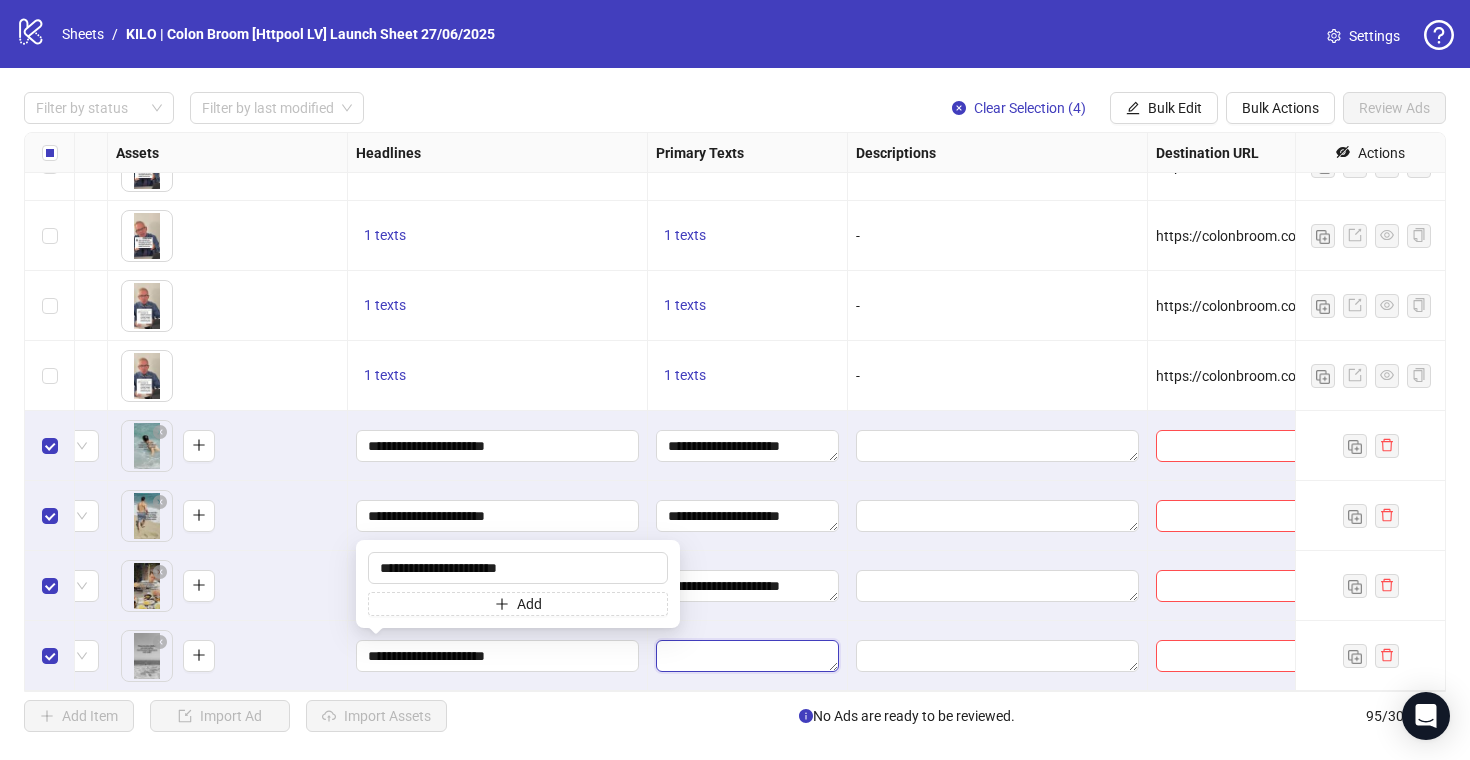 click at bounding box center (747, 656) 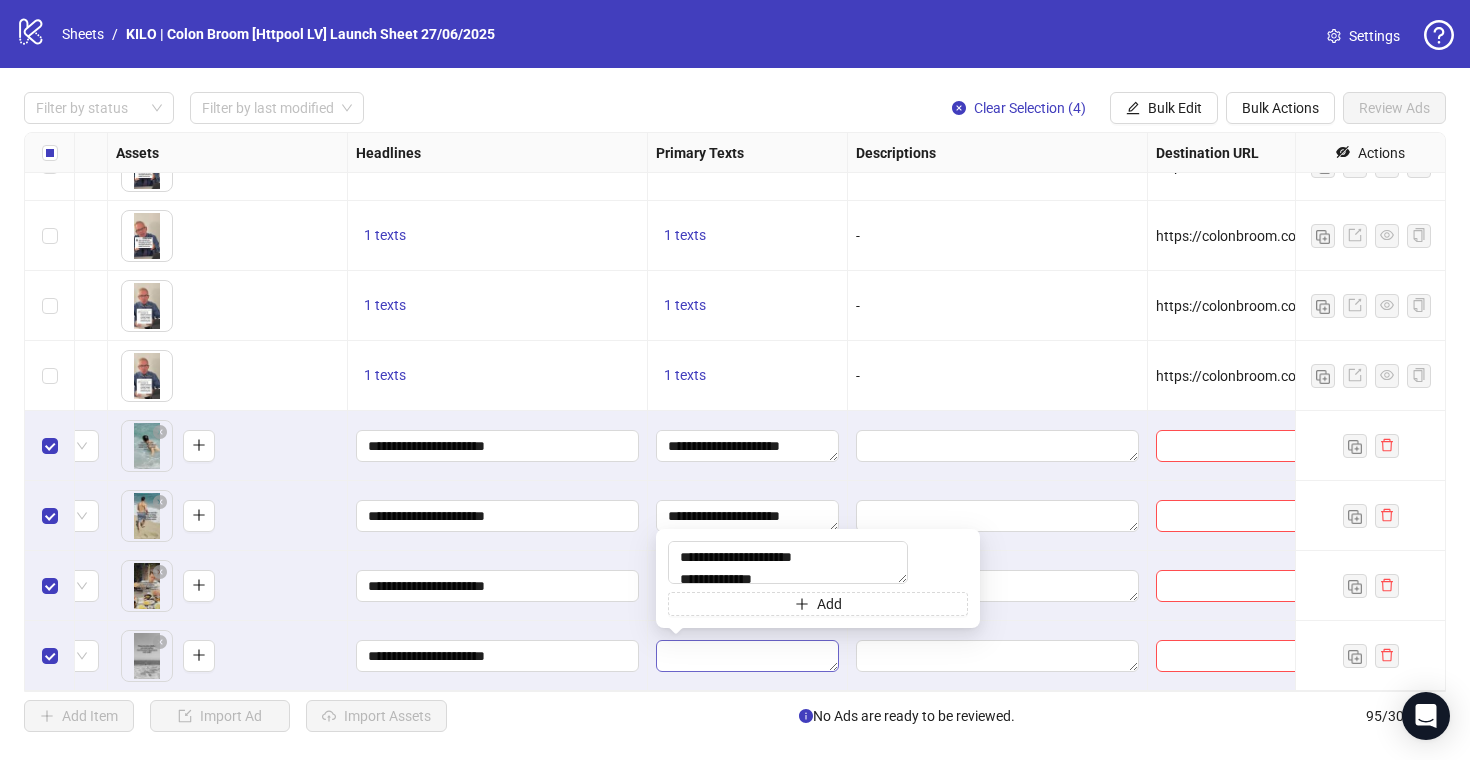 scroll, scrollTop: 110, scrollLeft: 0, axis: vertical 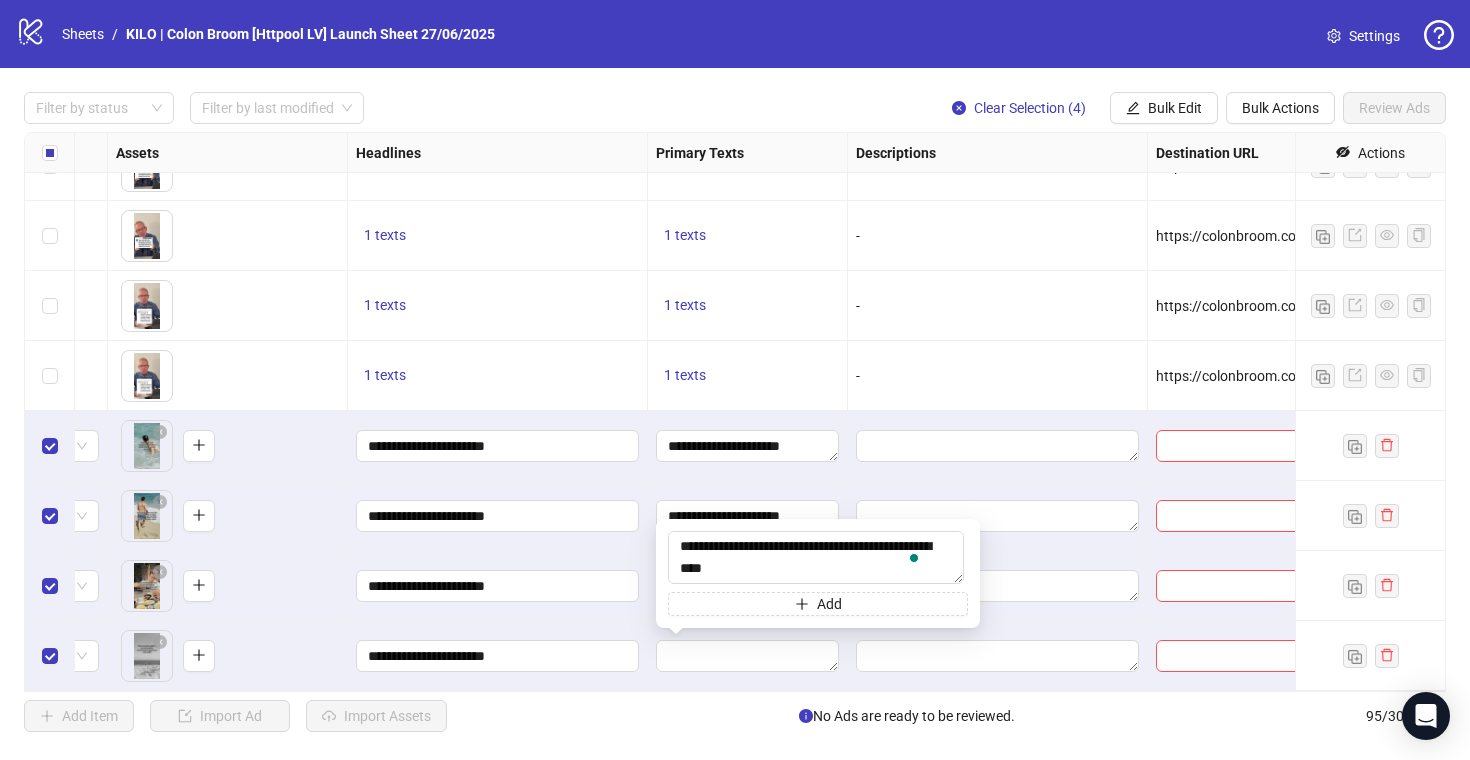 click on "**********" at bounding box center [498, 656] 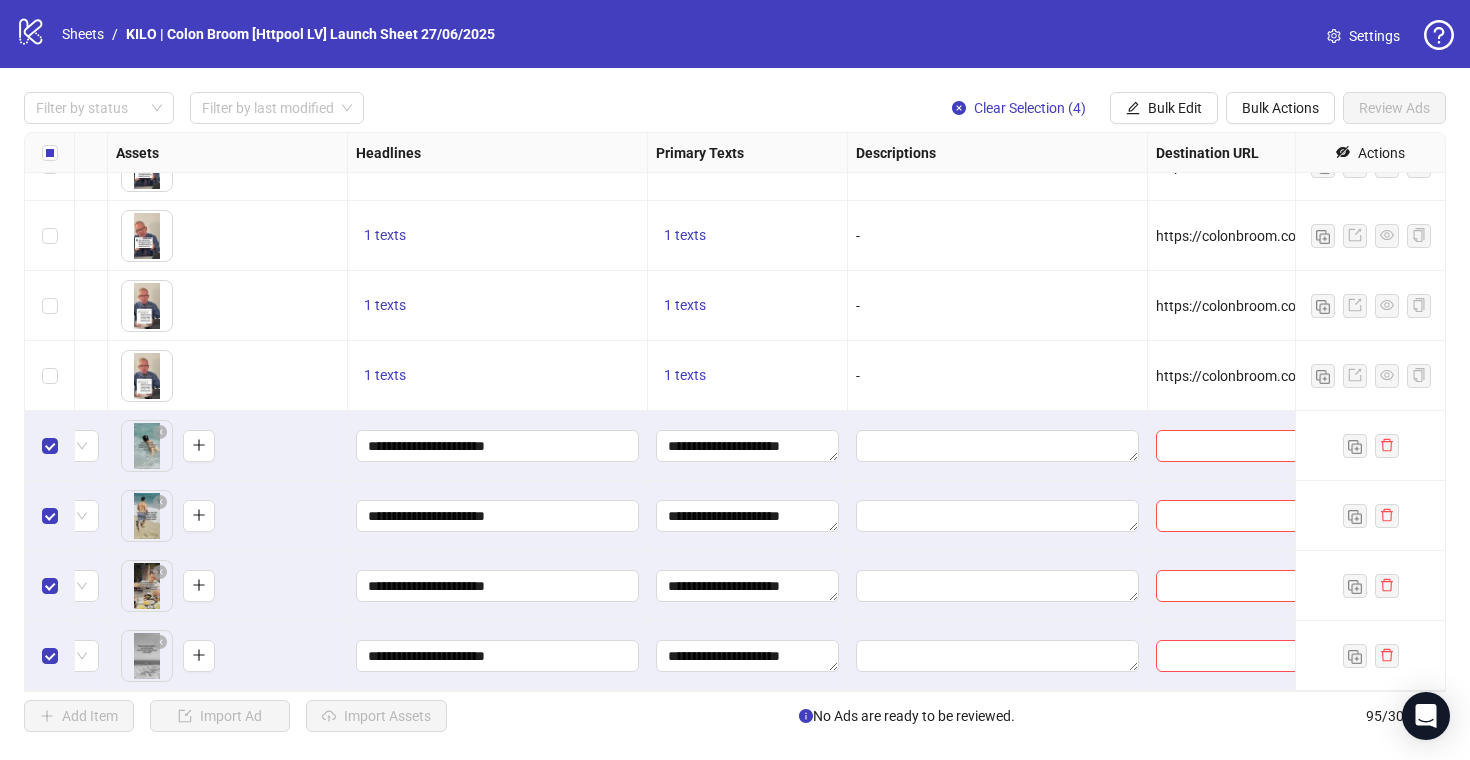 scroll, scrollTop: 6132, scrollLeft: 1043, axis: both 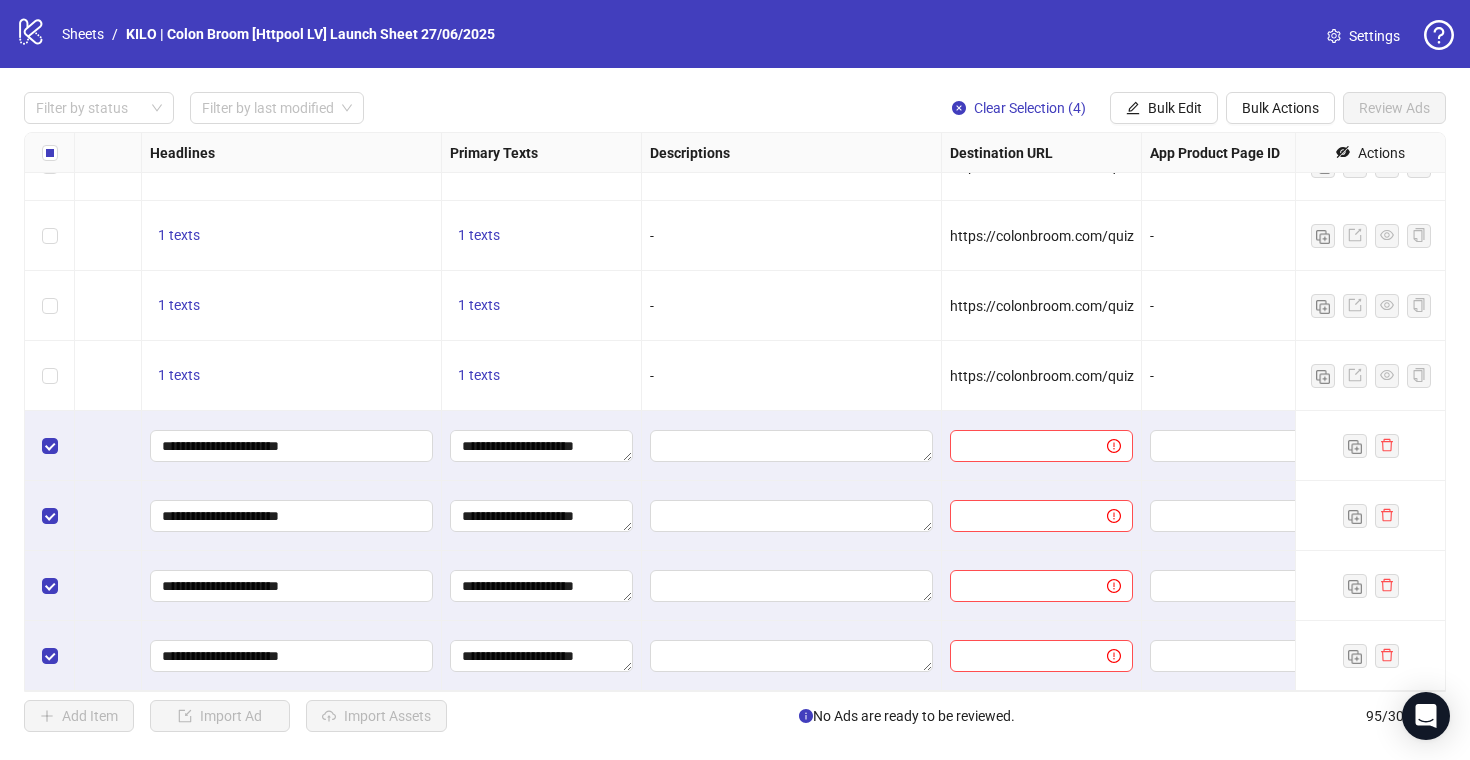 click on "https://colonbroom.com/quiz" at bounding box center (179, 95) 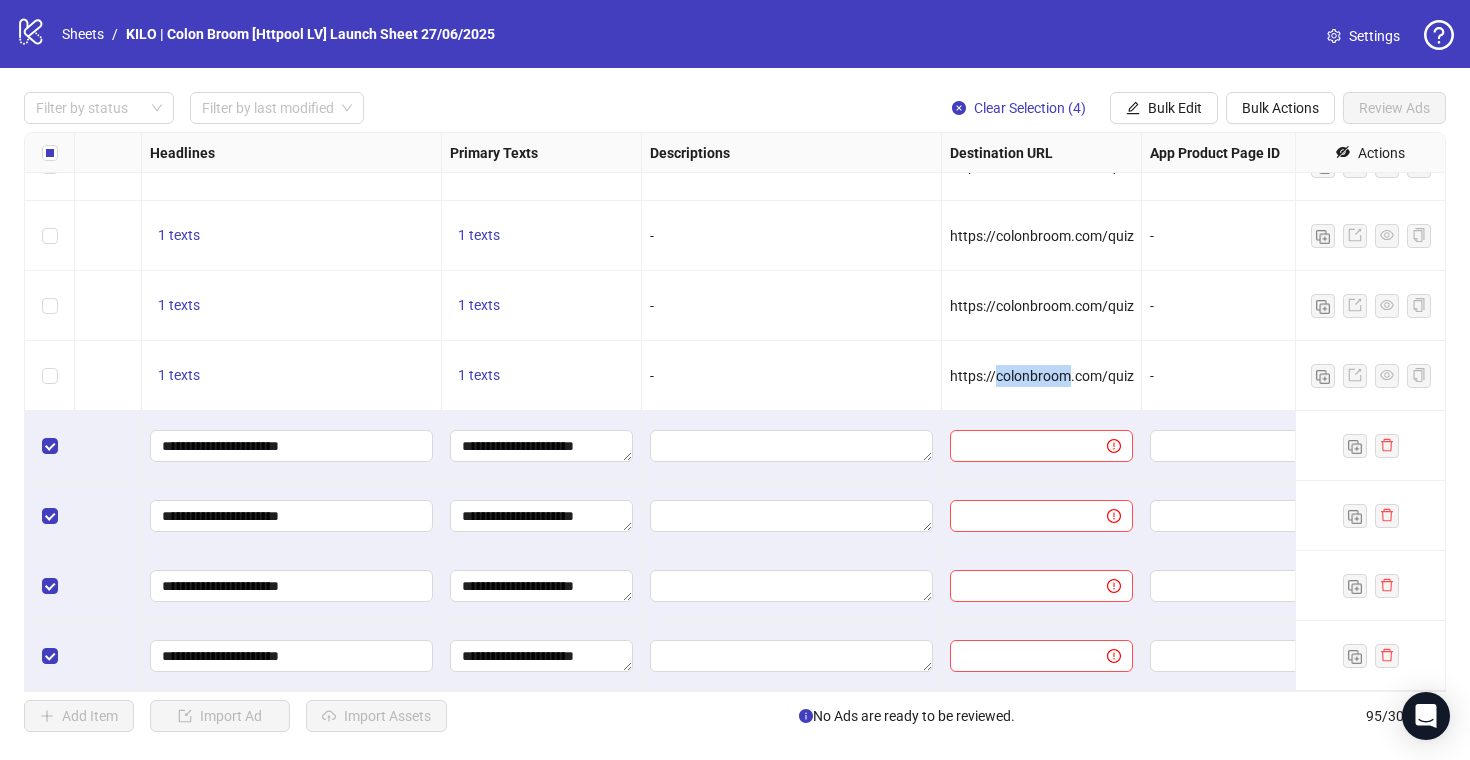 click on "https://colonbroom.com/quiz" at bounding box center (179, 95) 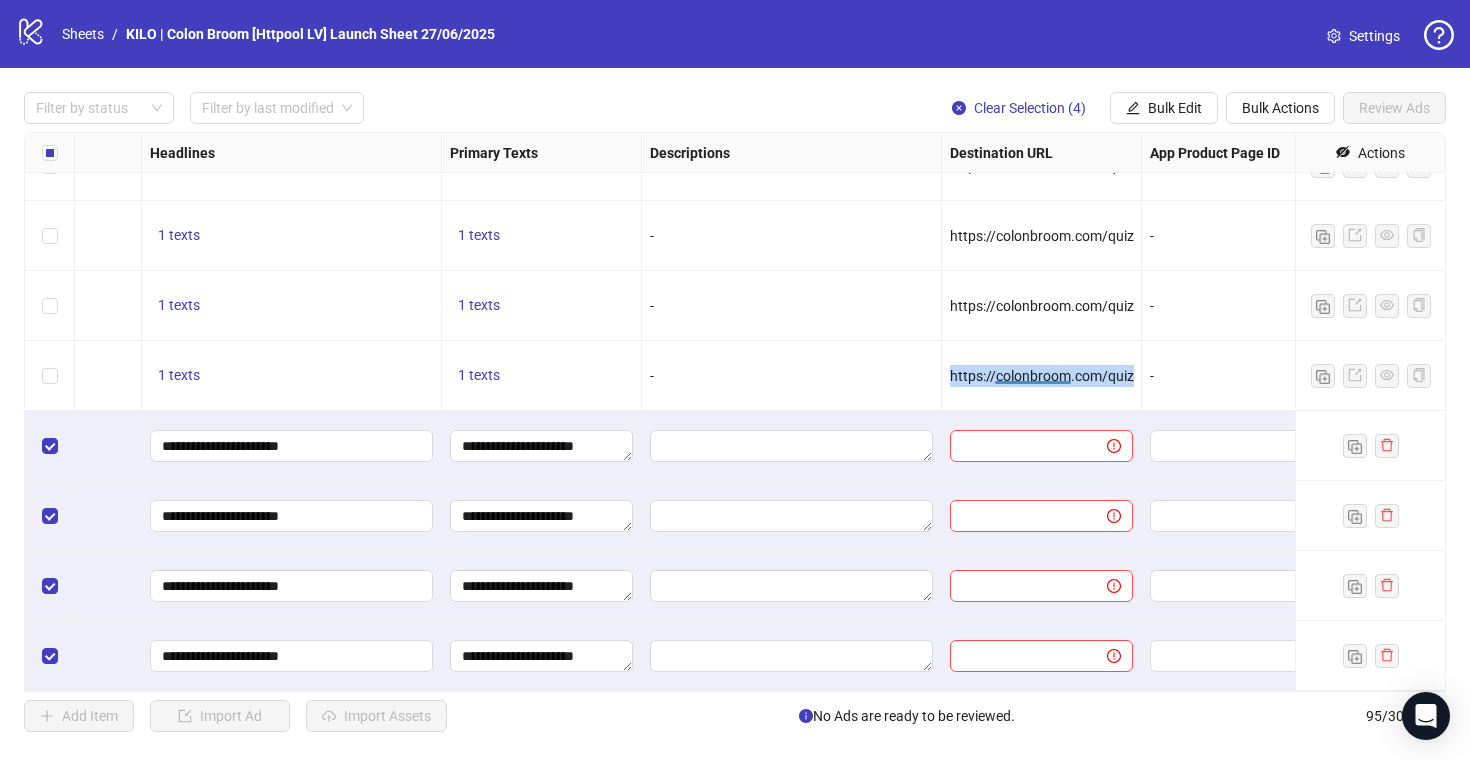 click on "https://colonbroom.com/quiz" at bounding box center [179, 95] 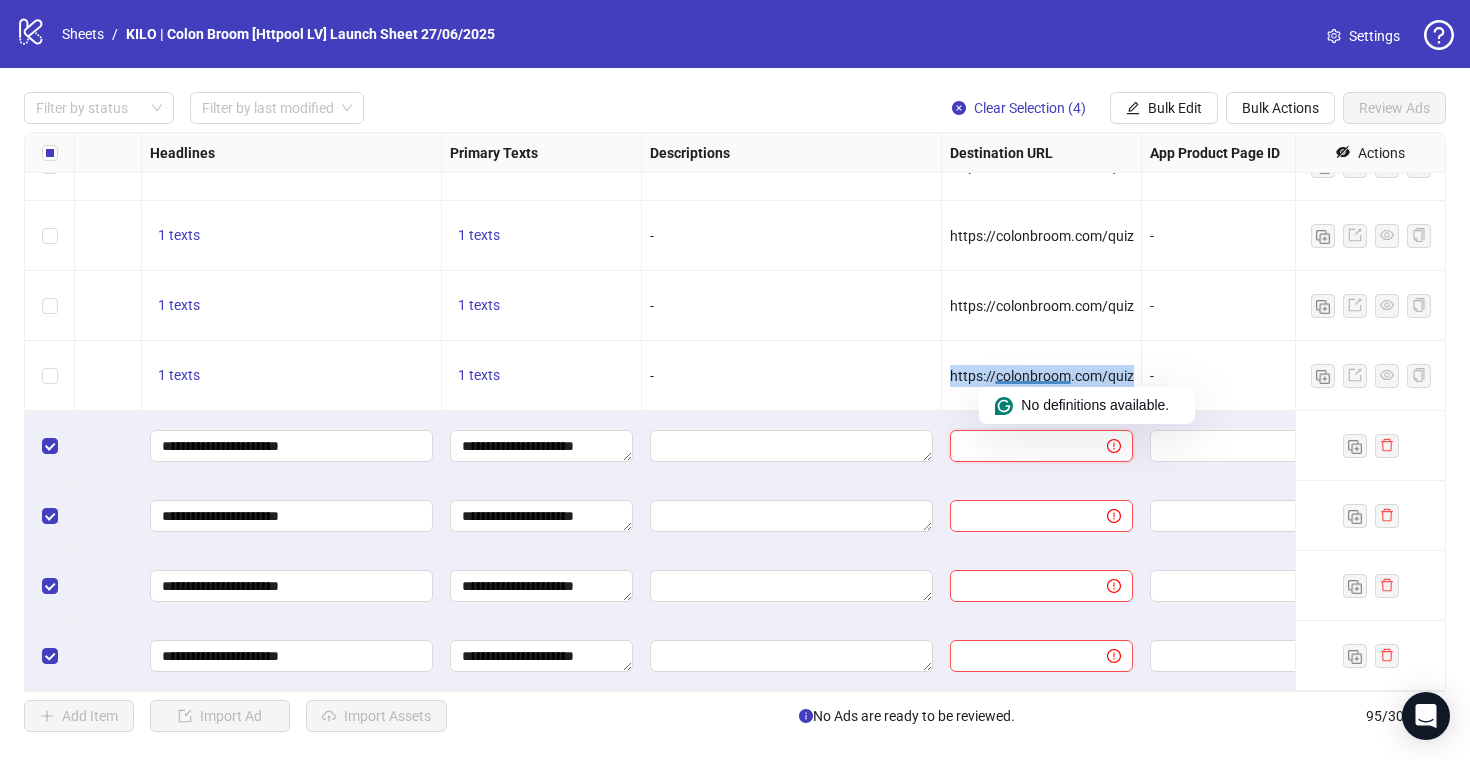 click at bounding box center [1020, 446] 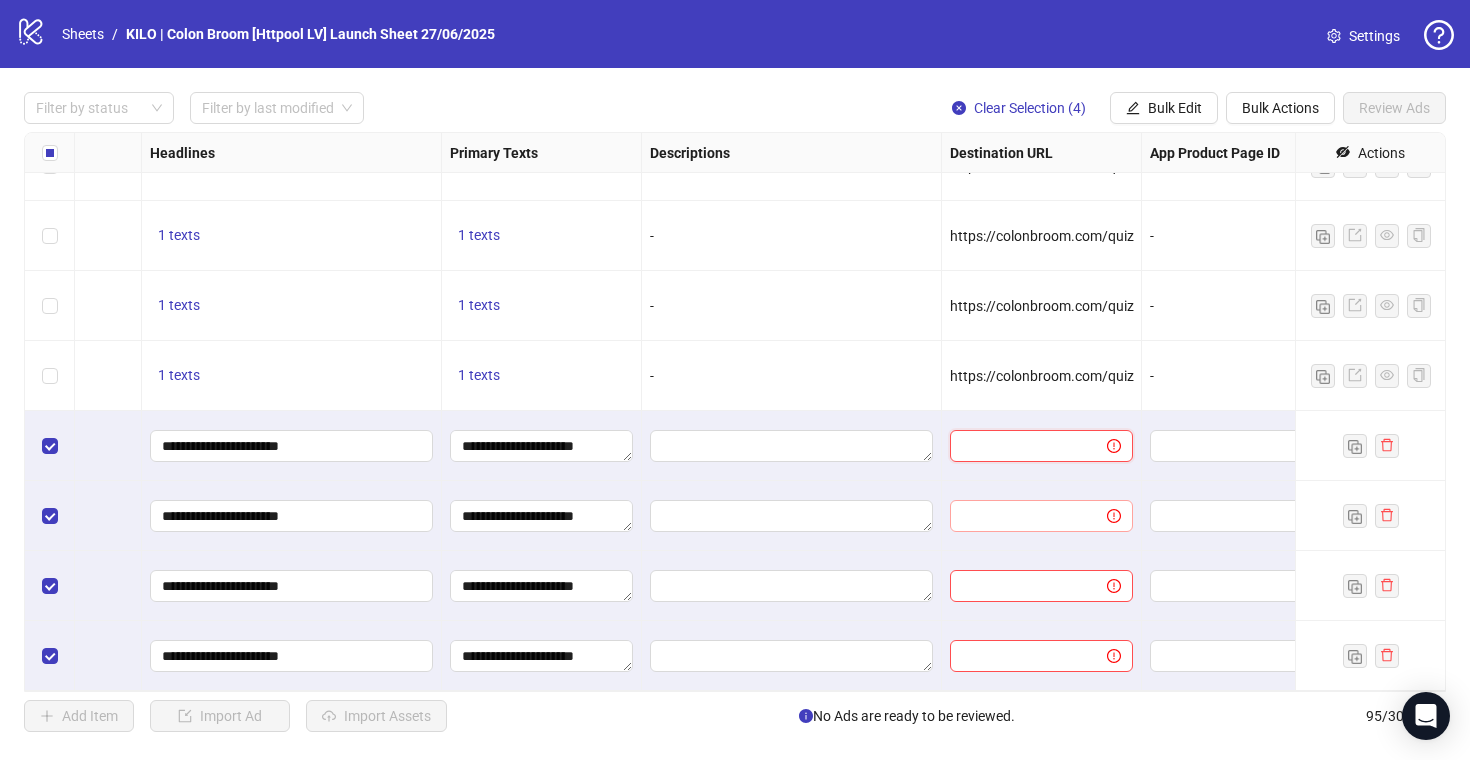 paste on "**********" 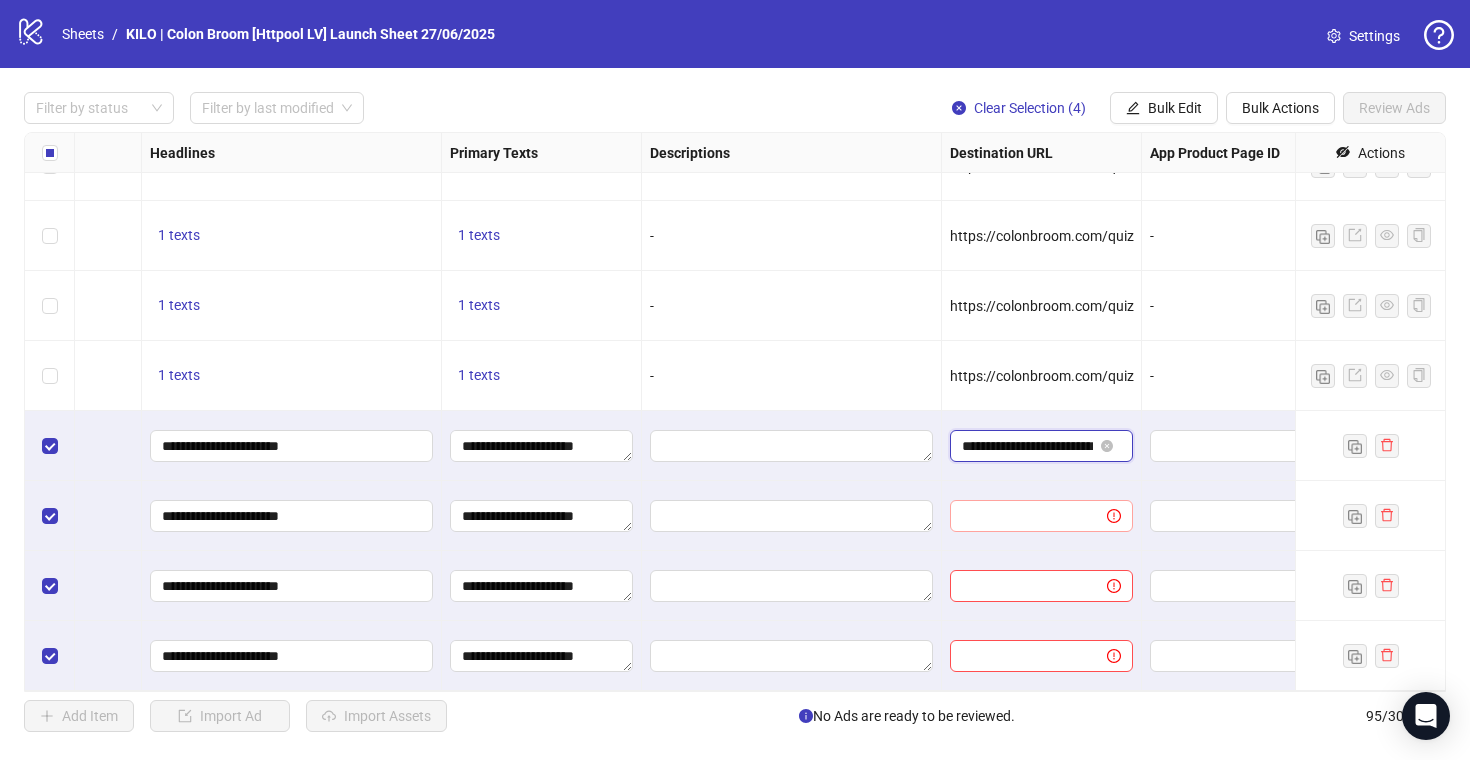 scroll, scrollTop: 0, scrollLeft: 52, axis: horizontal 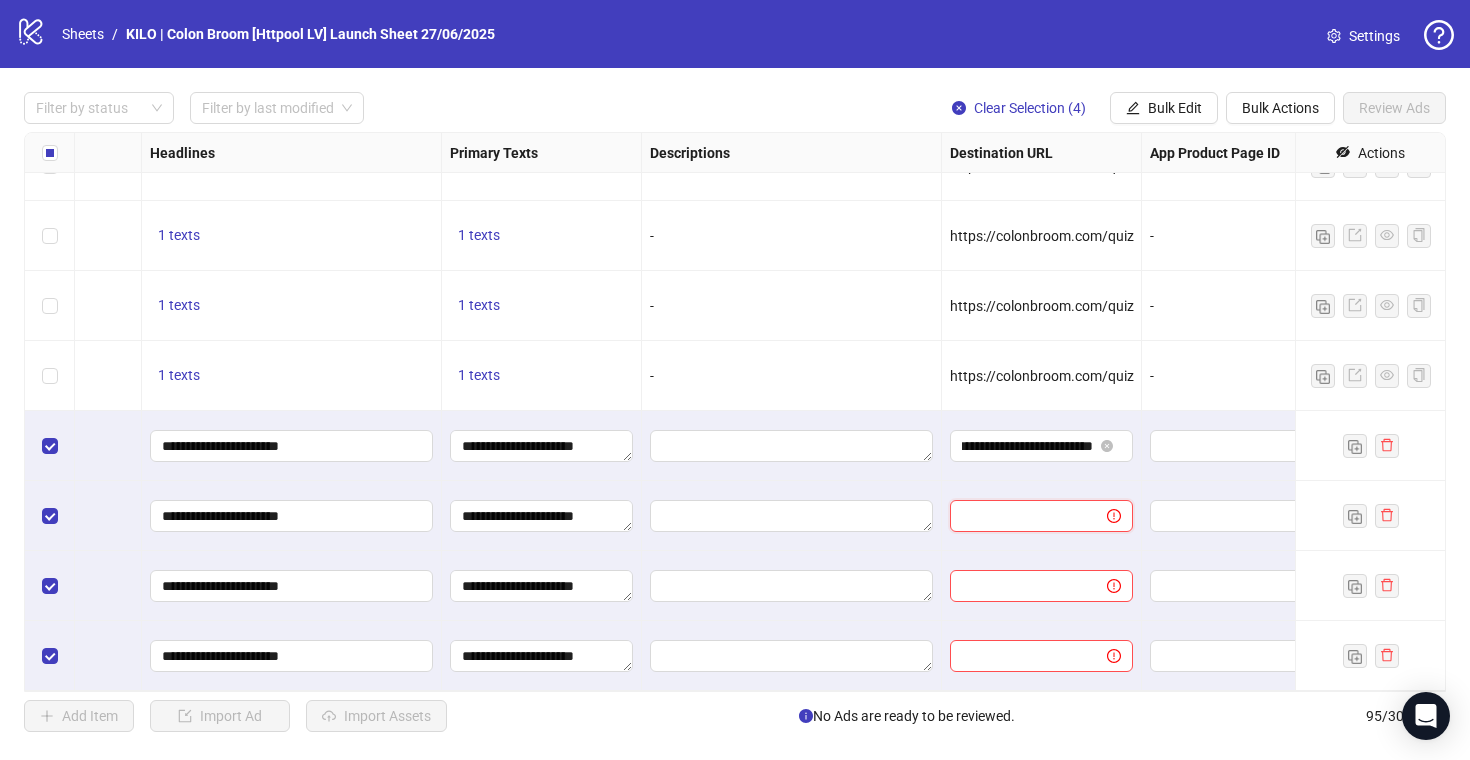 click at bounding box center [1020, 516] 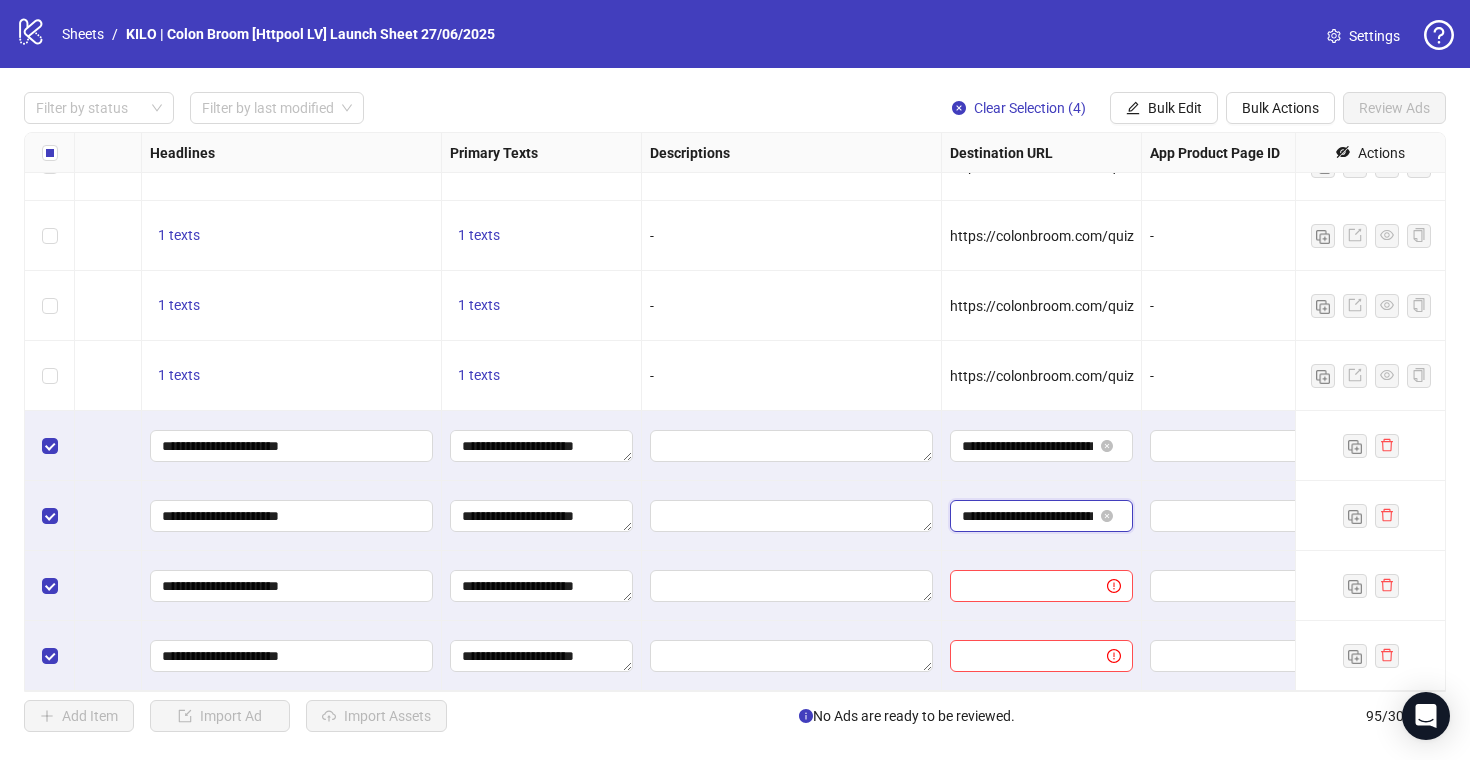 scroll, scrollTop: 0, scrollLeft: 52, axis: horizontal 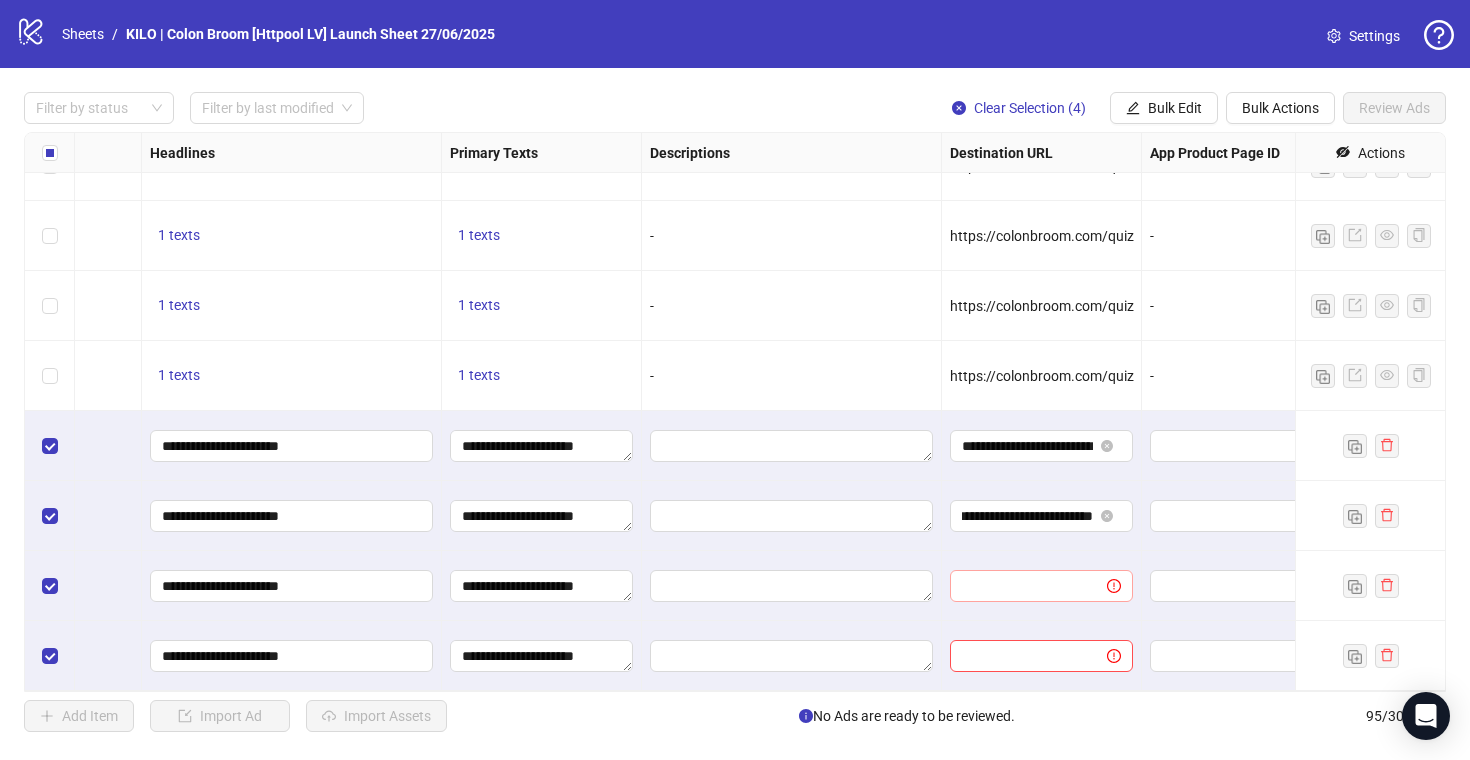 click at bounding box center (1041, 586) 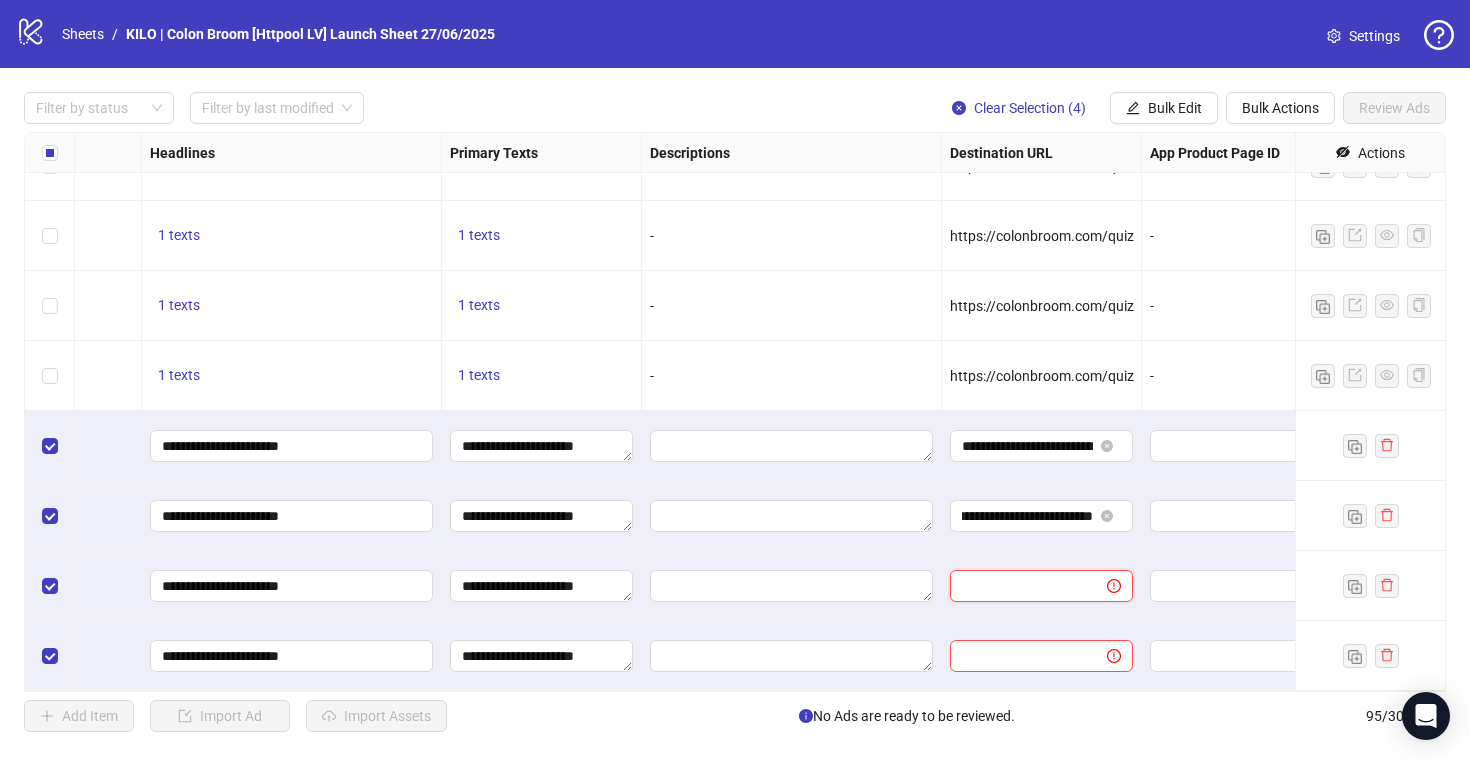 paste on "**********" 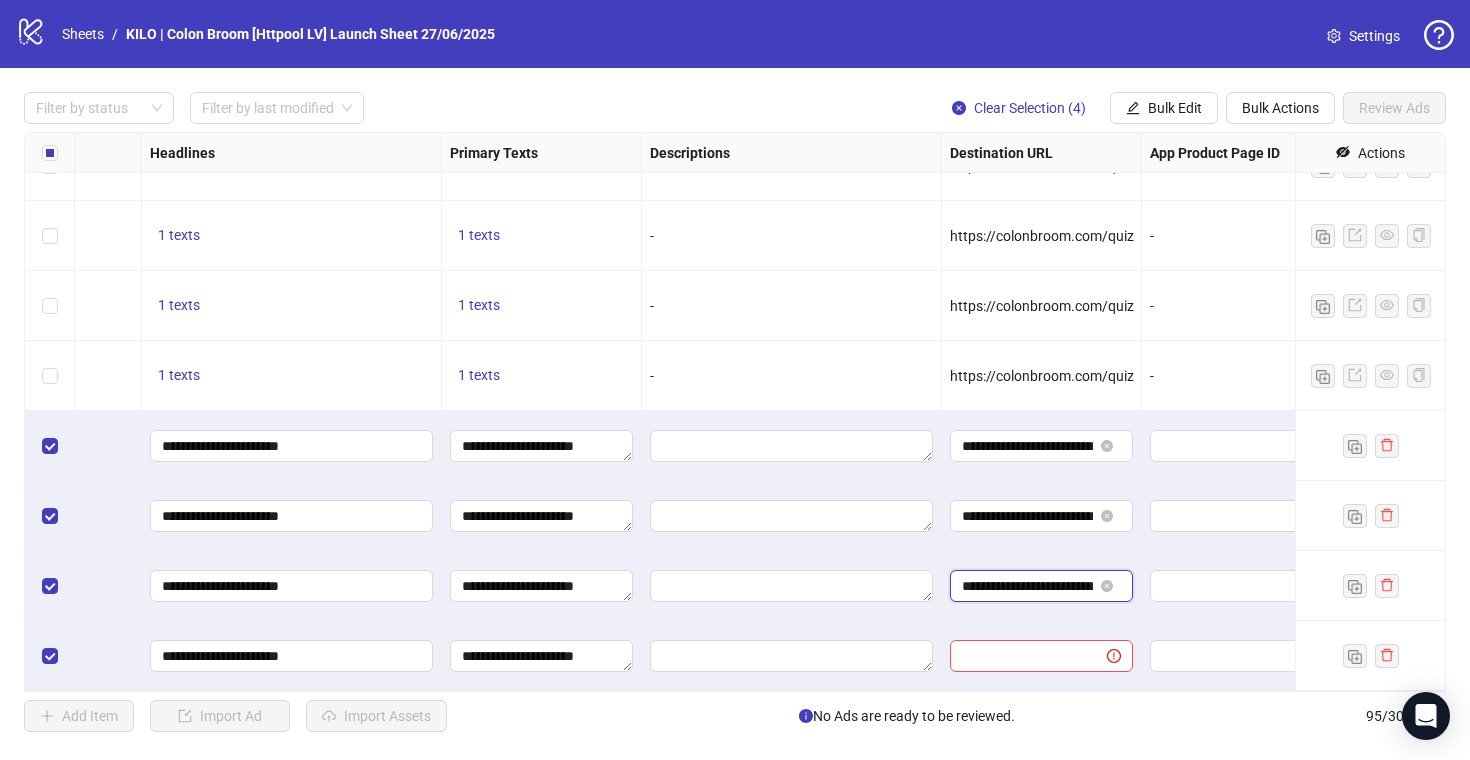 scroll, scrollTop: 0, scrollLeft: 52, axis: horizontal 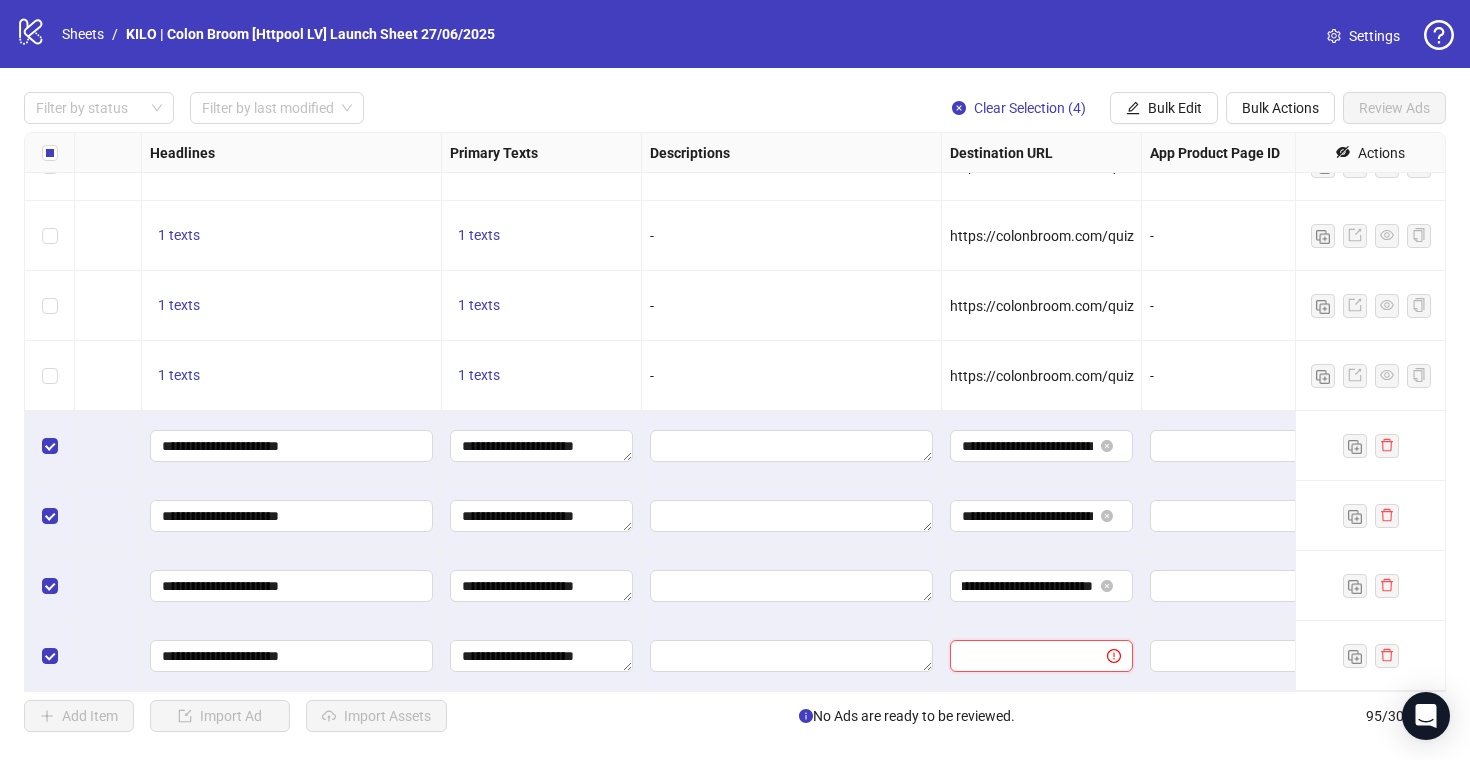 click at bounding box center (1020, 656) 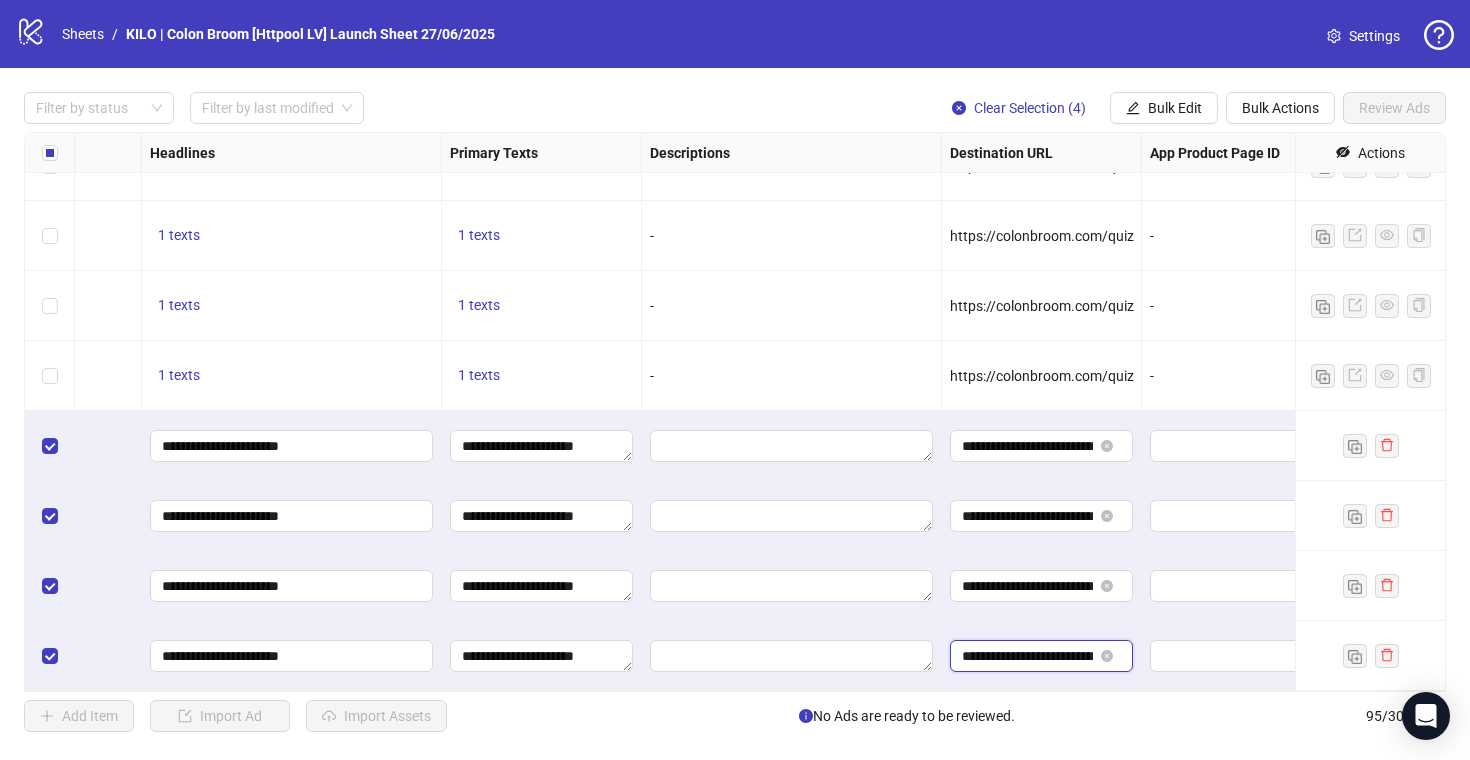 scroll, scrollTop: 0, scrollLeft: 52, axis: horizontal 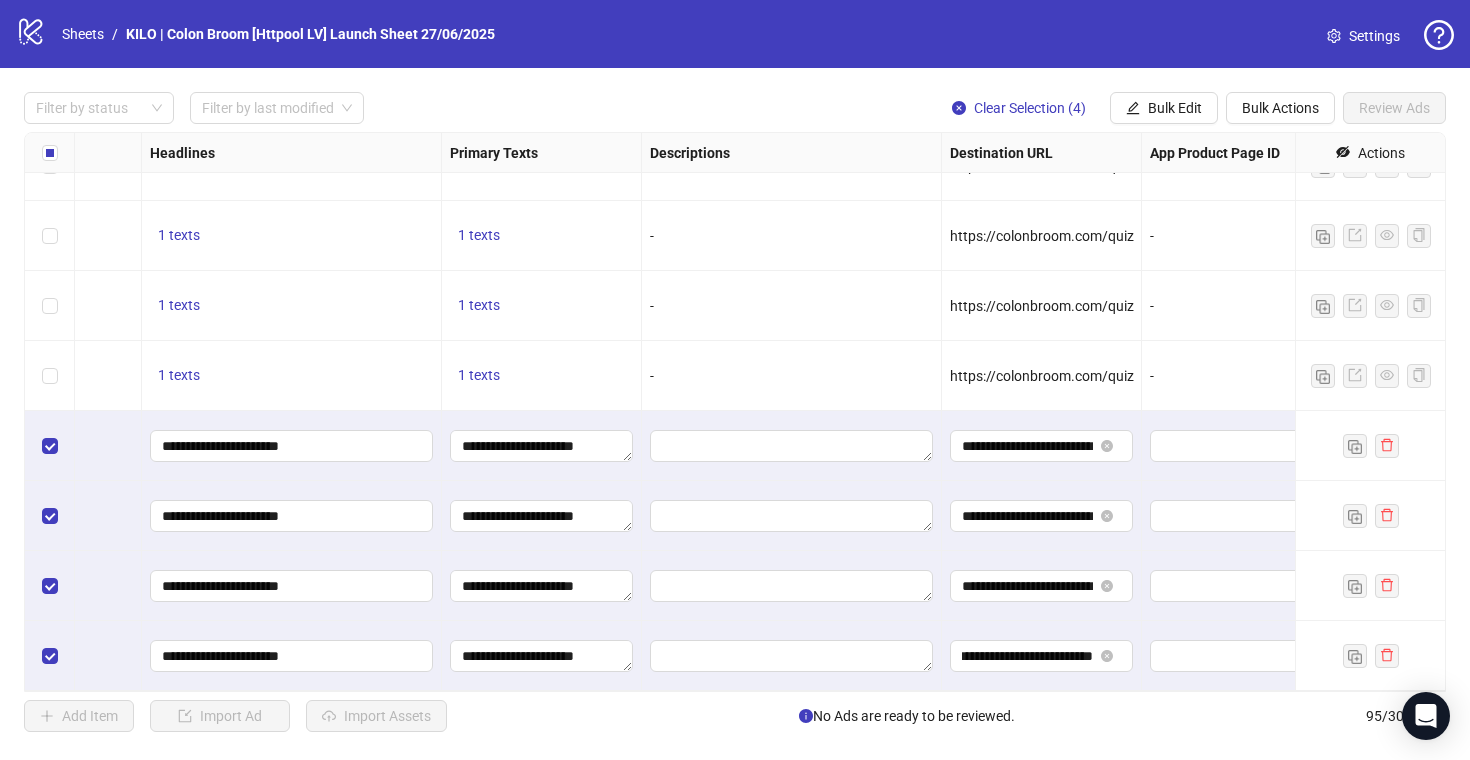 click at bounding box center [792, 586] 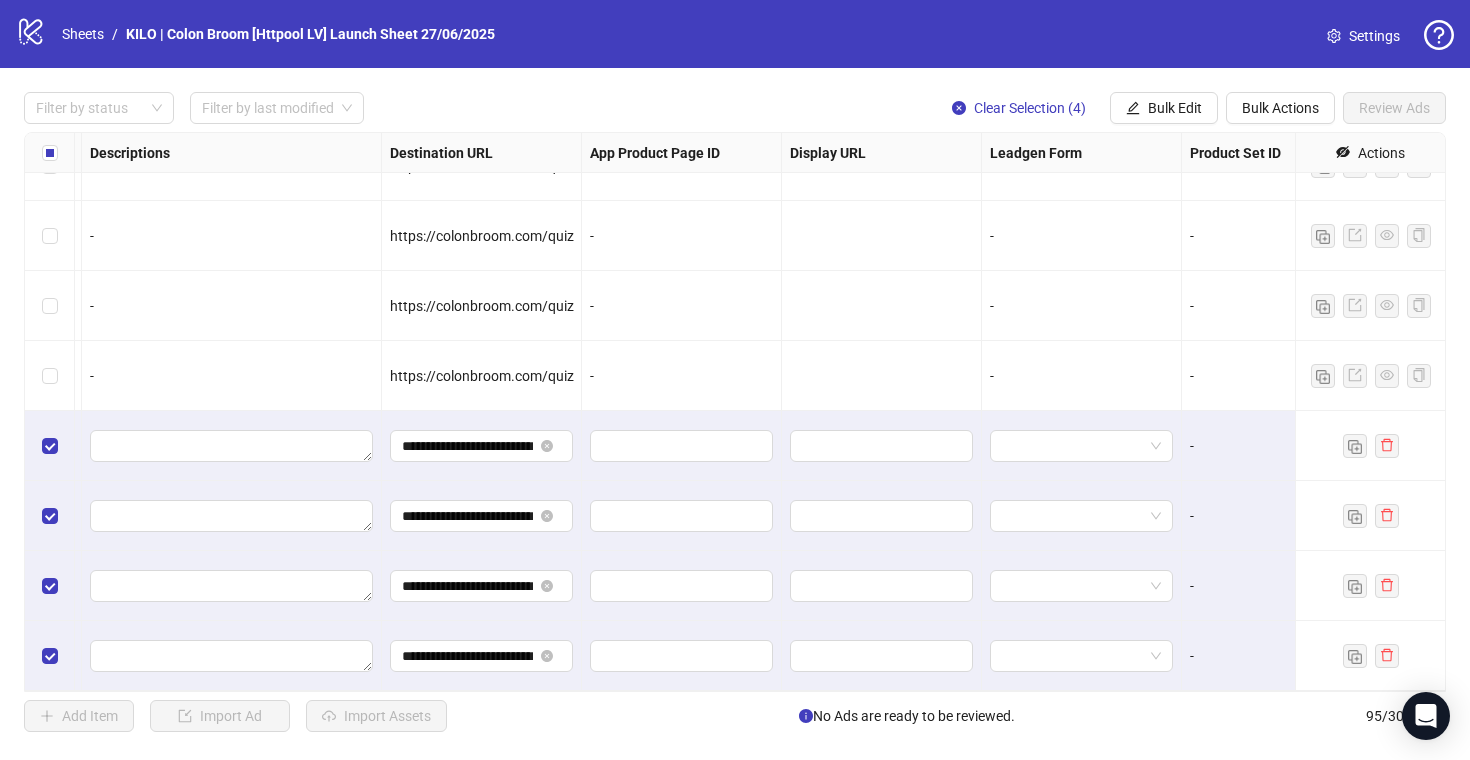 scroll, scrollTop: 6132, scrollLeft: 1850, axis: both 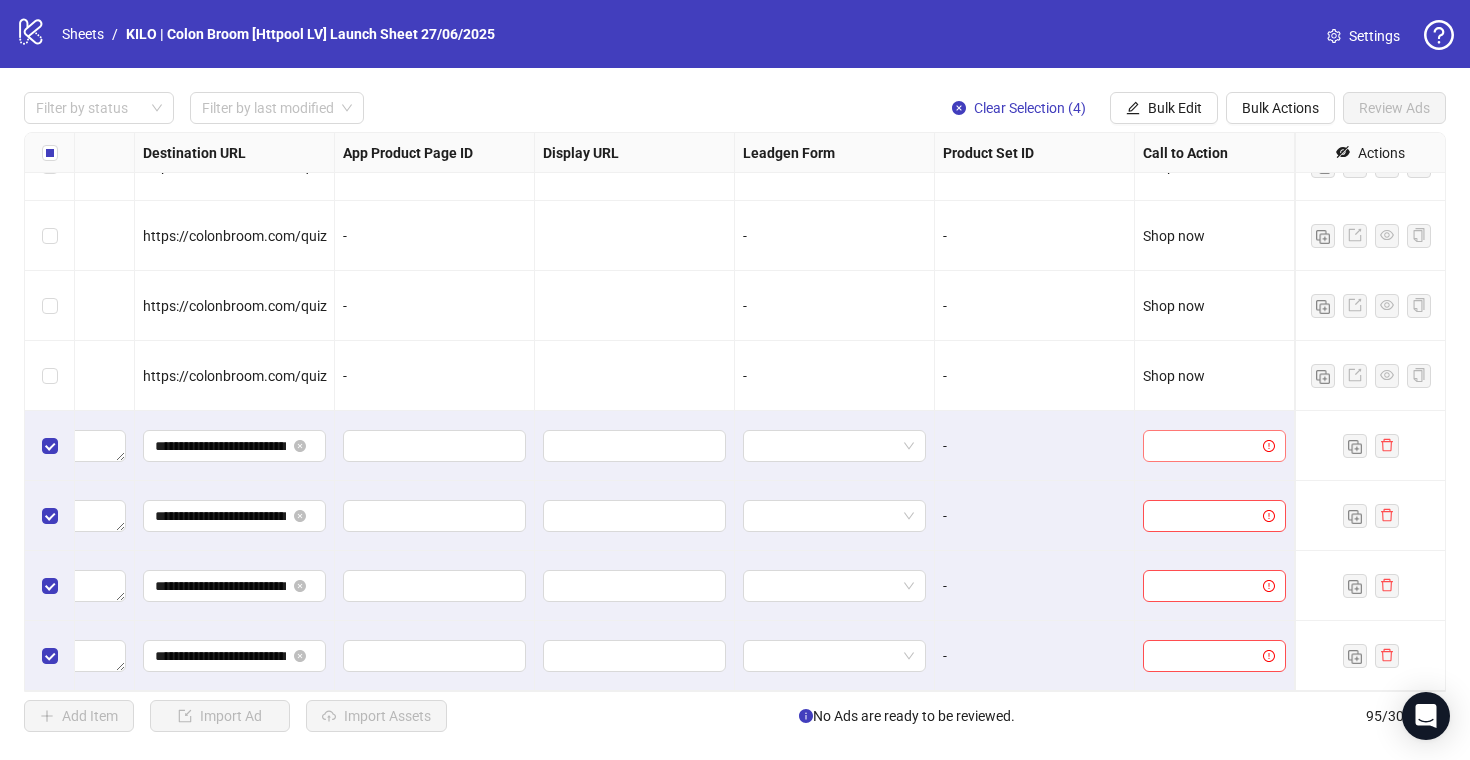 click at bounding box center [1205, 446] 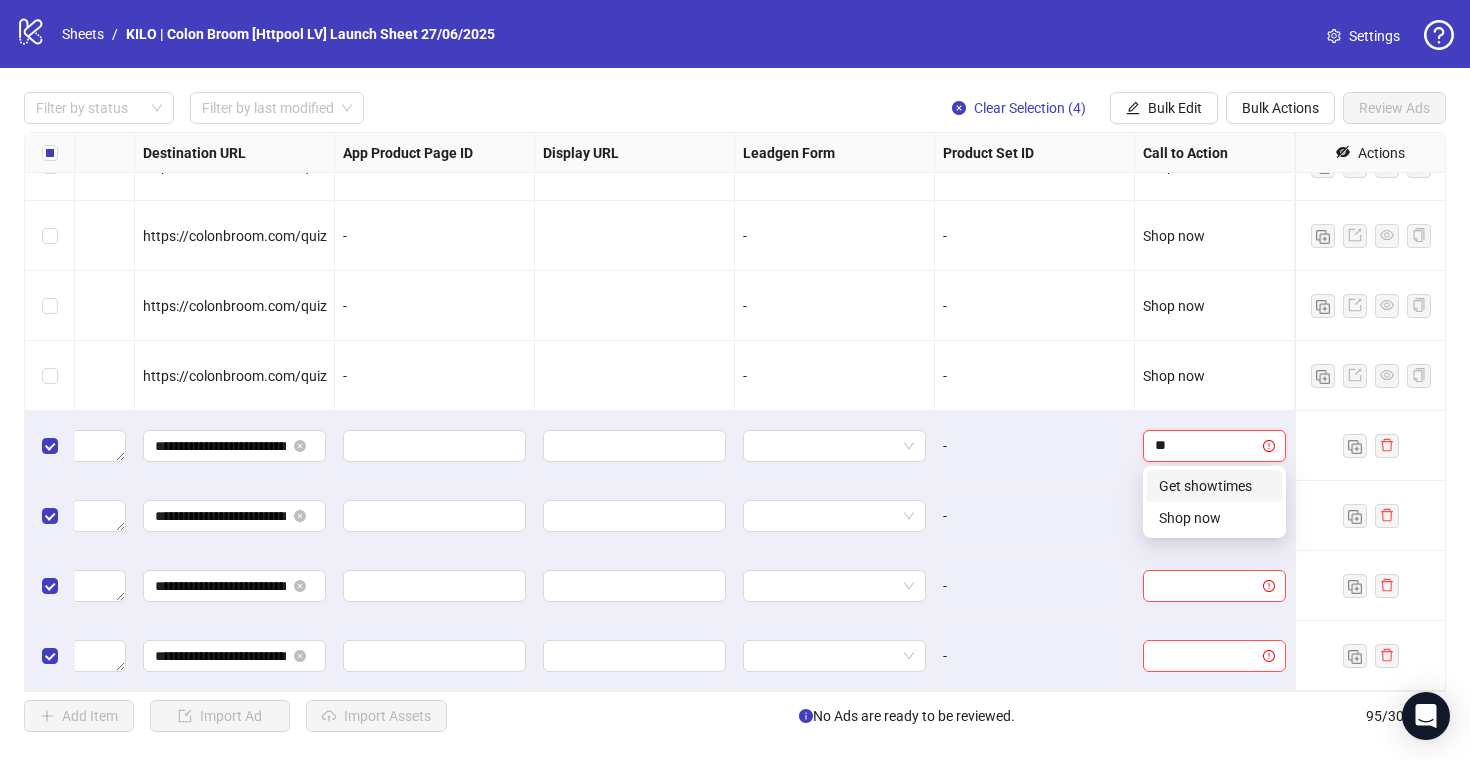 type on "***" 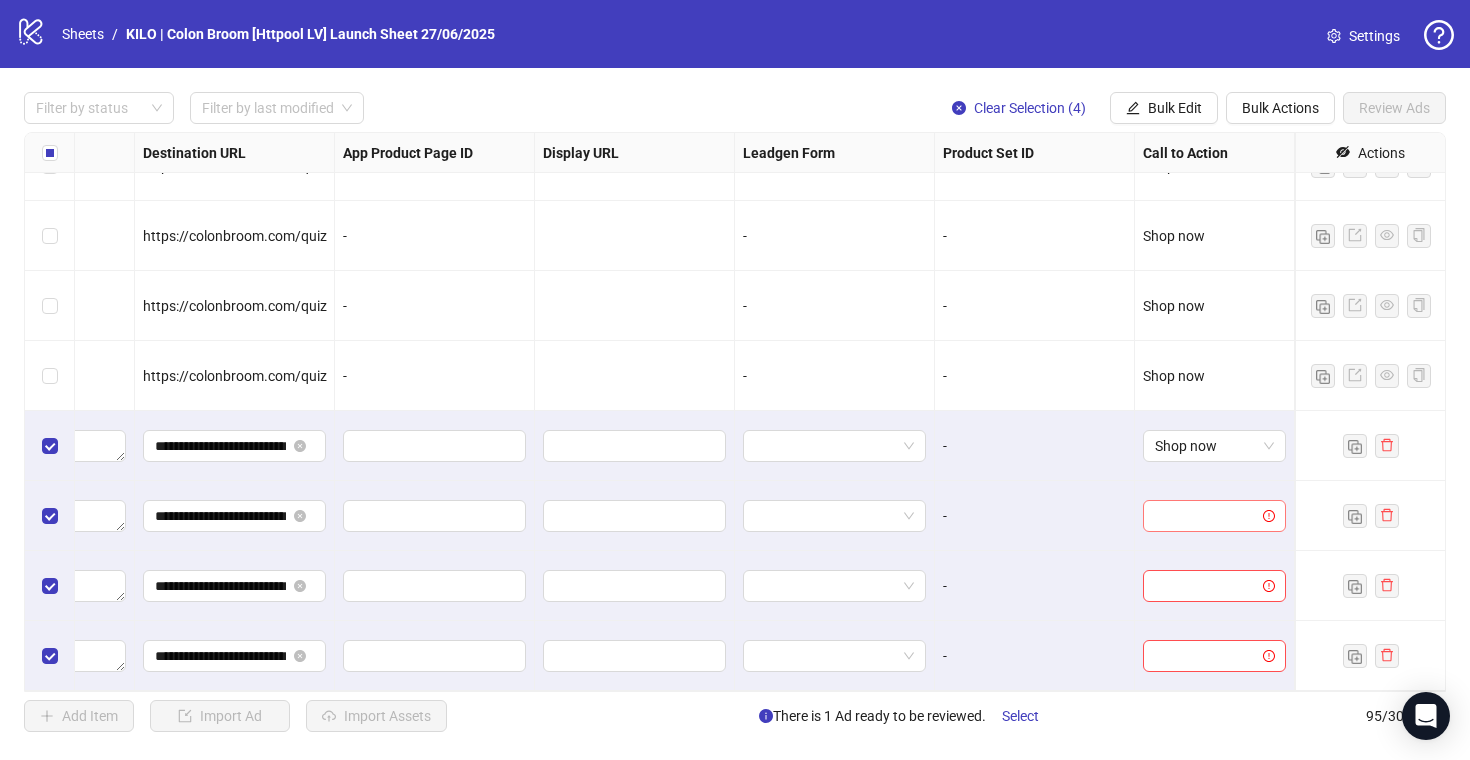 click at bounding box center [1205, 516] 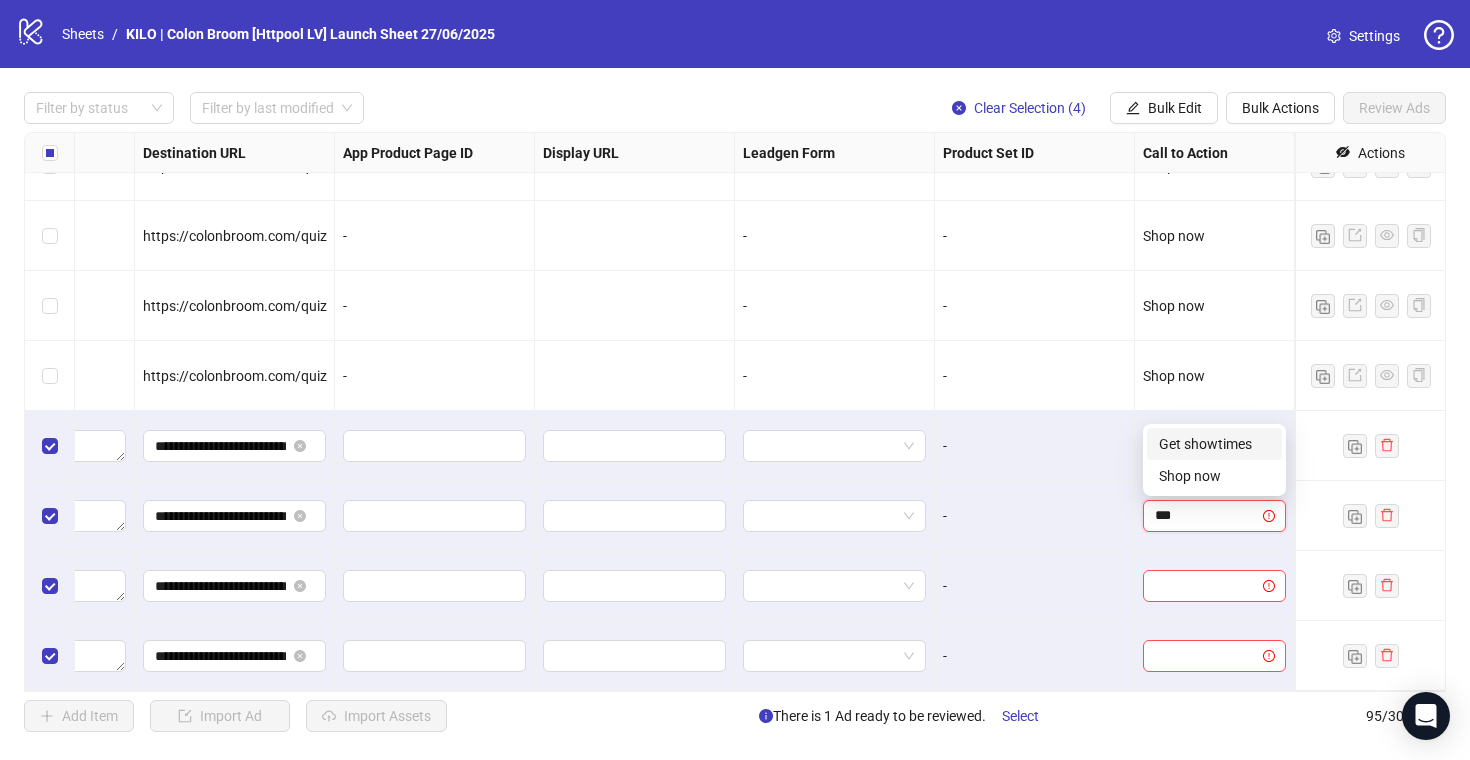type on "****" 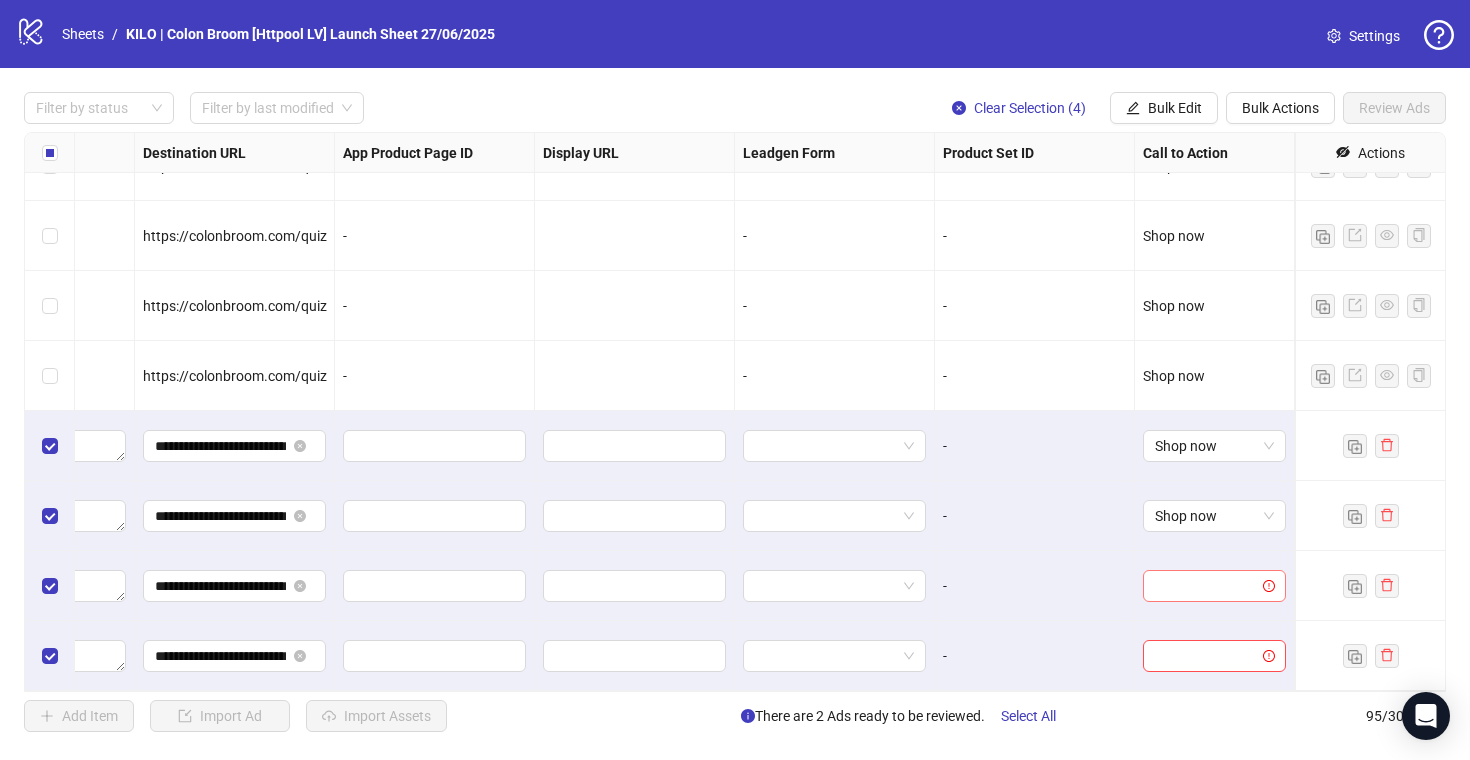 click at bounding box center (1205, 586) 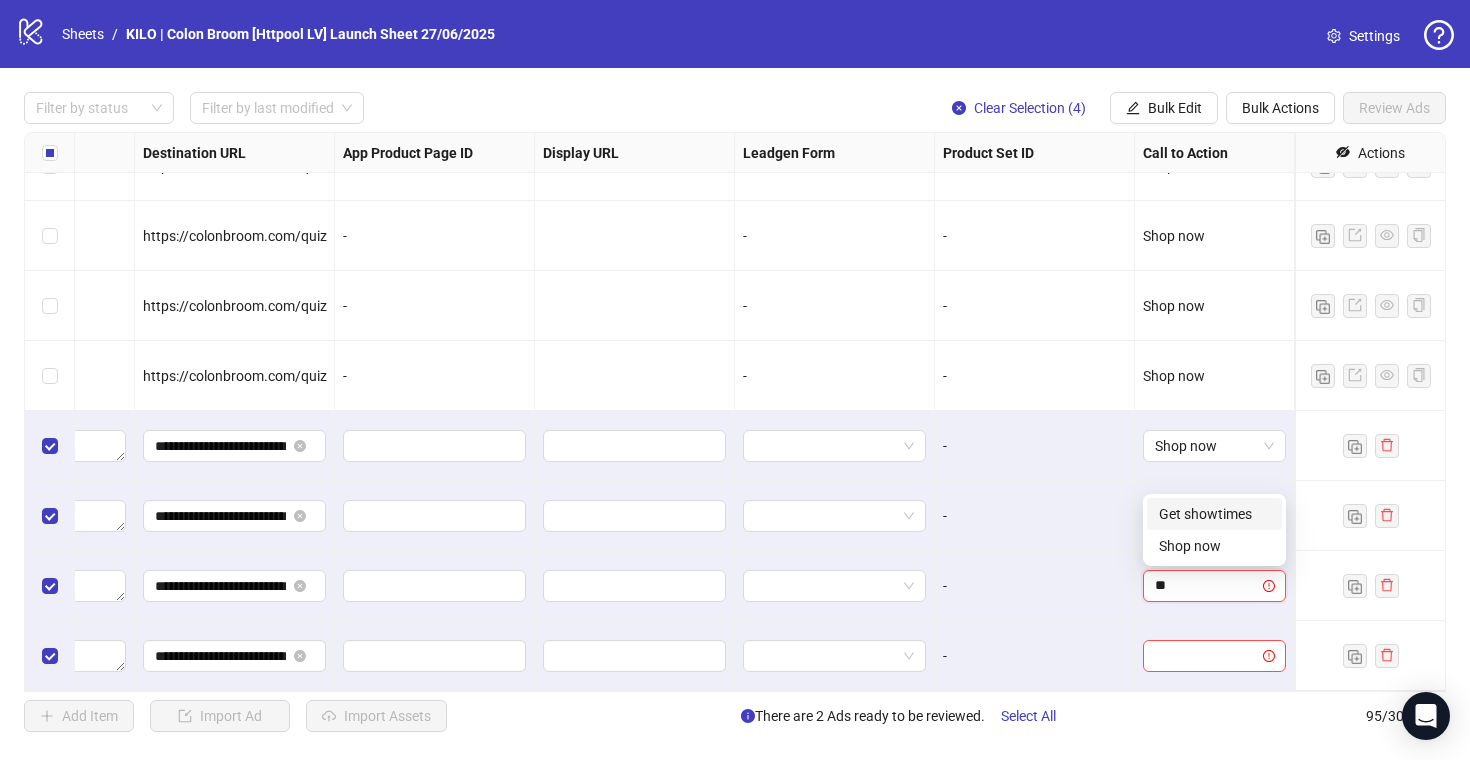type on "***" 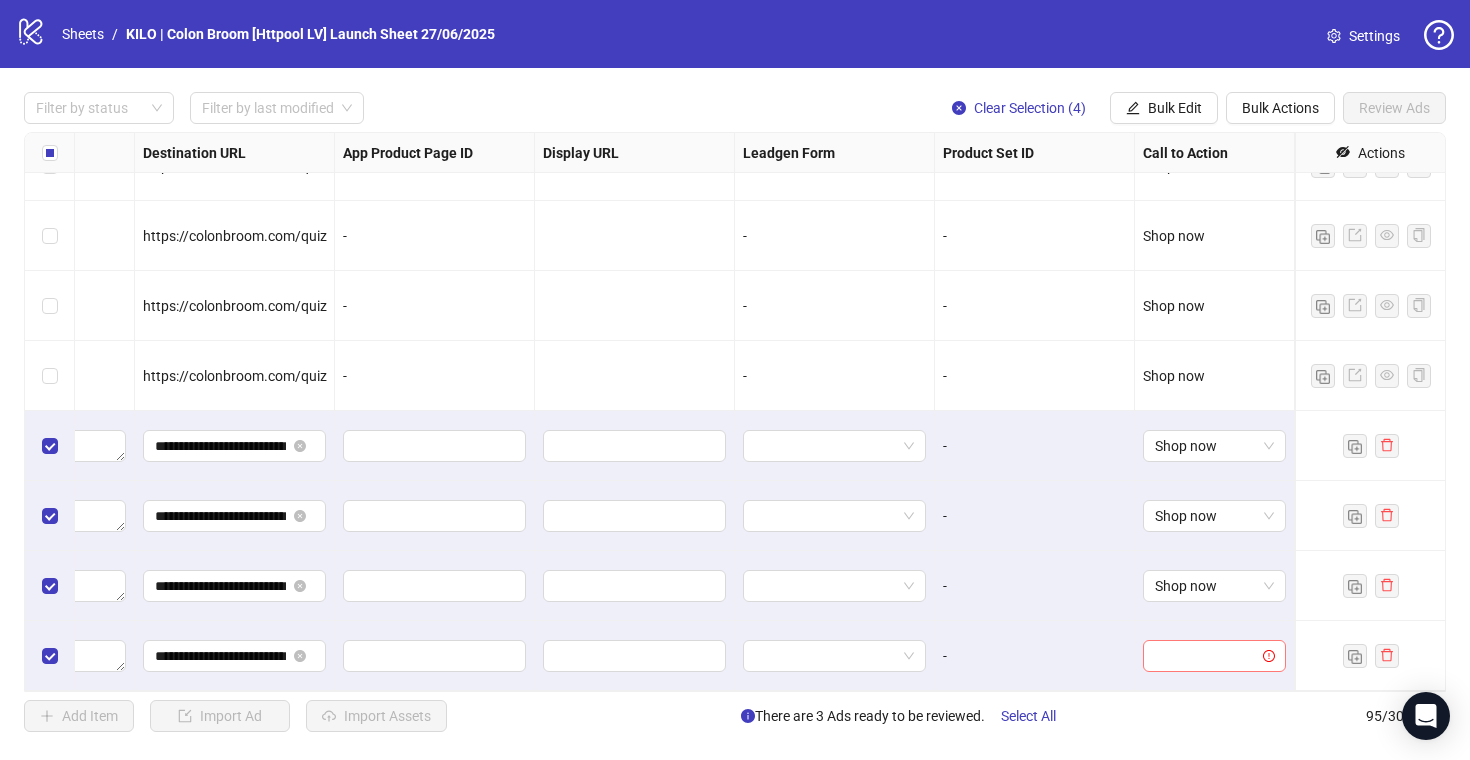 click at bounding box center [1205, 656] 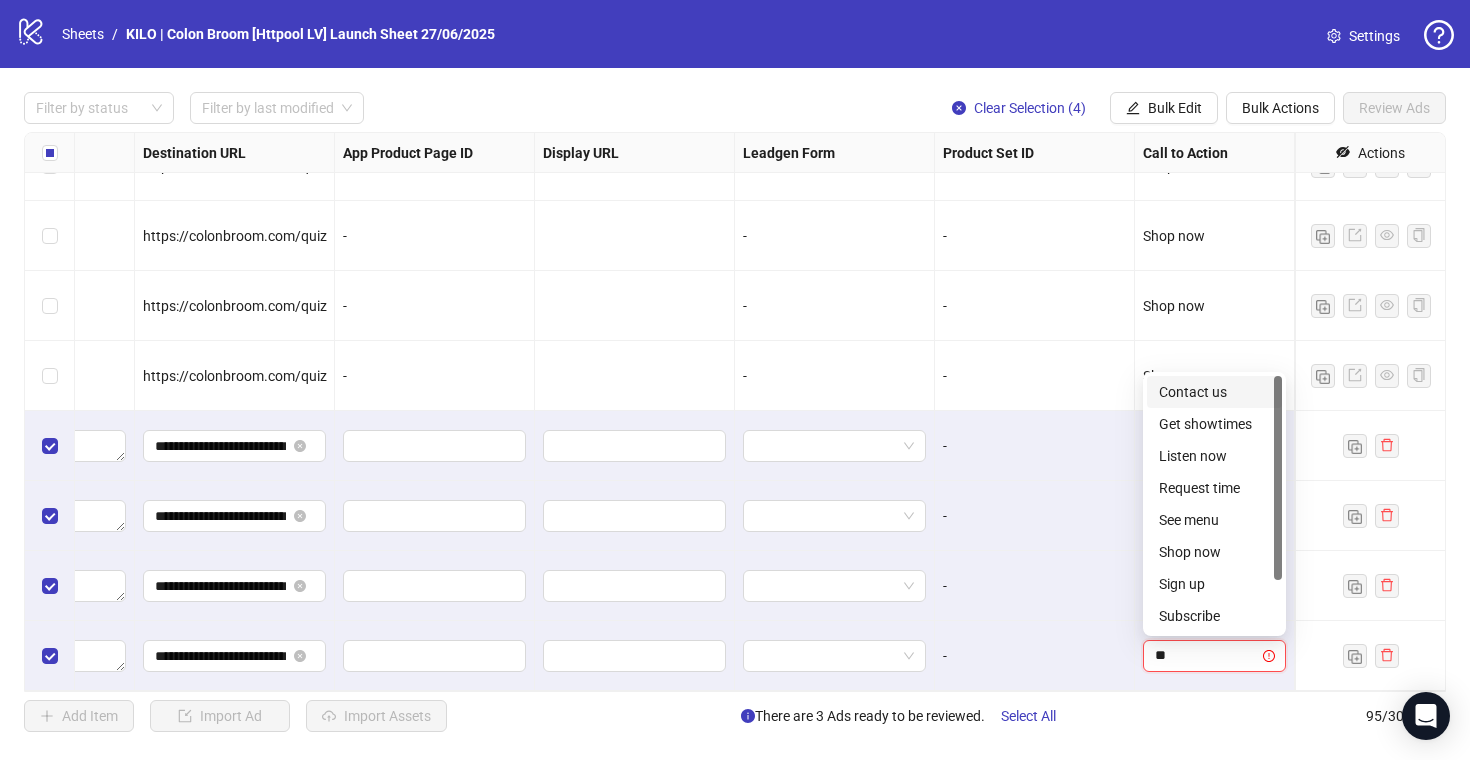 type on "***" 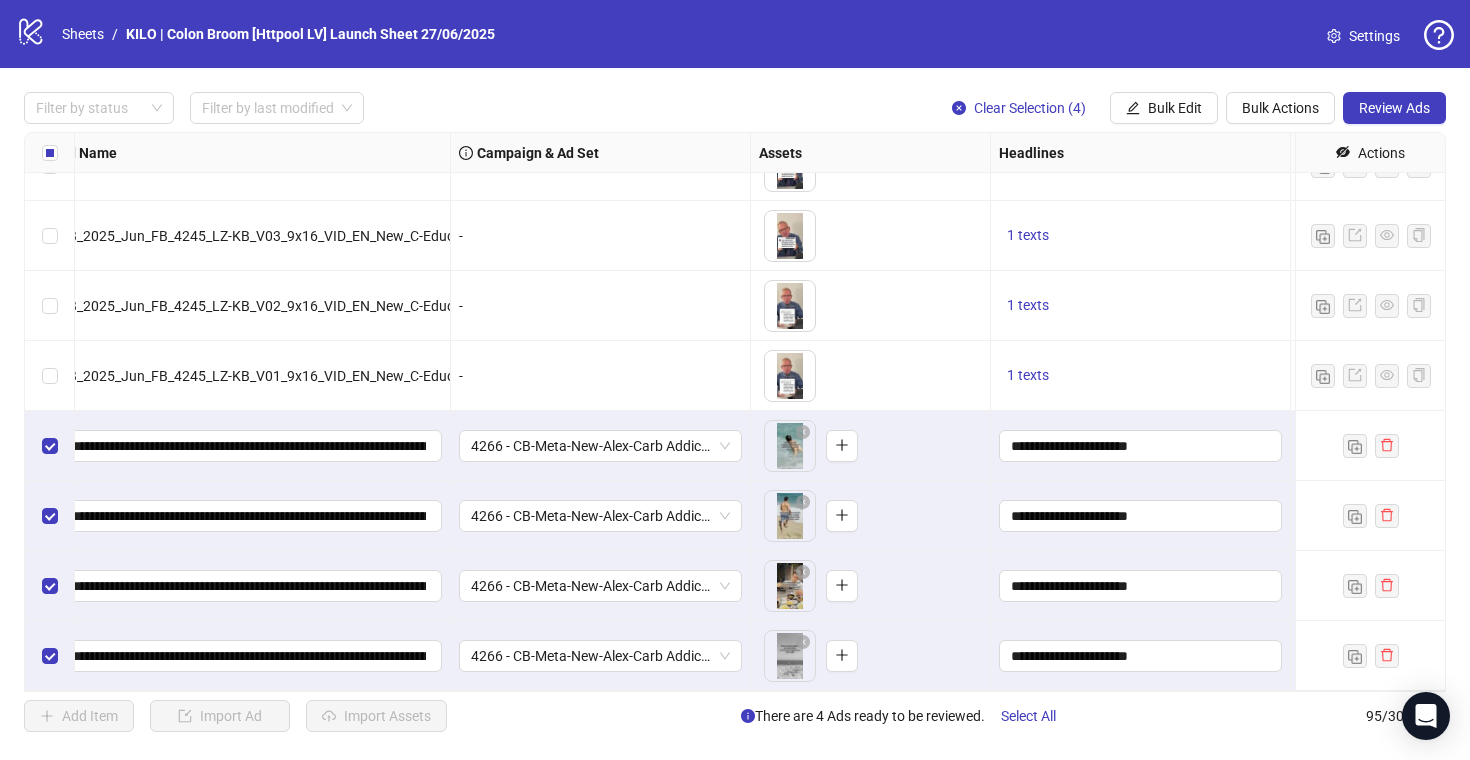 scroll, scrollTop: 6132, scrollLeft: 0, axis: vertical 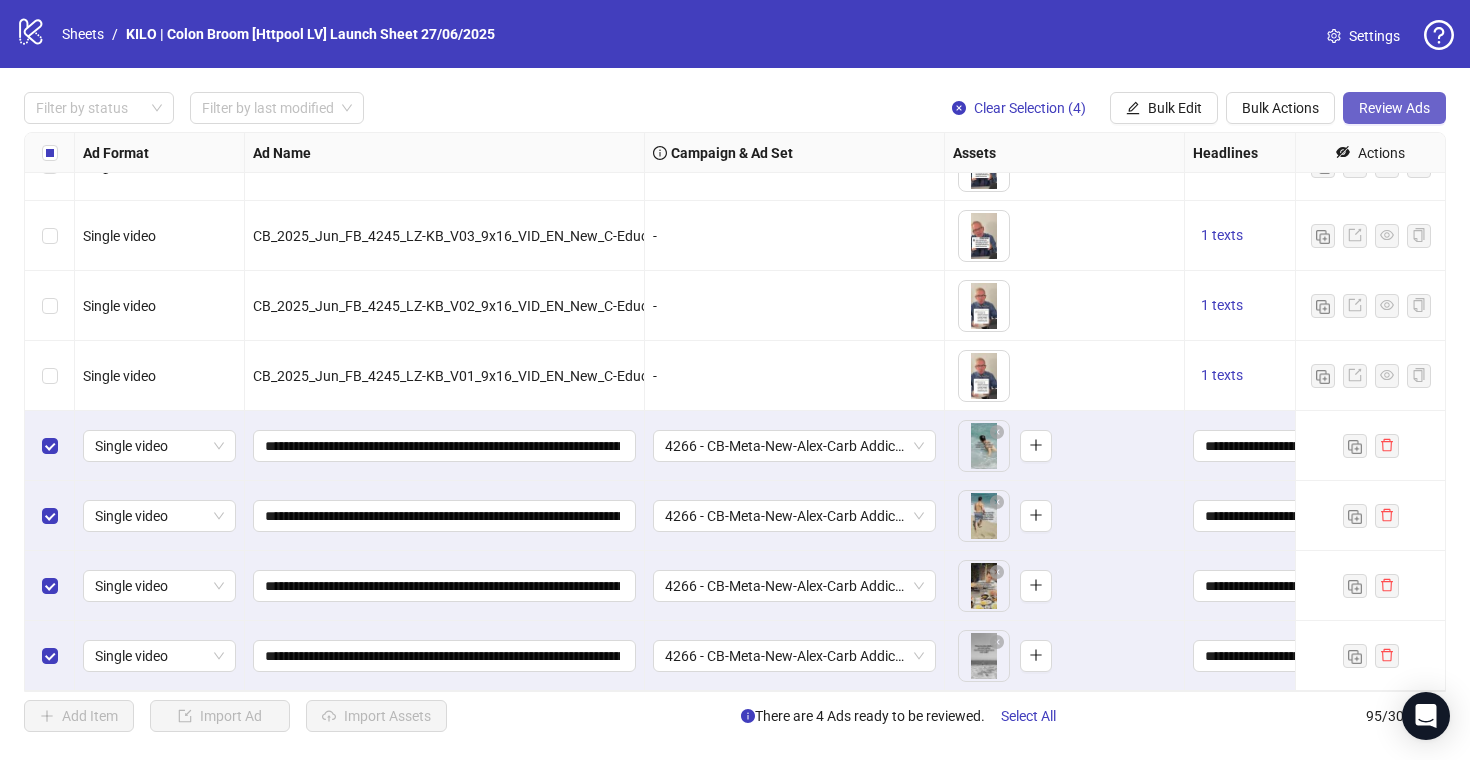 click on "Review Ads" at bounding box center [1394, 108] 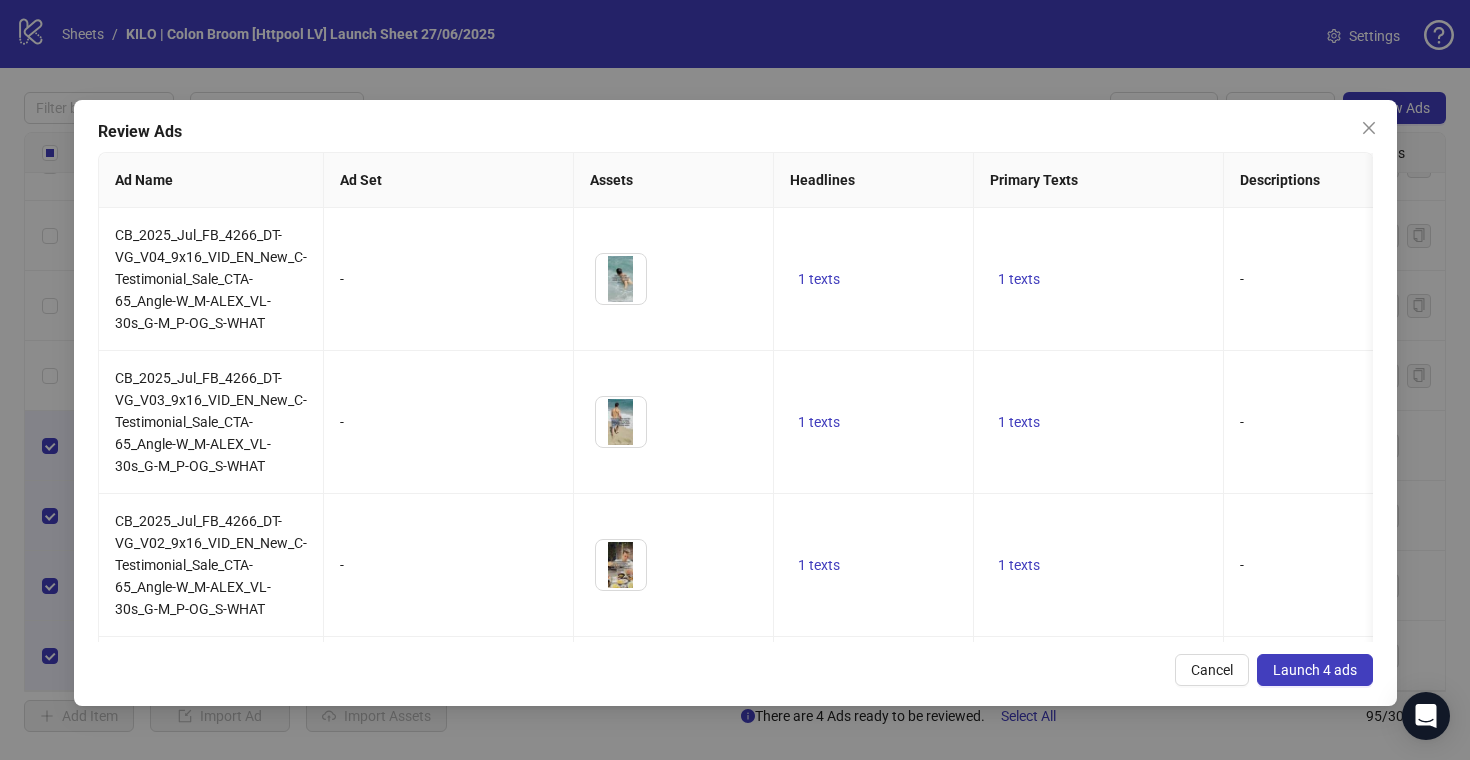 click on "Review Ads Ad Name Ad Set Assets Headlines Primary Texts Descriptions Destination URL Display URL Call to Action Facebook Page Product Set ID Leadgen Form Instagram User Status Pixel URL Parameters CB_2025_Jul_FB_4266_DT-VG_V04_9x16_VID_EN_New_C-Testimonial_Sale_CTA-65_Angle-W_M-ALEX_VL-30s_G-M_P-OG_S-WHAT -
To pick up a draggable item, press the space bar.
While dragging, use the arrow keys to move the item.
Press space again to drop the item in its new position, or press escape to cancel.
1 texts 1 texts - https://colonbroom.com/quiz Shop now ColonBroom - colon.broom ACTIVE KILO | Colon Broom [Httpool ]'s Pixel CB_2025_Jul_FB_4266_DT-VG_V03_9x16_VID_EN_New_C-Testimonial_Sale_CTA-65_Angle-W_M-ALEX_VL-30s_G-M_P-OG_S-WHAT -
To pick up a draggable item, press the space bar.
While dragging, use the arrow keys to move the item.
Press space again to drop the item in its new position, or press escape to cancel.
1 texts 1 texts - - - -" at bounding box center [735, 403] 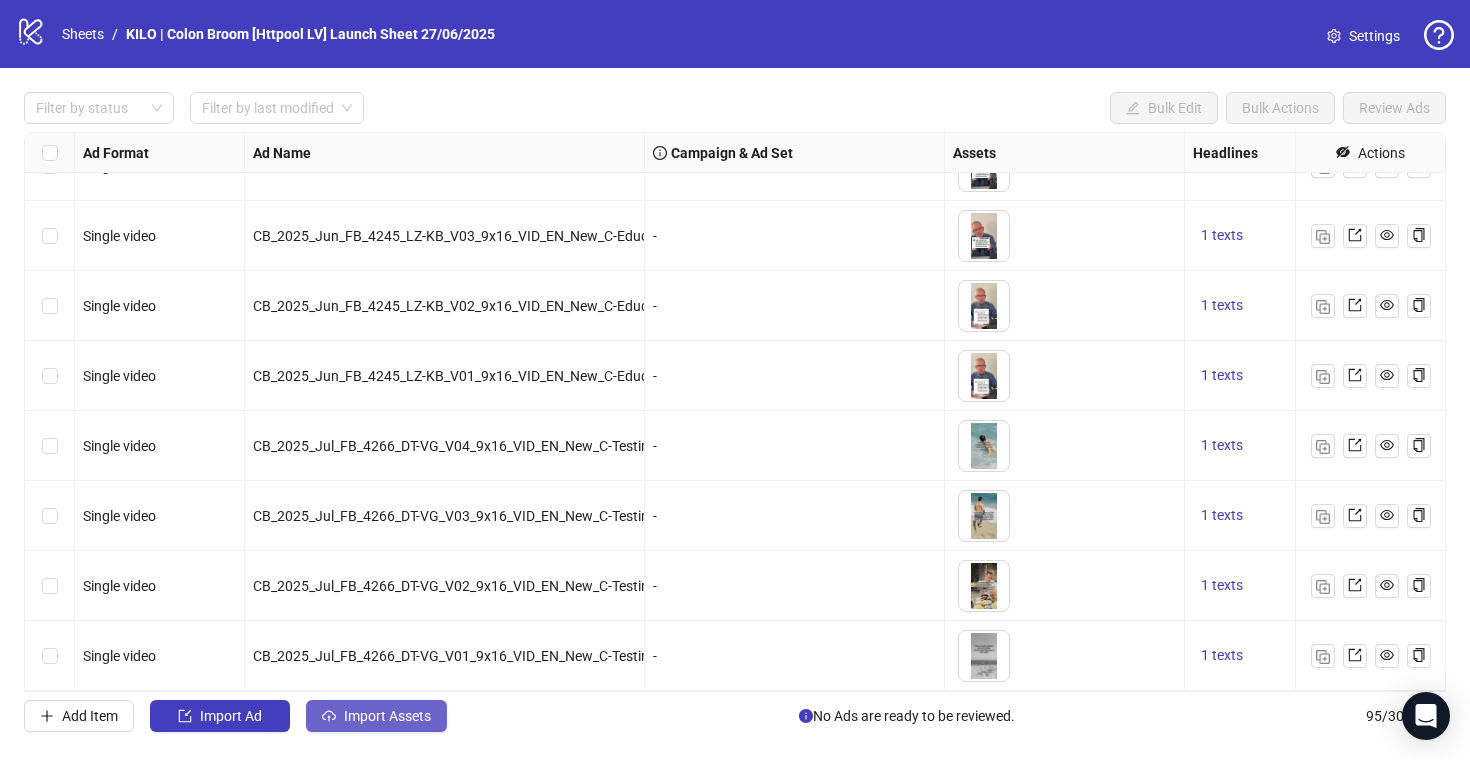 click at bounding box center (329, 716) 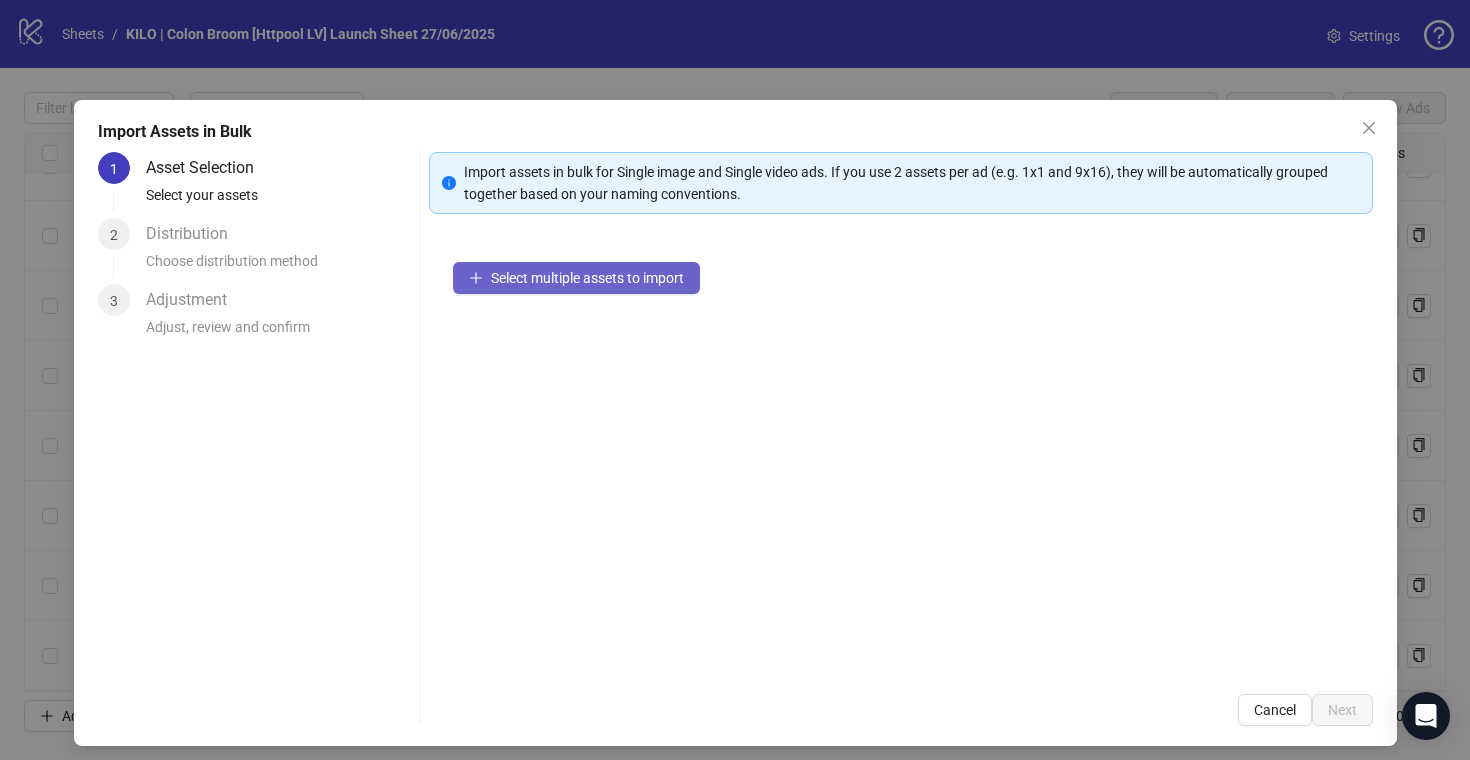 click on "Select multiple assets to import" at bounding box center [587, 278] 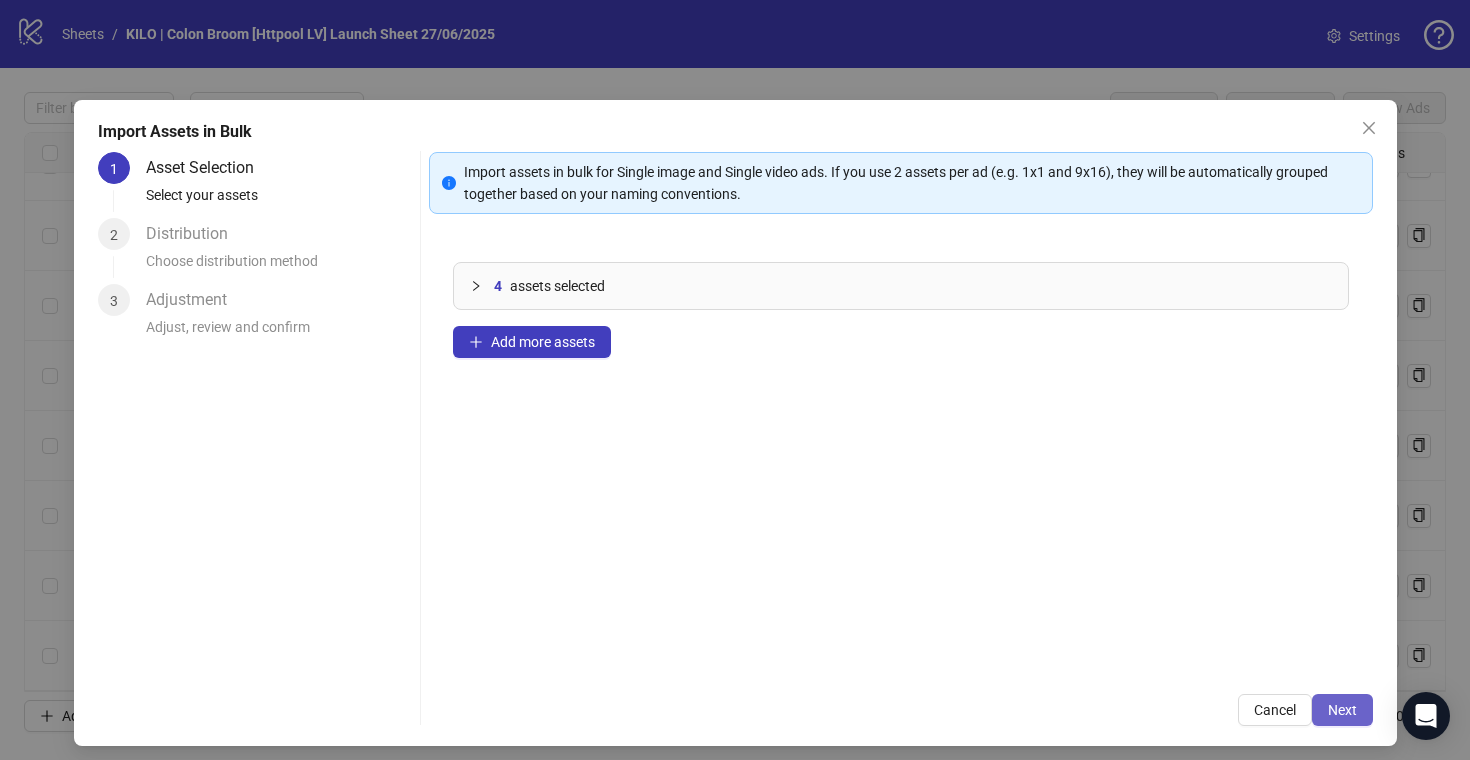 click on "Next" at bounding box center (1342, 710) 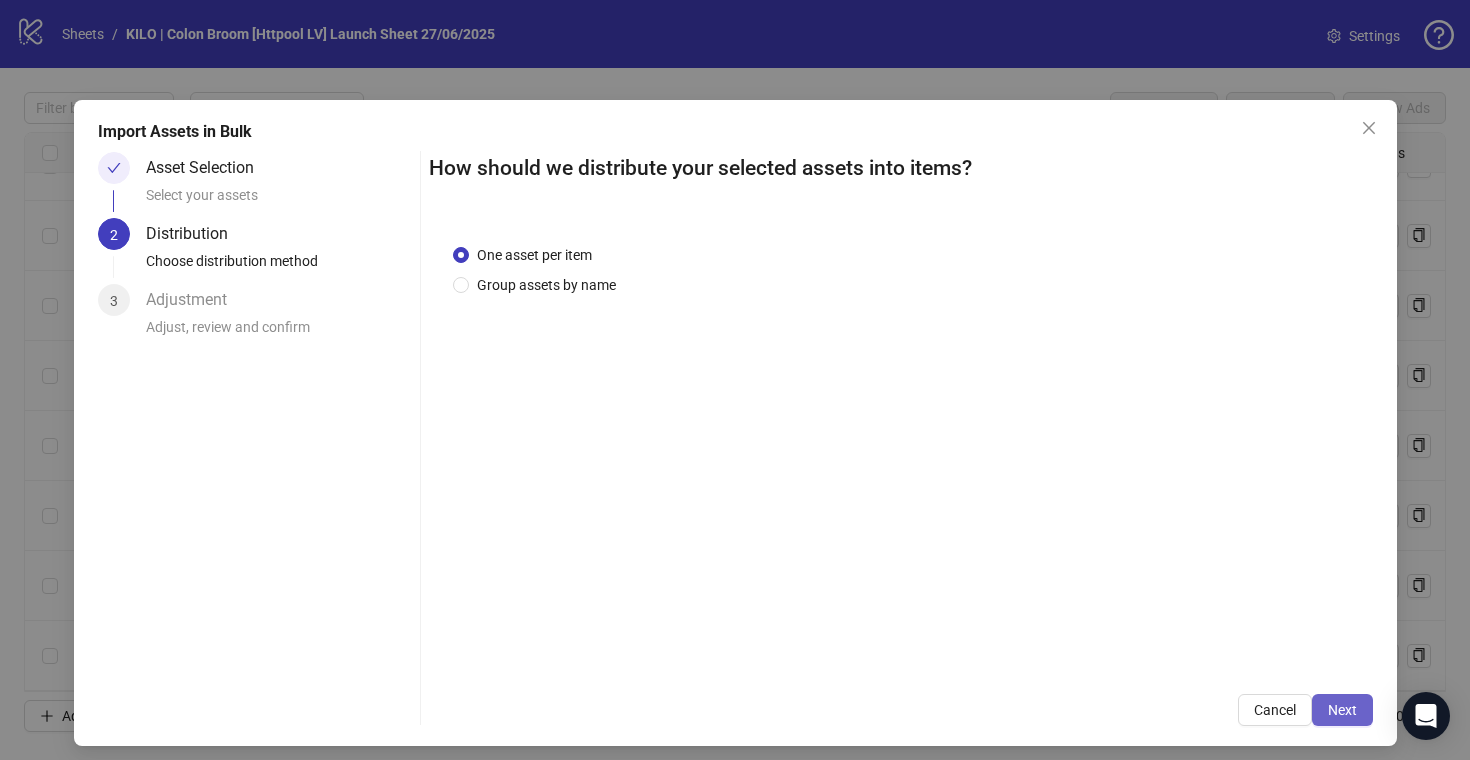 click on "Next" at bounding box center [1342, 710] 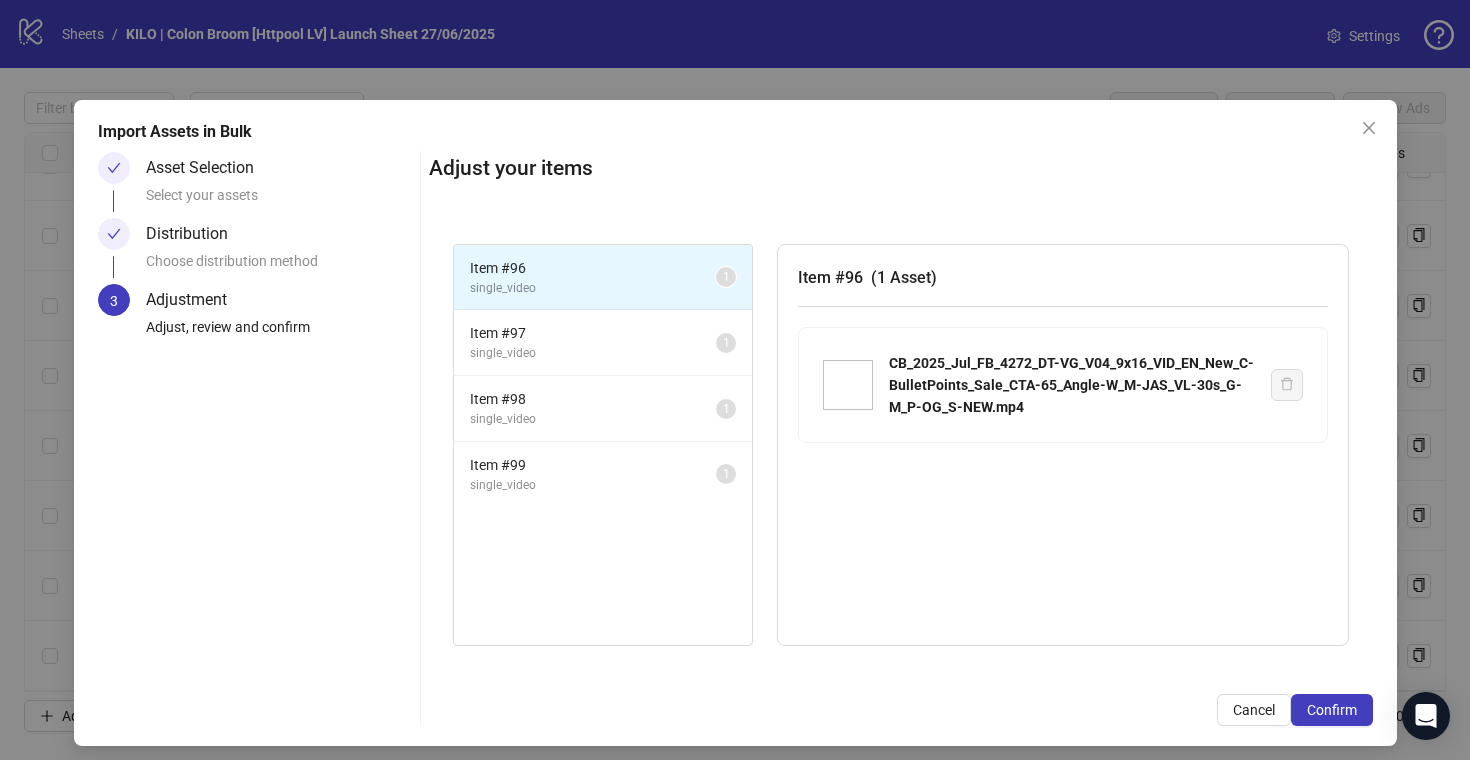 click on "Confirm" at bounding box center (1332, 710) 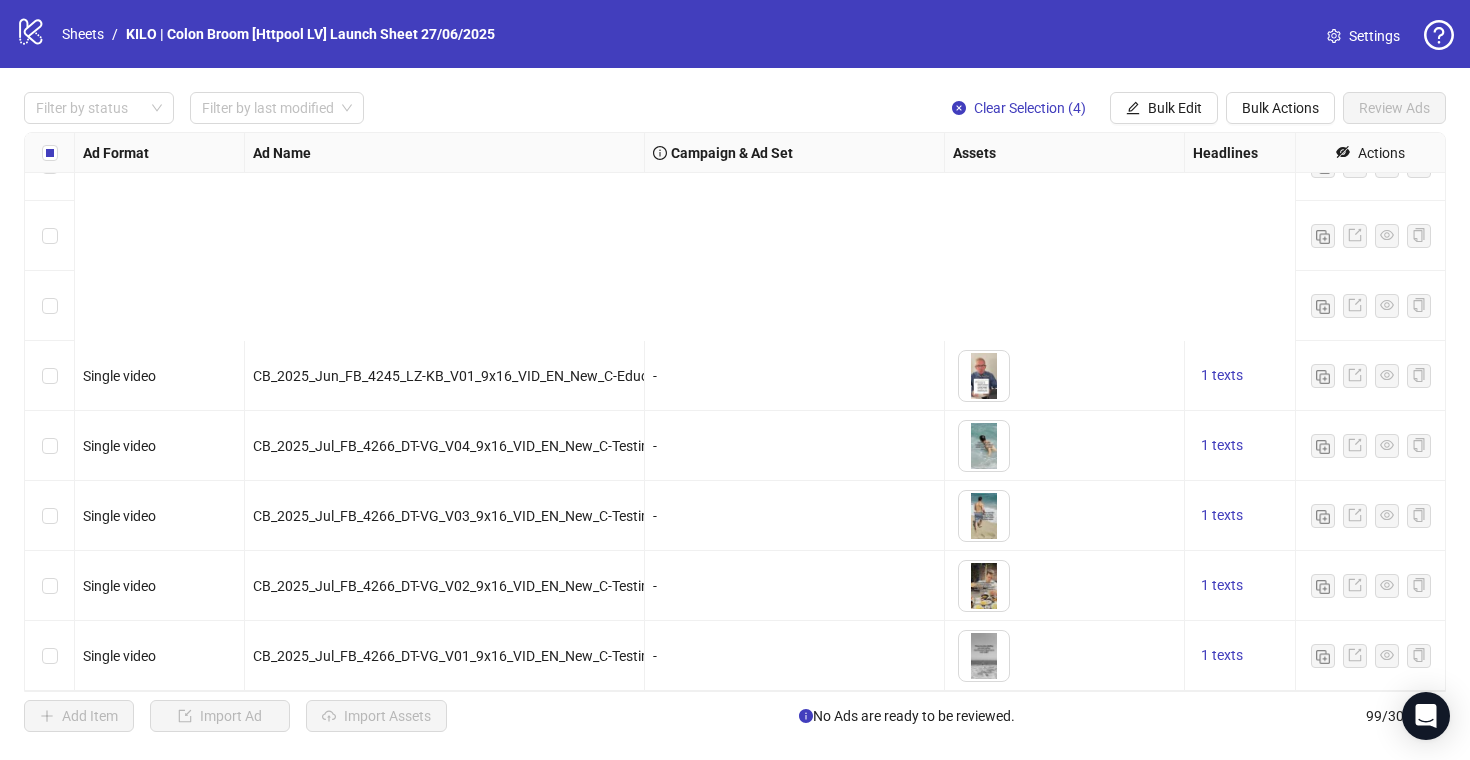 scroll, scrollTop: 6412, scrollLeft: 0, axis: vertical 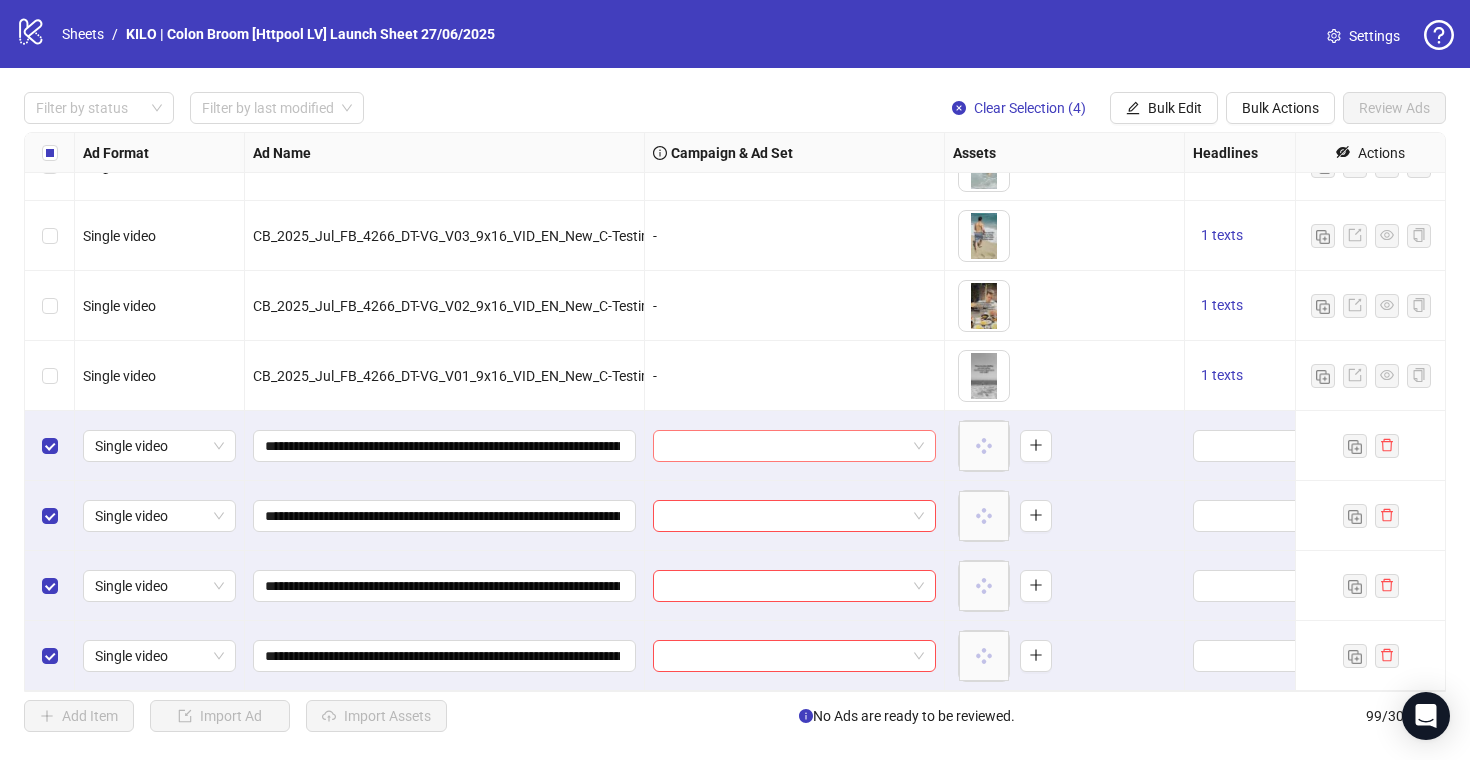 click at bounding box center (785, 446) 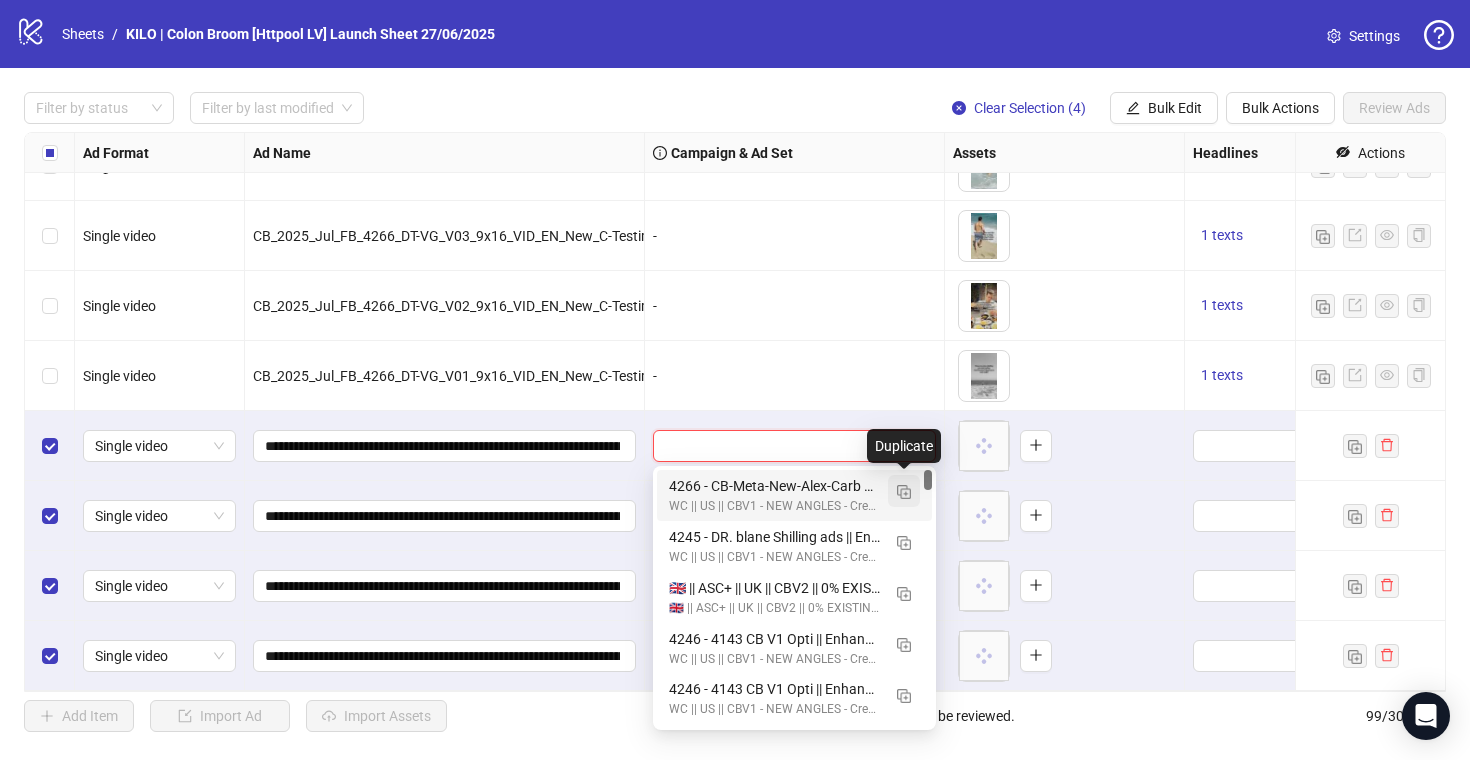 click at bounding box center [904, 492] 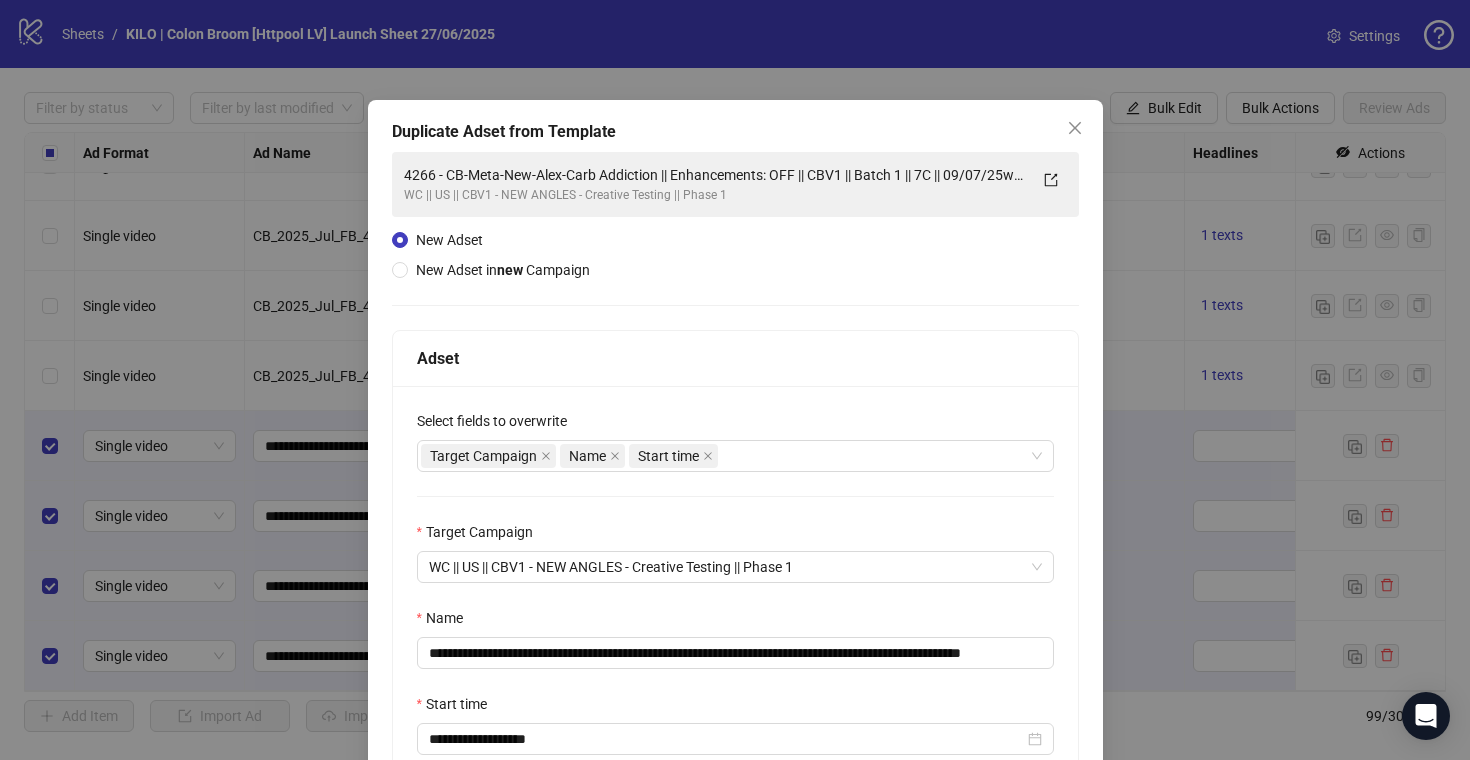 scroll, scrollTop: 180, scrollLeft: 0, axis: vertical 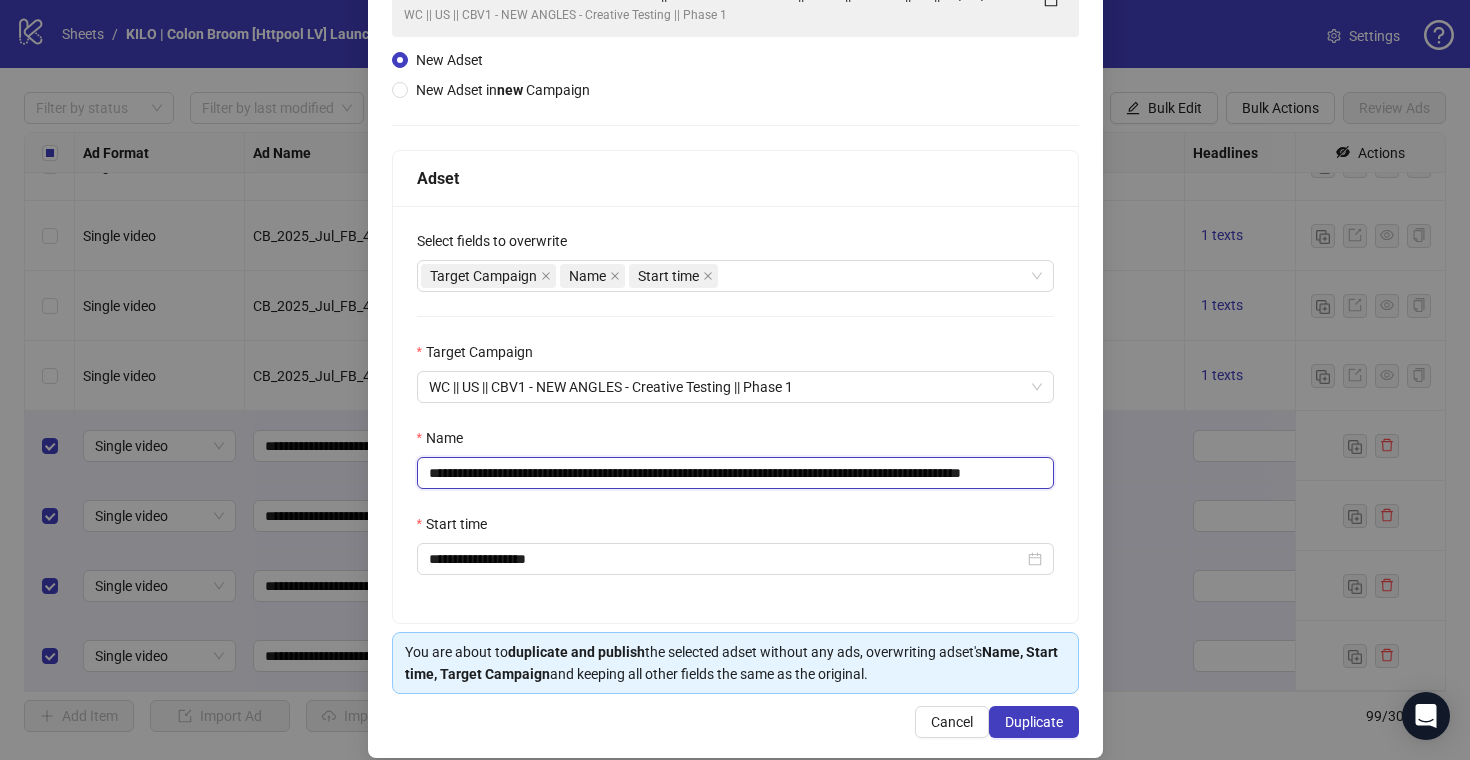 drag, startPoint x: 930, startPoint y: 473, endPoint x: 1076, endPoint y: 473, distance: 146 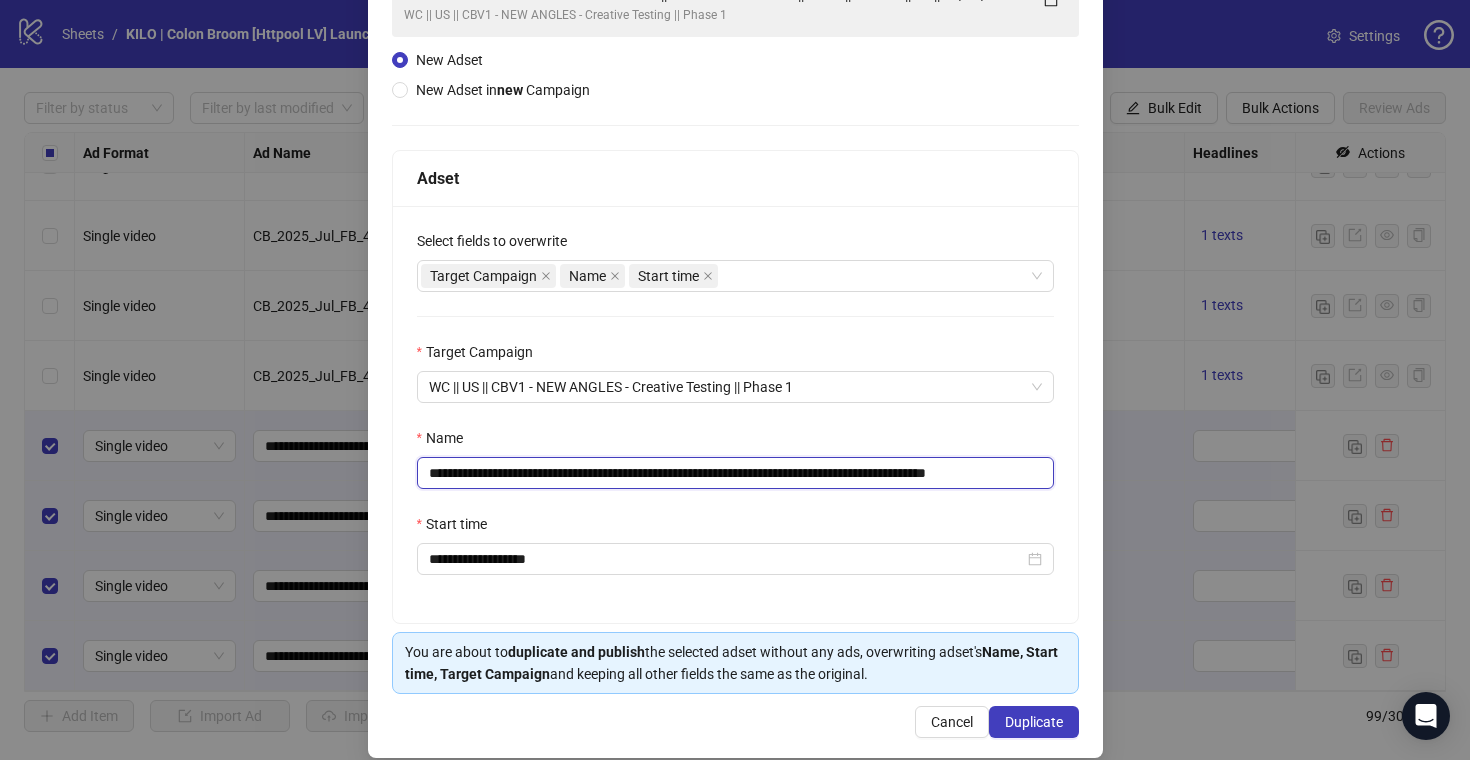 scroll, scrollTop: 0, scrollLeft: 19, axis: horizontal 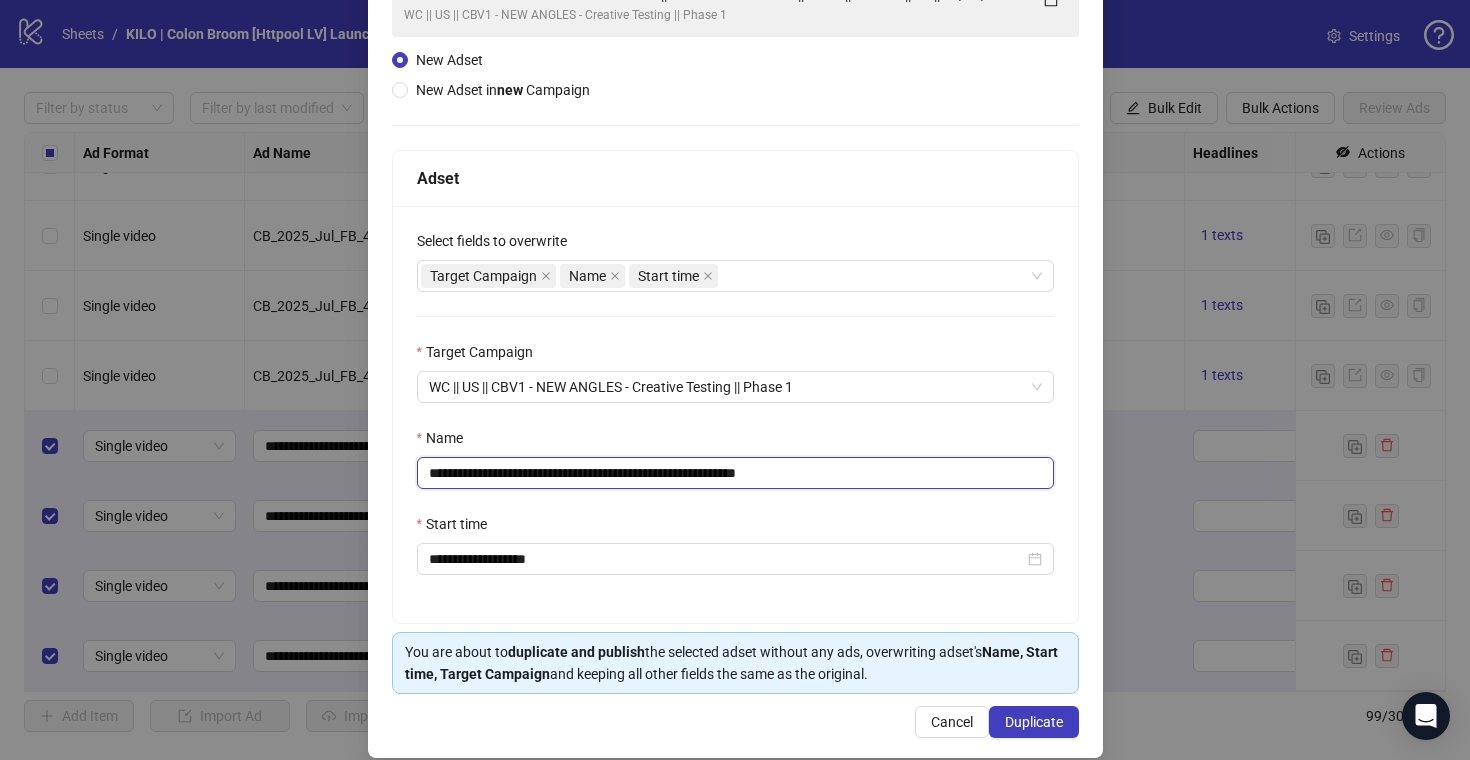 paste on "**********" 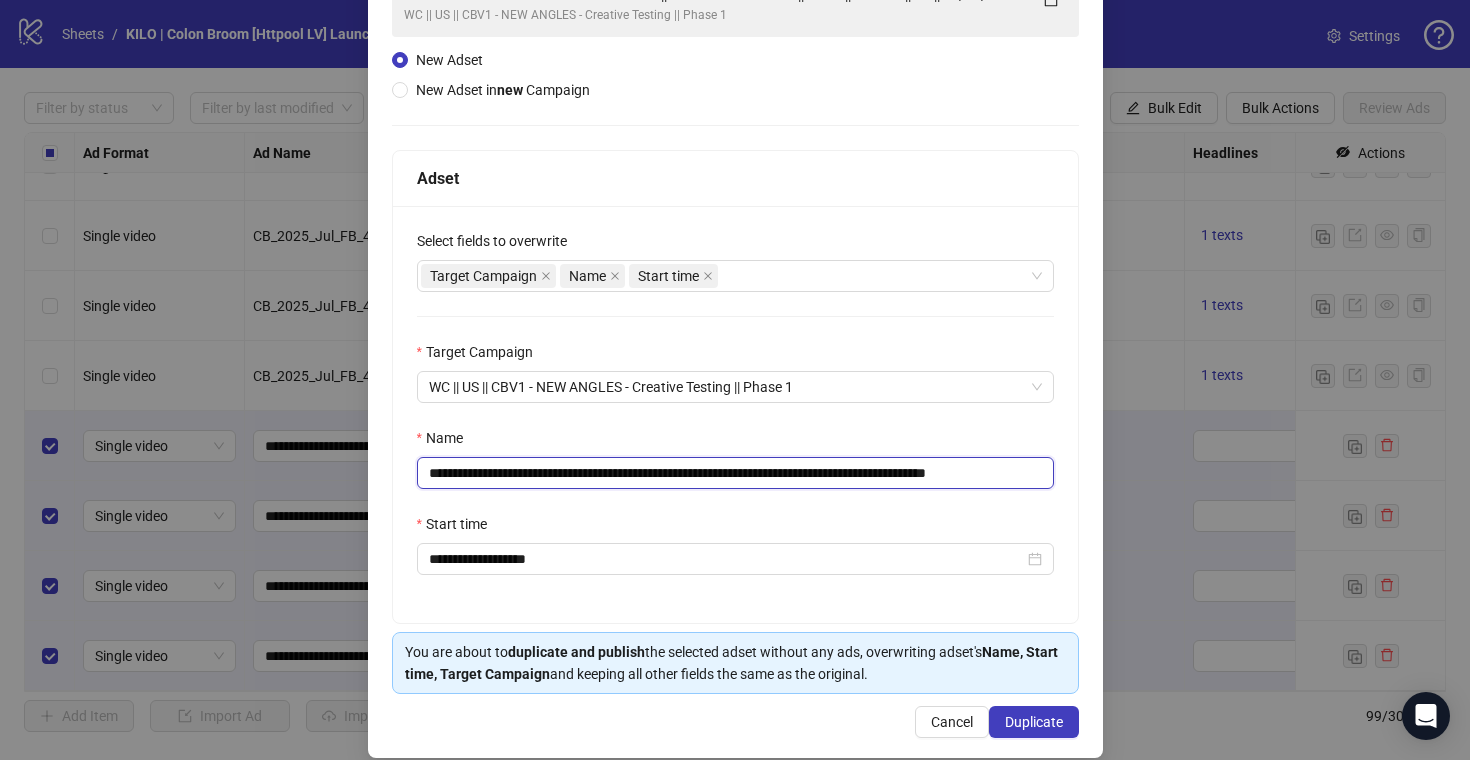 type on "**********" 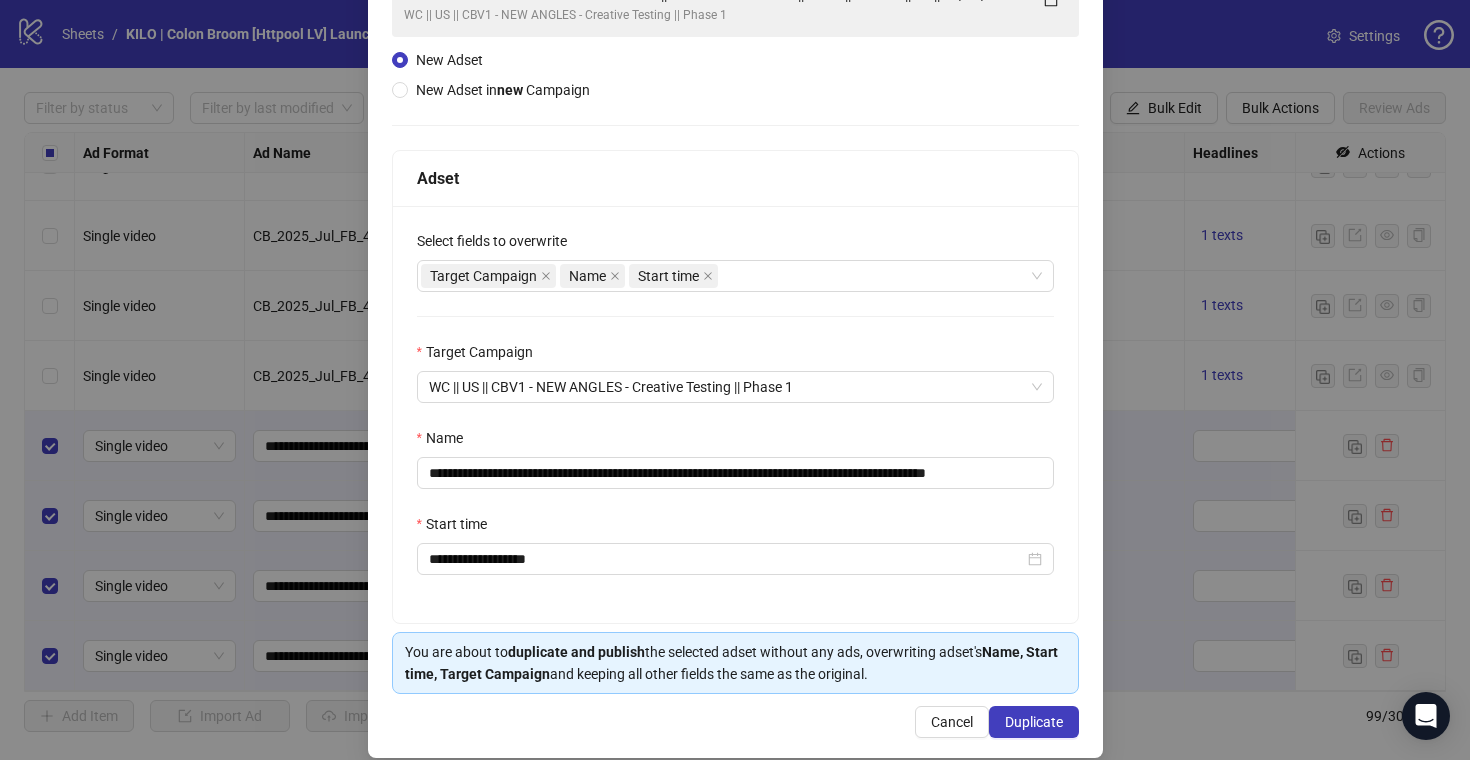 click on "Start time" at bounding box center (735, 245) 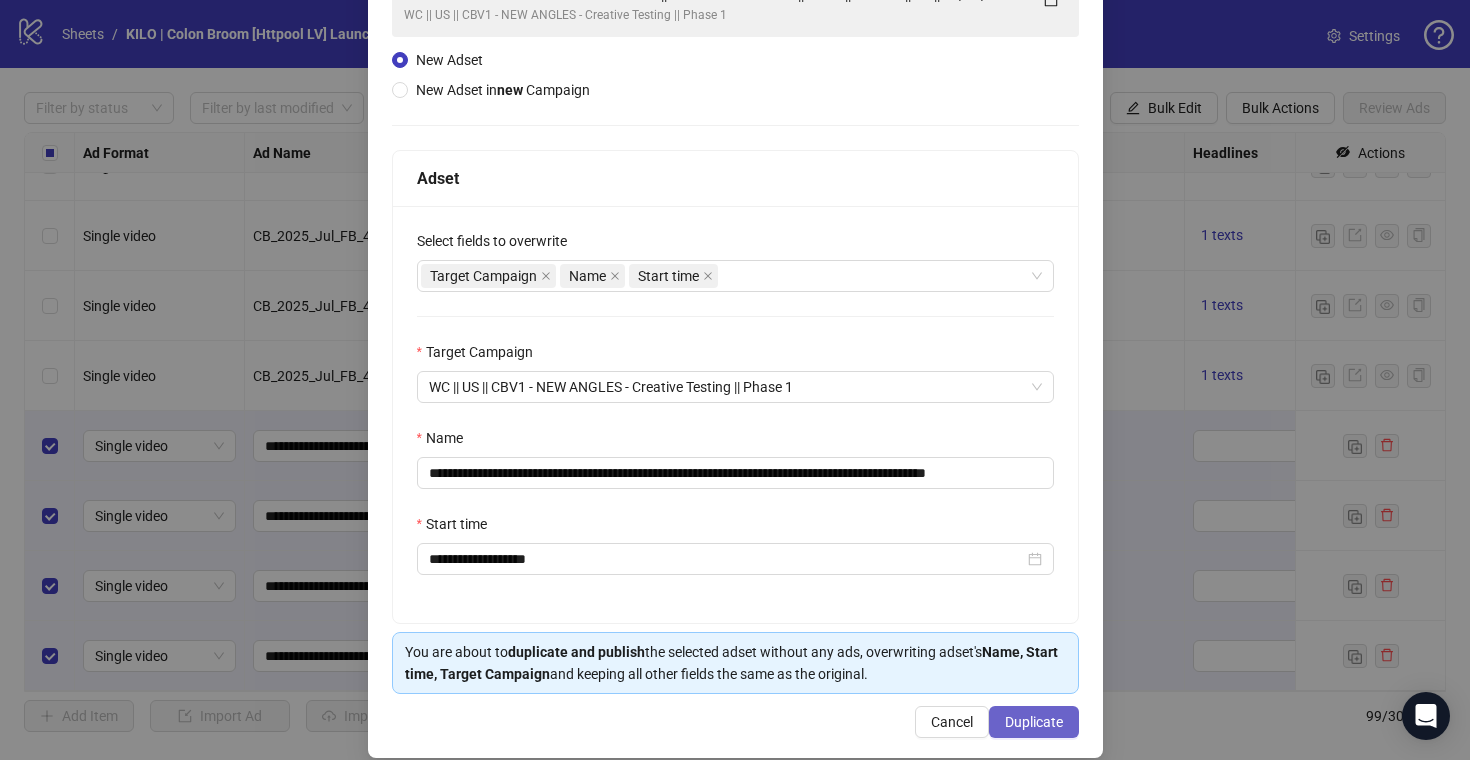 click on "Duplicate" at bounding box center [1034, 722] 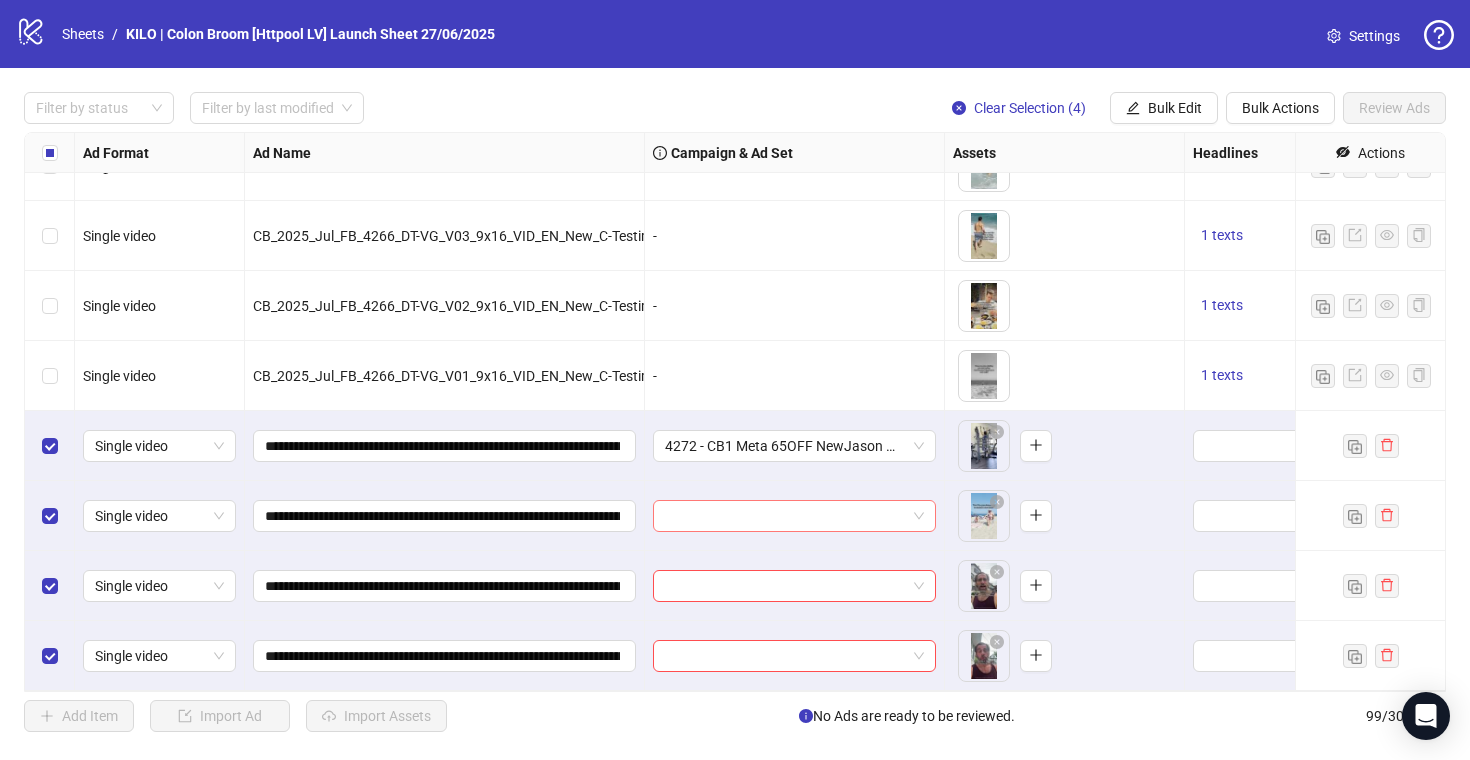 click at bounding box center (785, 516) 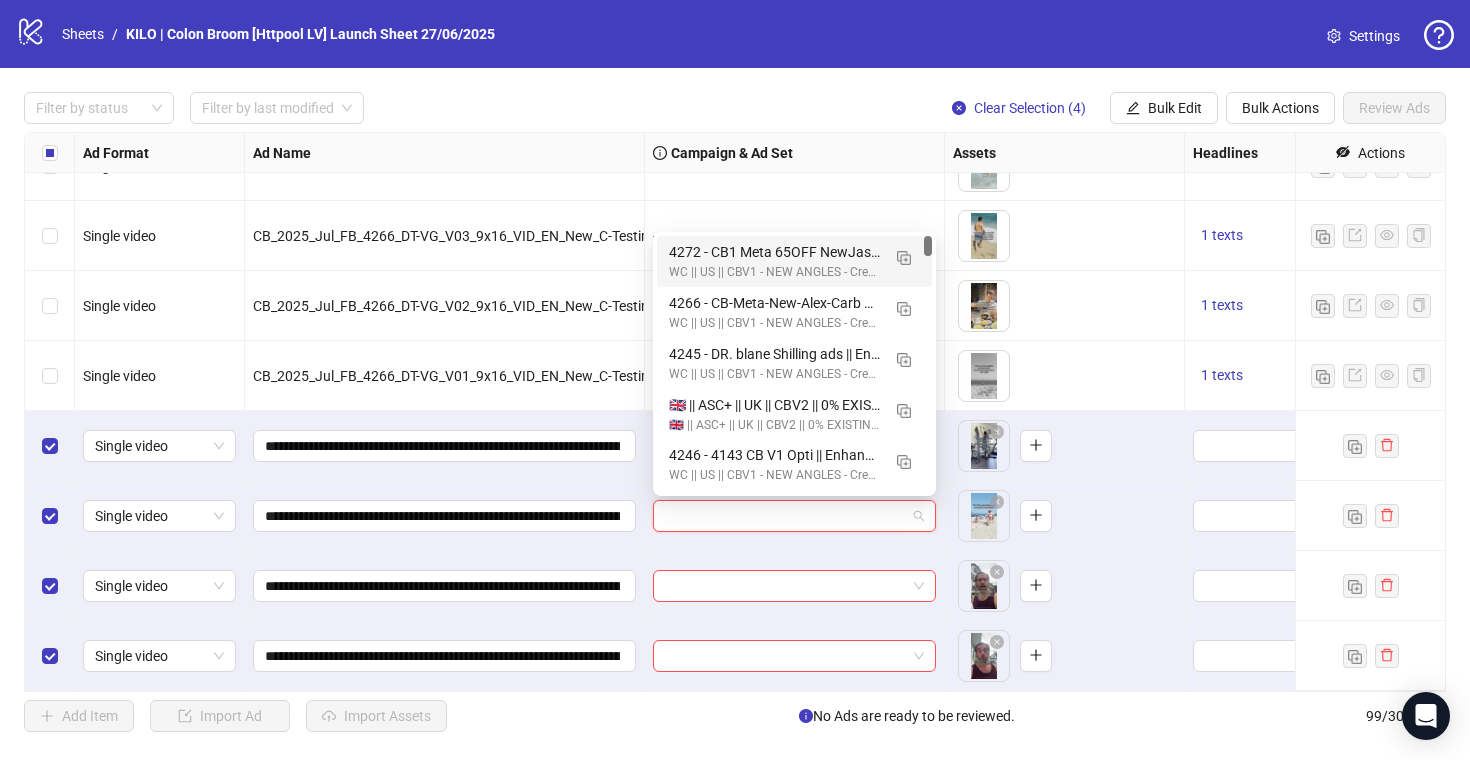 click on "4272 - CB1 Meta 65OFF NewJason W-L VID || Enhancements: OFF || CBV1 || Batch 1 || 7C || 09/07/25w28" at bounding box center [774, 252] 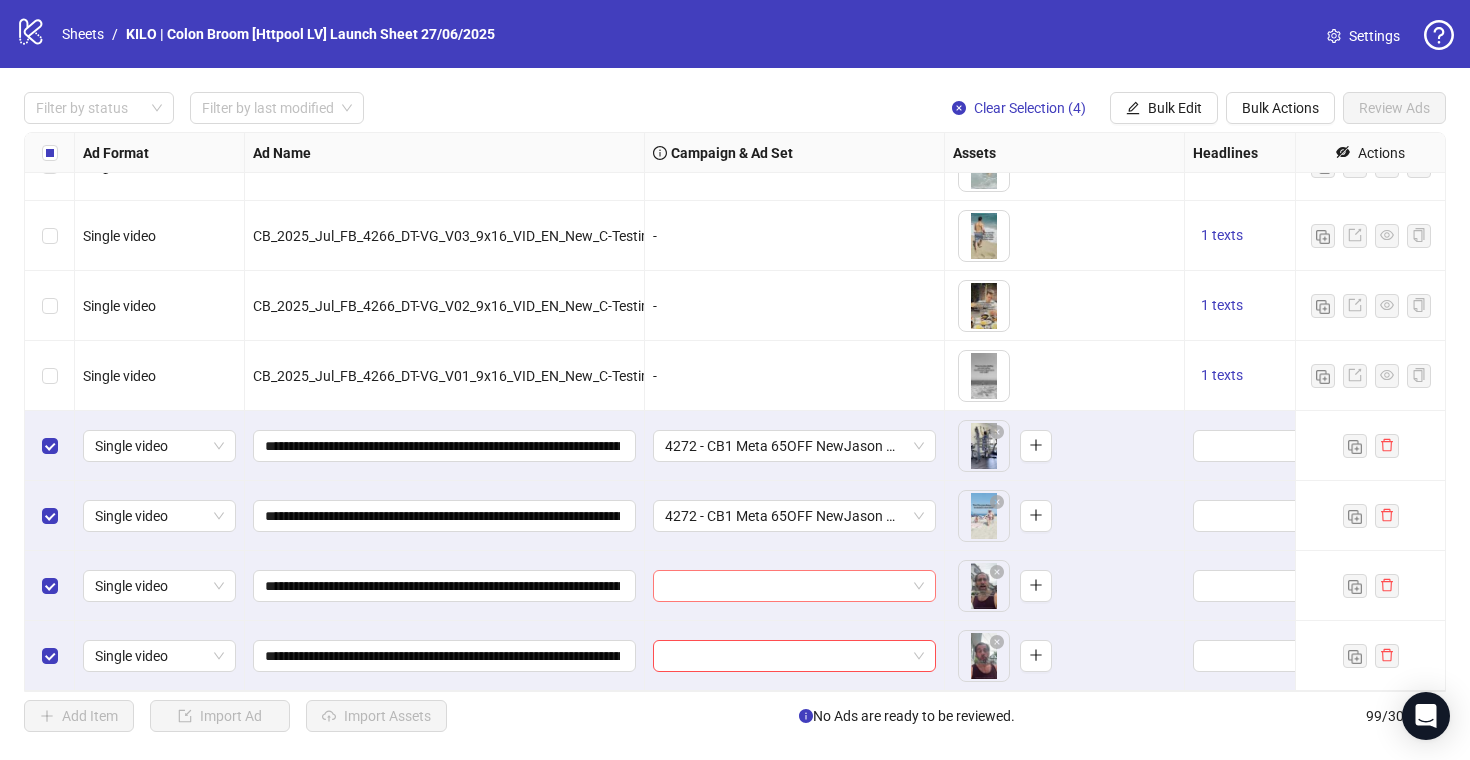 click at bounding box center [785, 586] 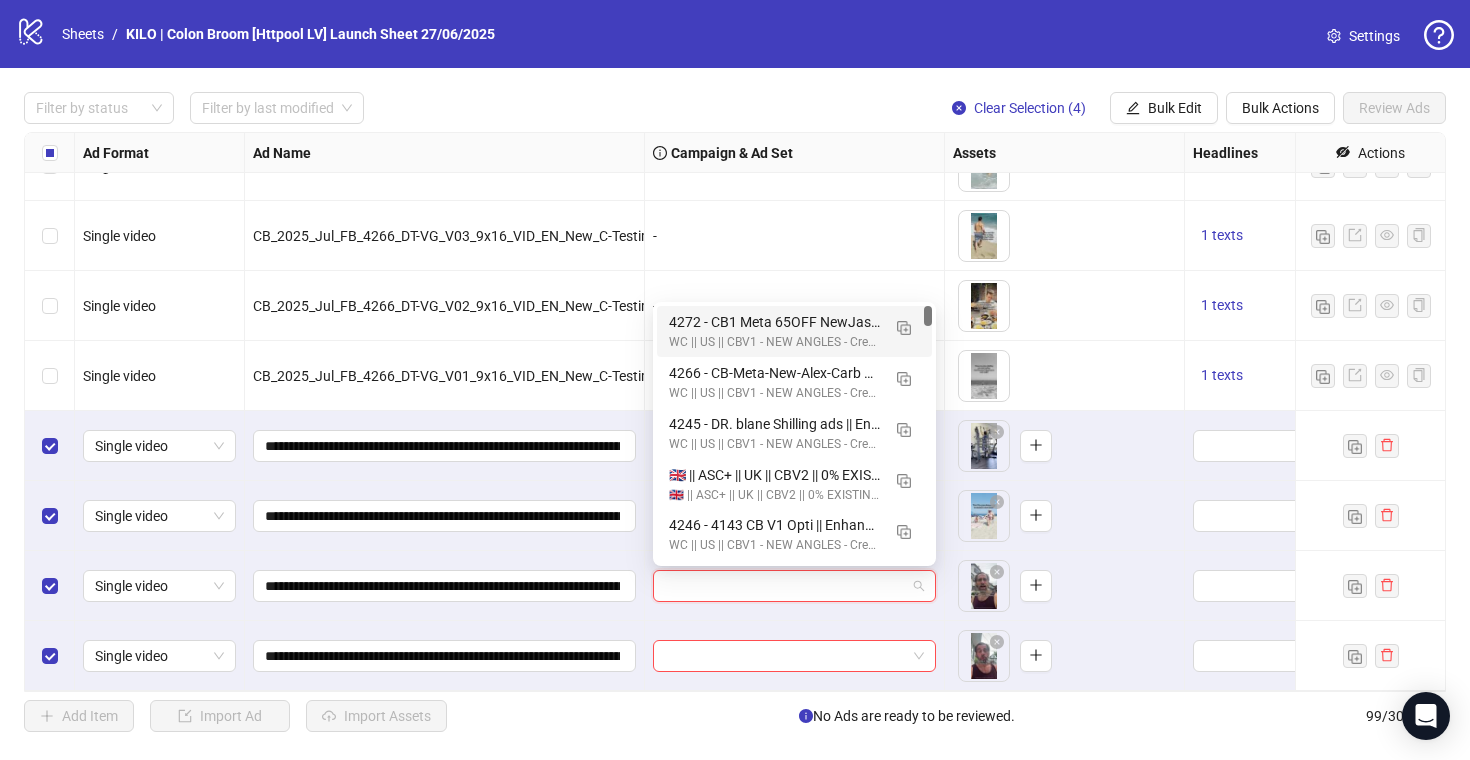 click on "4272 - CB1 Meta 65OFF NewJason W-L VID || Enhancements: OFF || CBV1 || Batch 1 || 7C || 09/07/25w28" at bounding box center [774, 322] 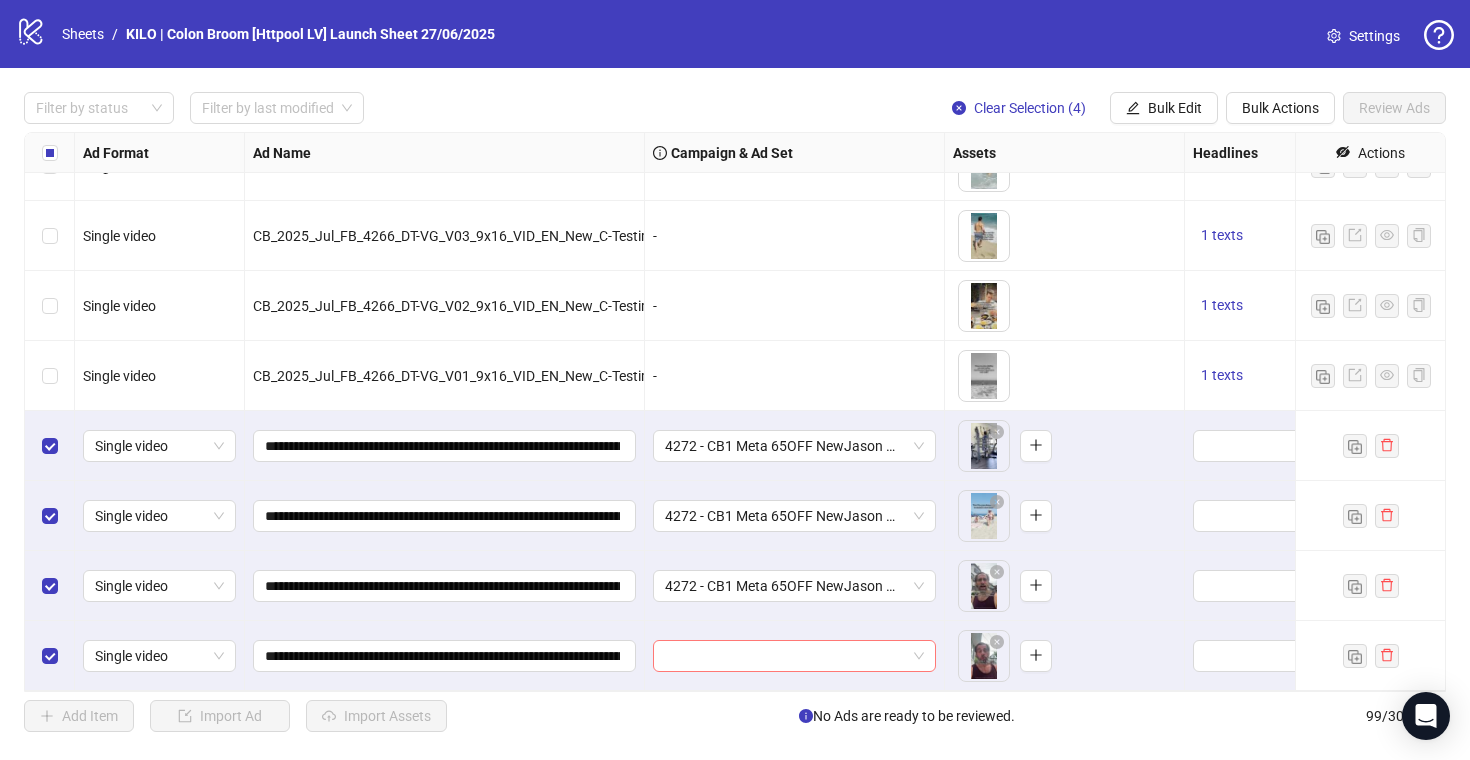 click at bounding box center (785, 656) 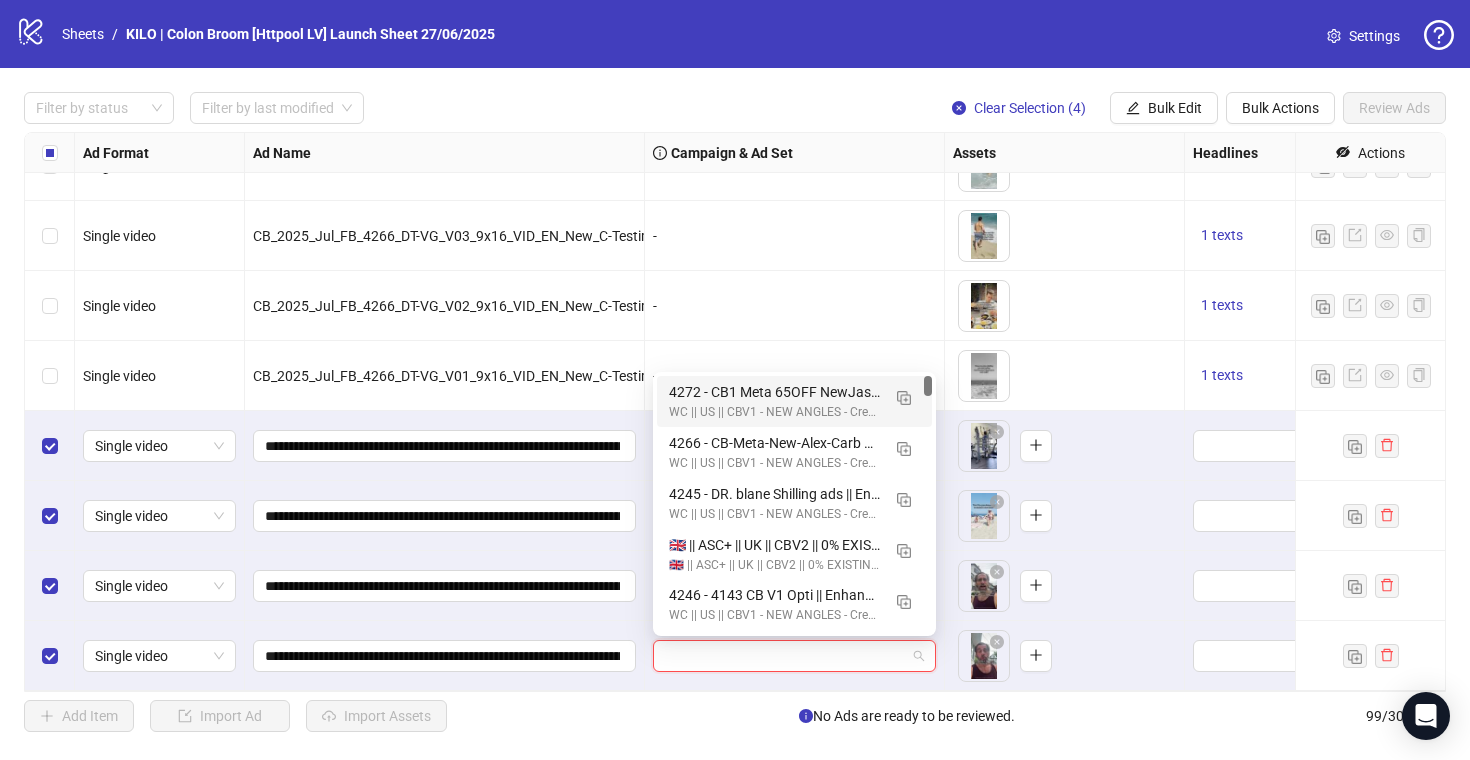 click on "4272 - CB1 Meta 65OFF NewJason W-L VID || Enhancements: OFF || CBV1 || Batch 1 || 7C || 09/07/25w28" at bounding box center (774, 392) 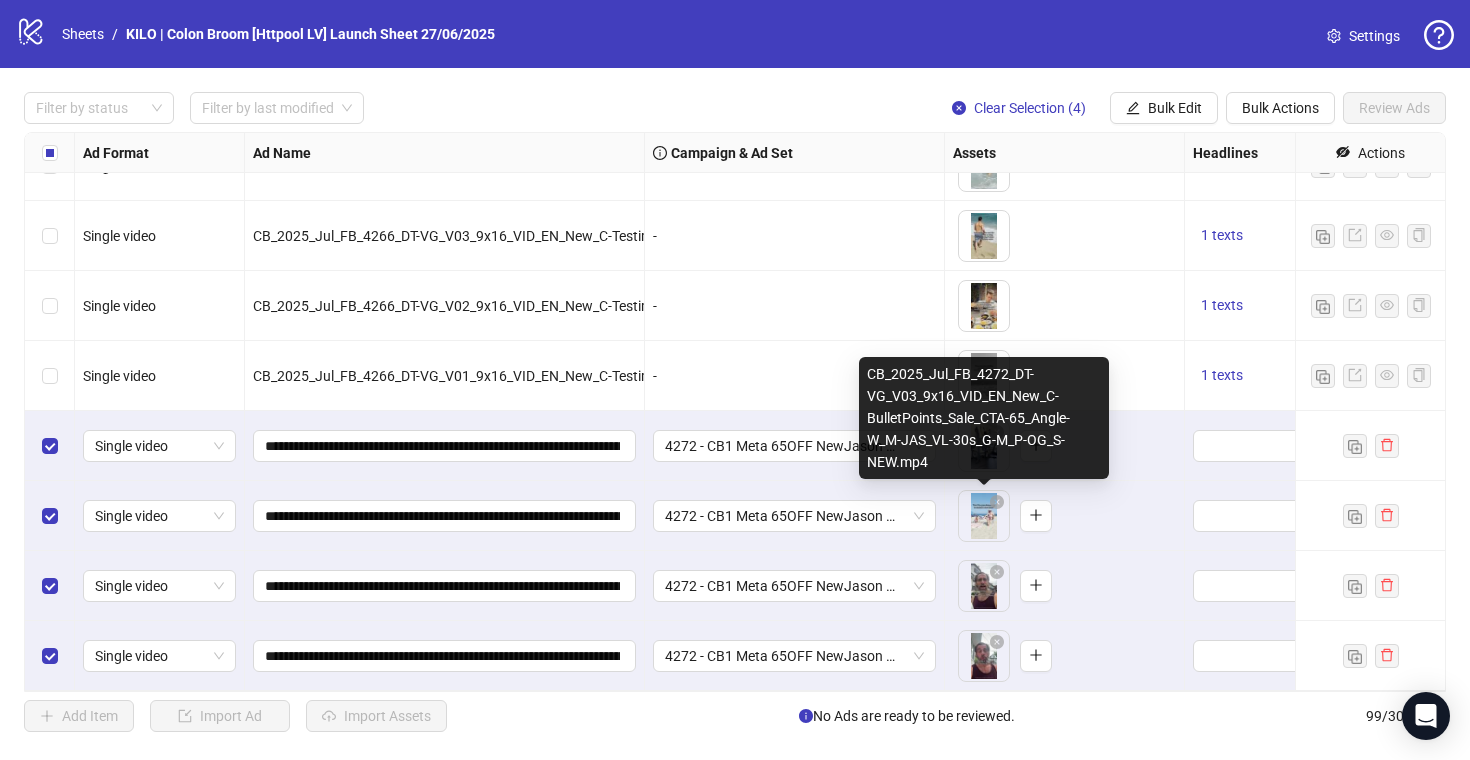 scroll, scrollTop: 6412, scrollLeft: 249, axis: both 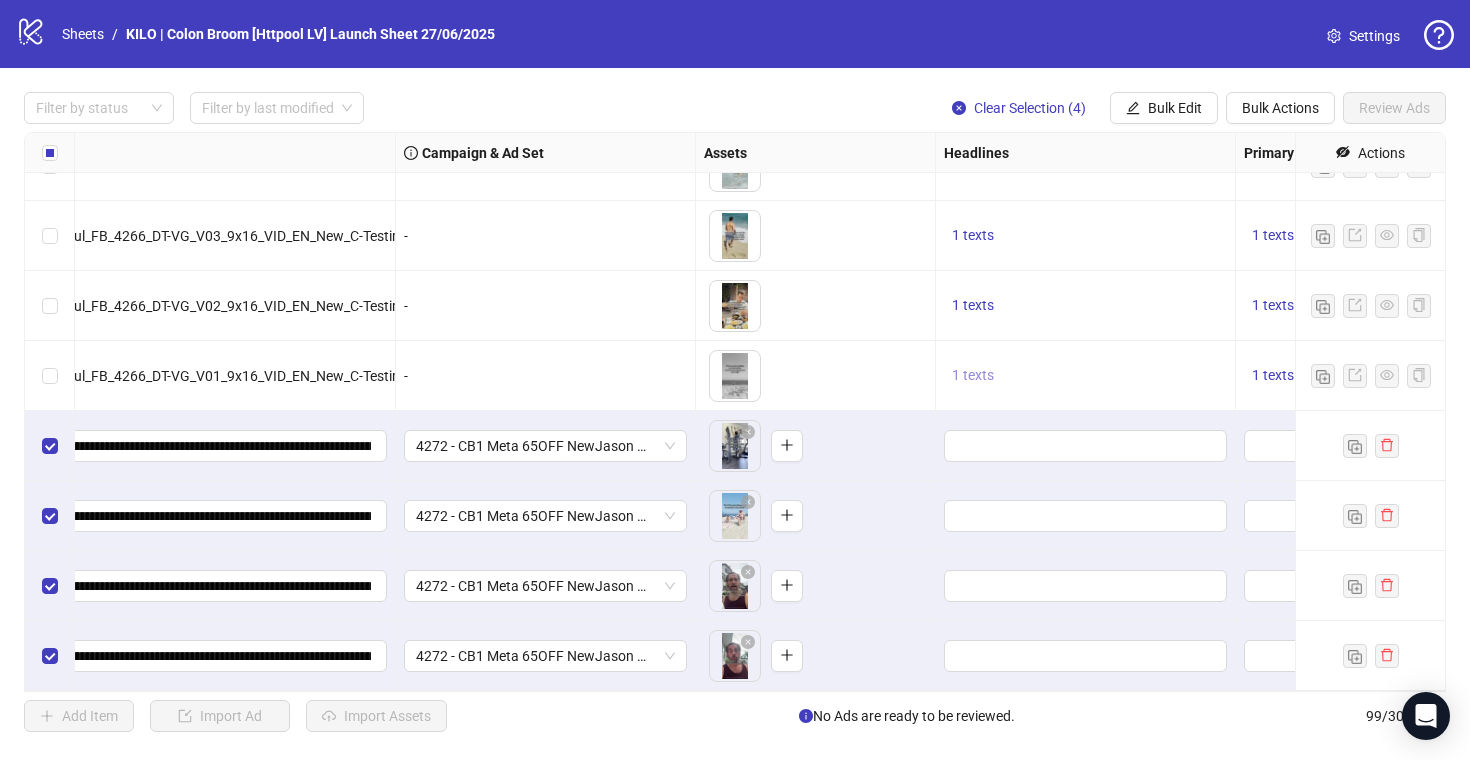 click on "1 texts" at bounding box center (973, 375) 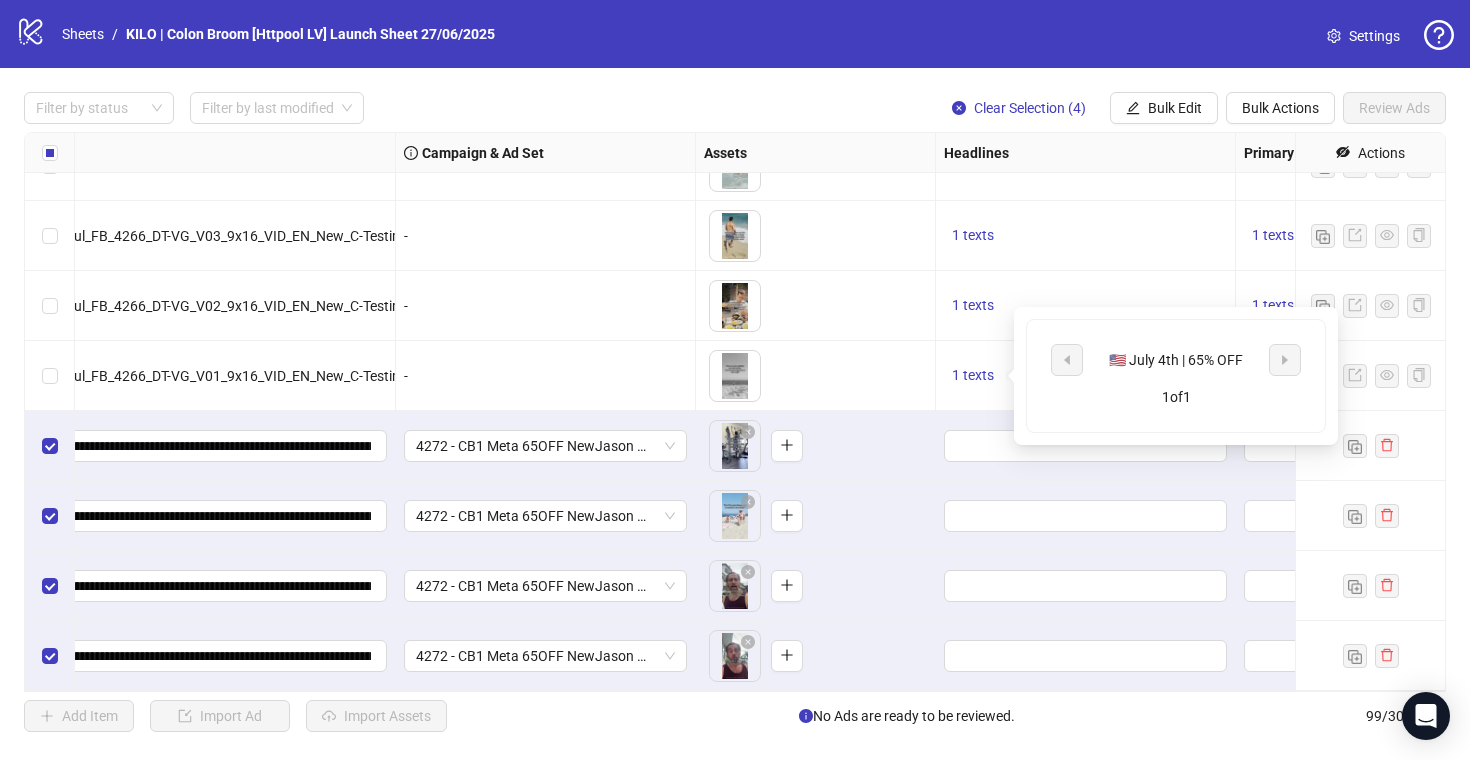 click on "🇺🇸 July 4th | 65% OFF" at bounding box center [1176, 360] 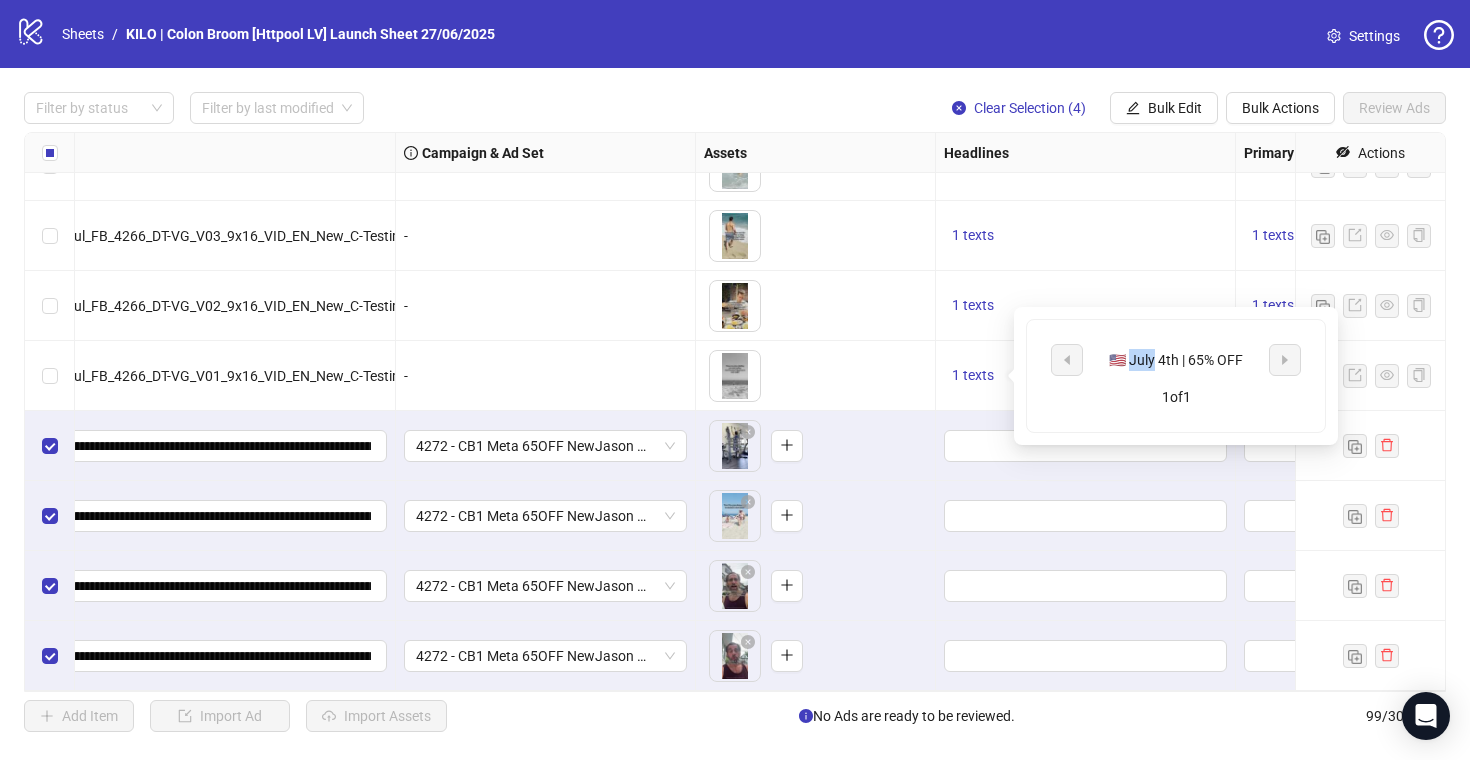 click on "🇺🇸 July 4th | 65% OFF" at bounding box center [1176, 360] 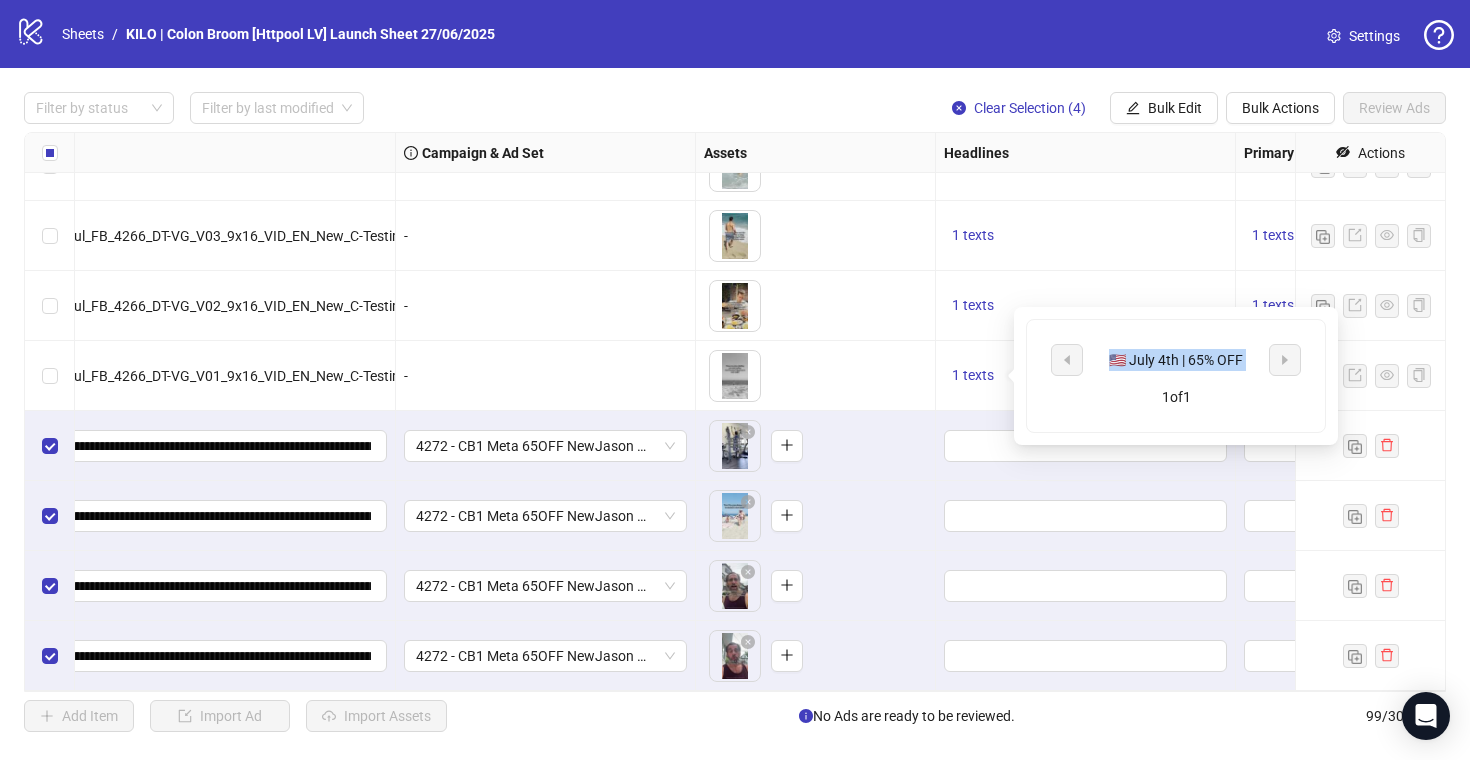 click on "🇺🇸 July 4th | 65% OFF" at bounding box center [1176, 360] 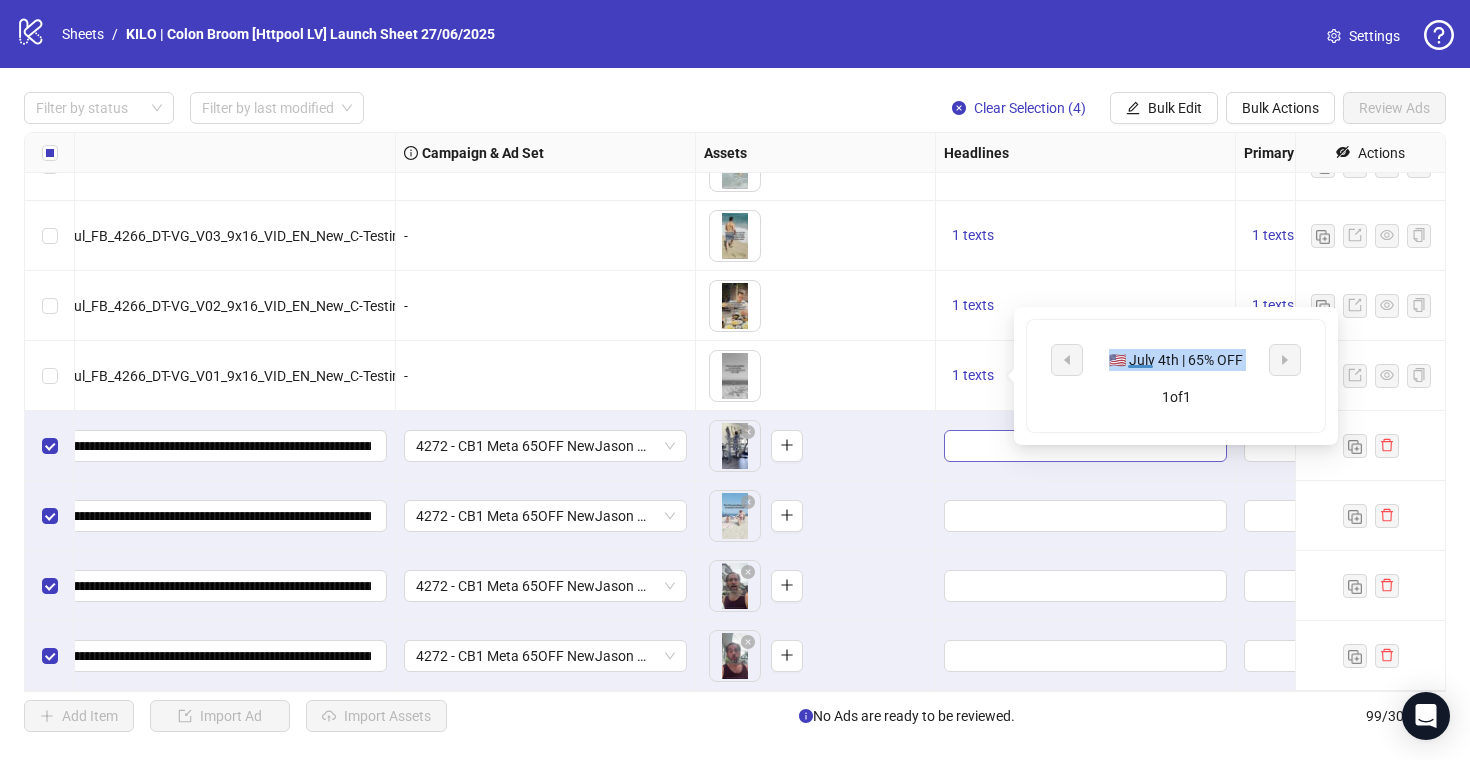 copy on "🇺🇸 July 4th | 65% OFF" 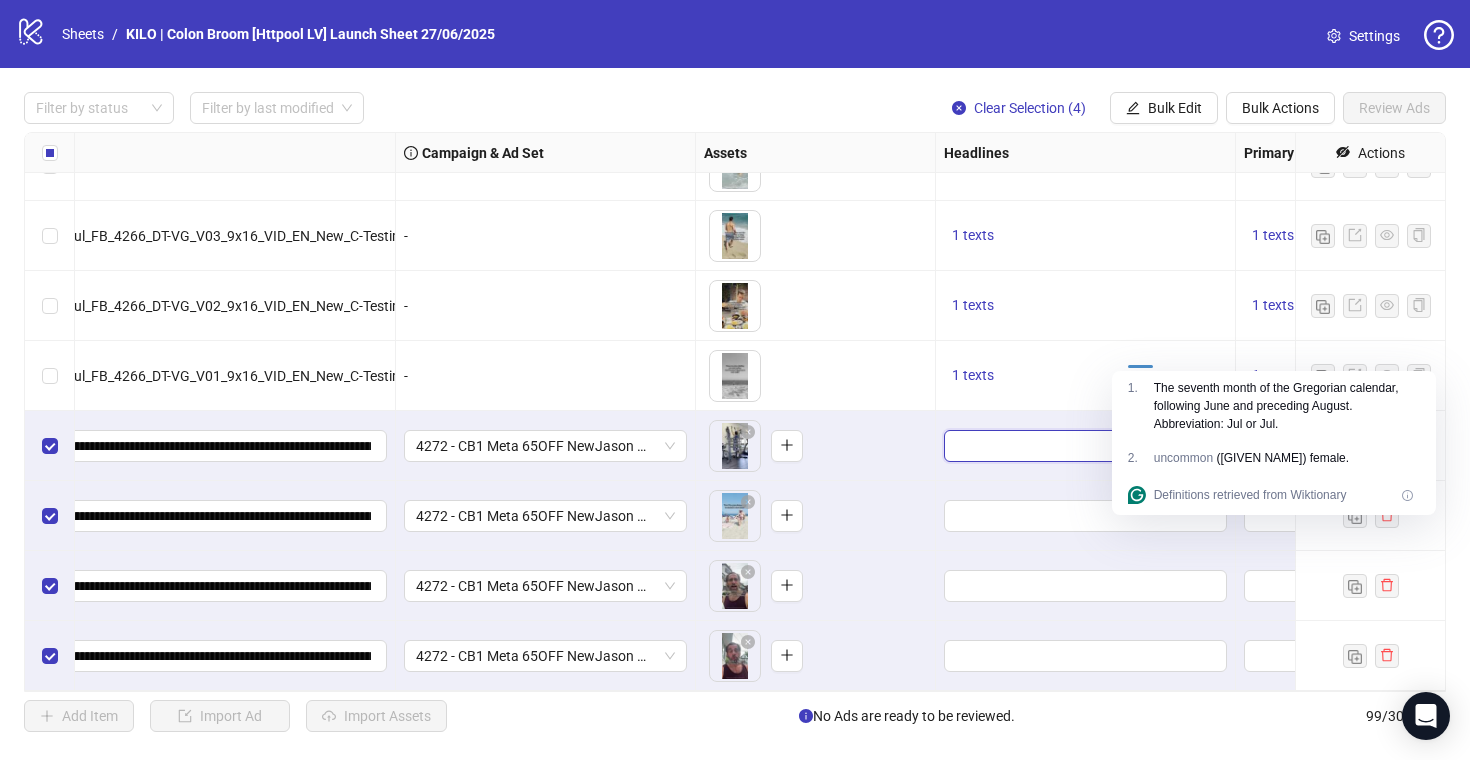 click at bounding box center (1083, 446) 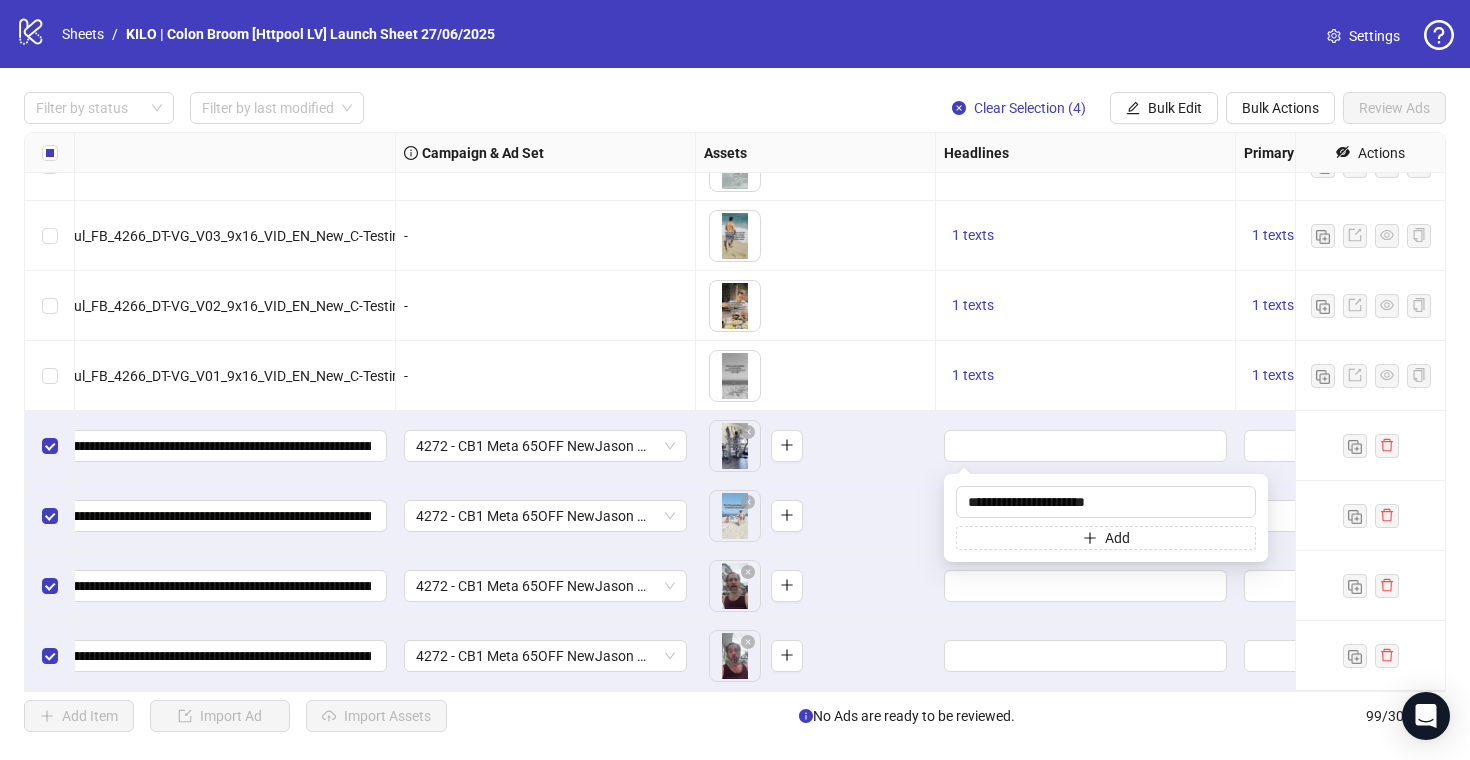 click on "To pick up a draggable item, press the space bar.
While dragging, use the arrow keys to move the item.
Press space again to drop the item in its new position, or press escape to cancel." at bounding box center [815, 516] 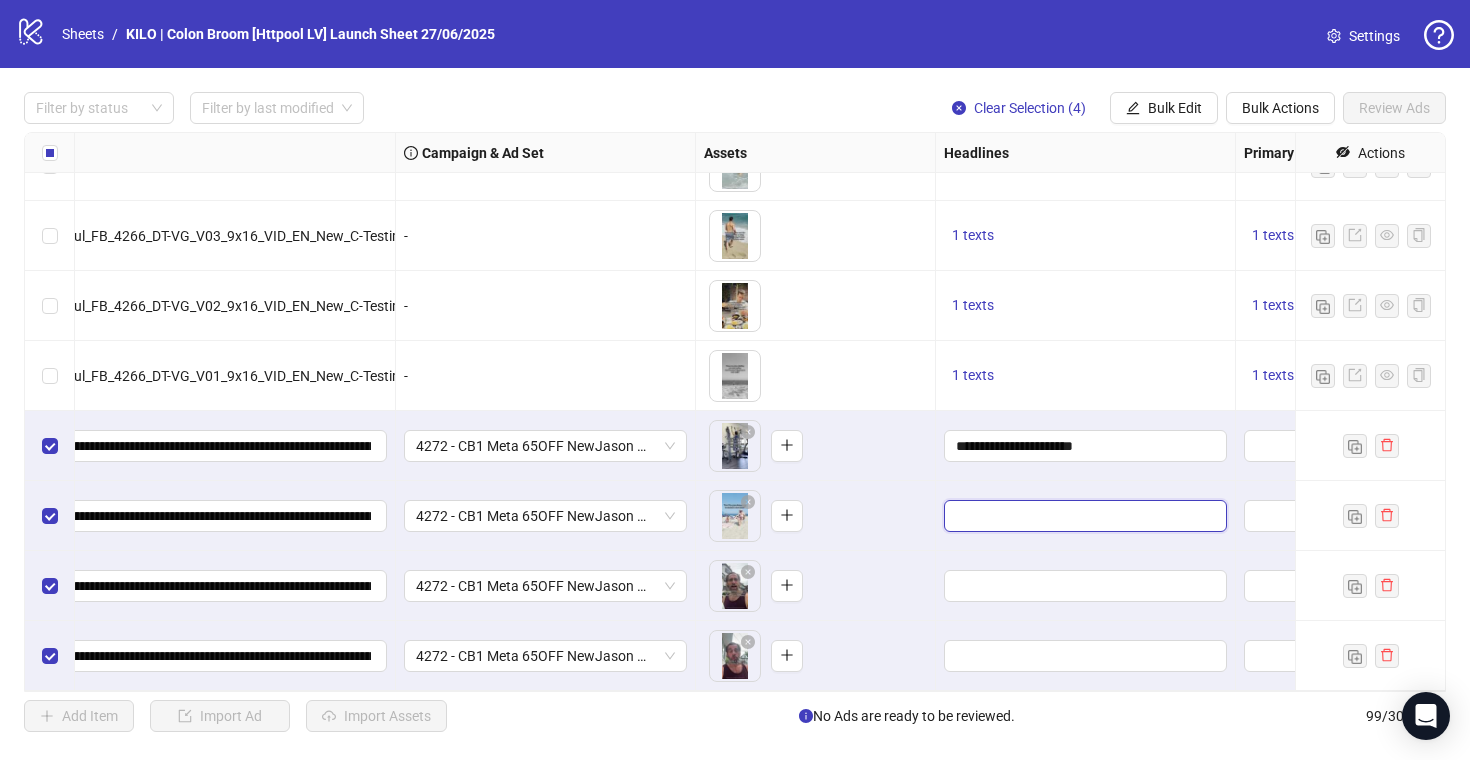 click at bounding box center [1083, 516] 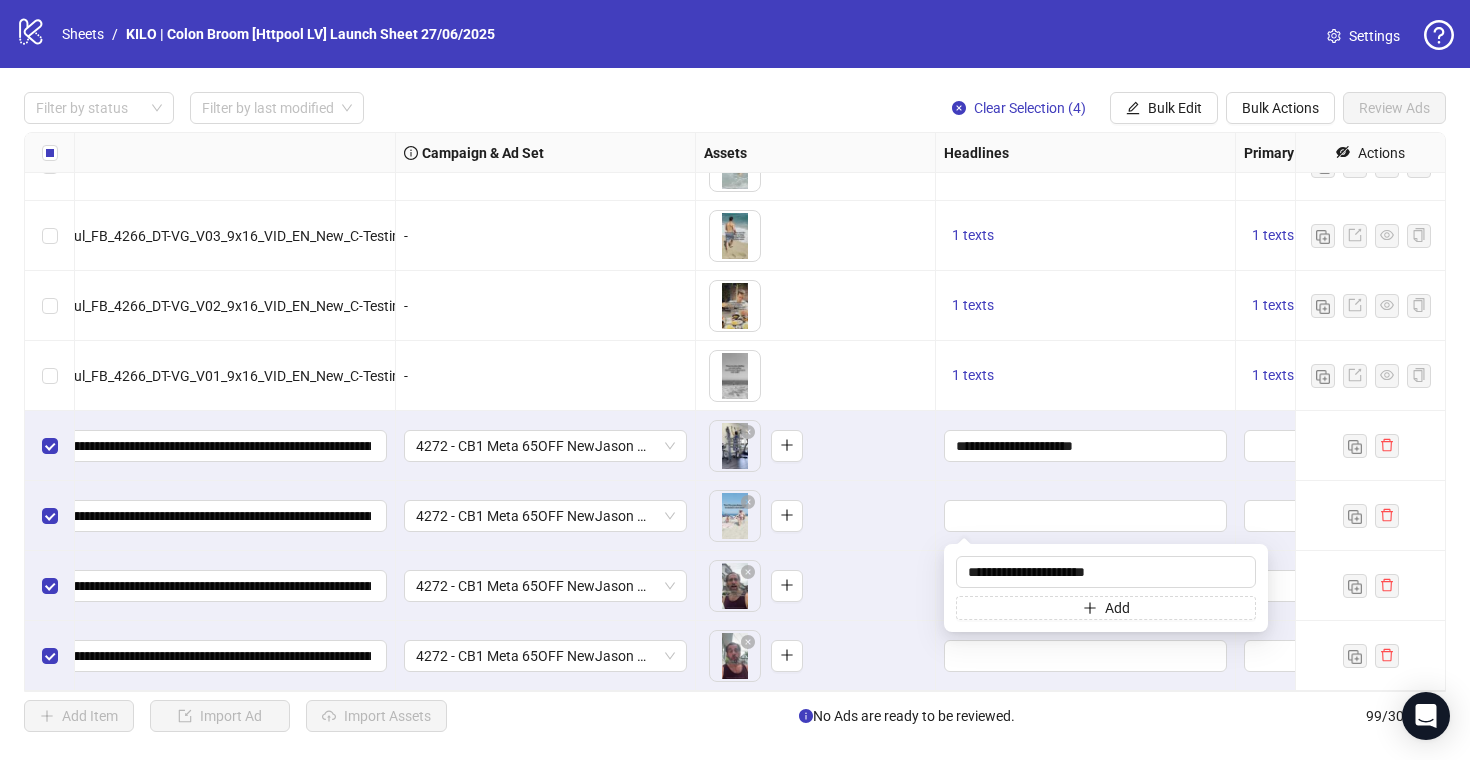 click on "To pick up a draggable item, press the space bar.
While dragging, use the arrow keys to move the item.
Press space again to drop the item in its new position, or press escape to cancel." at bounding box center [815, 586] 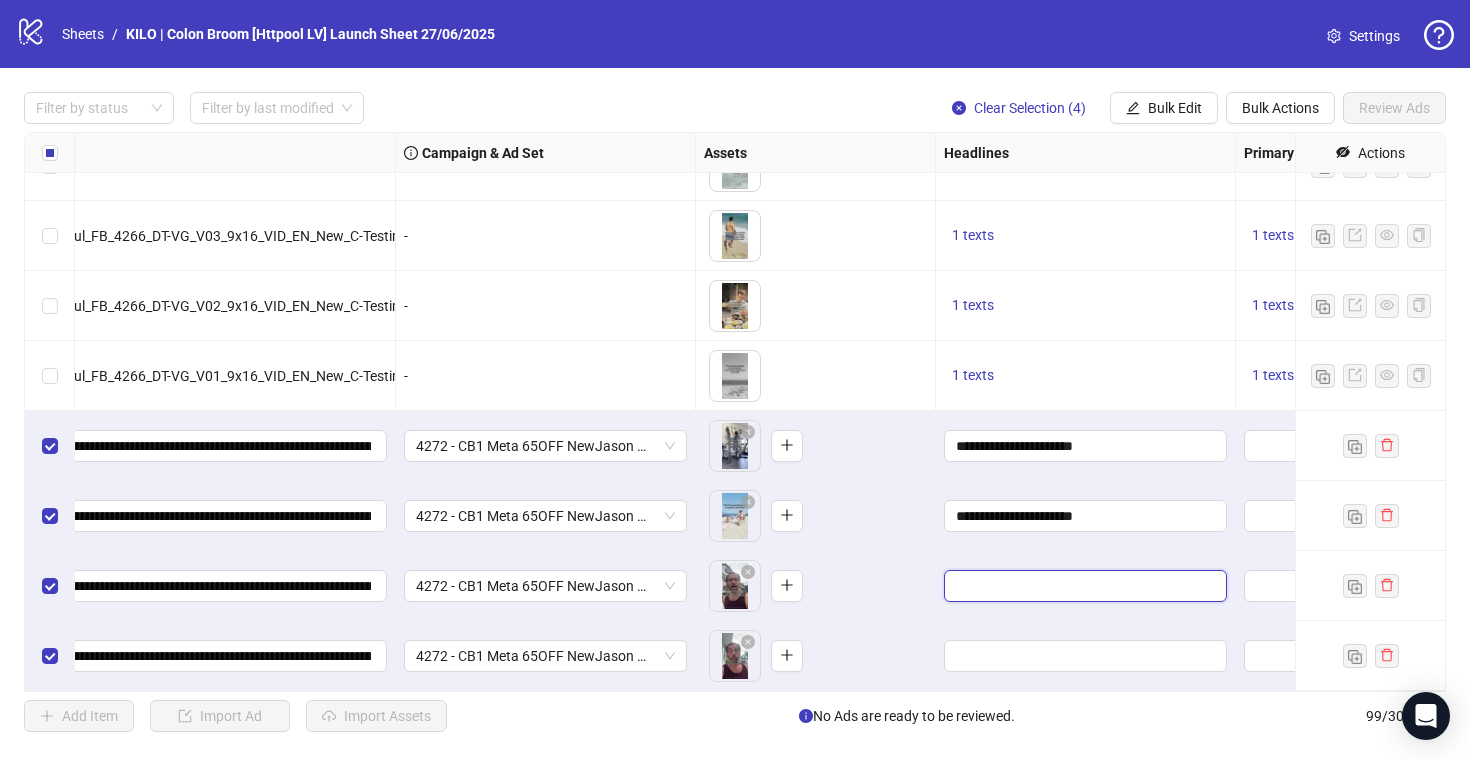 click at bounding box center [1083, 586] 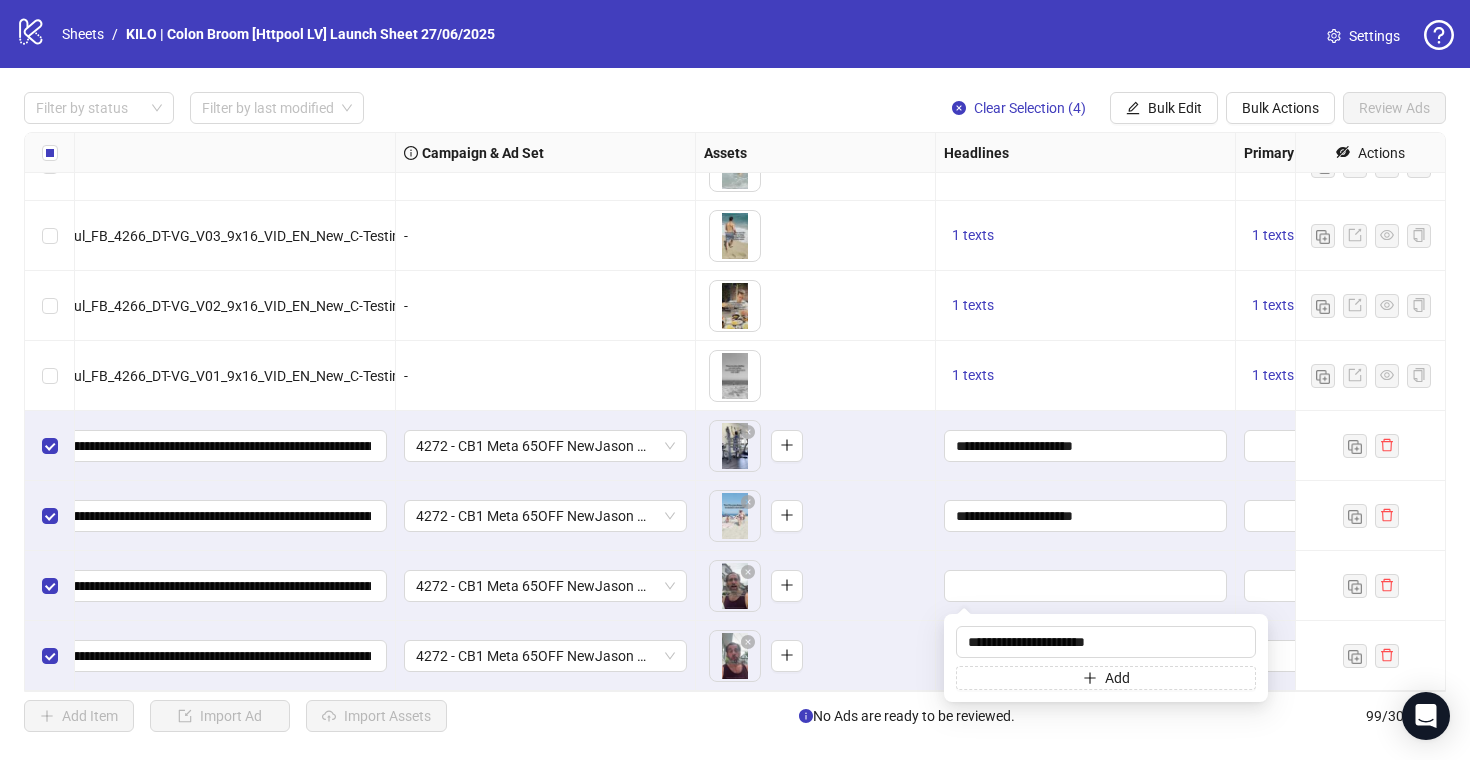 click on "To pick up a draggable item, press the space bar.
While dragging, use the arrow keys to move the item.
Press space again to drop the item in its new position, or press escape to cancel." at bounding box center [815, 586] 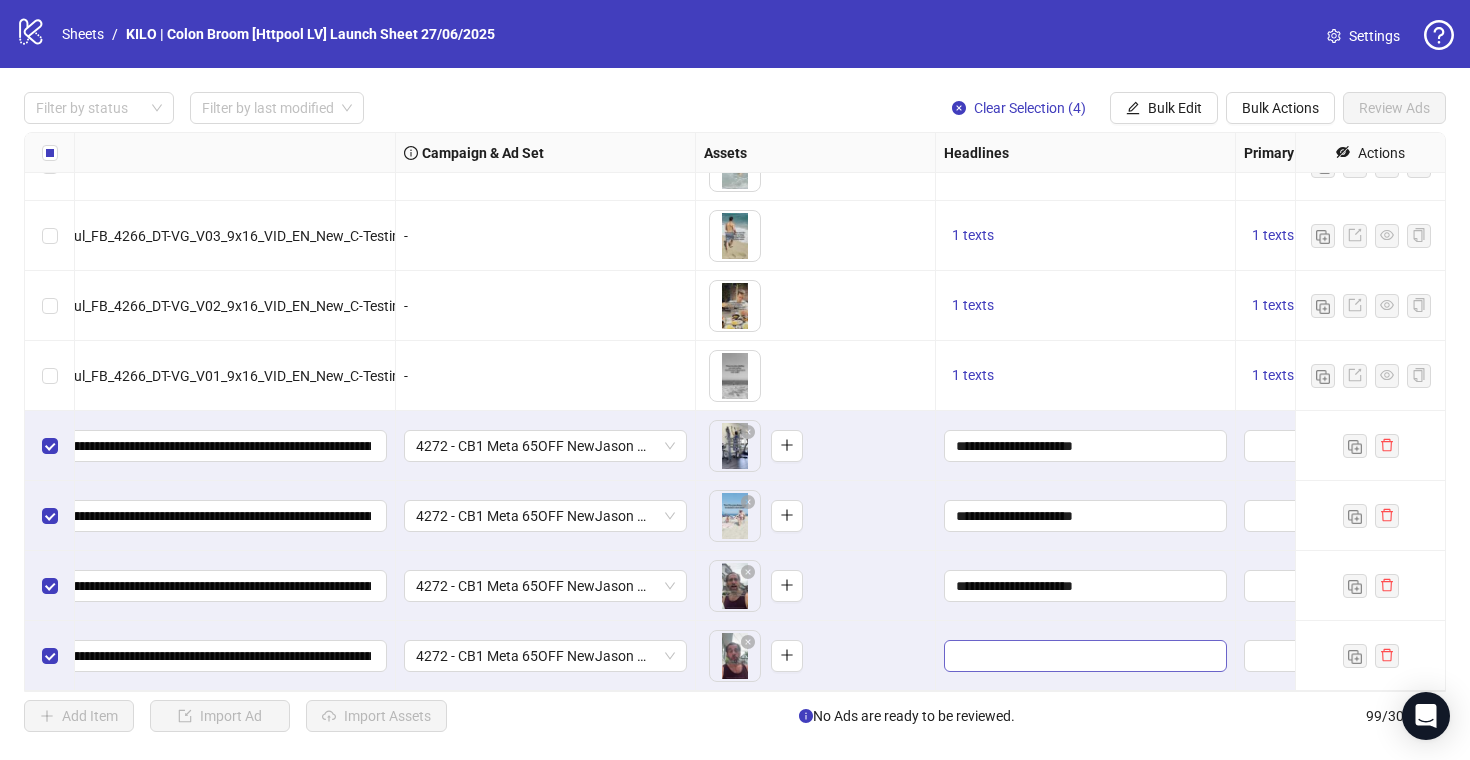 click at bounding box center (1085, 656) 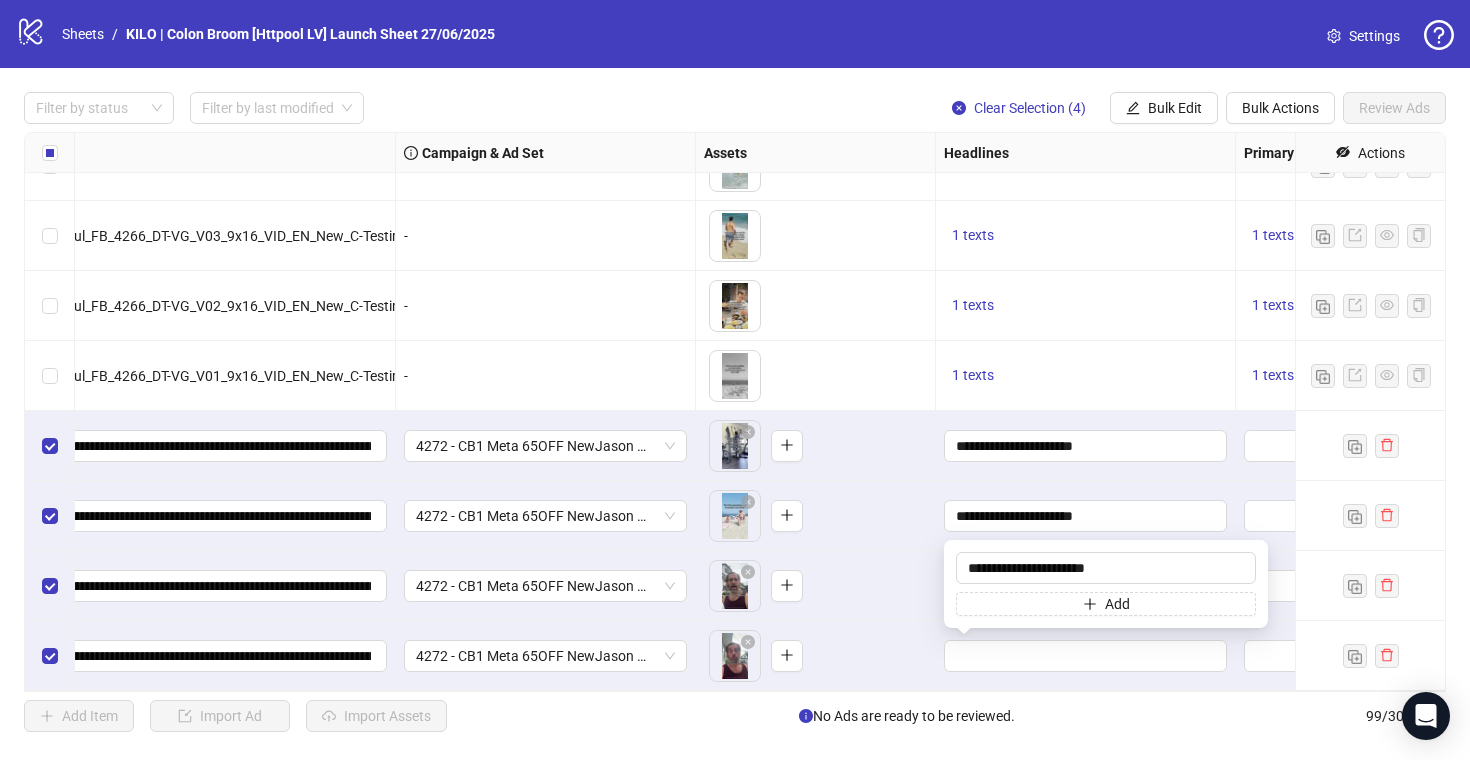 click on "To pick up a draggable item, press the space bar.
While dragging, use the arrow keys to move the item.
Press space again to drop the item in its new position, or press escape to cancel." at bounding box center [815, 656] 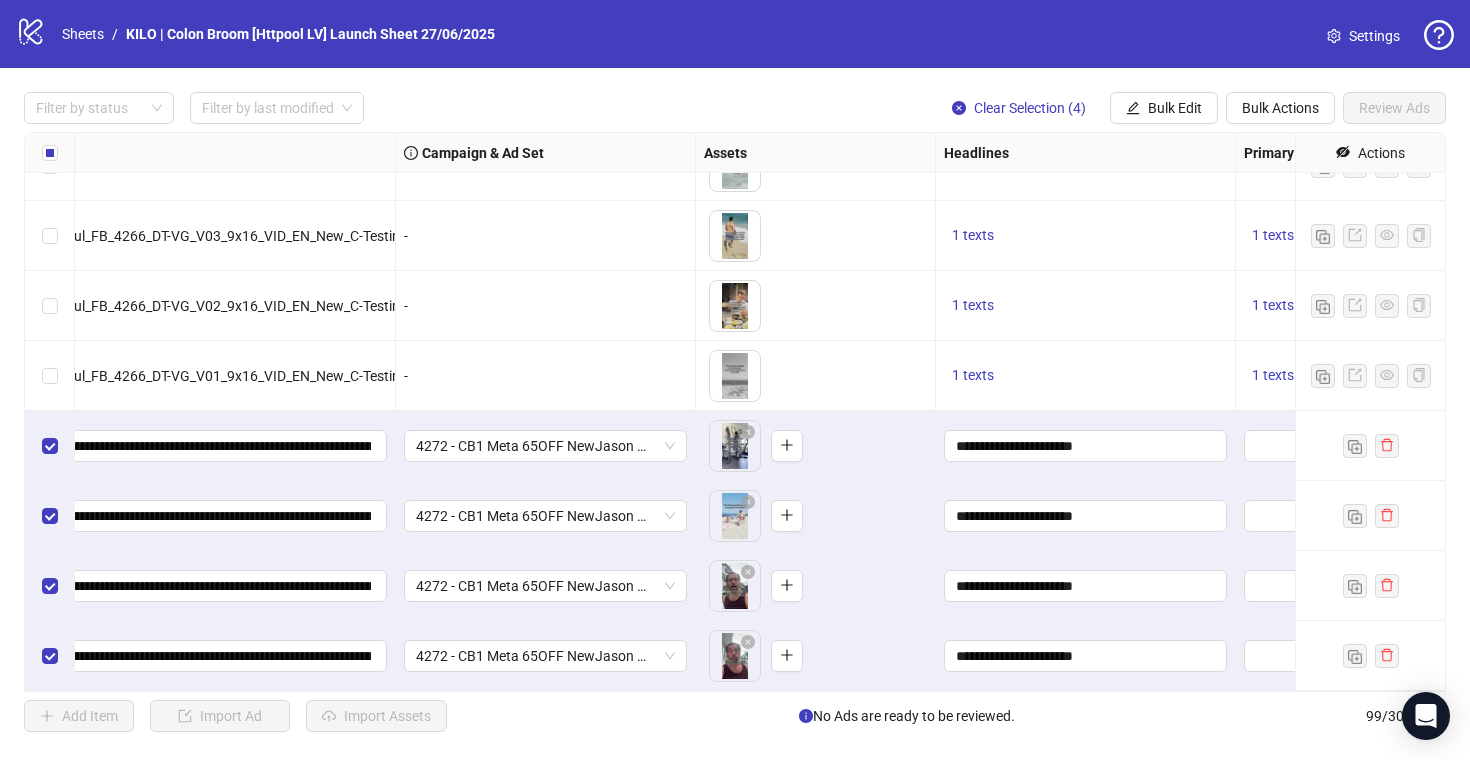 scroll, scrollTop: 6412, scrollLeft: 685, axis: both 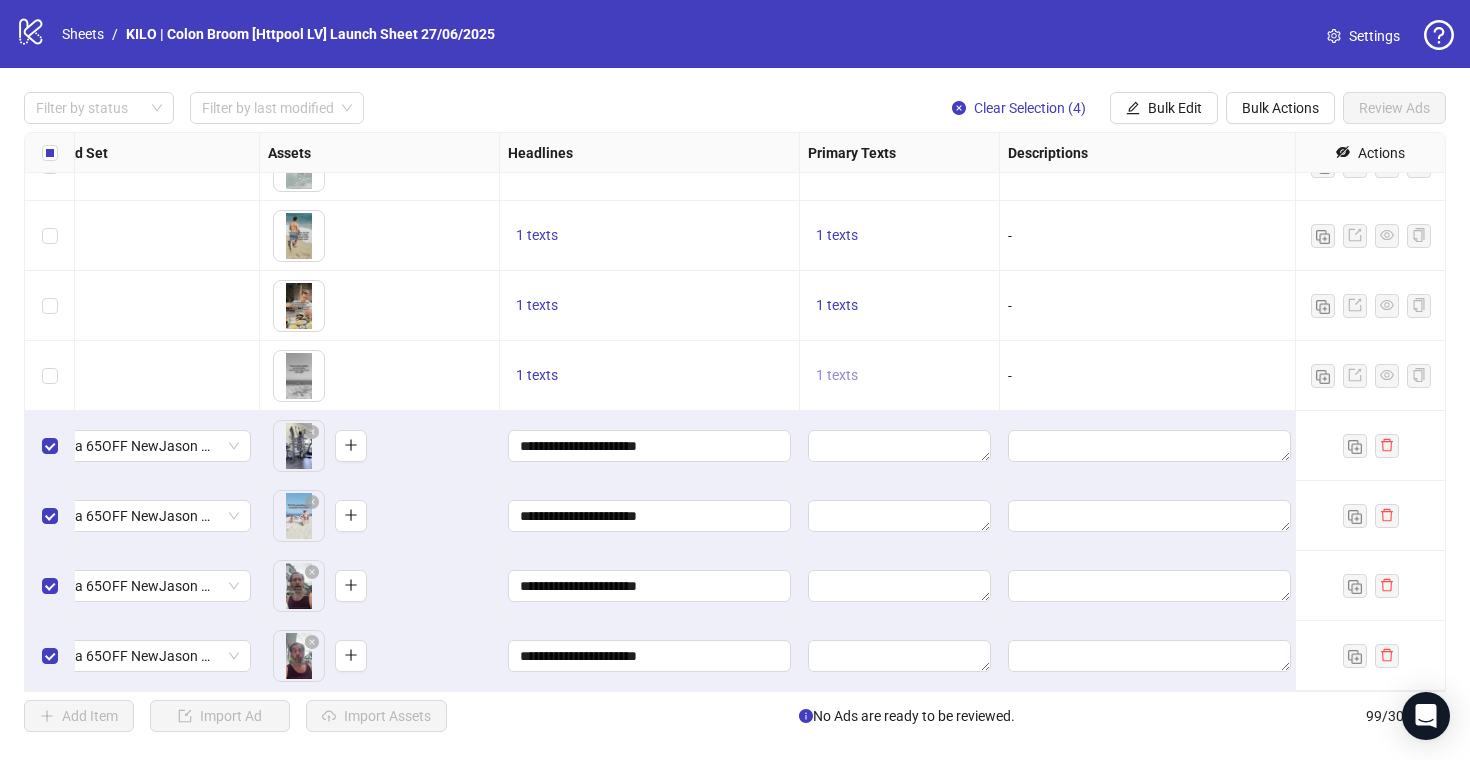 click on "1 texts" at bounding box center [837, 375] 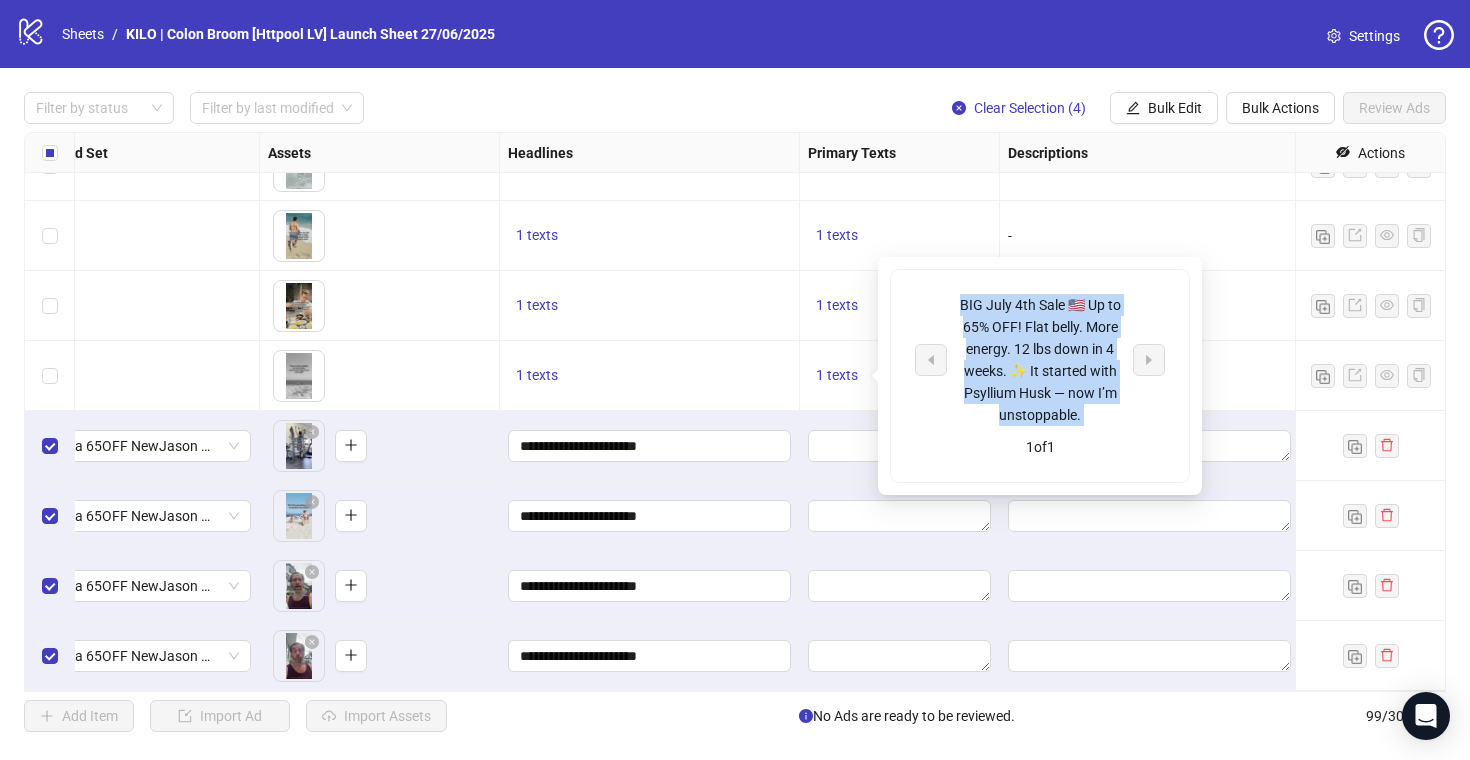 drag, startPoint x: 959, startPoint y: 301, endPoint x: 1126, endPoint y: 435, distance: 214.11446 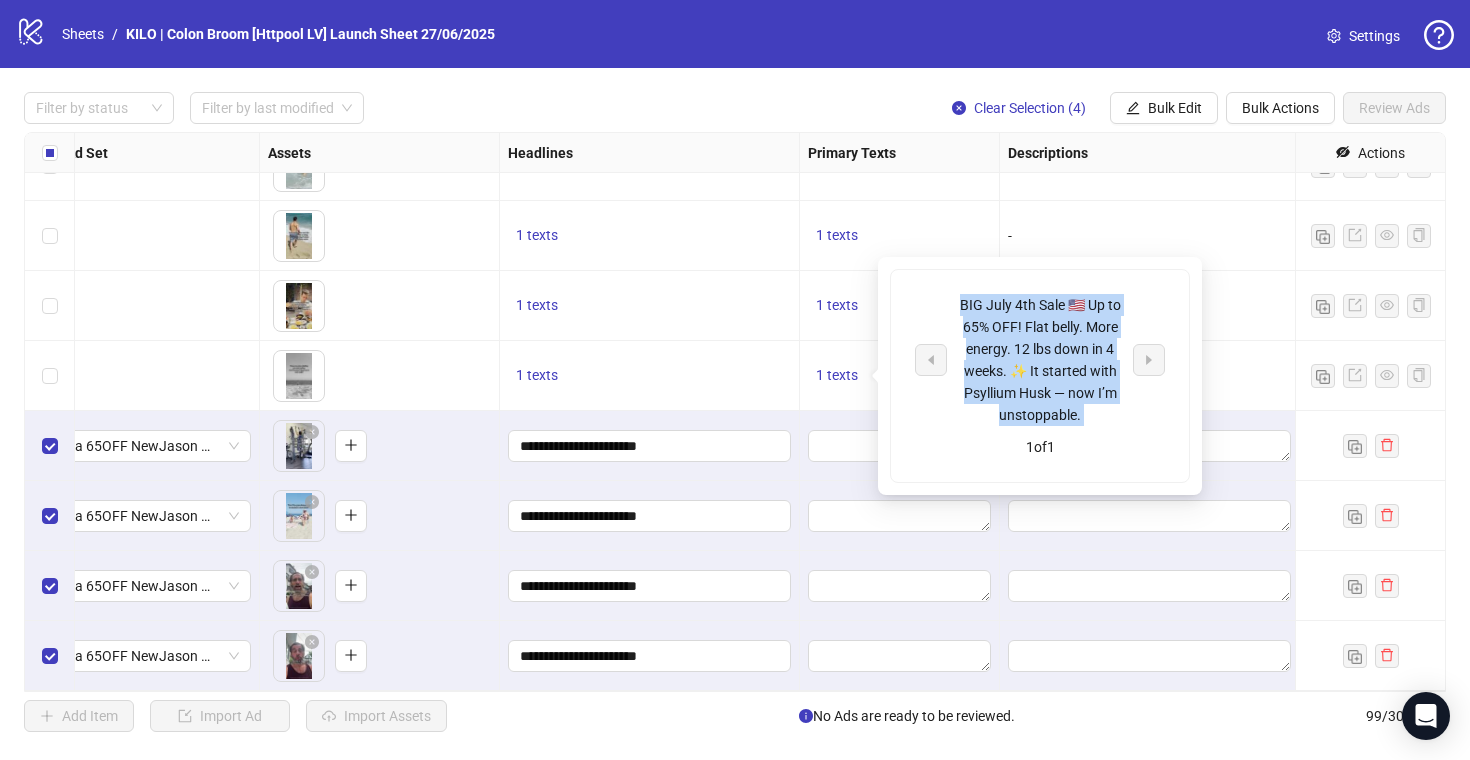 copy on "BIG July 4th Sale 🇺🇸
Up to 65% OFF!
Flat belly. More energy. 12 lbs down in 4 weeks.
✨ It started with Psyllium Husk — now I’m unstoppable." 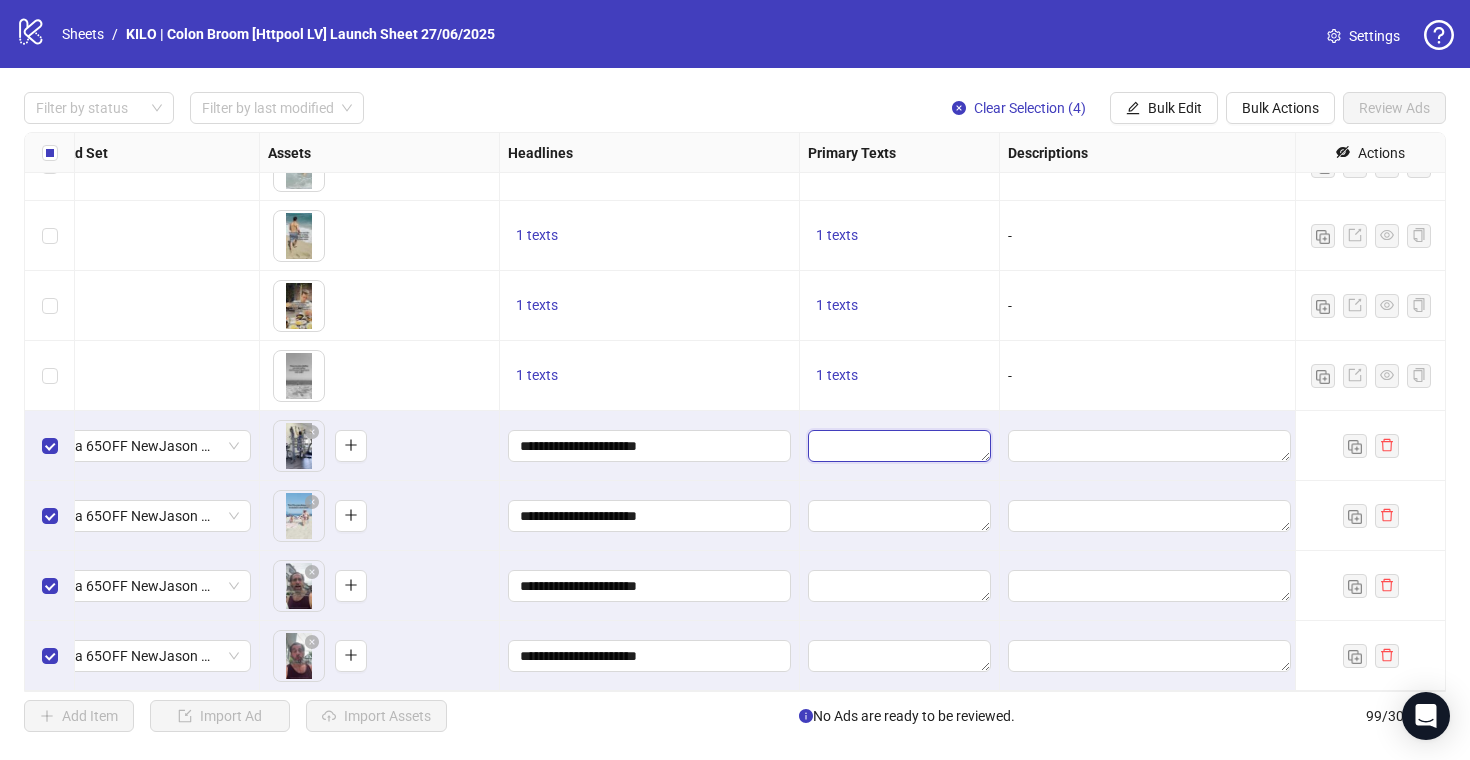 click at bounding box center [899, 446] 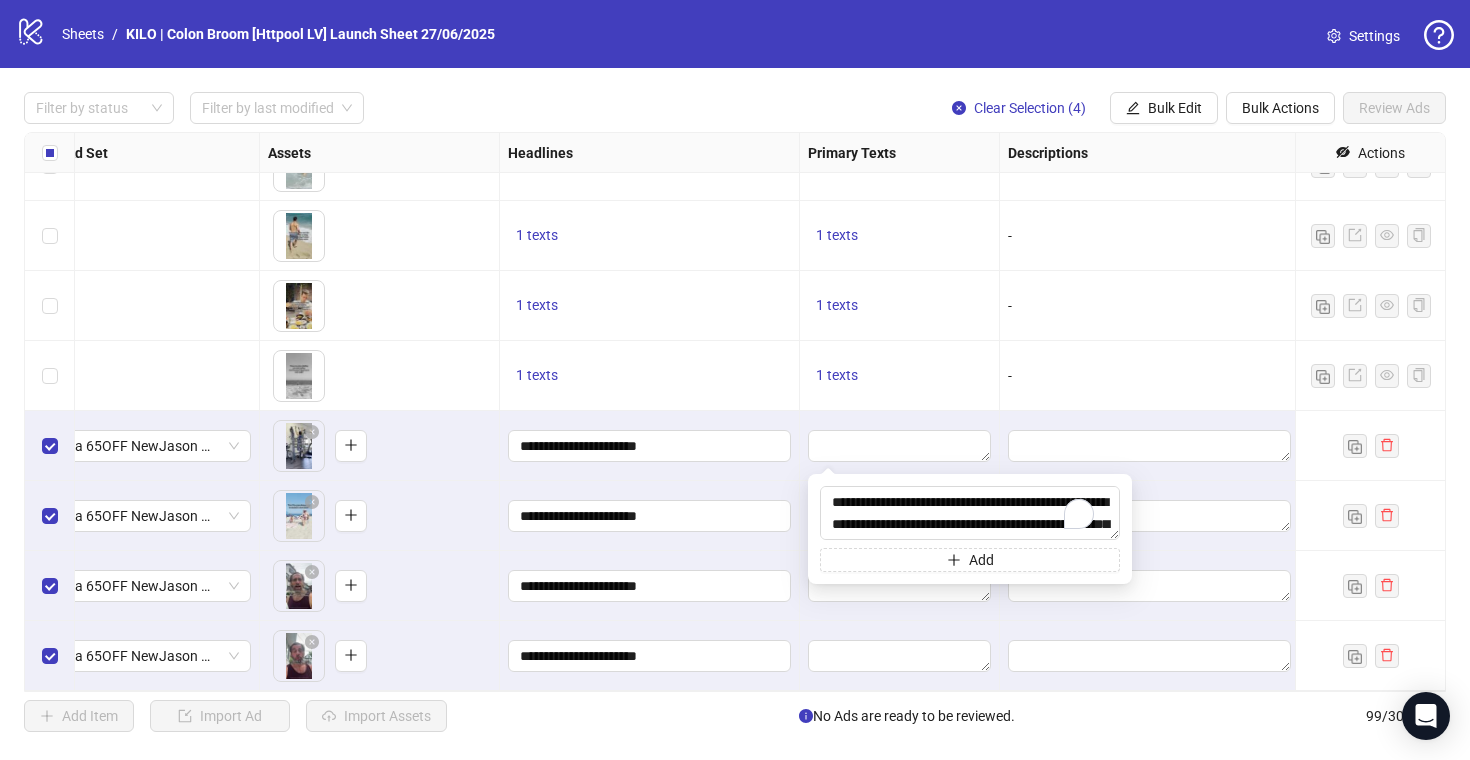 scroll, scrollTop: 59, scrollLeft: 0, axis: vertical 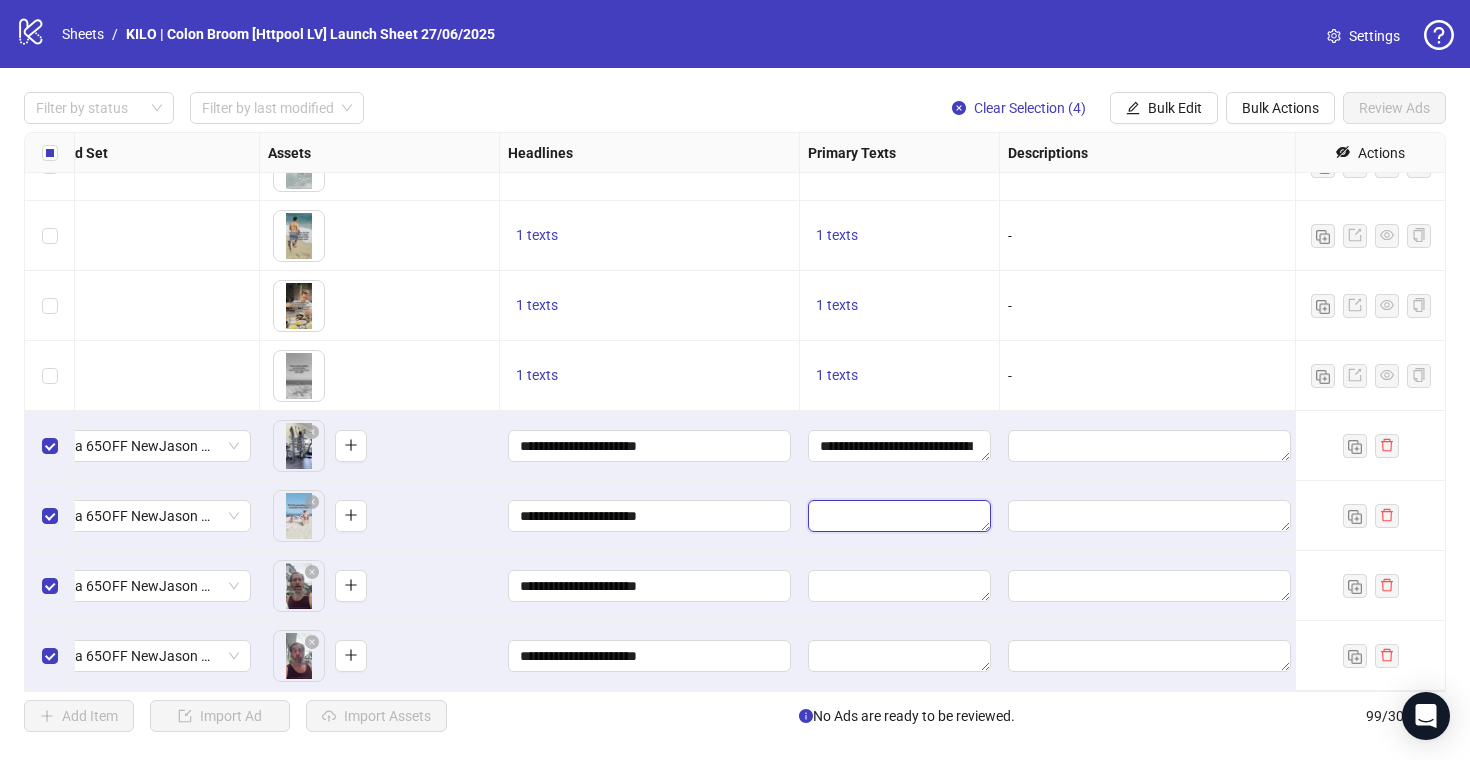 click at bounding box center (899, 516) 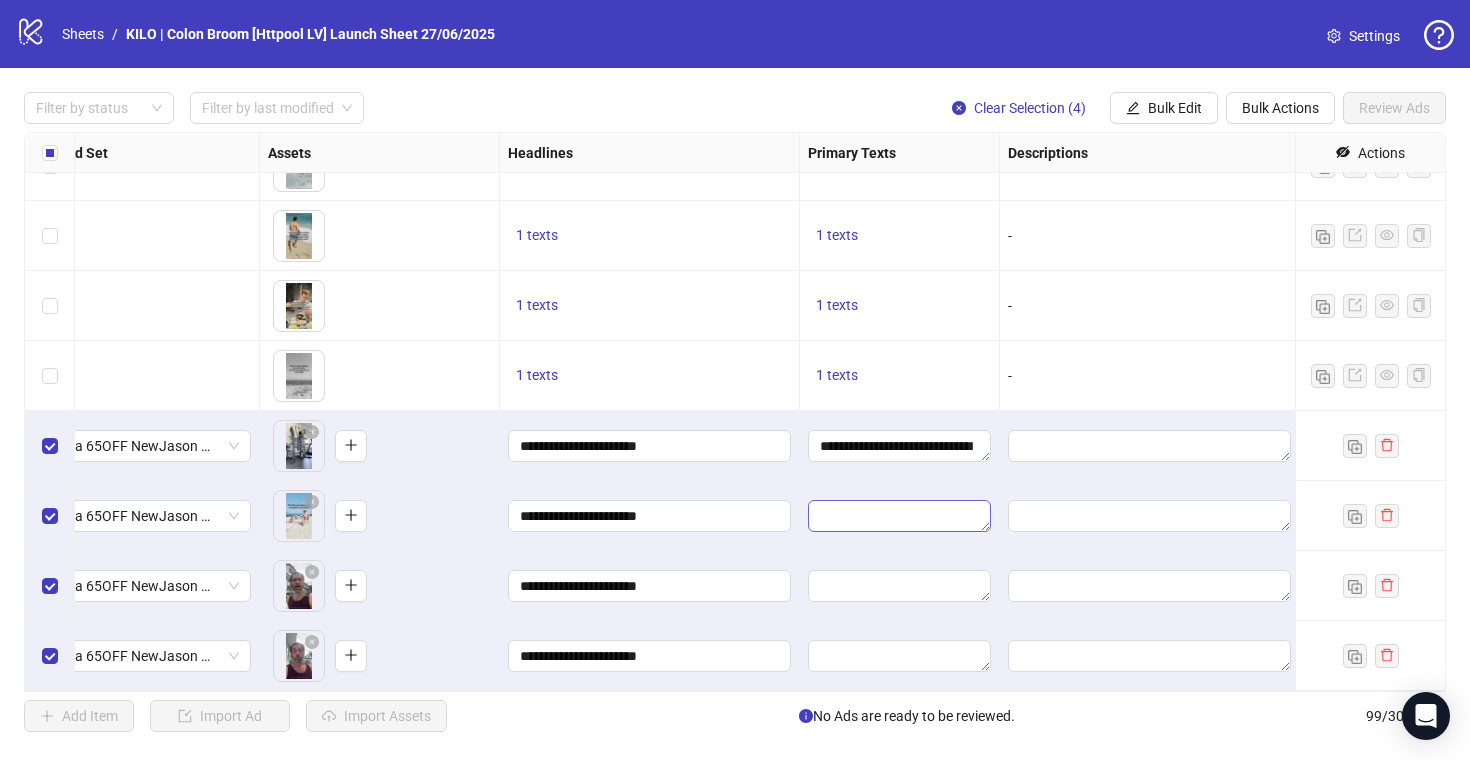 scroll, scrollTop: 66, scrollLeft: 0, axis: vertical 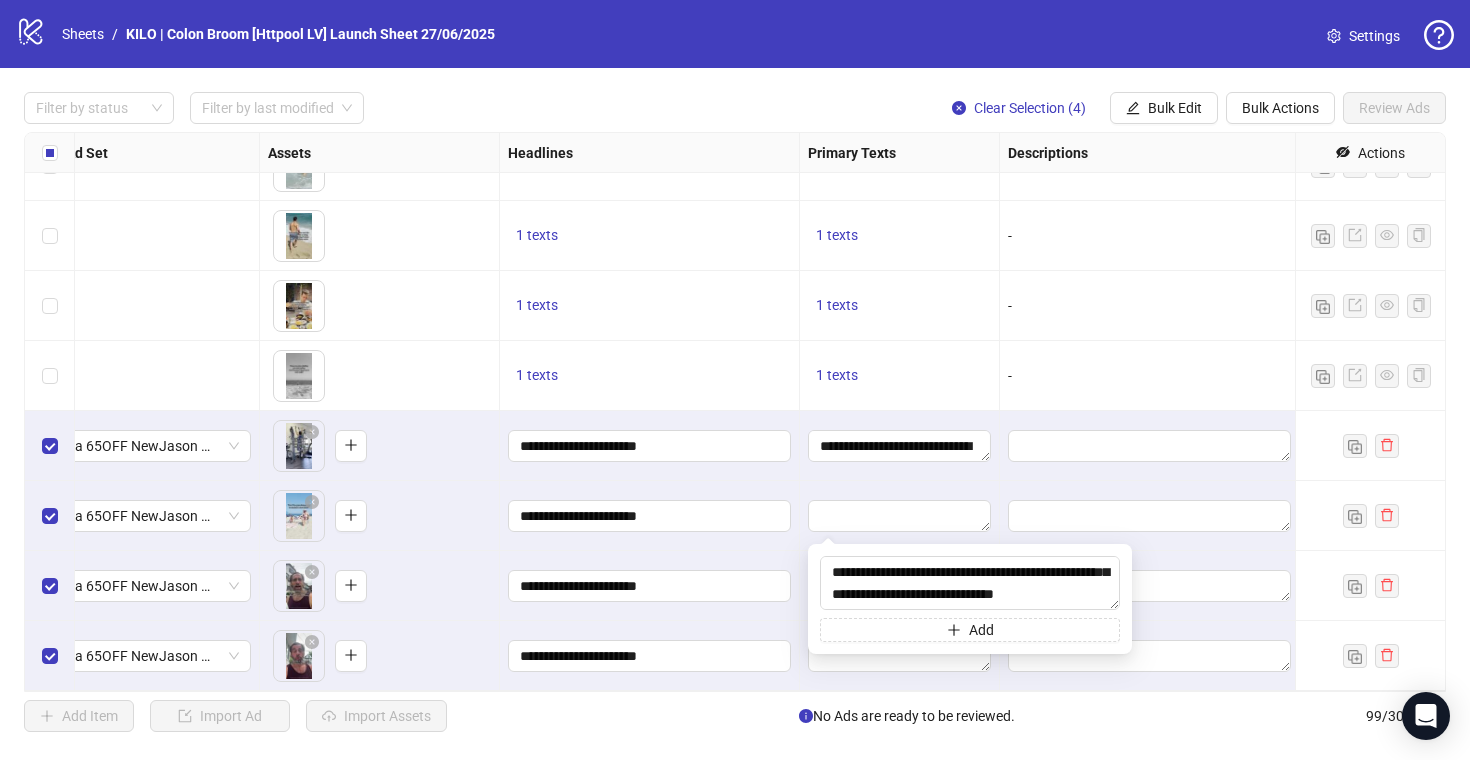 click on "**********" at bounding box center [650, 586] 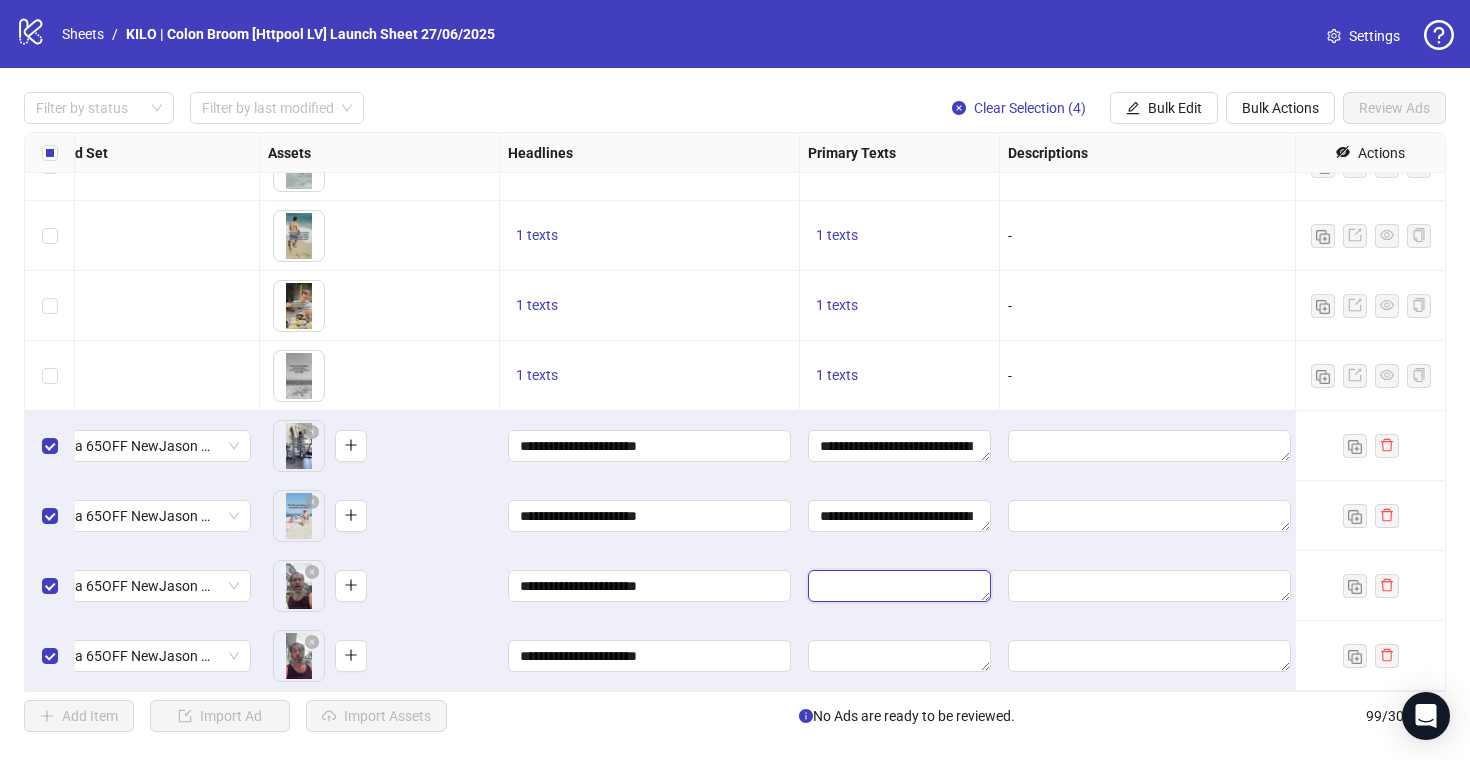 click at bounding box center [899, 586] 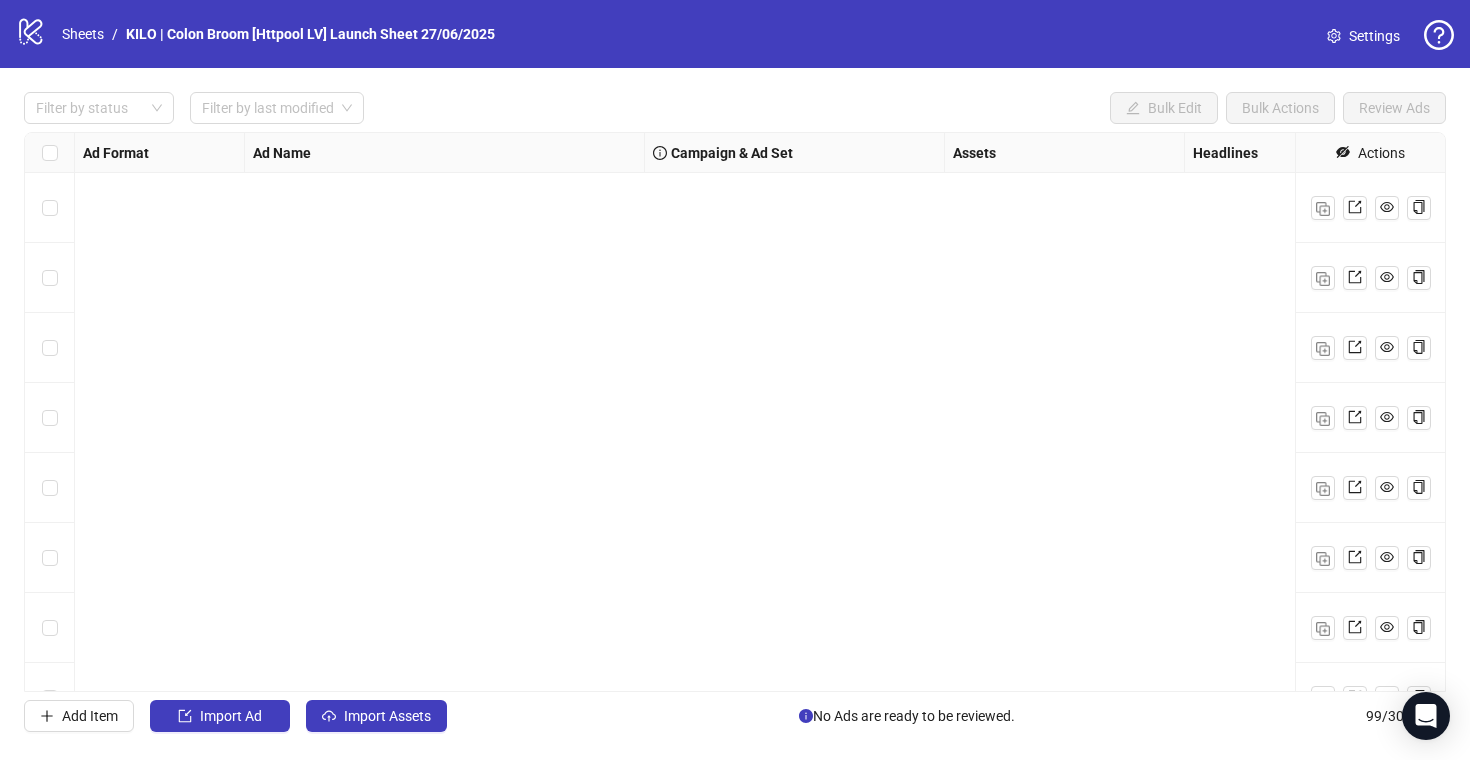 scroll, scrollTop: 0, scrollLeft: 0, axis: both 